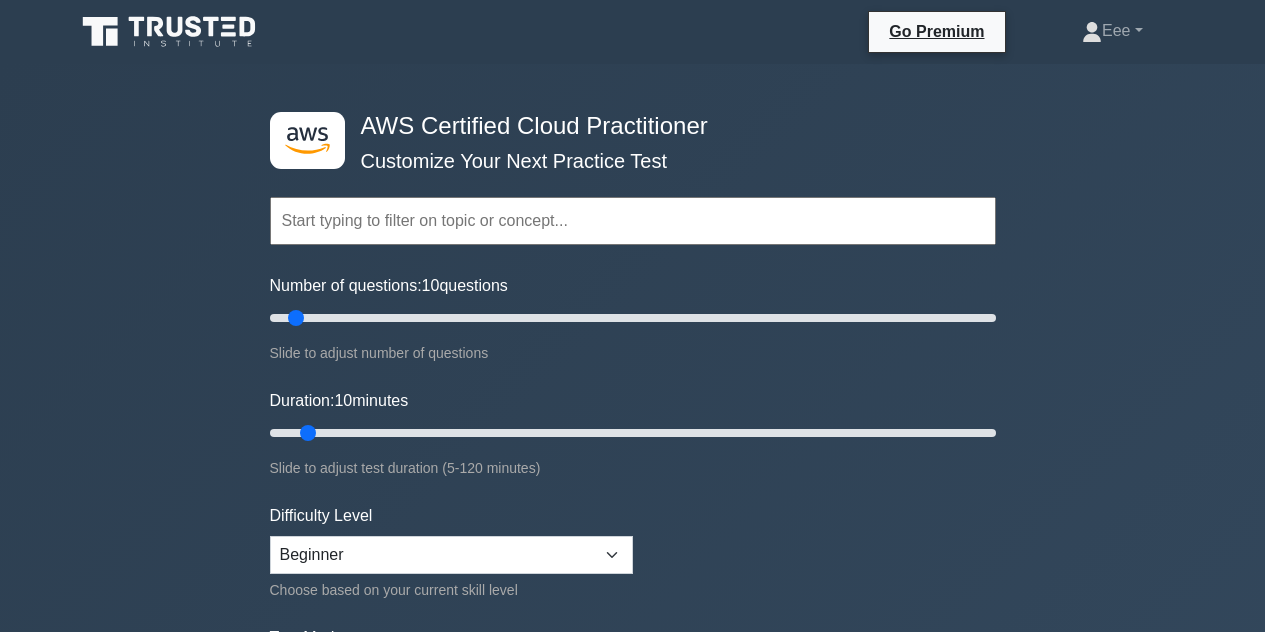 scroll, scrollTop: 0, scrollLeft: 0, axis: both 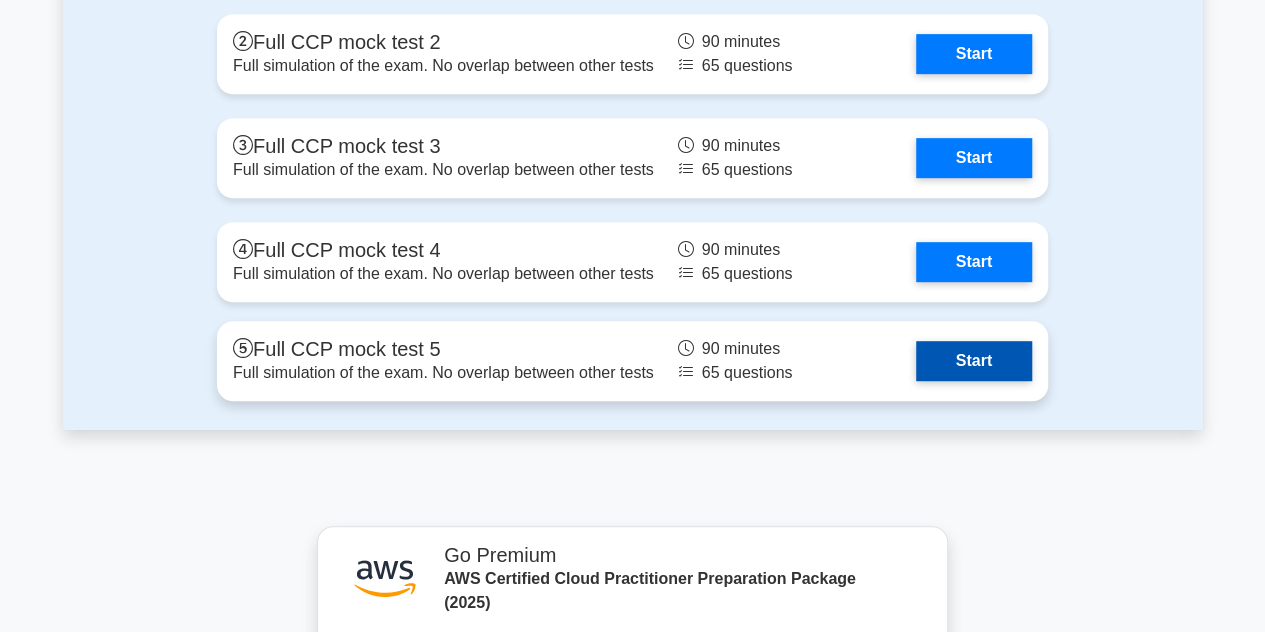 click on "Start" at bounding box center [974, 361] 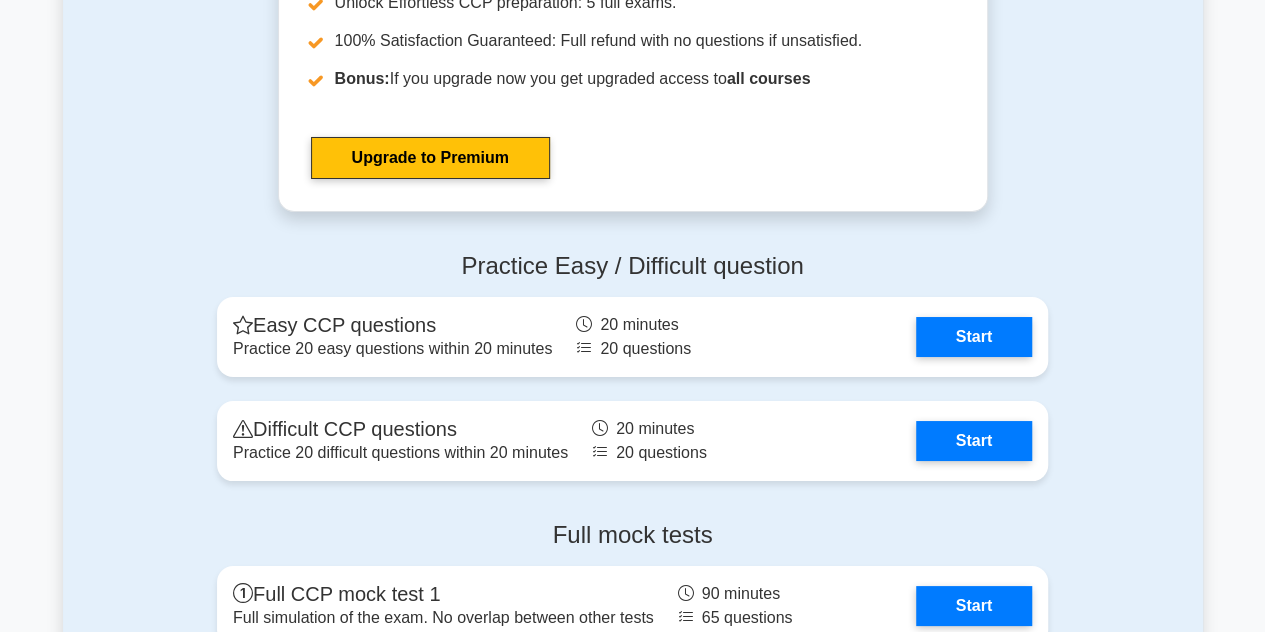 scroll, scrollTop: 3603, scrollLeft: 0, axis: vertical 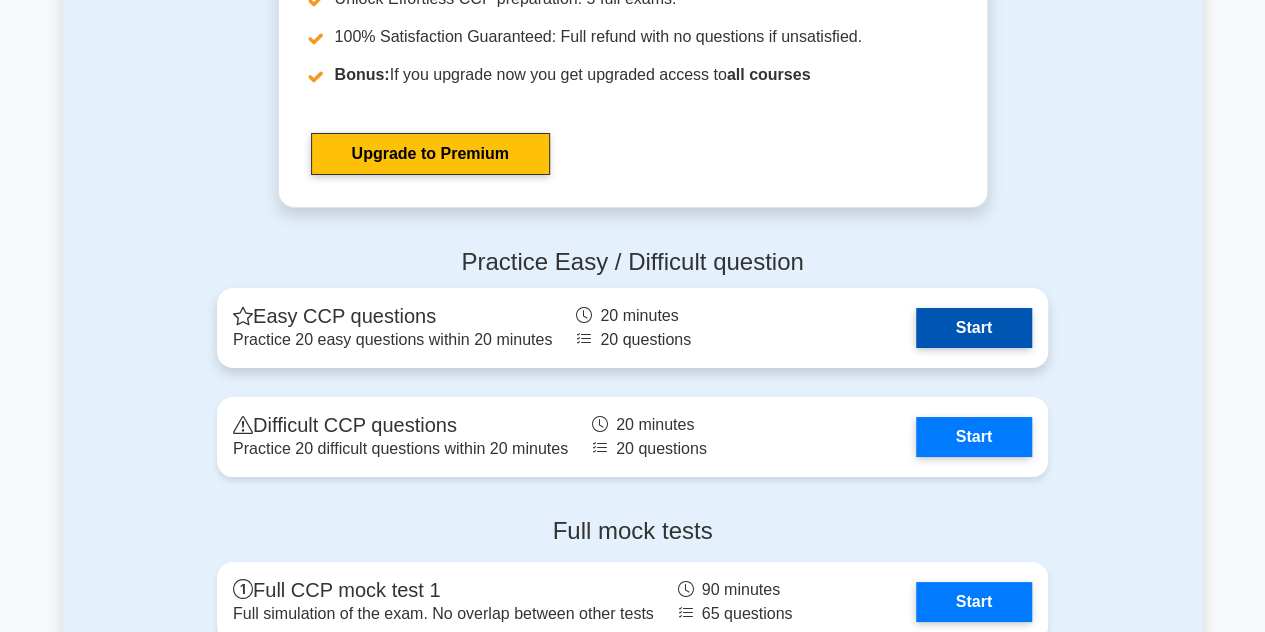 click on "Start" at bounding box center [974, 328] 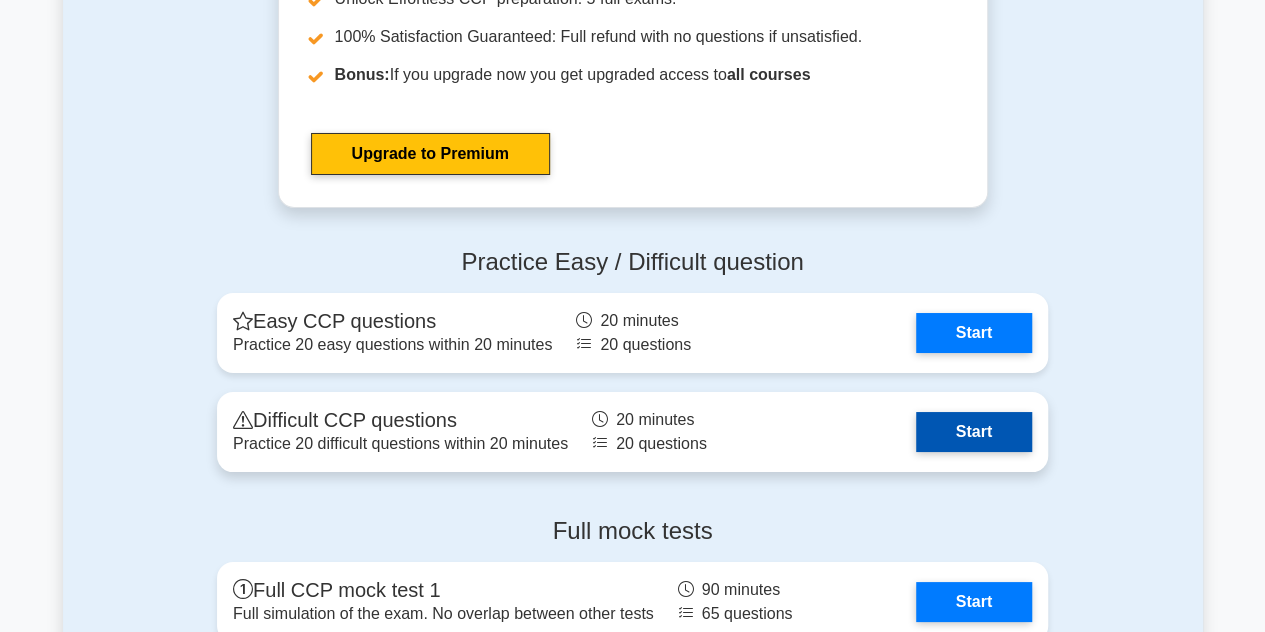 click on "Start" at bounding box center [974, 432] 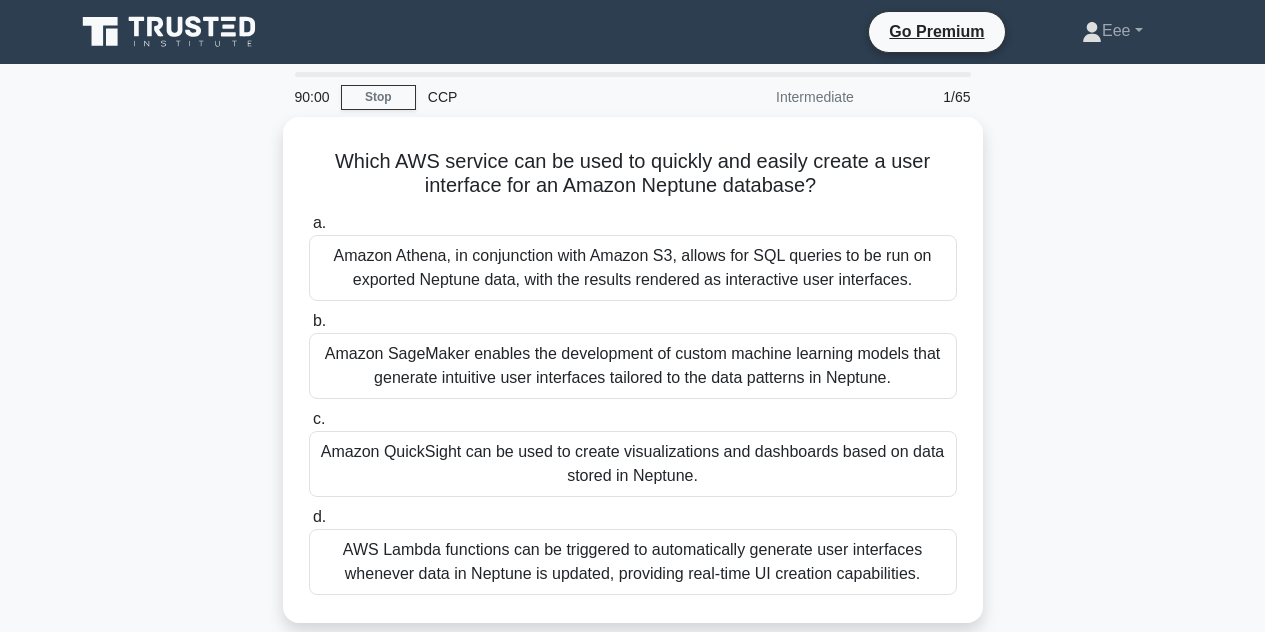 scroll, scrollTop: 0, scrollLeft: 0, axis: both 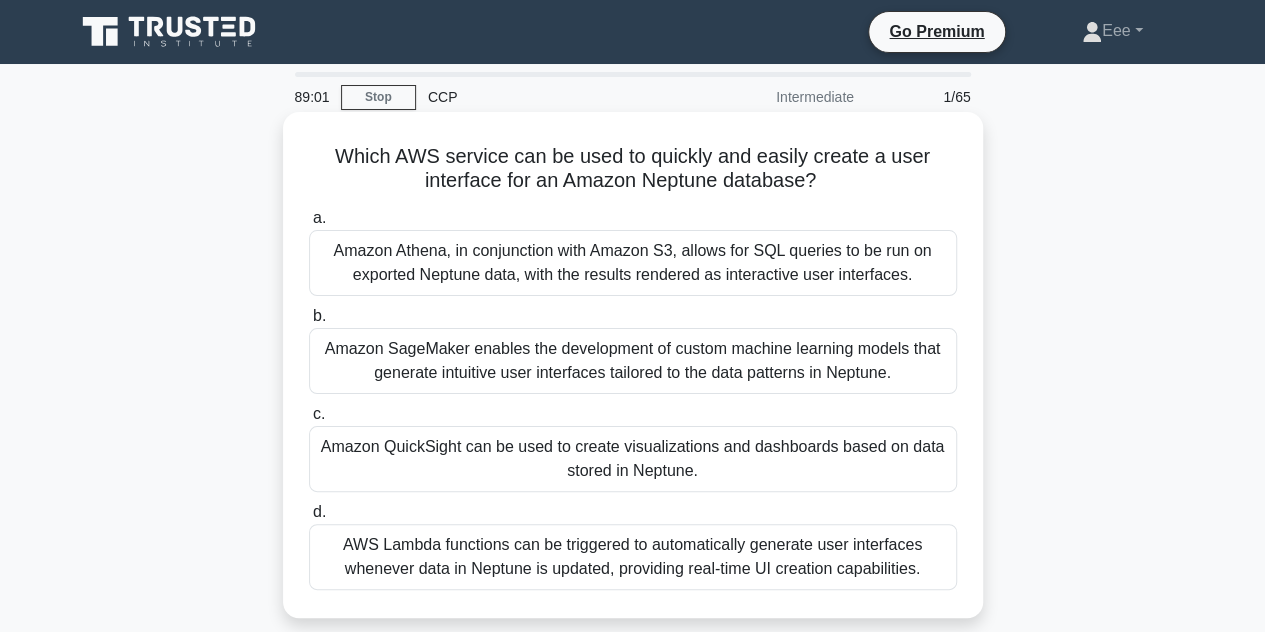 click on "Amazon QuickSight can be used to create visualizations and dashboards based on data stored in Neptune." at bounding box center (633, 459) 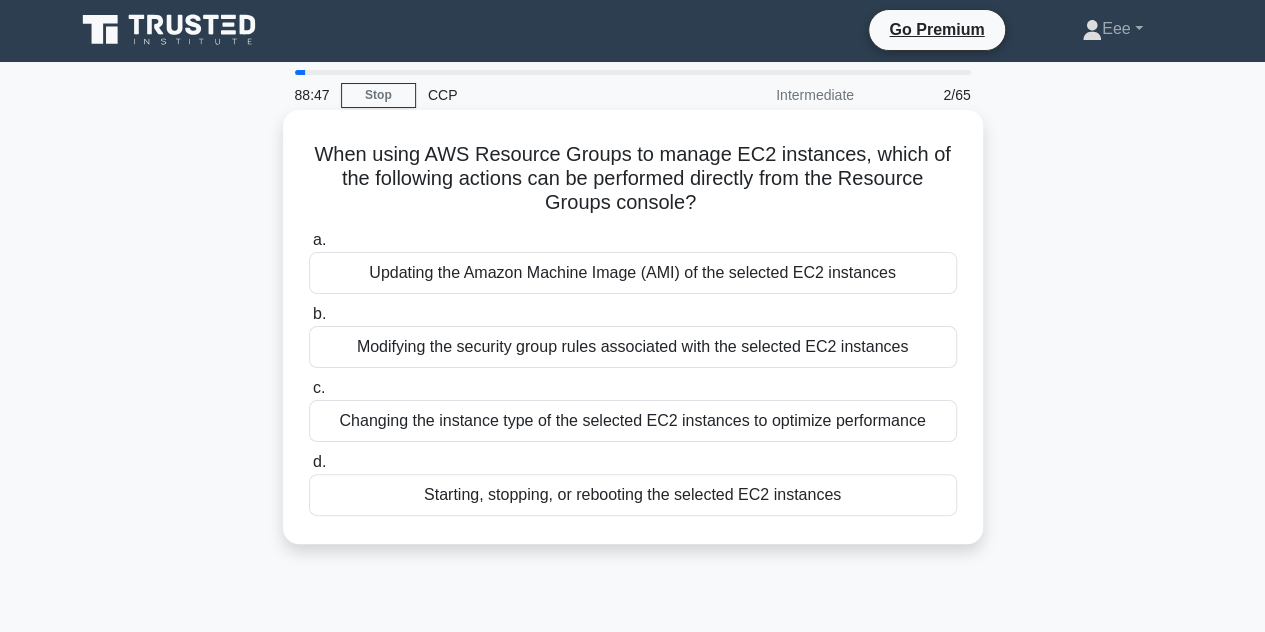 scroll, scrollTop: 4, scrollLeft: 0, axis: vertical 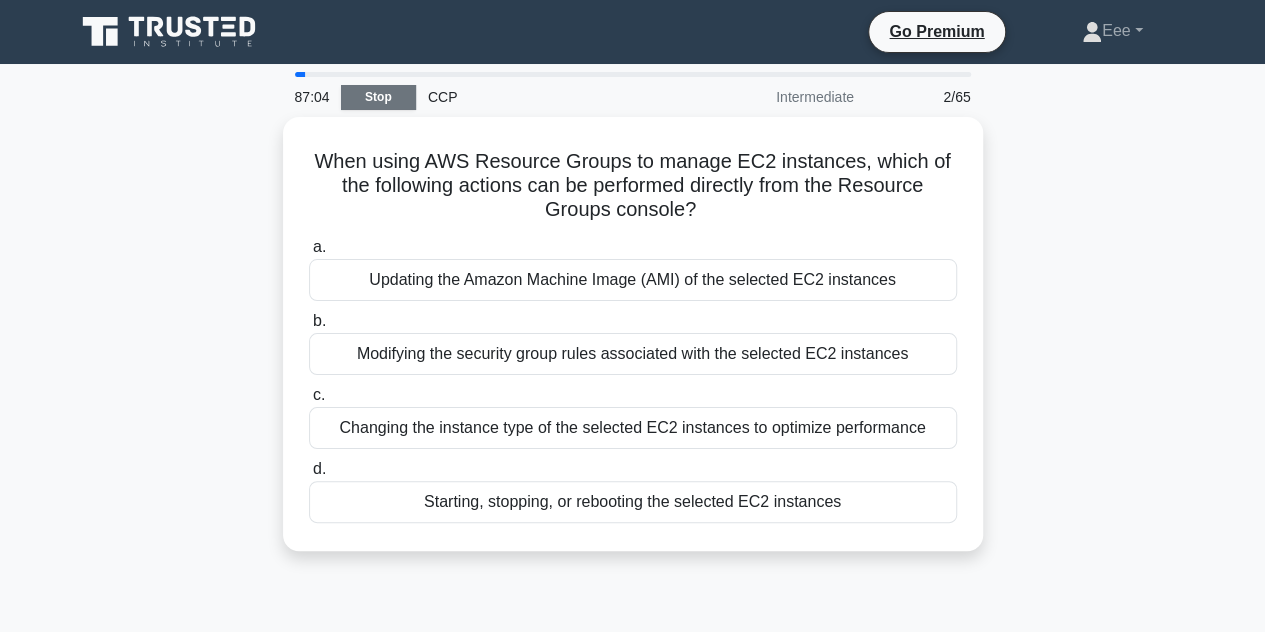 click on "Stop" at bounding box center [378, 97] 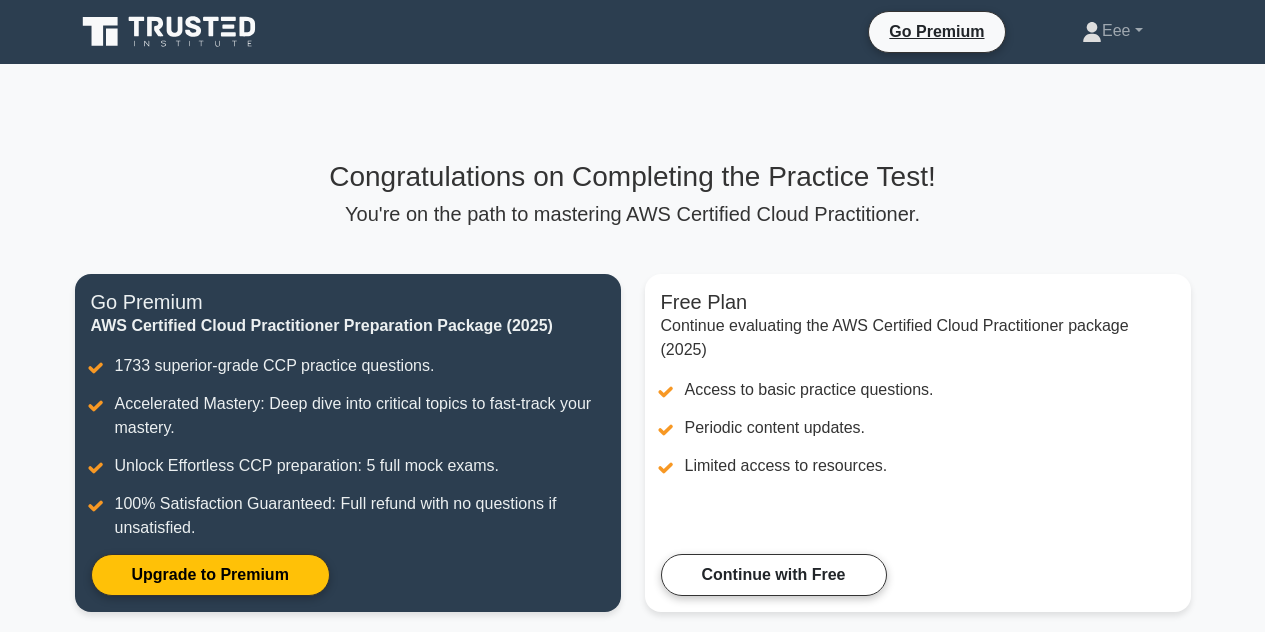 scroll, scrollTop: 0, scrollLeft: 0, axis: both 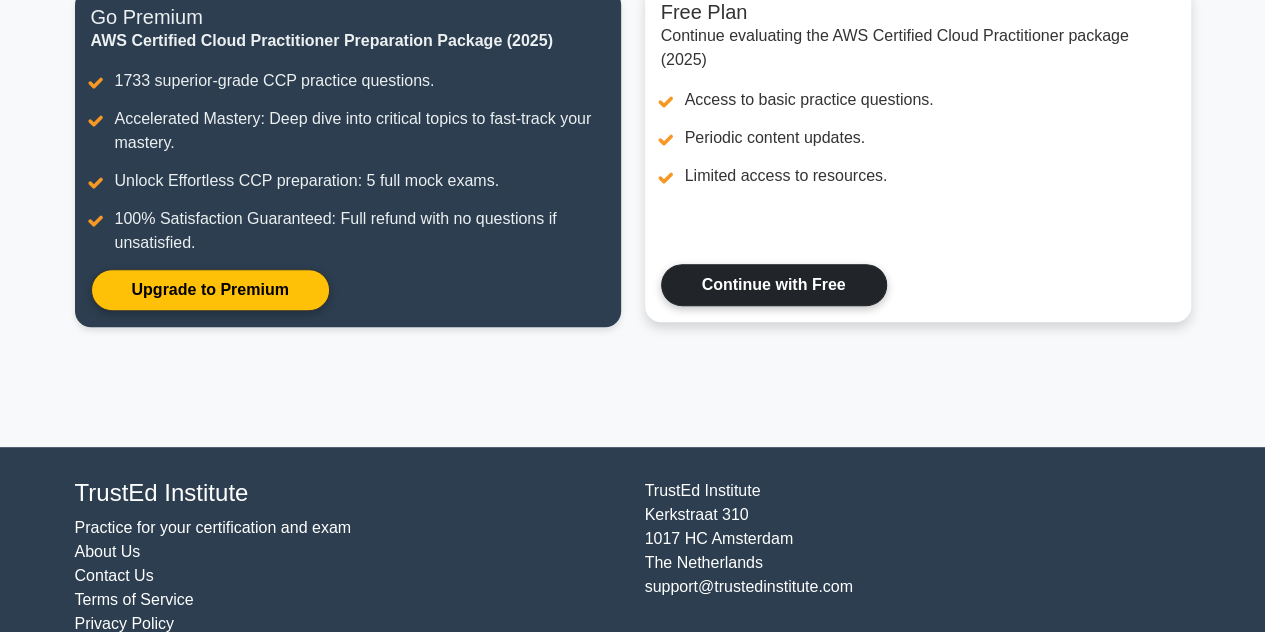 click on "Continue with Free" at bounding box center (774, 285) 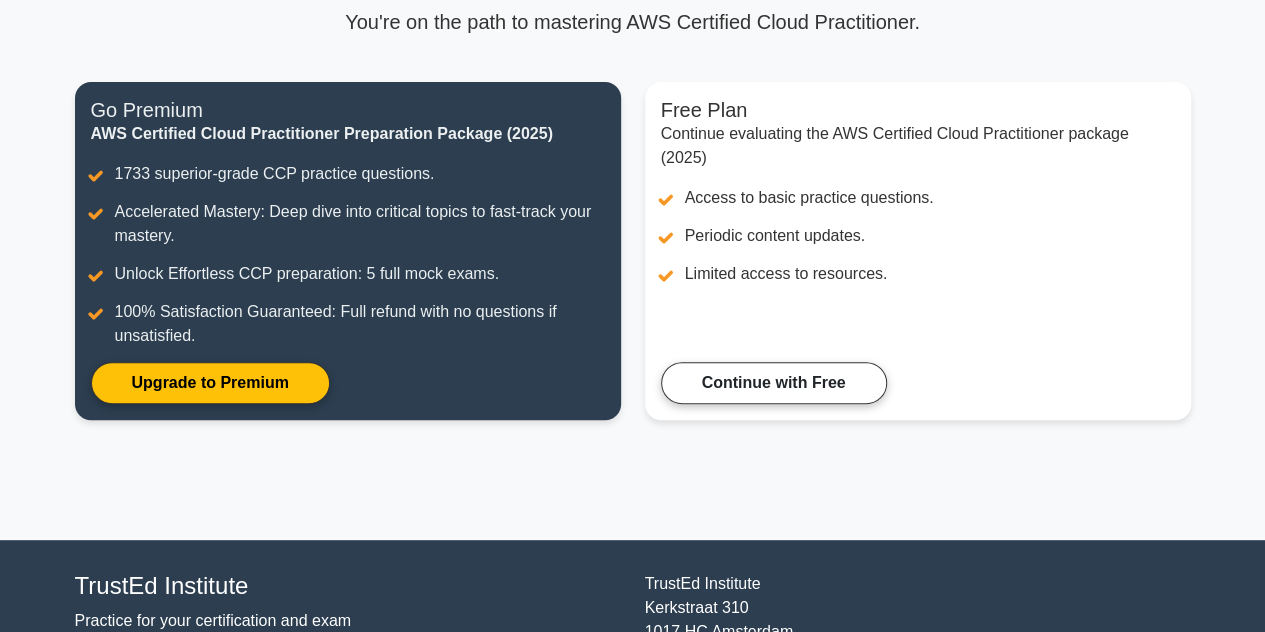 scroll, scrollTop: 187, scrollLeft: 0, axis: vertical 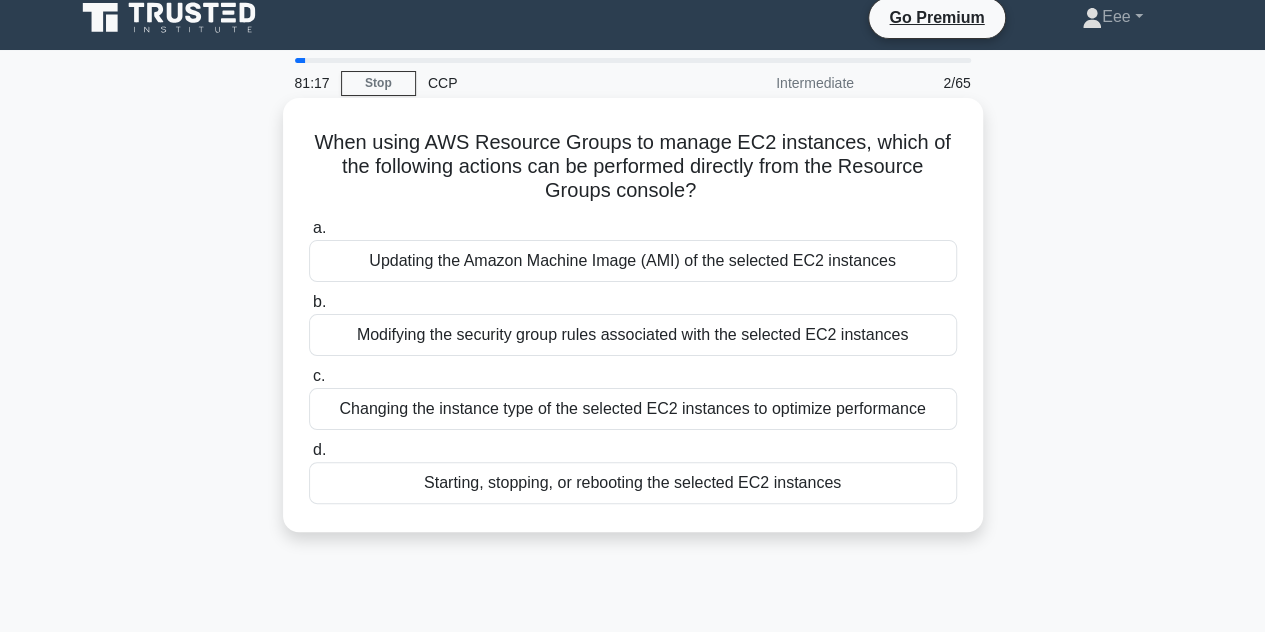 click on "Updating the Amazon Machine Image (AMI) of the selected EC2 instances" at bounding box center [633, 261] 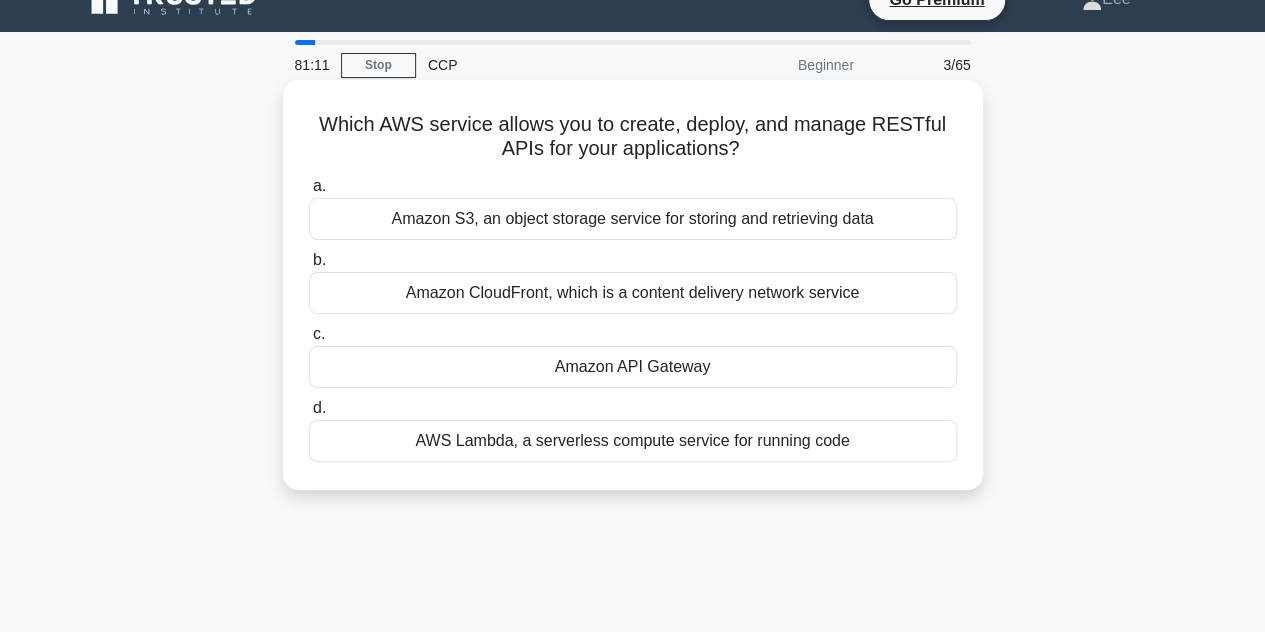 scroll, scrollTop: 0, scrollLeft: 0, axis: both 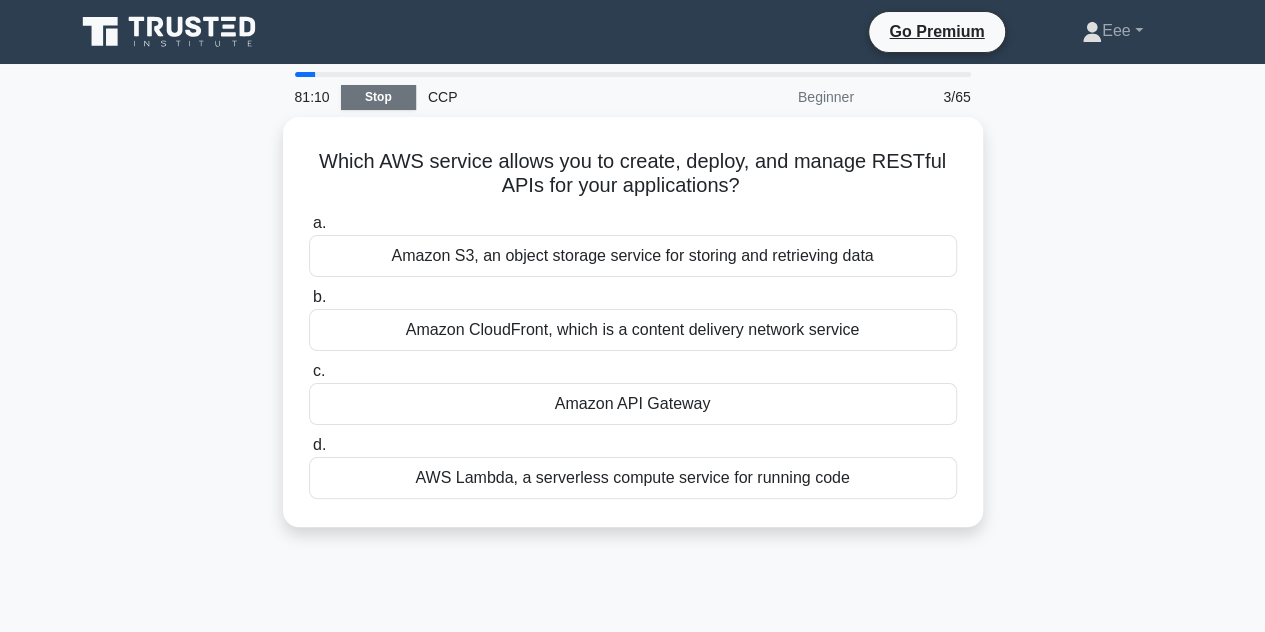 click on "Stop" at bounding box center (378, 97) 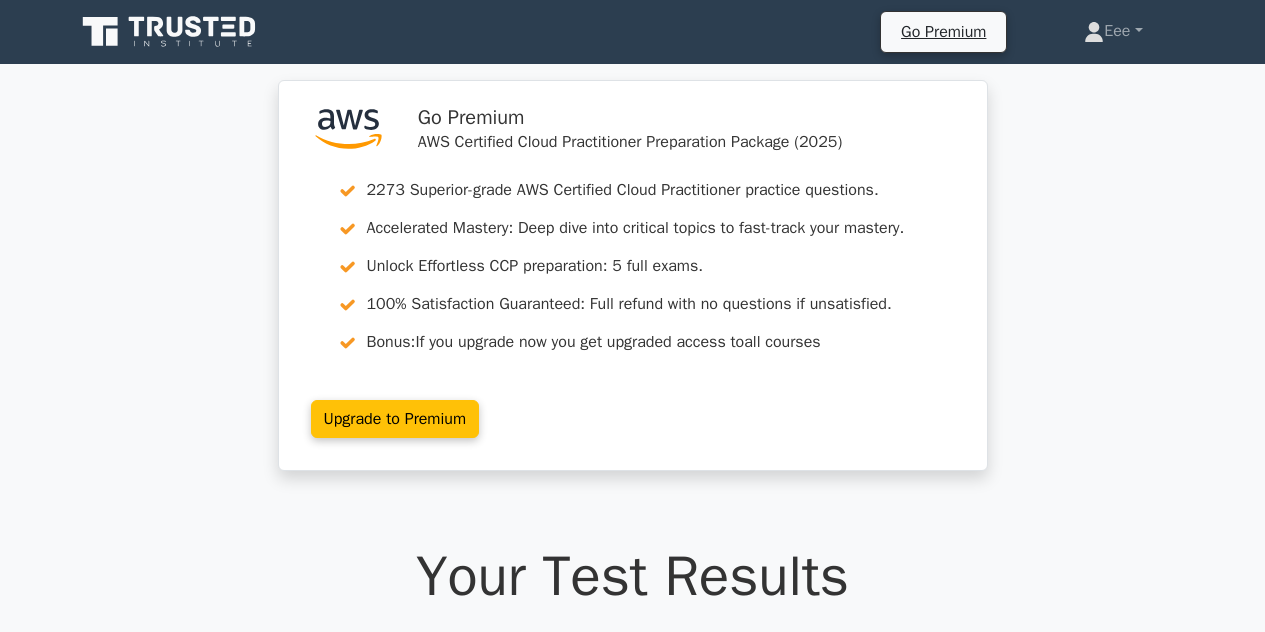 scroll, scrollTop: 0, scrollLeft: 0, axis: both 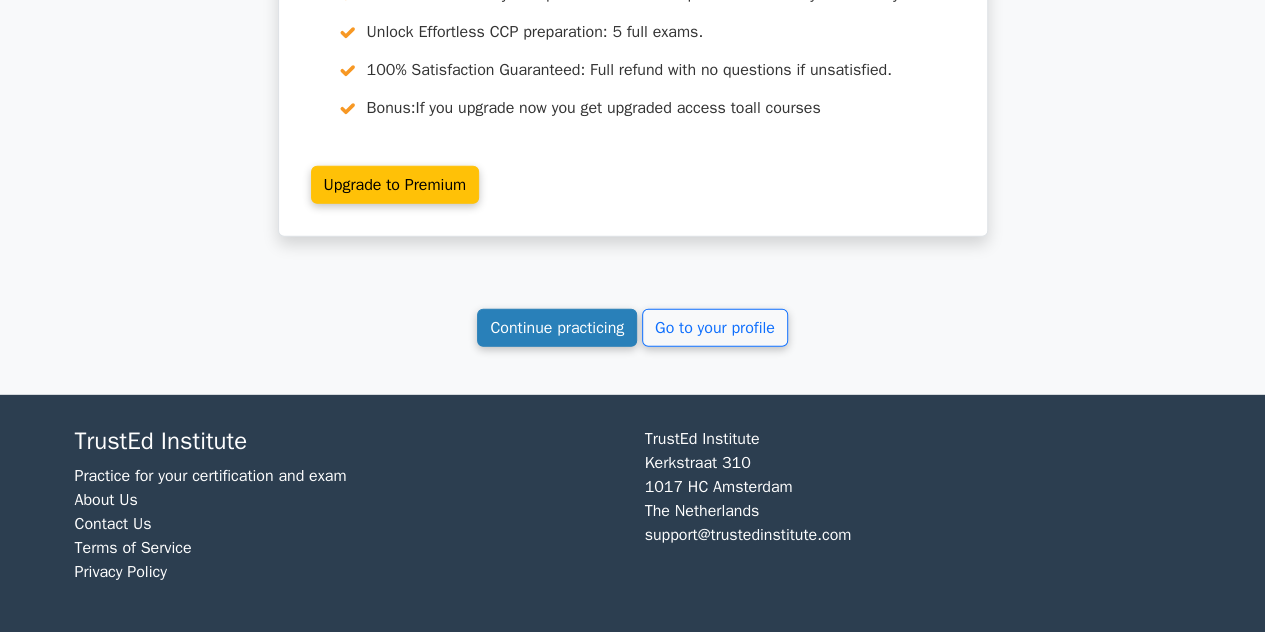 click on "Continue practicing" at bounding box center (557, 328) 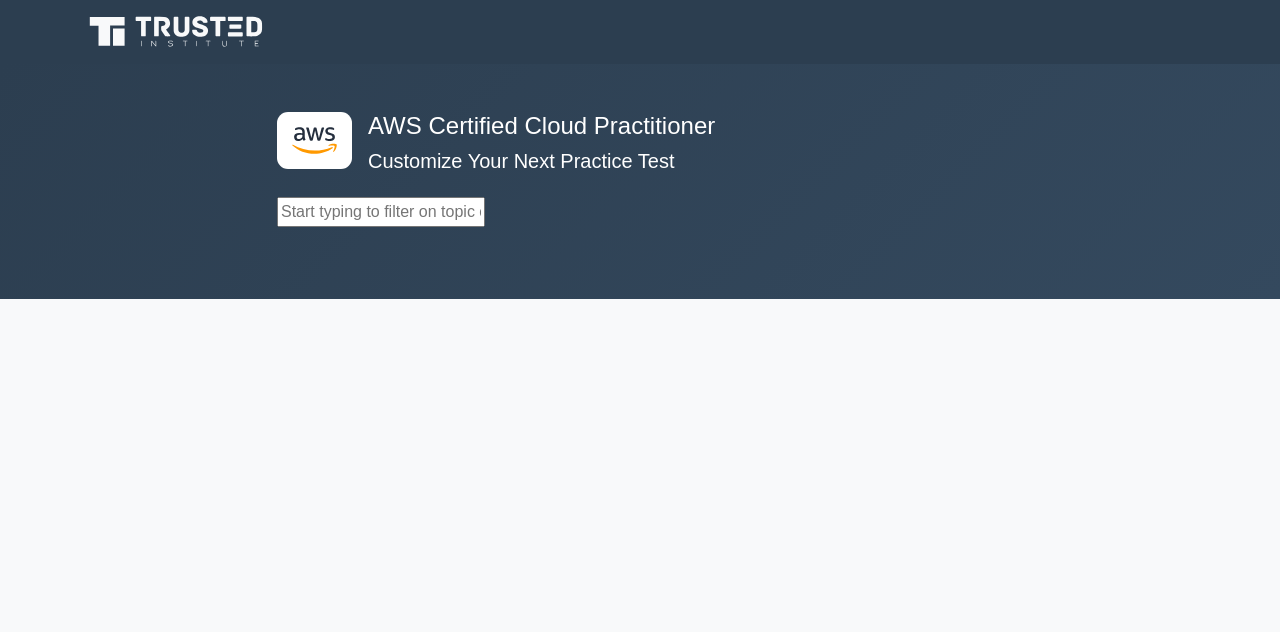 scroll, scrollTop: 0, scrollLeft: 0, axis: both 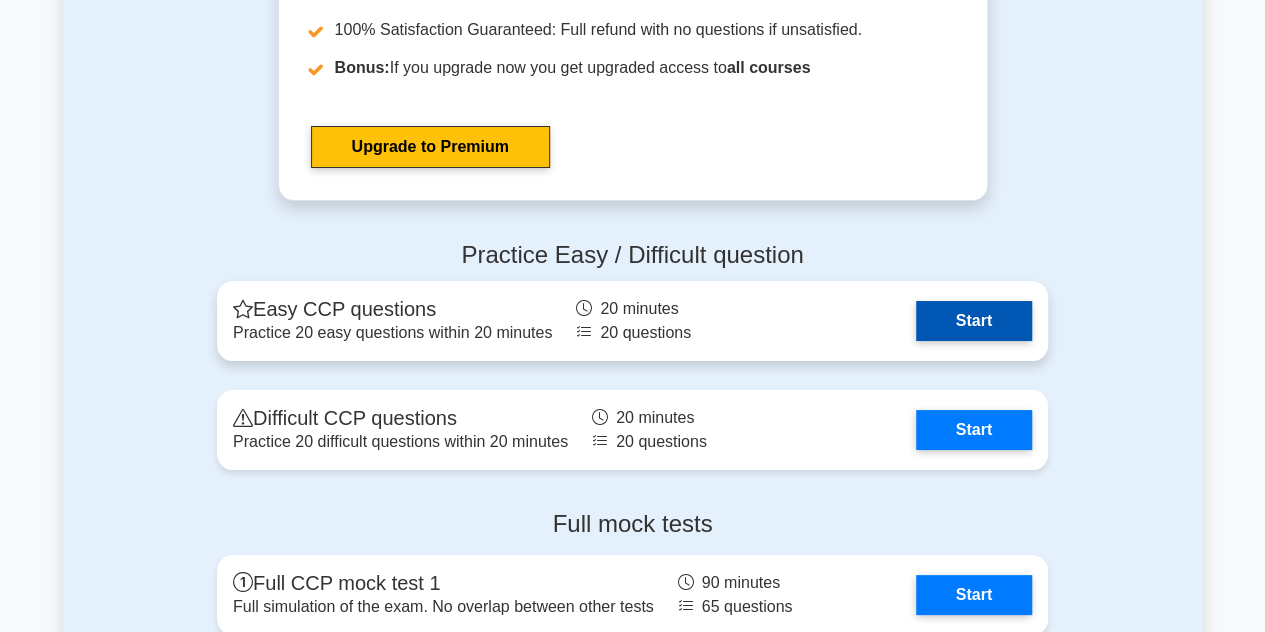 click on "Start" at bounding box center (974, 321) 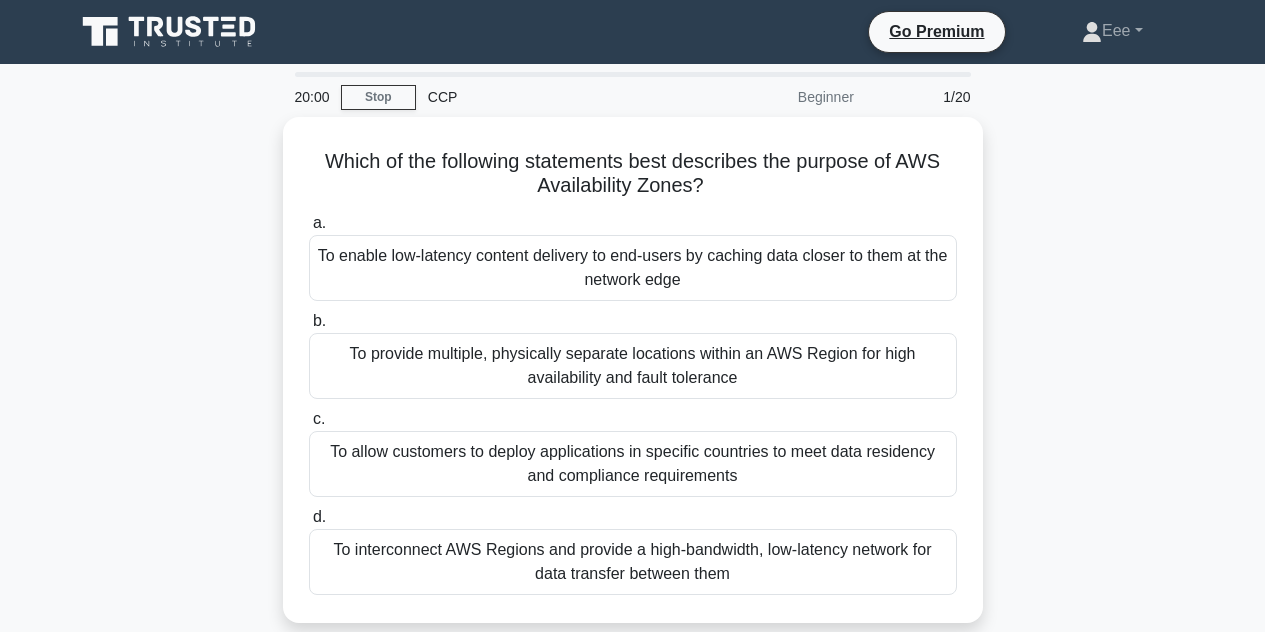 scroll, scrollTop: 0, scrollLeft: 0, axis: both 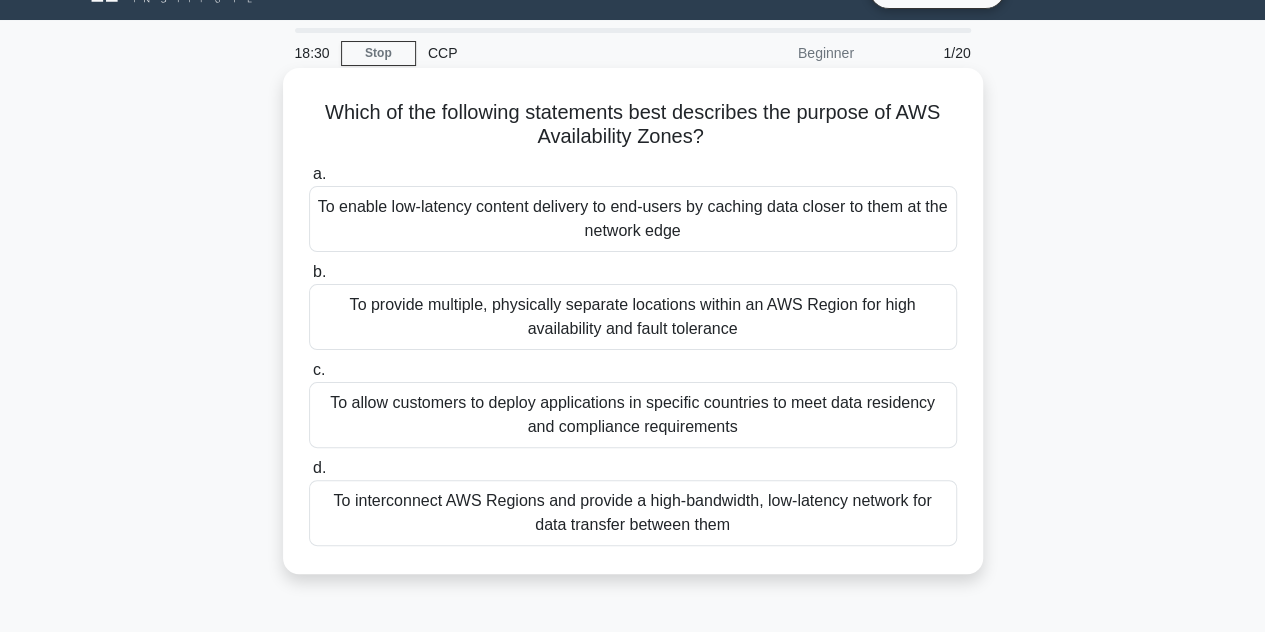 click on "To enable low-latency content delivery to end-users by caching data closer to them at the network edge" at bounding box center [633, 219] 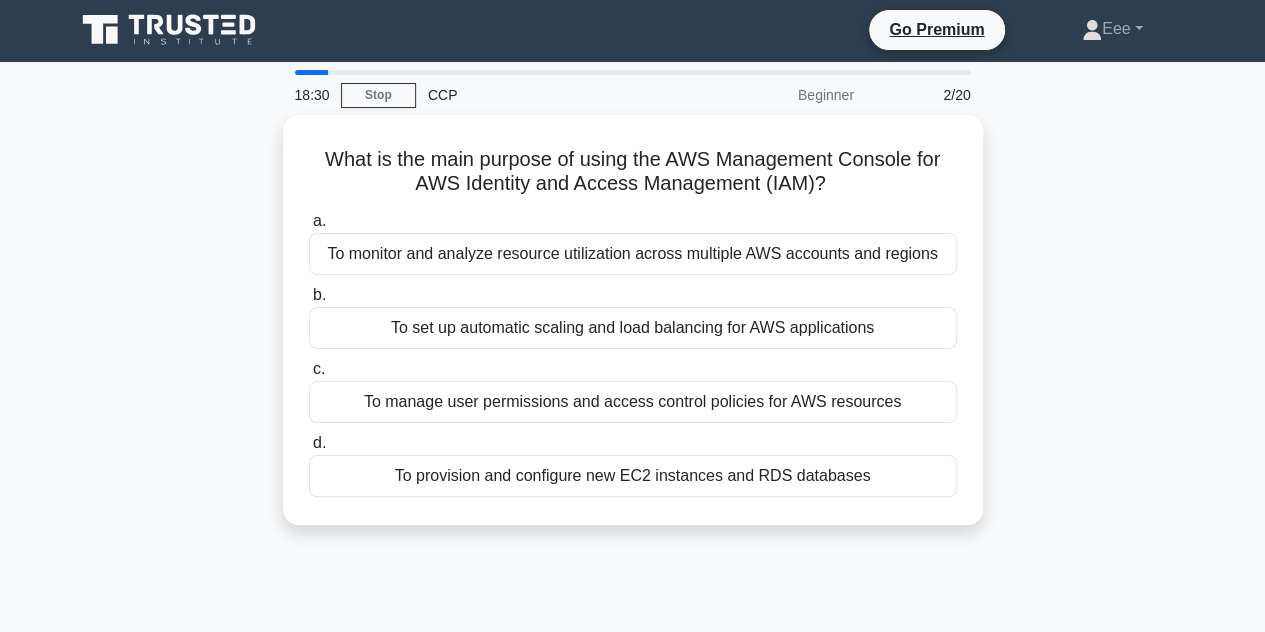 scroll, scrollTop: 0, scrollLeft: 0, axis: both 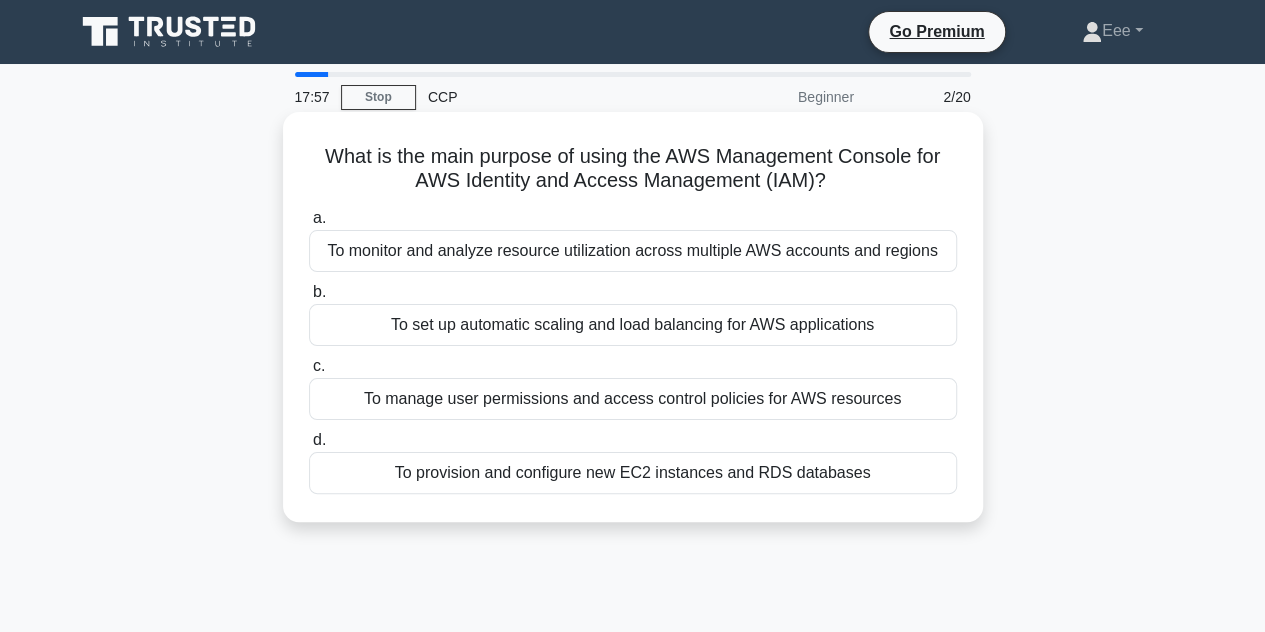 click on "To manage user permissions and access control policies for AWS resources" at bounding box center (633, 399) 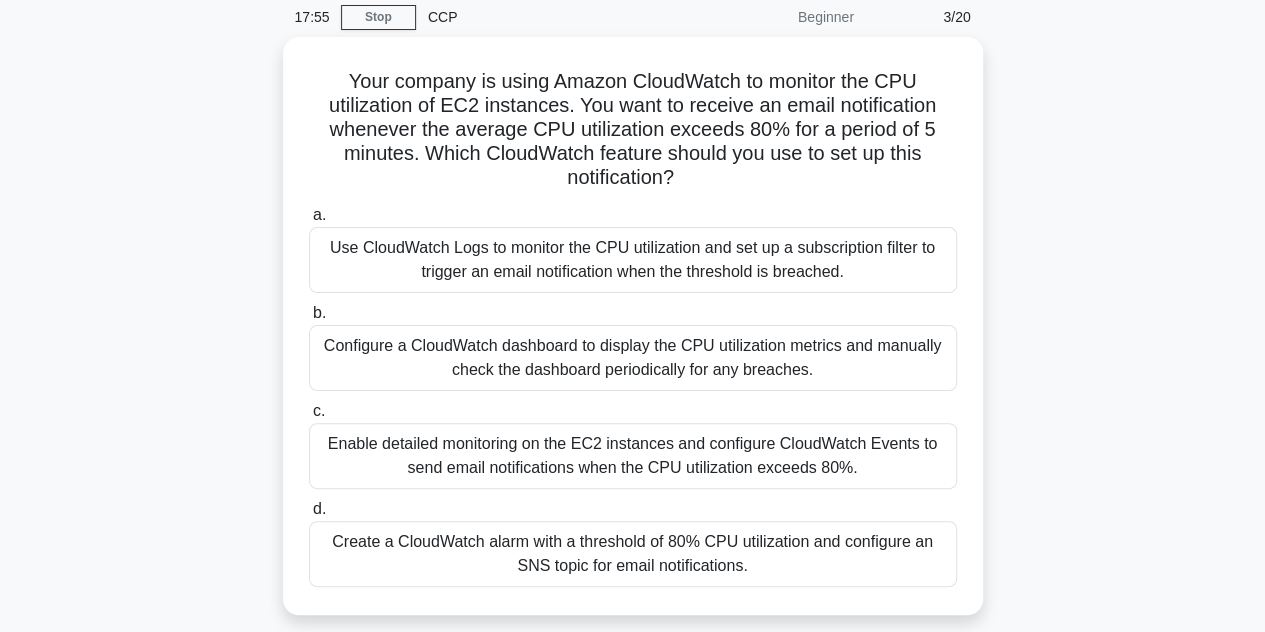 scroll, scrollTop: 80, scrollLeft: 0, axis: vertical 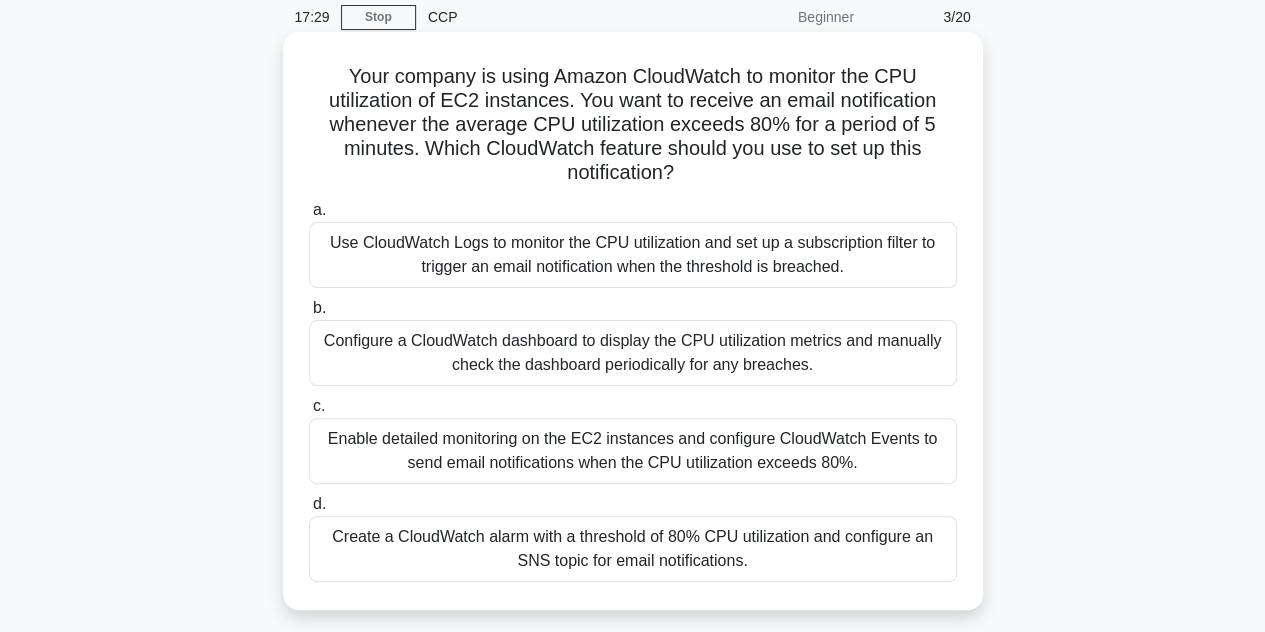 click on "Create a CloudWatch alarm with a threshold of 80% CPU utilization and configure an SNS topic for email notifications." at bounding box center (633, 549) 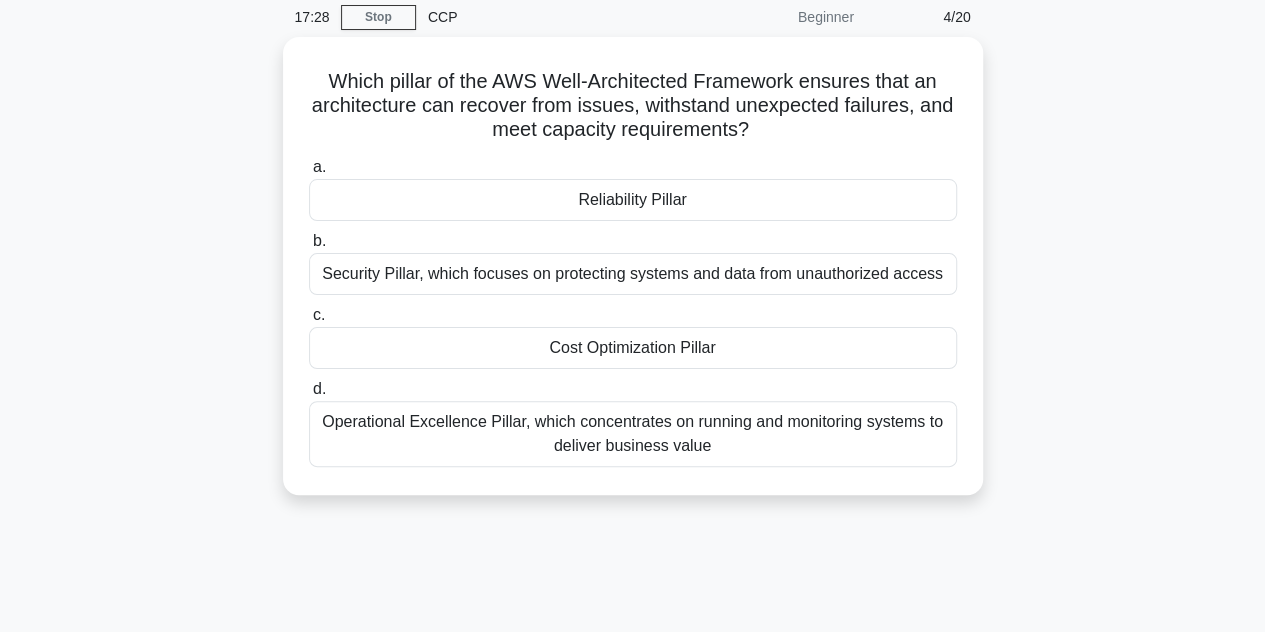 scroll, scrollTop: 0, scrollLeft: 0, axis: both 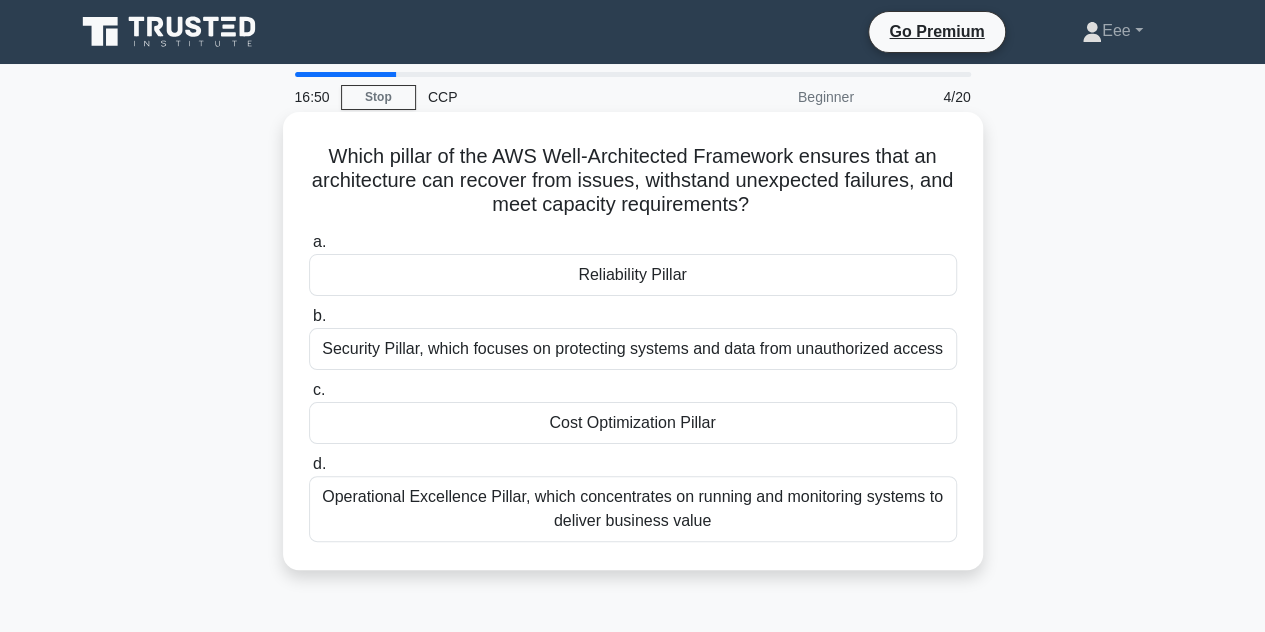 click on "Operational Excellence Pillar, which concentrates on running and monitoring systems to deliver business value" at bounding box center (633, 509) 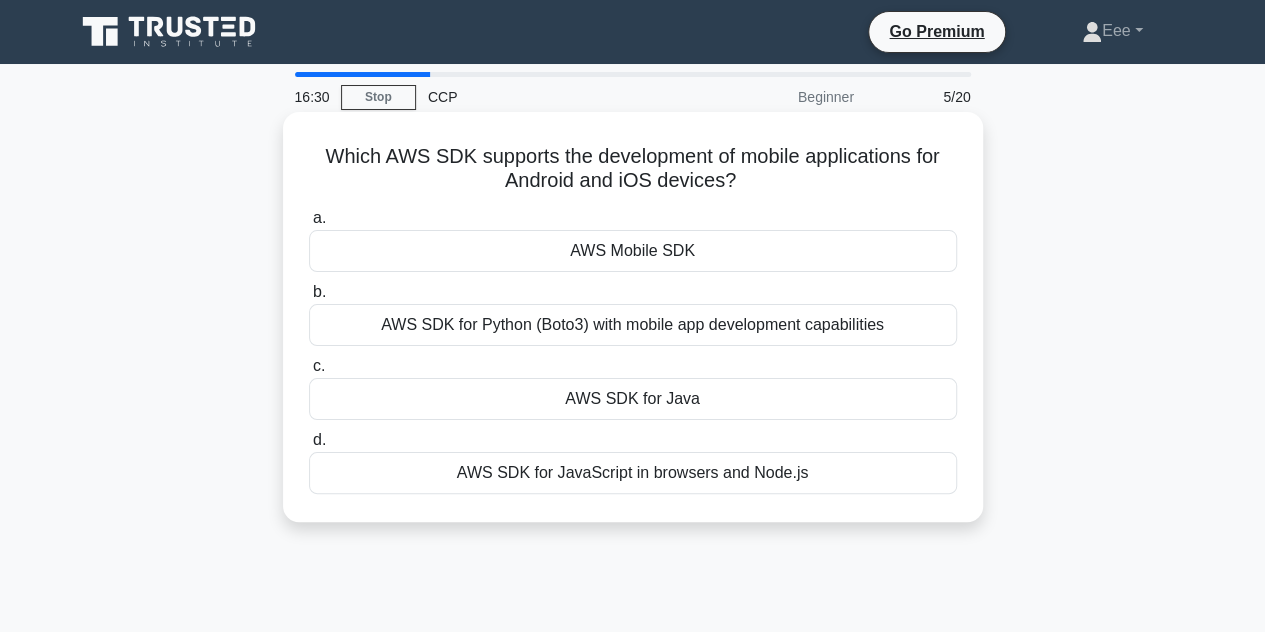 click on "AWS SDK for JavaScript in browsers and Node.js" at bounding box center [633, 473] 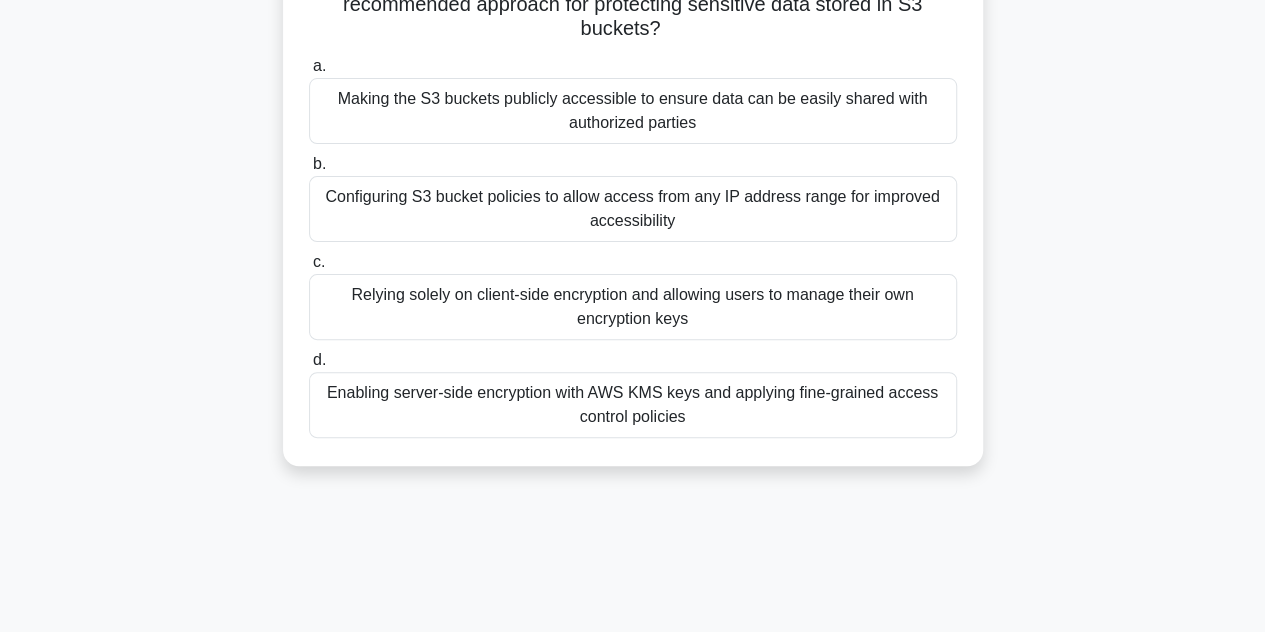 scroll, scrollTop: 177, scrollLeft: 0, axis: vertical 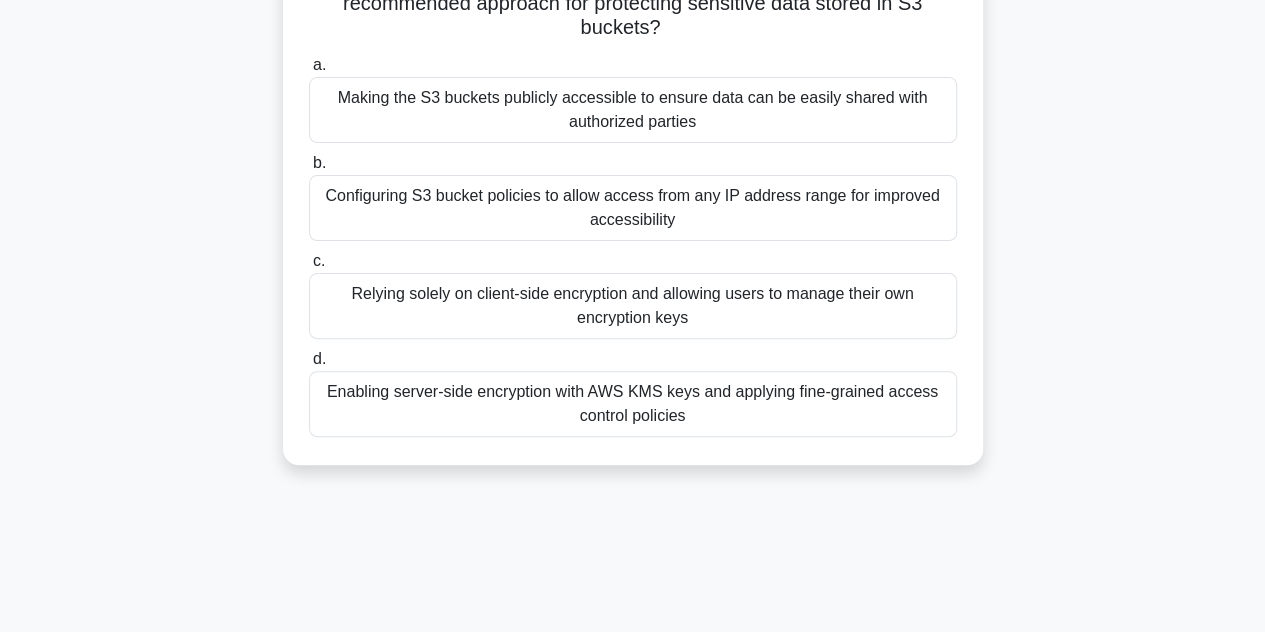 click on "Enabling server-side encryption with AWS KMS keys and applying fine-grained access control policies" at bounding box center (633, 404) 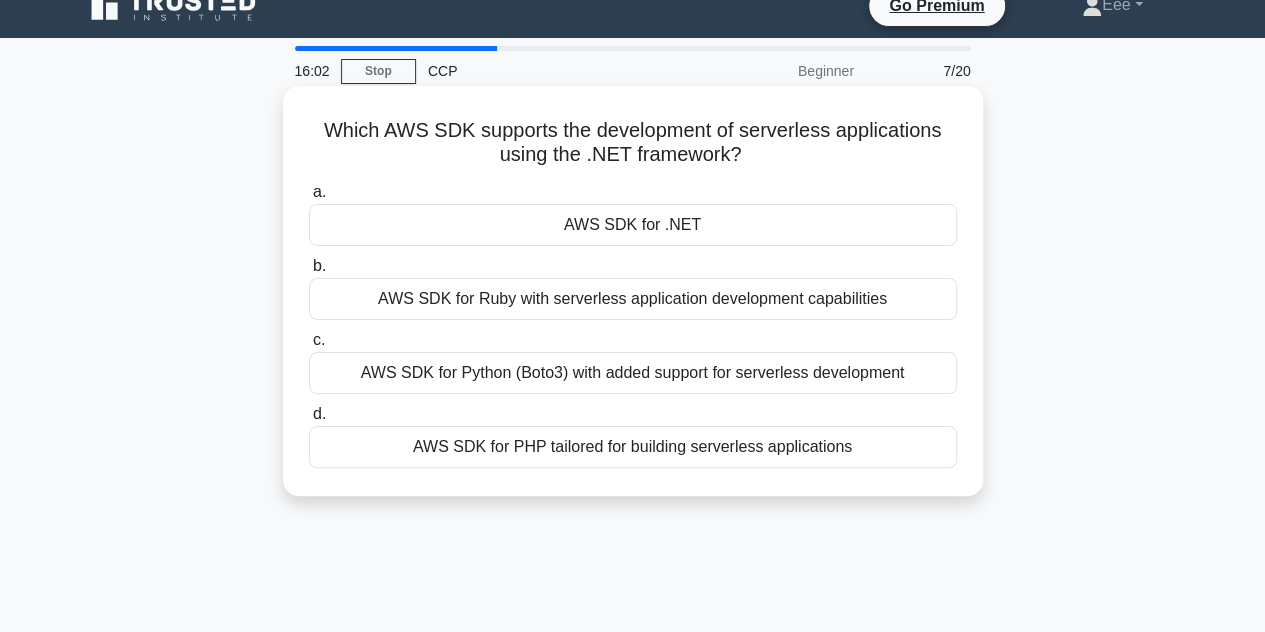 scroll, scrollTop: 0, scrollLeft: 0, axis: both 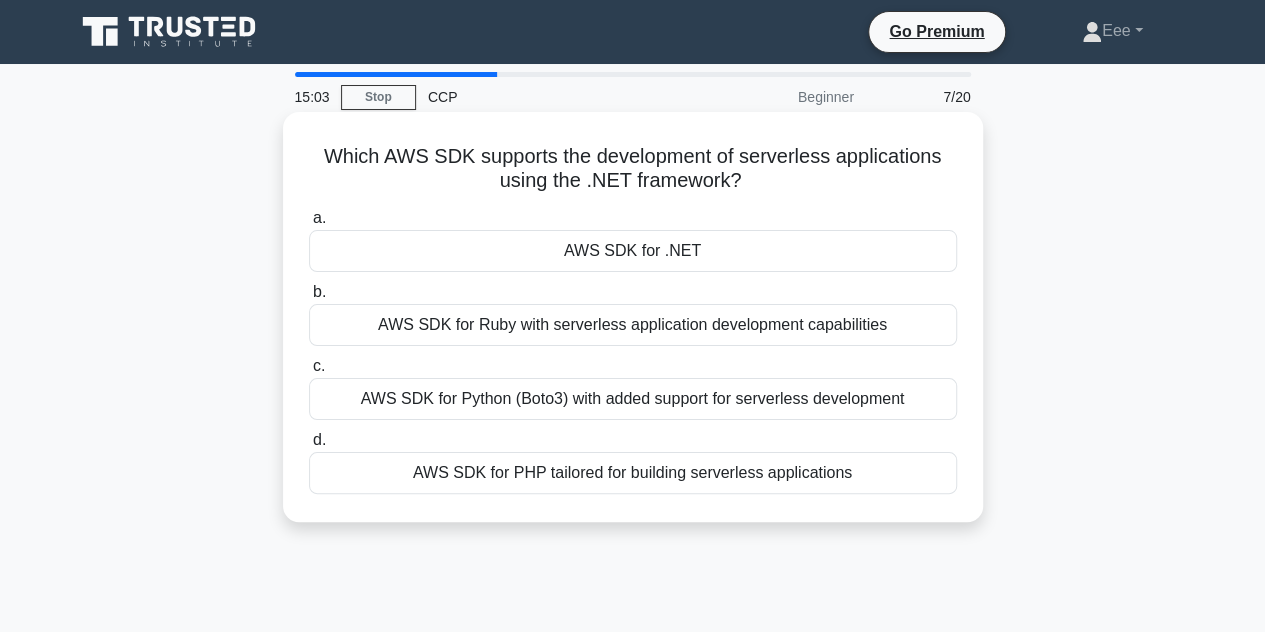 click on "AWS SDK for .NET" at bounding box center [633, 251] 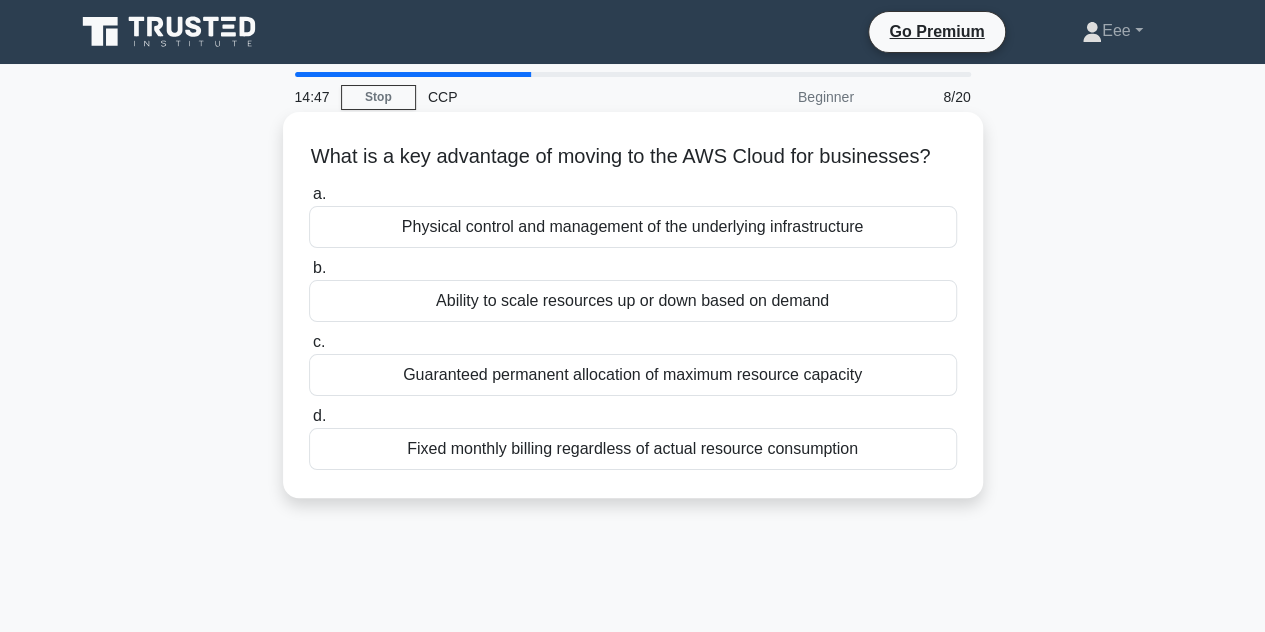 click on "Ability to scale resources up or down based on demand" at bounding box center (633, 301) 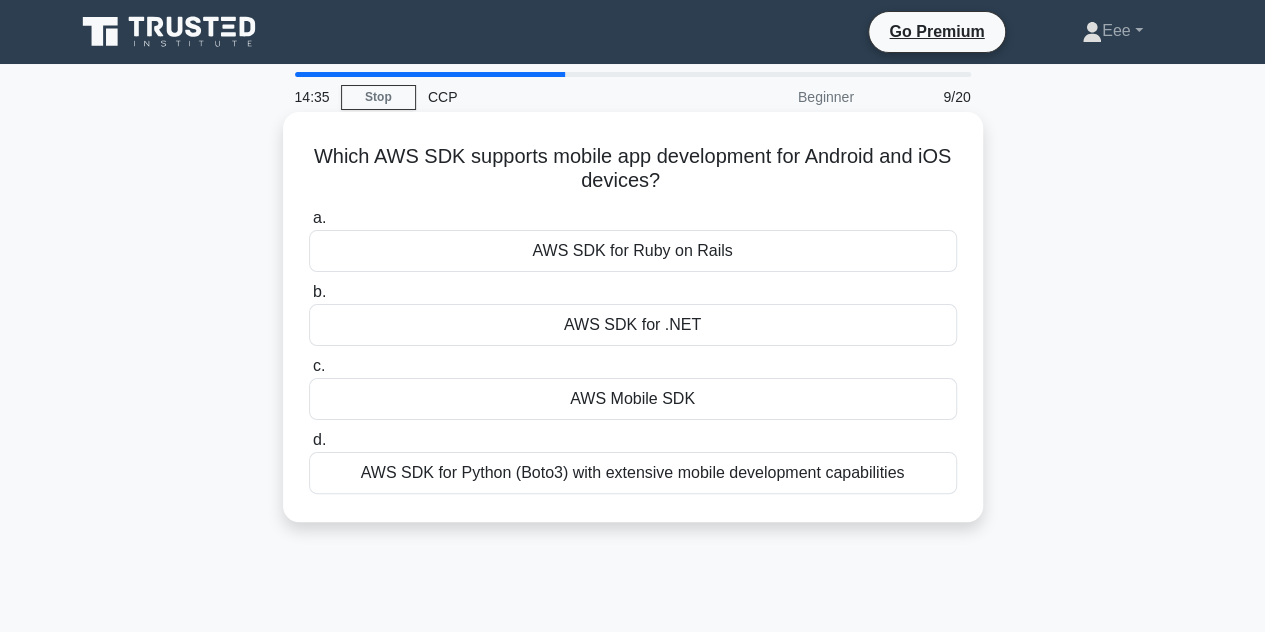 click on "AWS Mobile SDK" at bounding box center (633, 399) 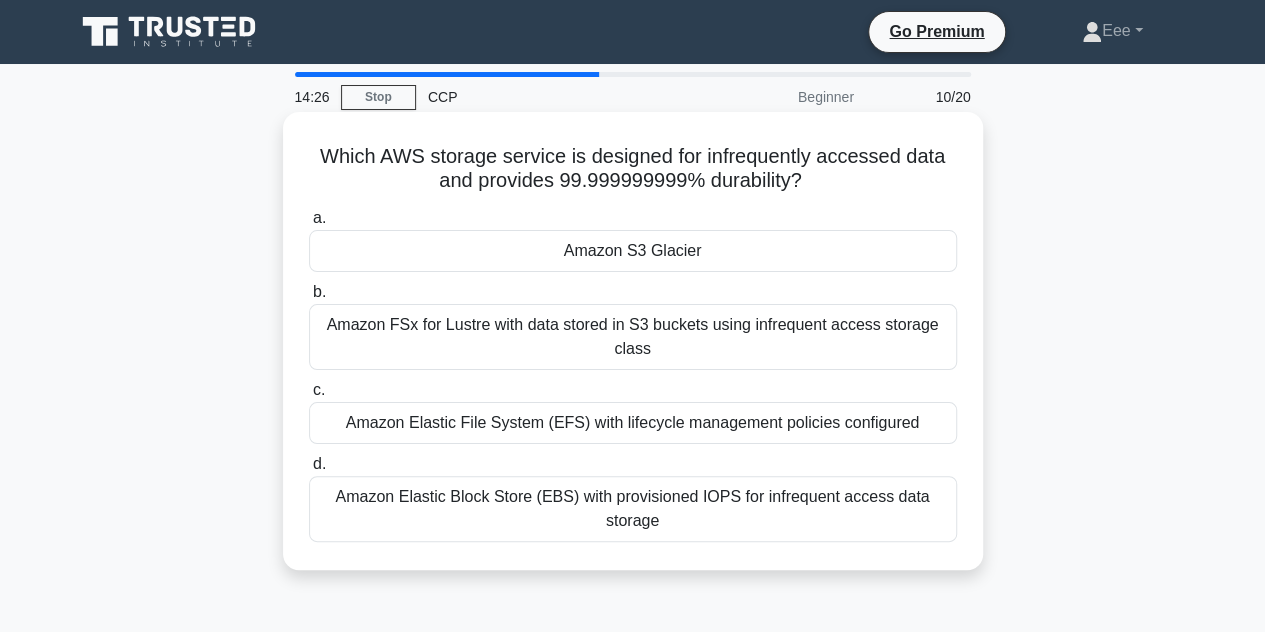 click on "Amazon S3 Glacier" at bounding box center [633, 251] 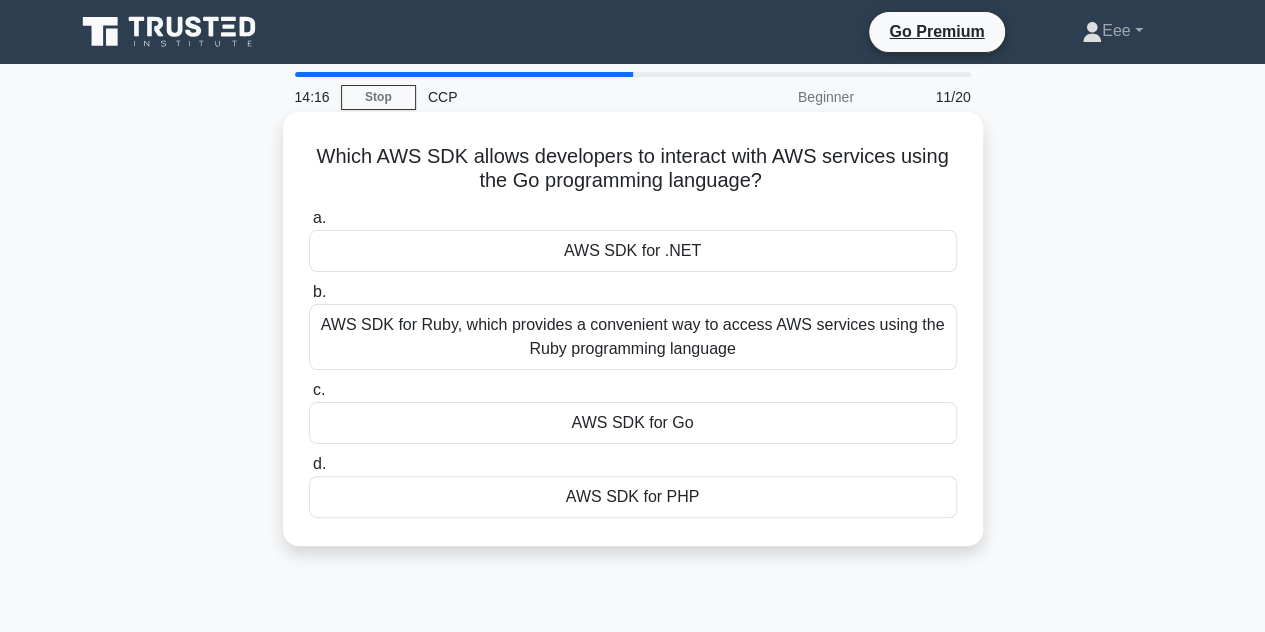 click on "AWS SDK for Go" at bounding box center (633, 423) 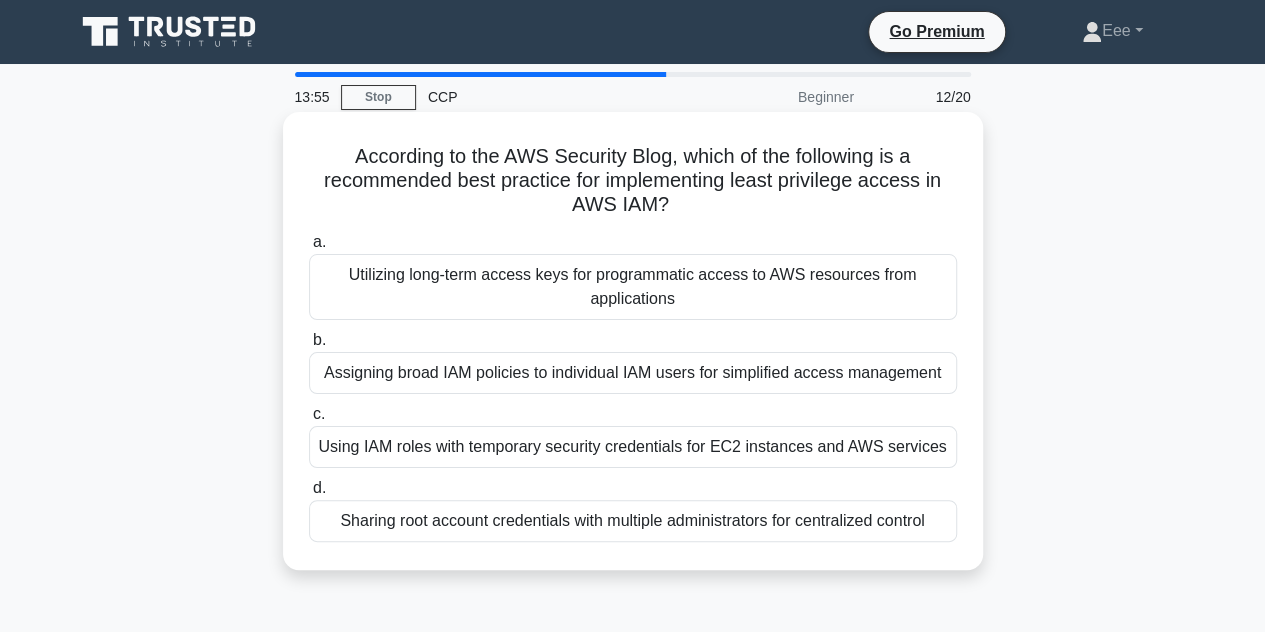 click on "Using IAM roles with temporary security credentials for EC2 instances and AWS services" at bounding box center [633, 447] 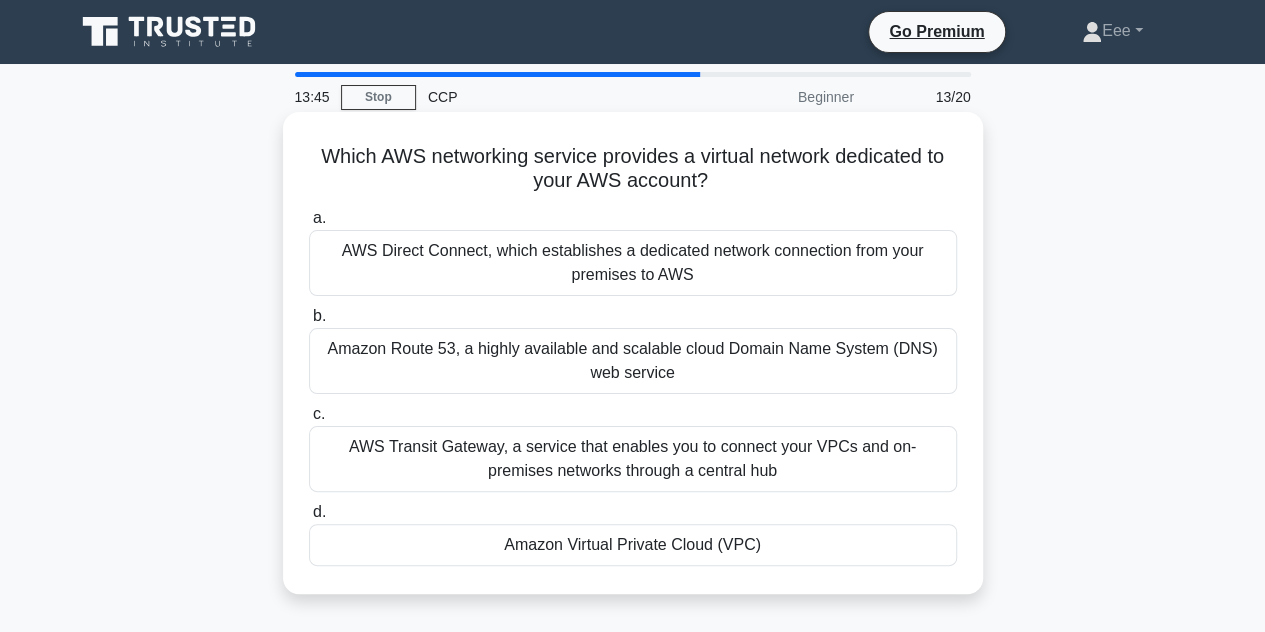 click on "Amazon Virtual Private Cloud (VPC)" at bounding box center (633, 545) 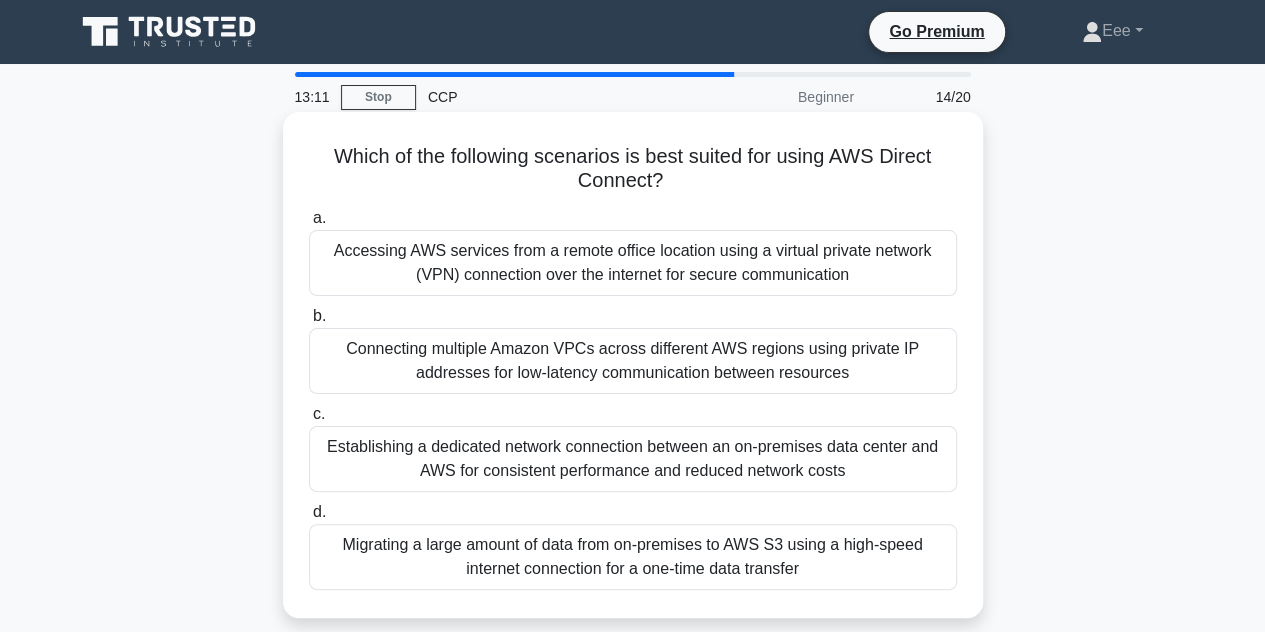 click on "Accessing AWS services from a remote office location using a virtual private network (VPN) connection over the internet for secure communication" at bounding box center [633, 263] 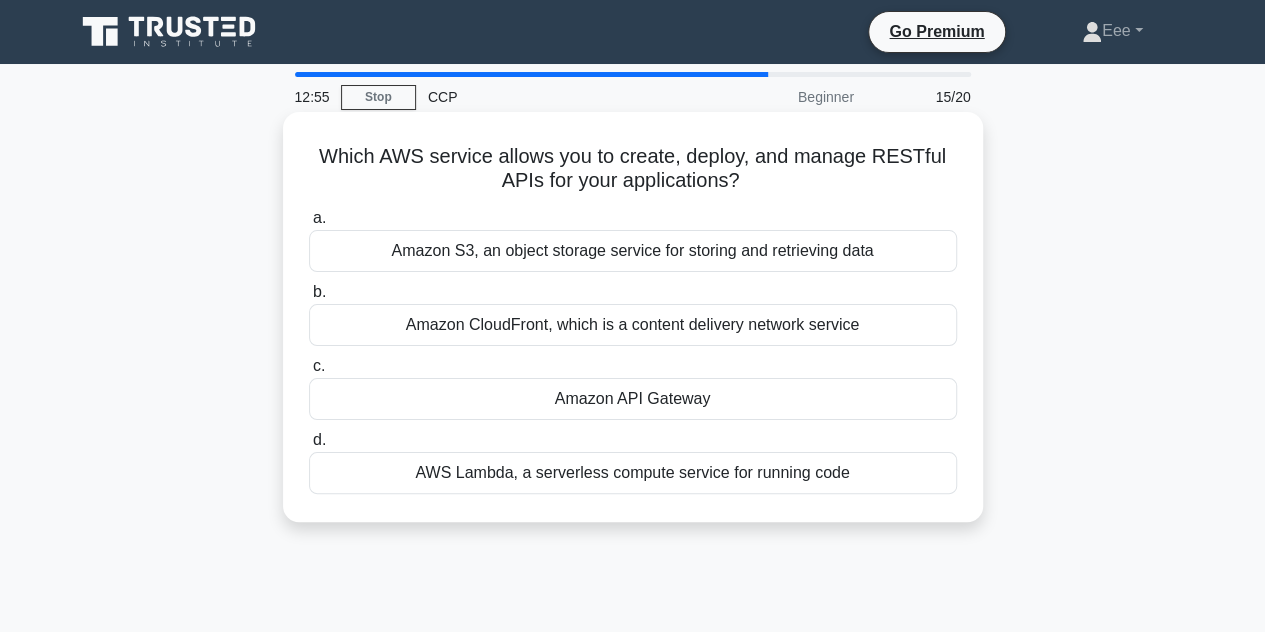 click on "Amazon API Gateway" at bounding box center (633, 399) 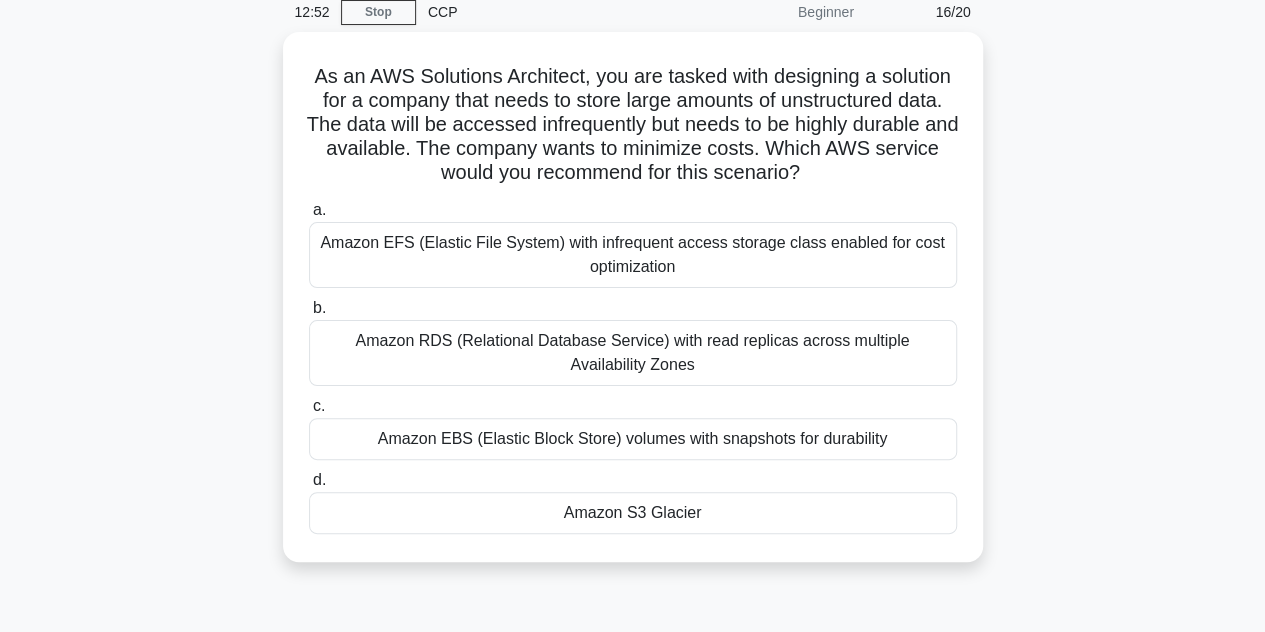 scroll, scrollTop: 86, scrollLeft: 0, axis: vertical 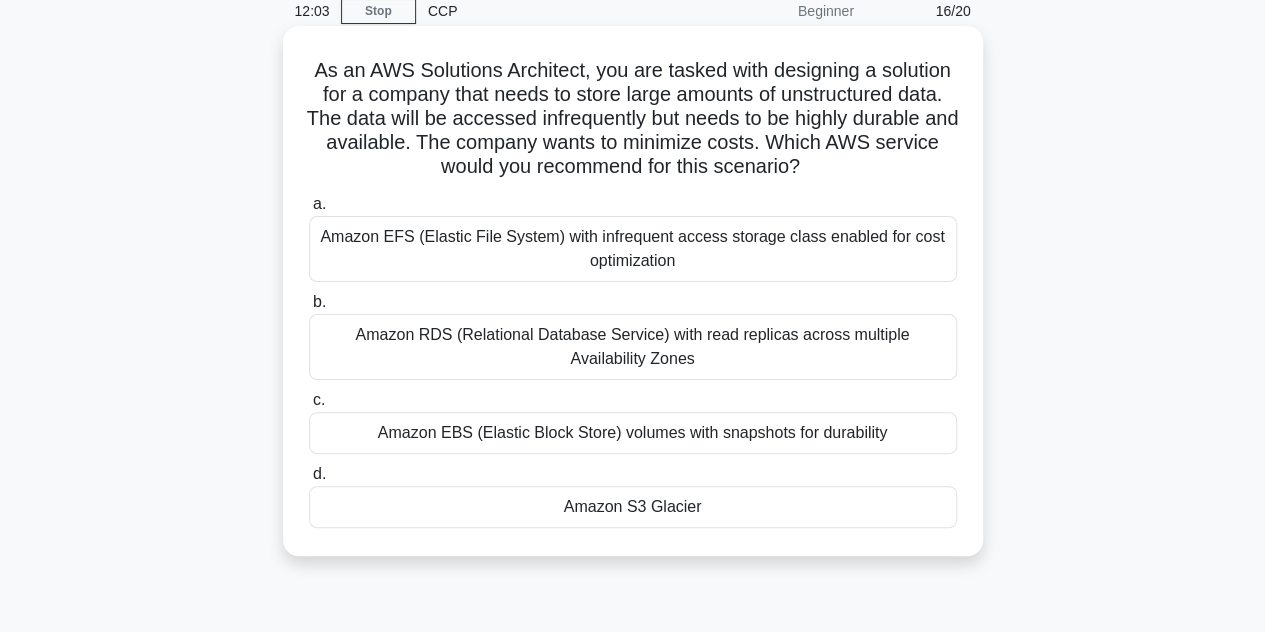 click on "Amazon S3 Glacier" at bounding box center [633, 507] 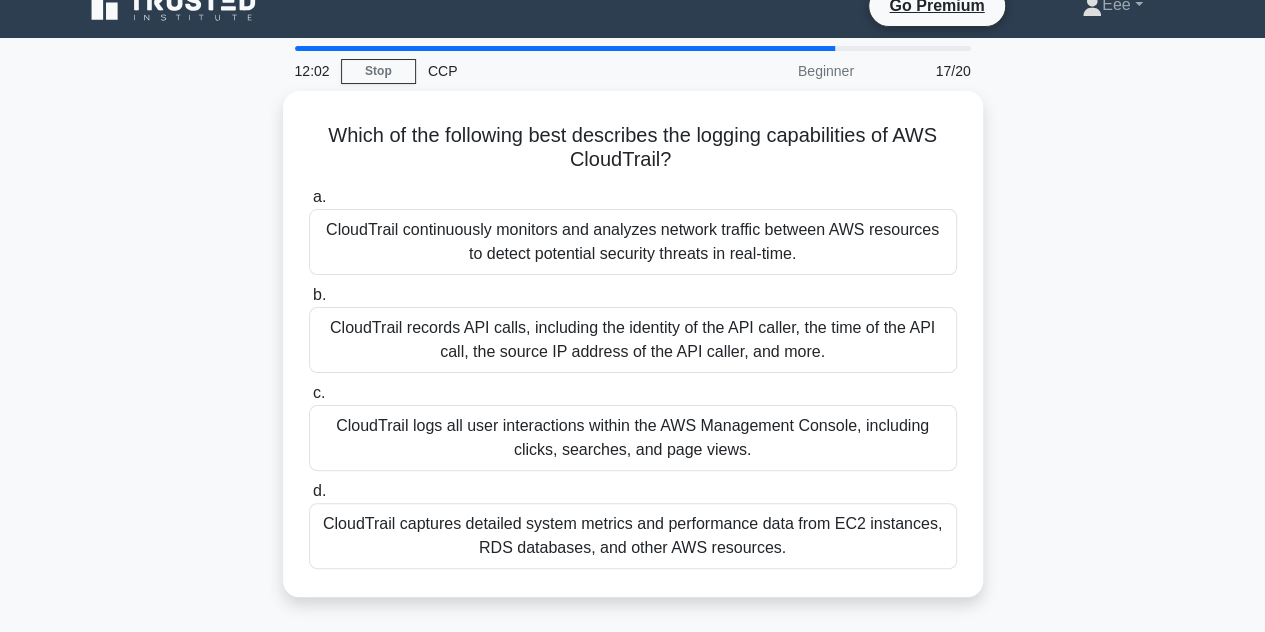 scroll, scrollTop: 0, scrollLeft: 0, axis: both 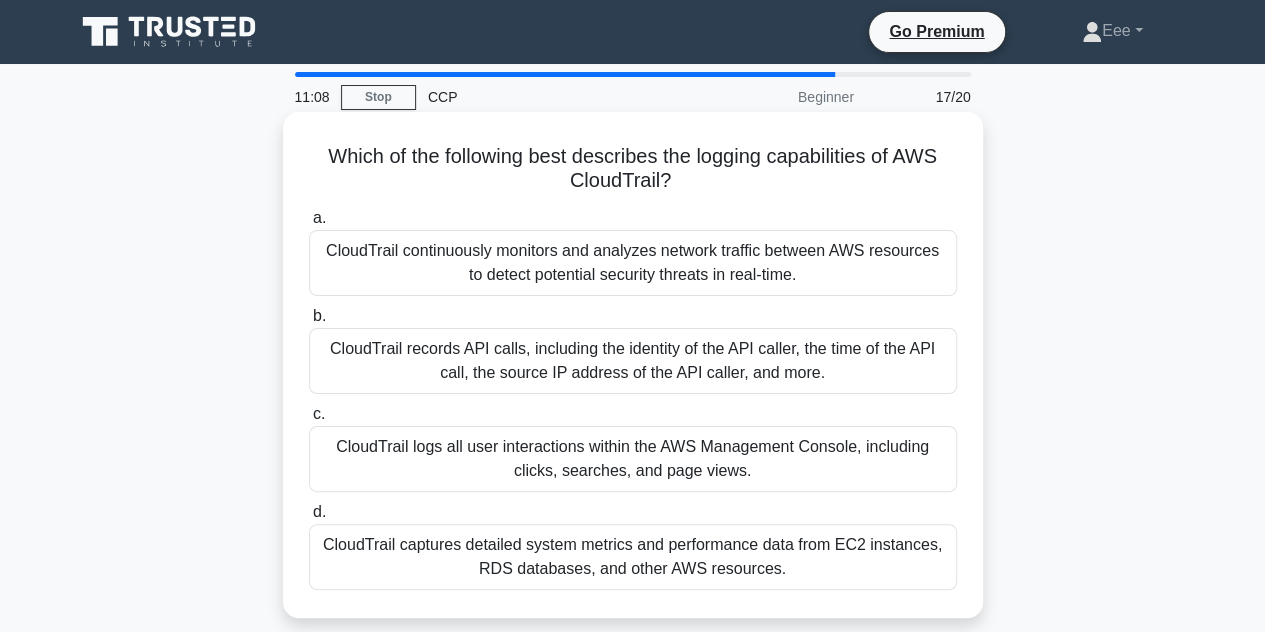 click on "CloudTrail records API calls, including the identity of the API caller, the time of the API call, the source IP address of the API caller, and more." at bounding box center [633, 361] 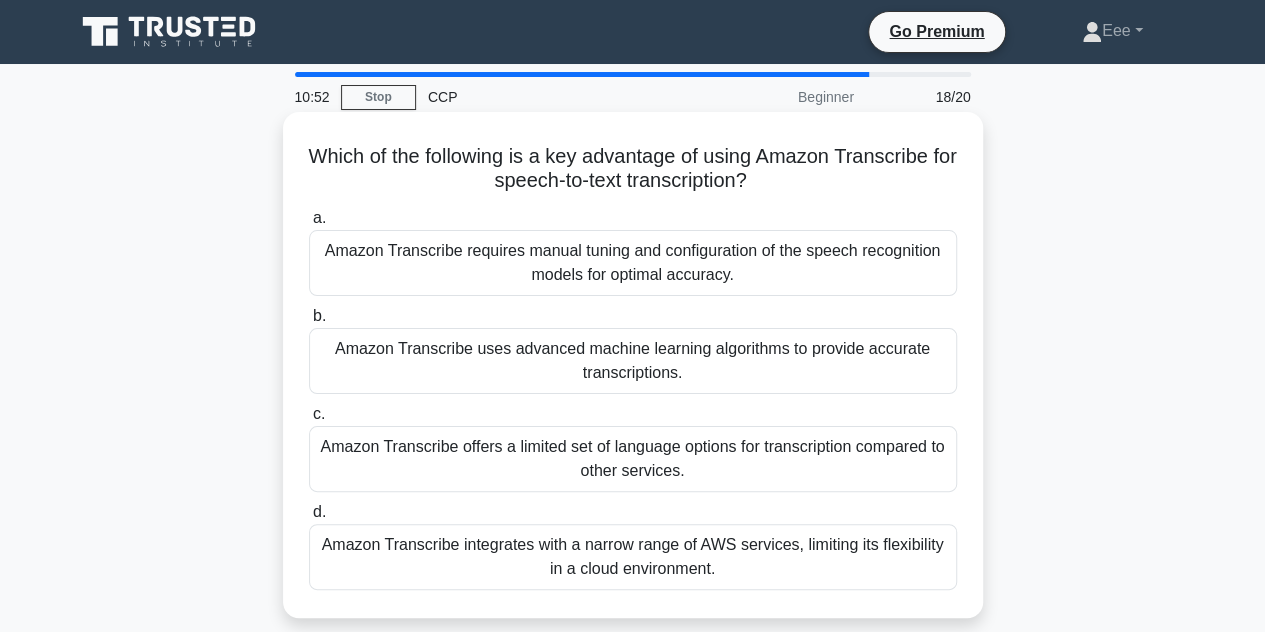 click on "Amazon Transcribe uses advanced machine learning algorithms to provide accurate transcriptions." at bounding box center [633, 361] 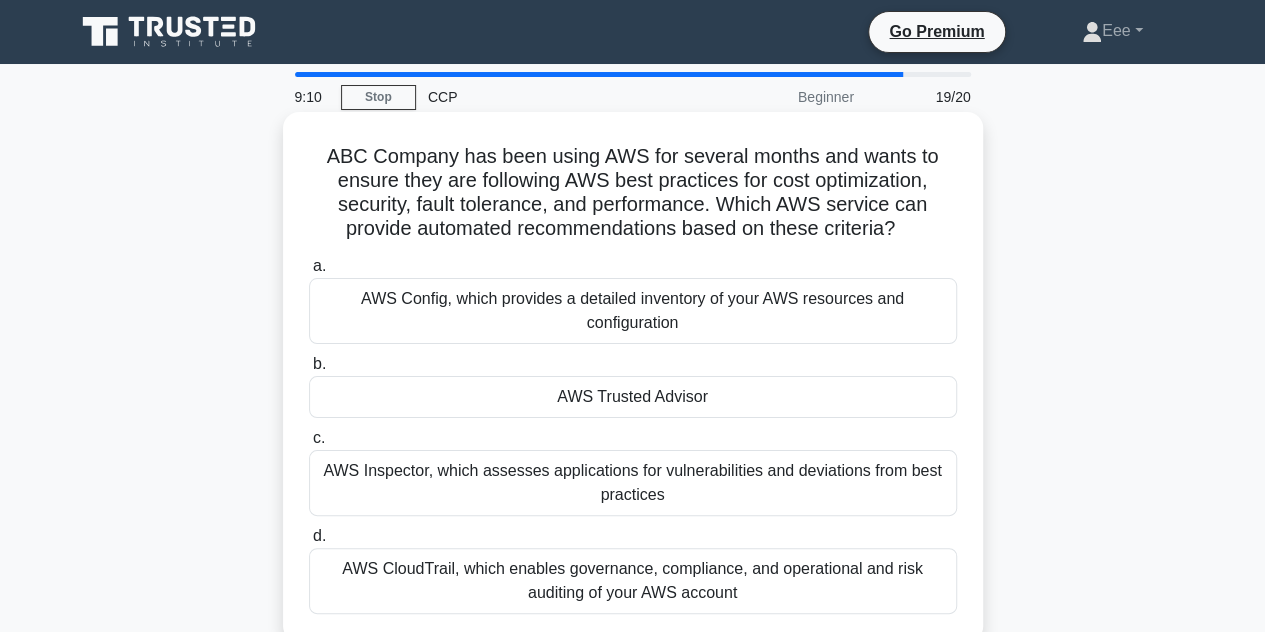 click on "AWS Trusted Advisor" at bounding box center [633, 397] 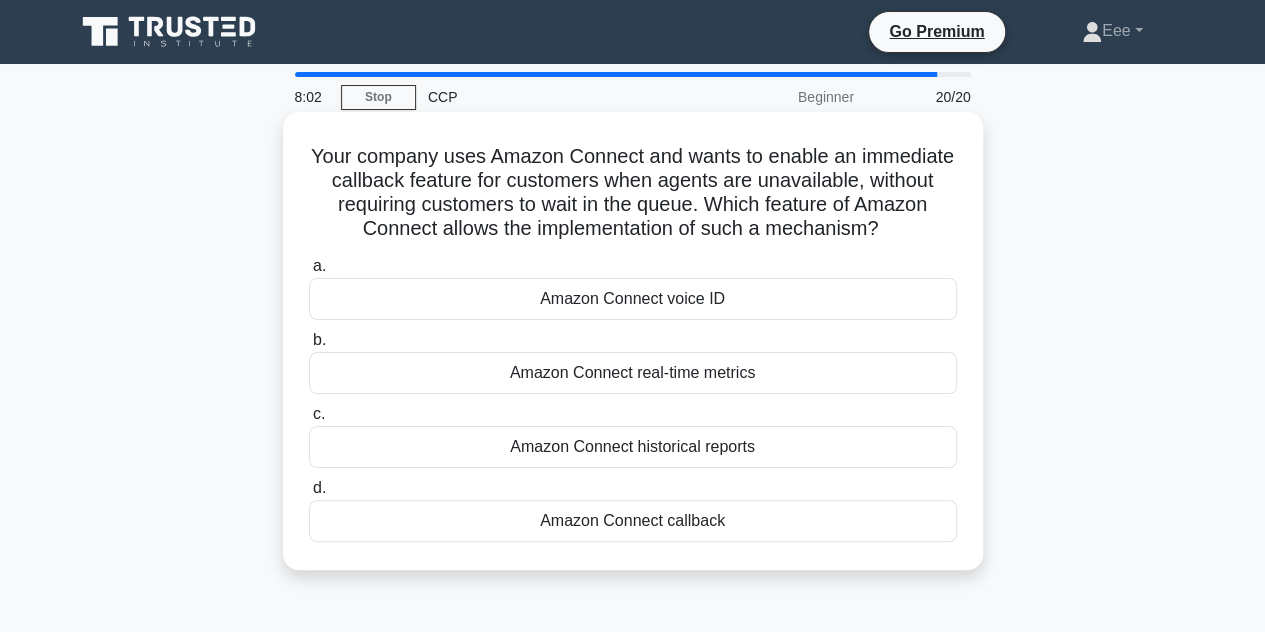 click on "Amazon Connect callback" at bounding box center [633, 521] 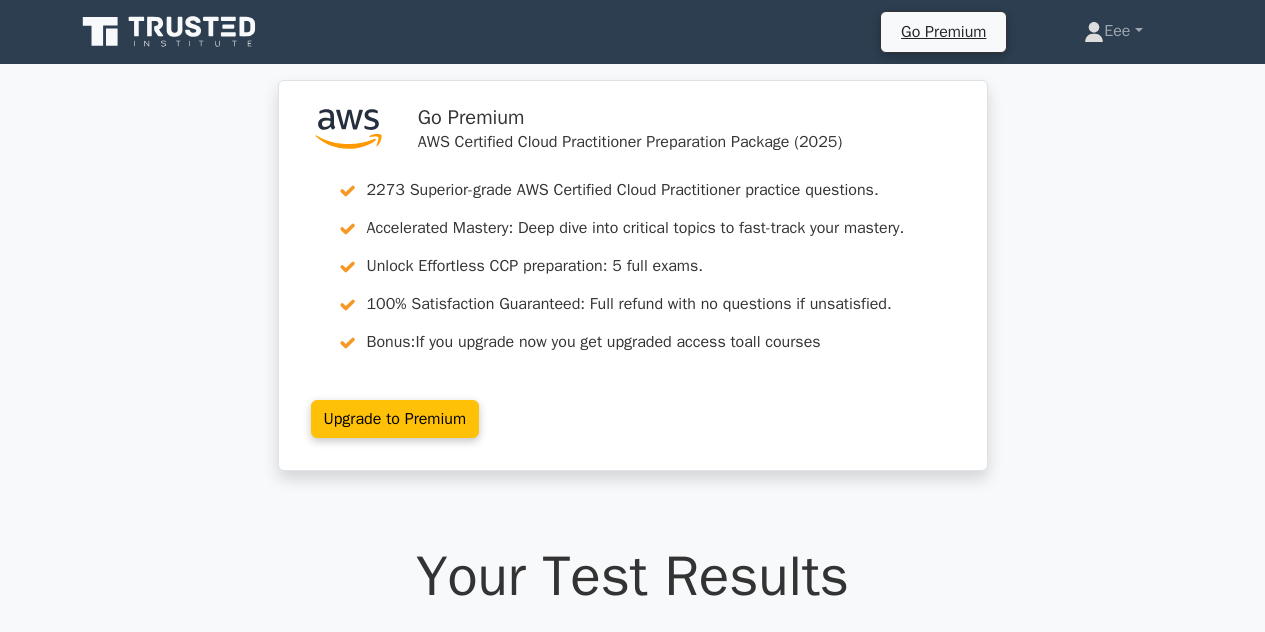 scroll, scrollTop: 0, scrollLeft: 0, axis: both 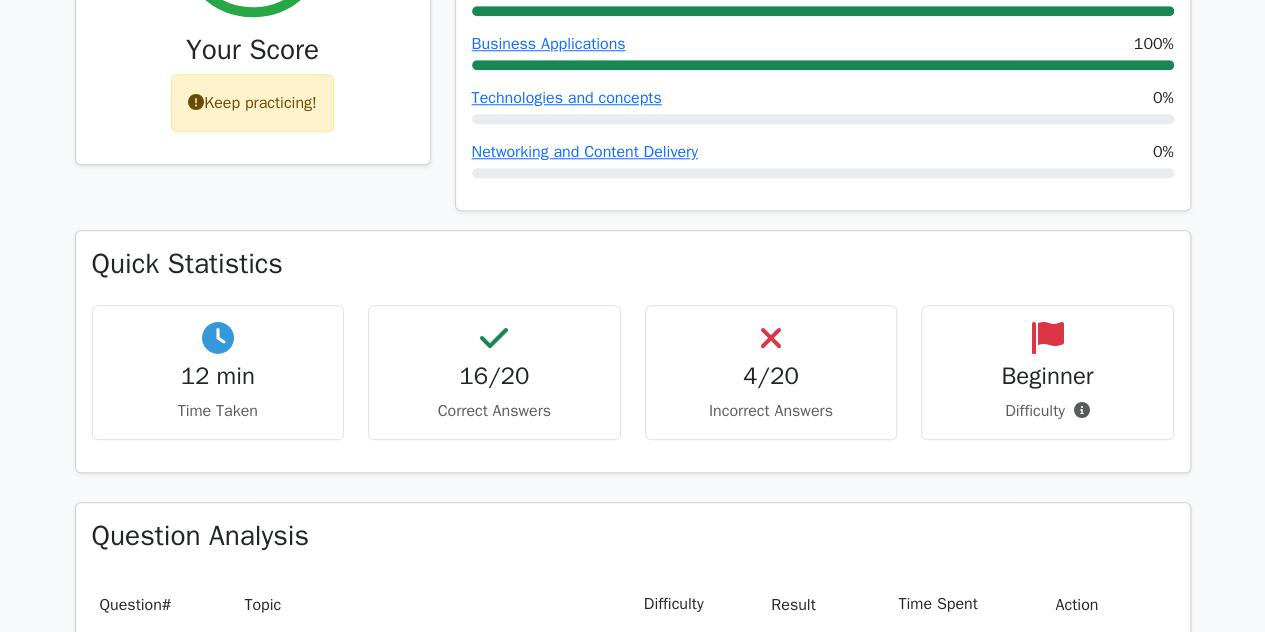 click on "4/20" at bounding box center [771, 376] 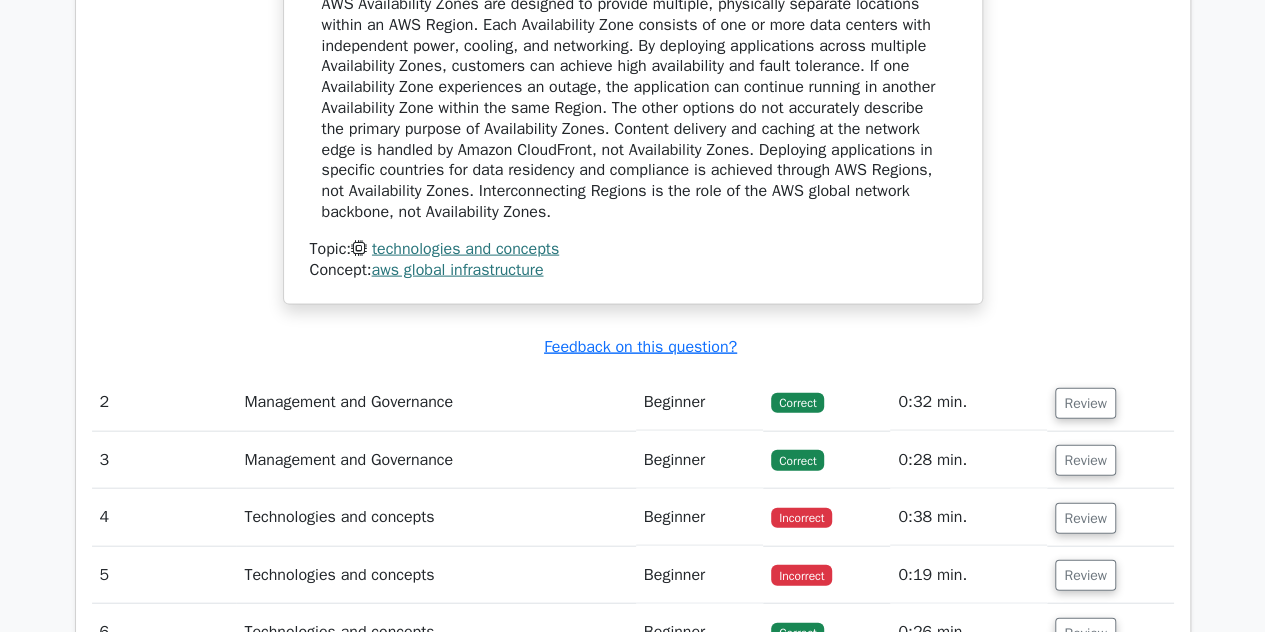 scroll, scrollTop: 2068, scrollLeft: 0, axis: vertical 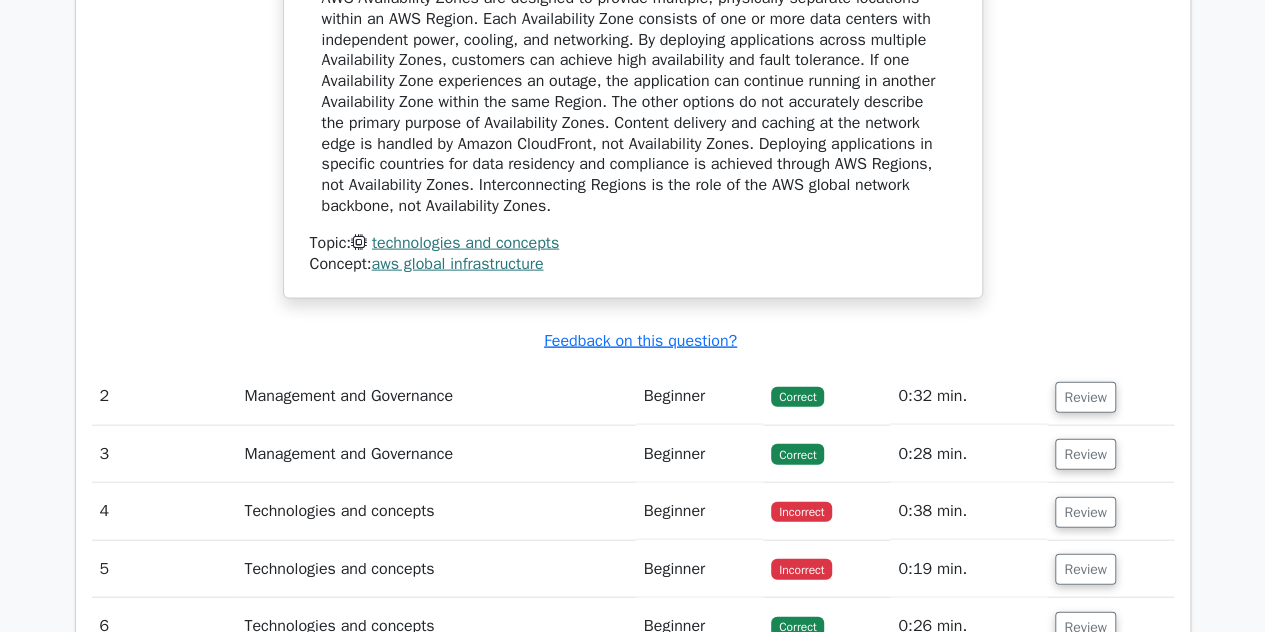 click on "4" at bounding box center [164, 511] 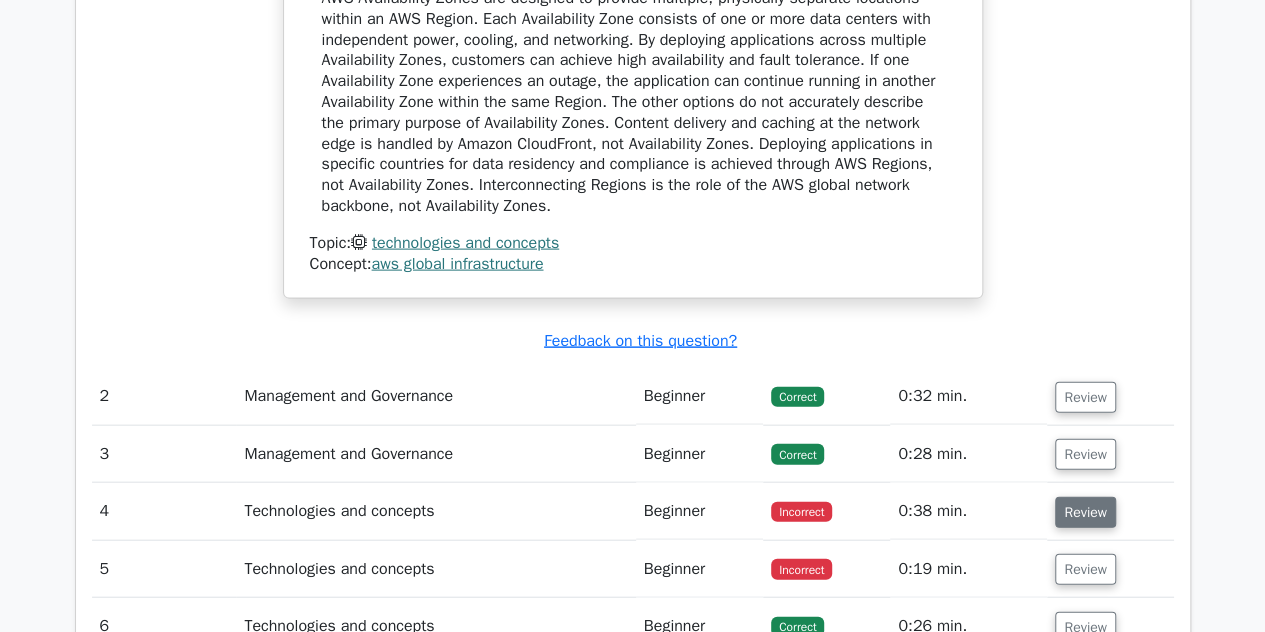 click on "Review" at bounding box center (1085, 512) 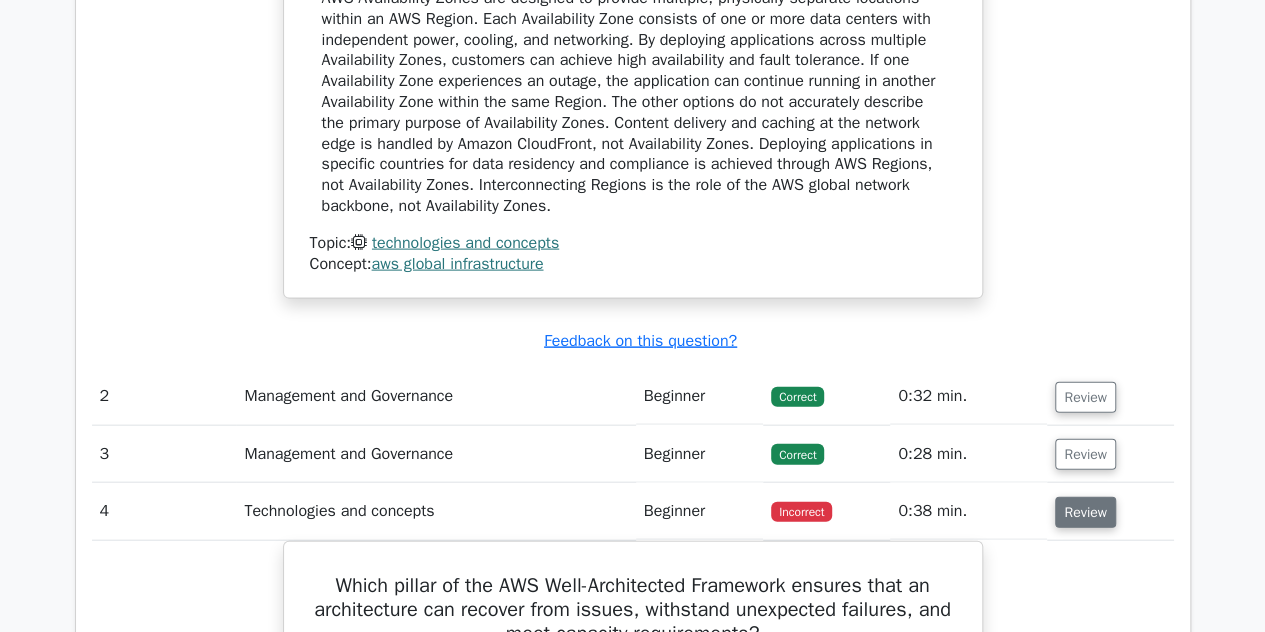 scroll, scrollTop: 0, scrollLeft: 12, axis: horizontal 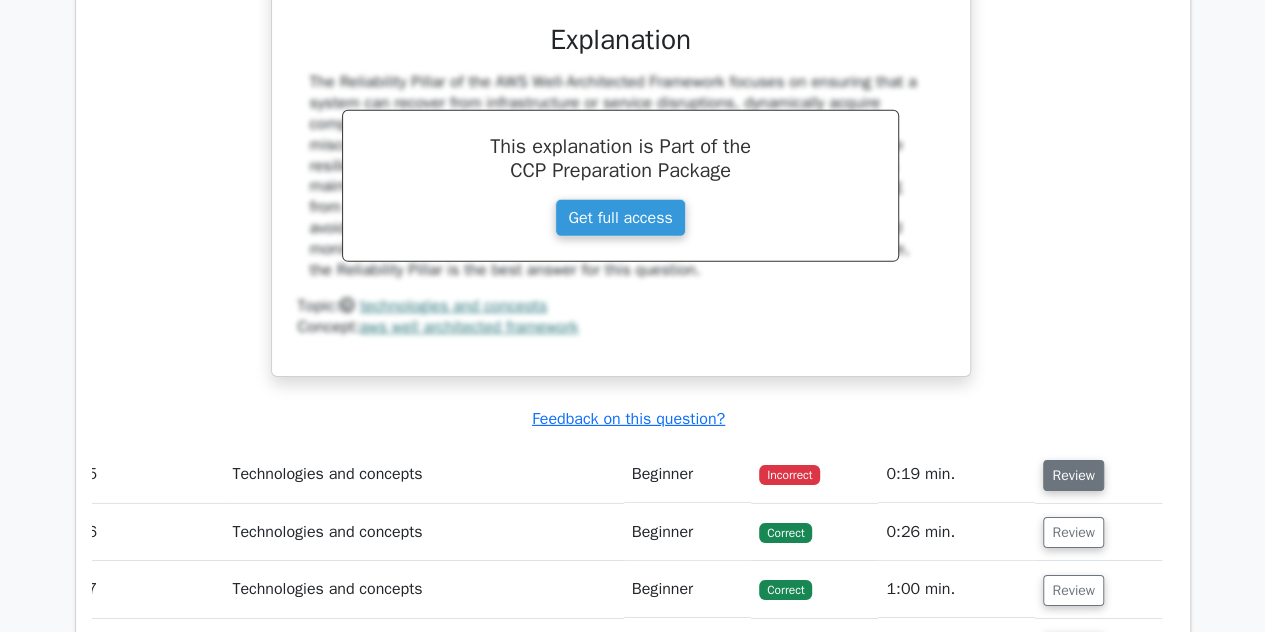 click on "Review" at bounding box center (1073, 475) 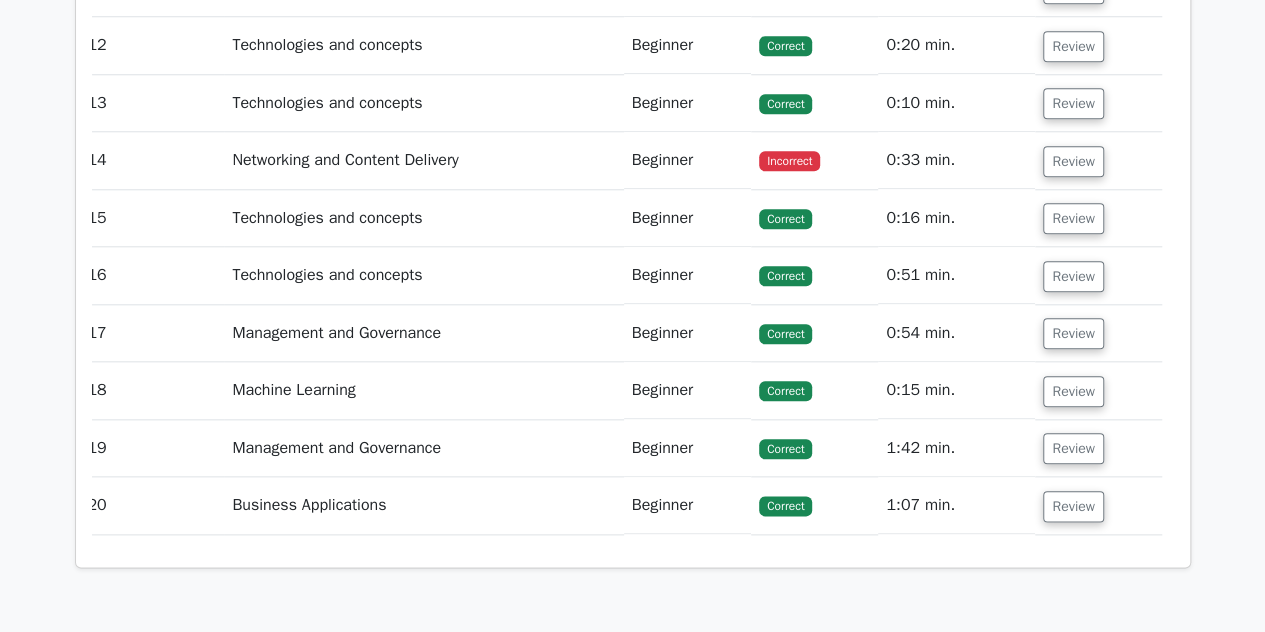 scroll, scrollTop: 4722, scrollLeft: 0, axis: vertical 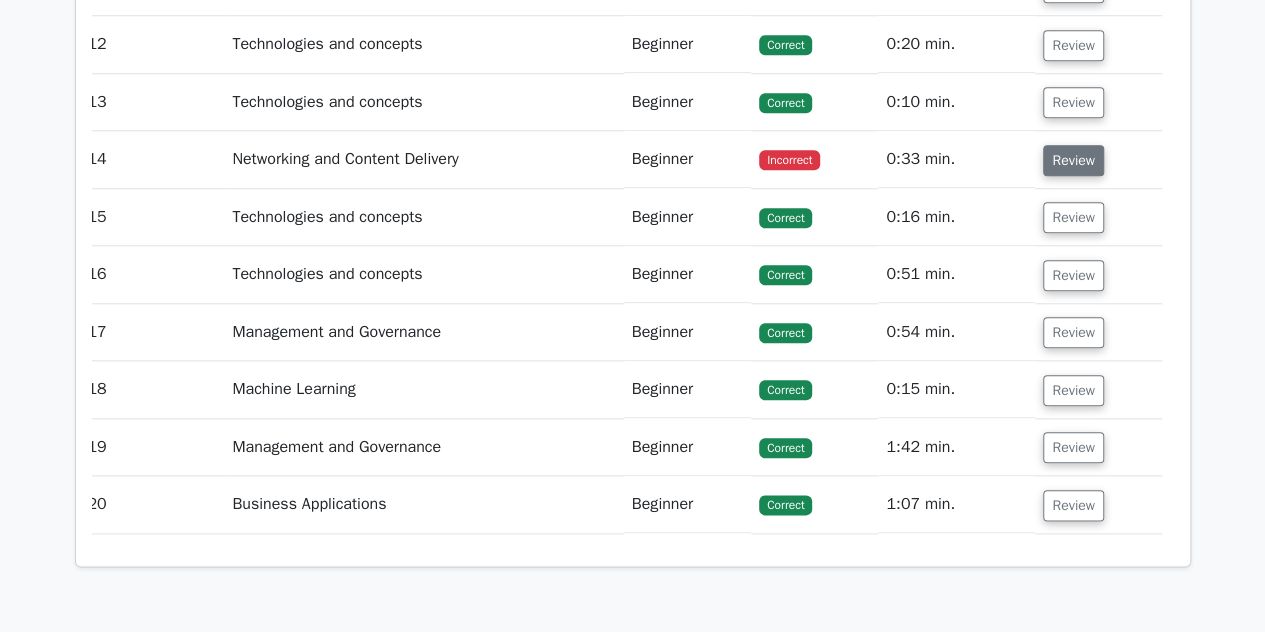 click on "Review" at bounding box center (1073, 160) 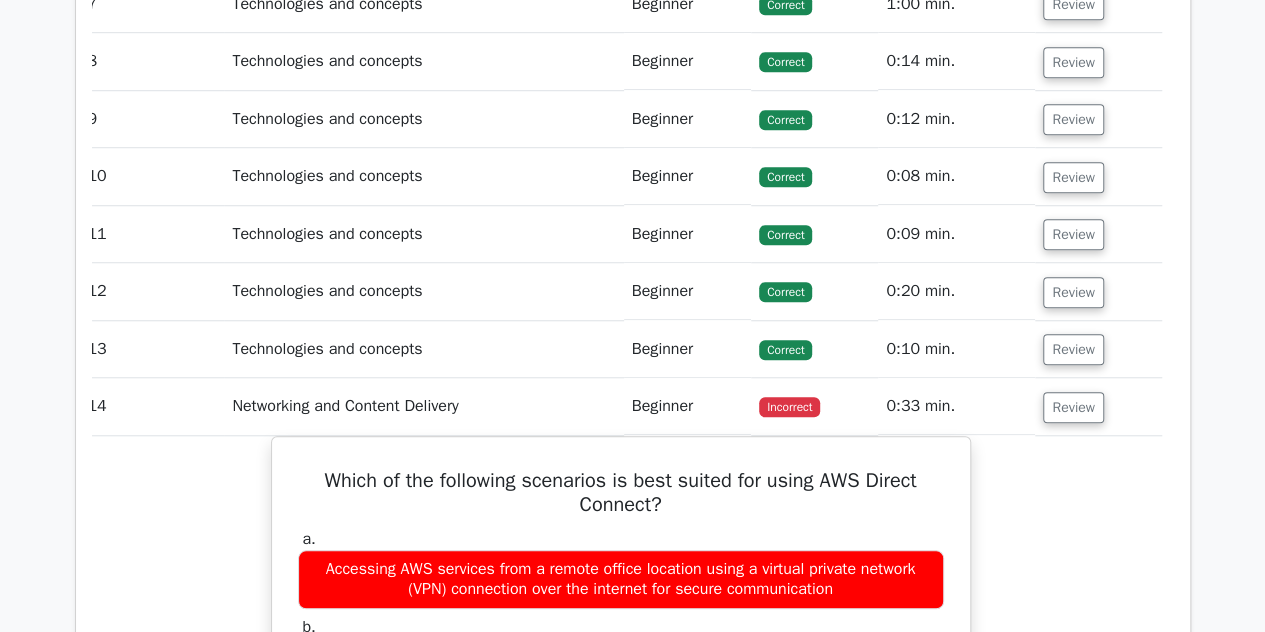 scroll, scrollTop: 4429, scrollLeft: 0, axis: vertical 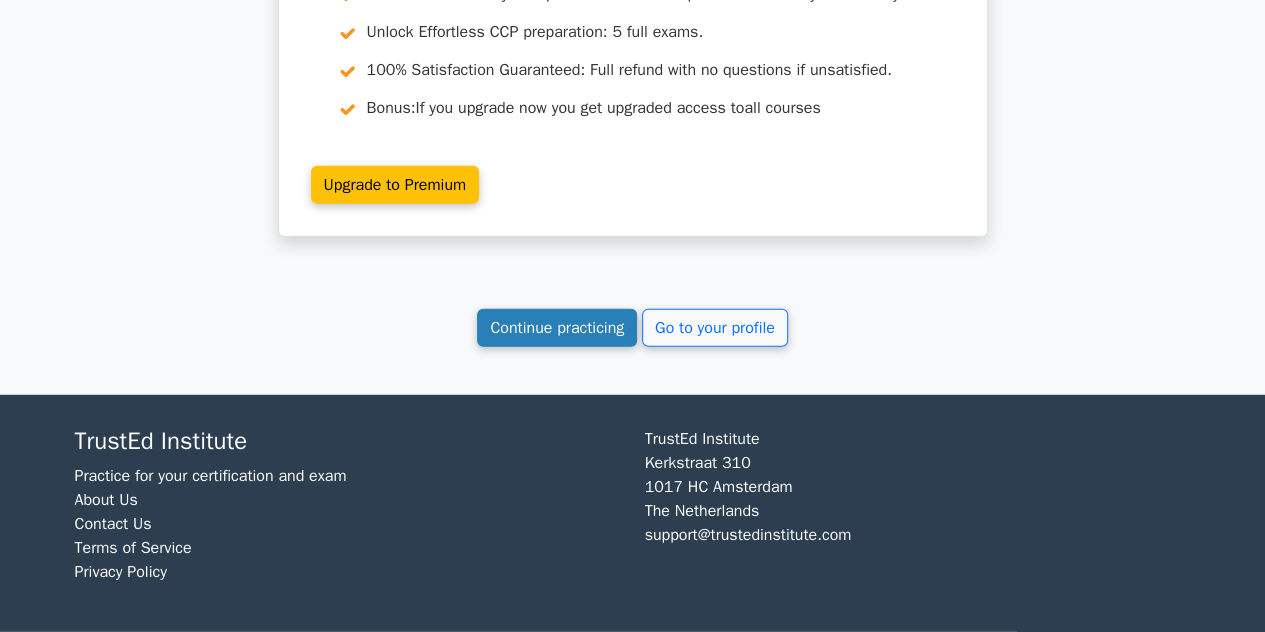 click on "Continue practicing" at bounding box center (557, 328) 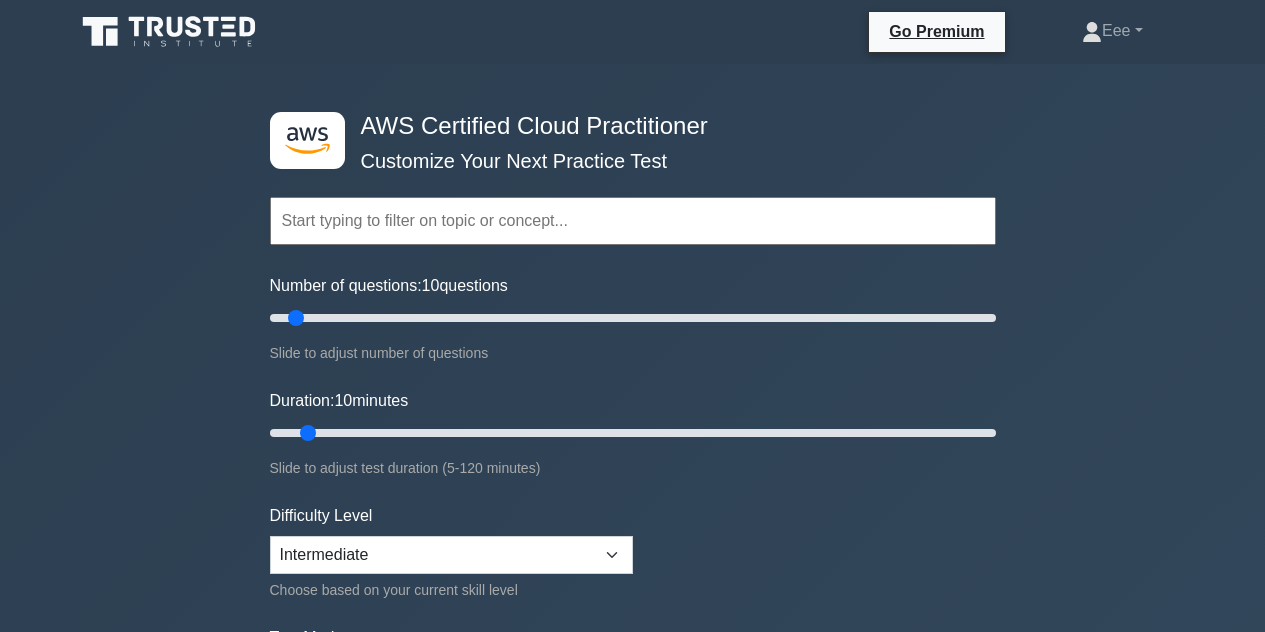 scroll, scrollTop: 0, scrollLeft: 0, axis: both 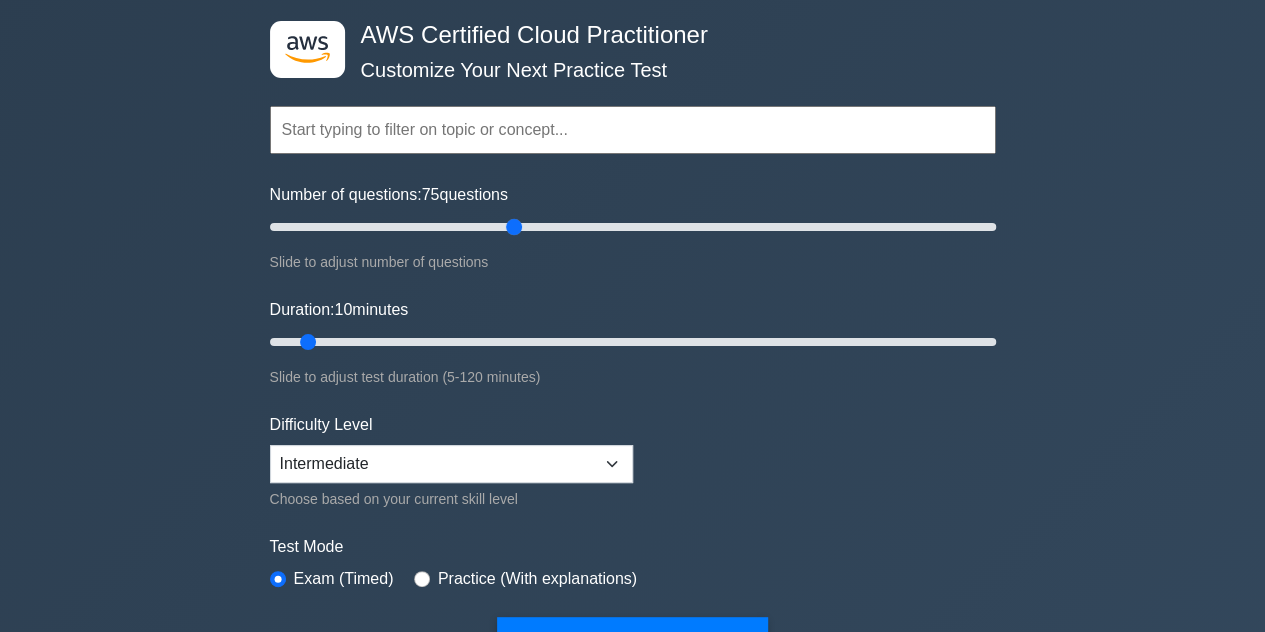 drag, startPoint x: 498, startPoint y: 219, endPoint x: 519, endPoint y: 248, distance: 35.805027 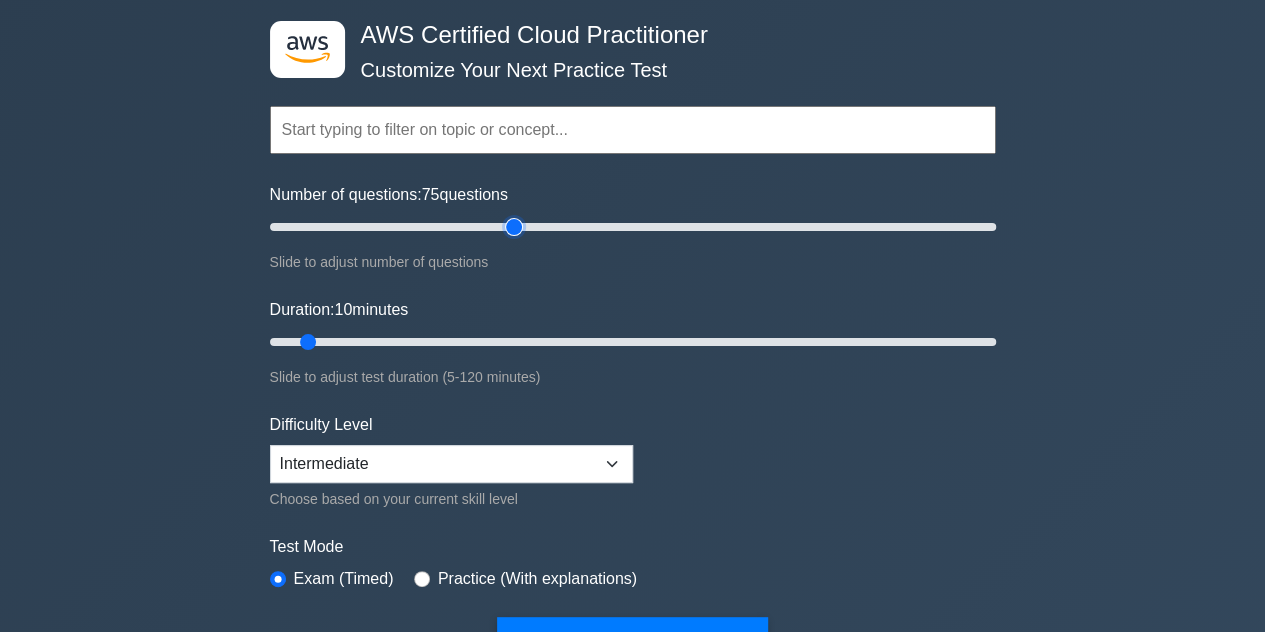 type on "70" 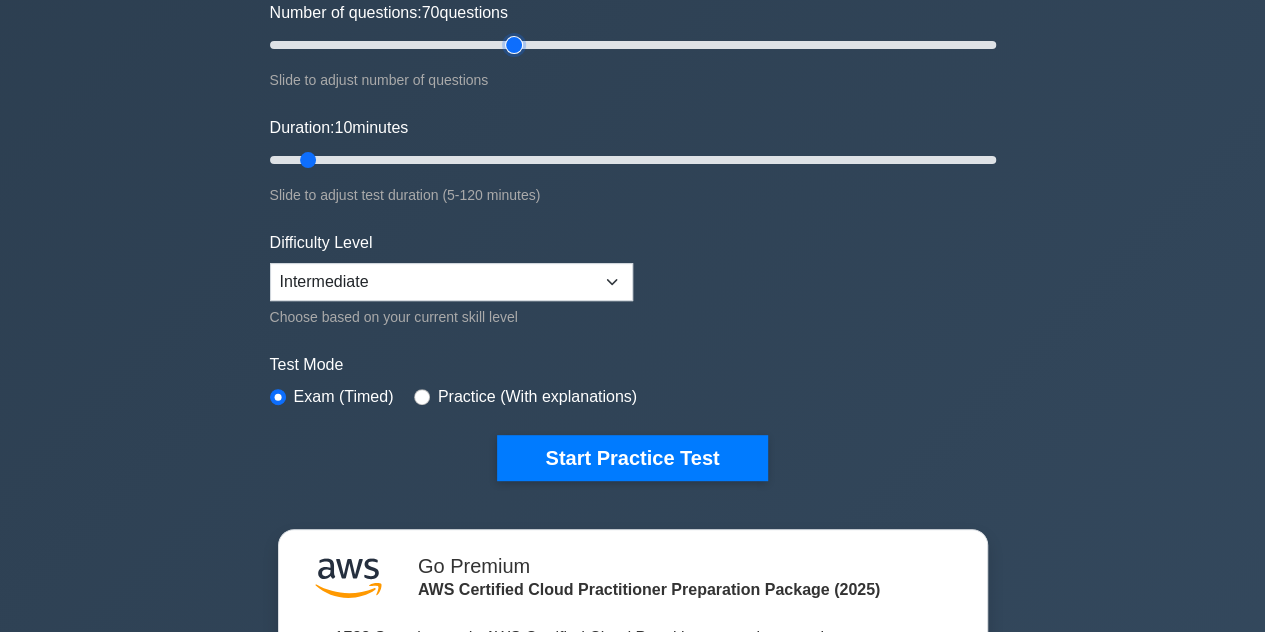 scroll, scrollTop: 274, scrollLeft: 0, axis: vertical 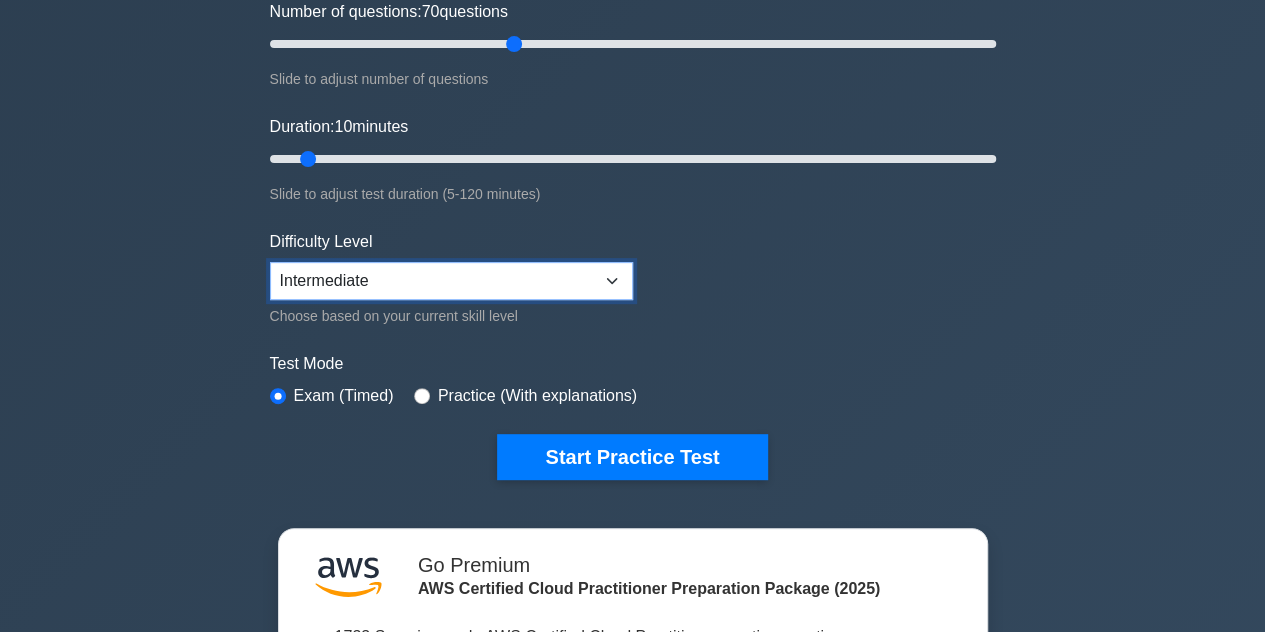 click on "Beginner
Intermediate
Expert" at bounding box center (451, 281) 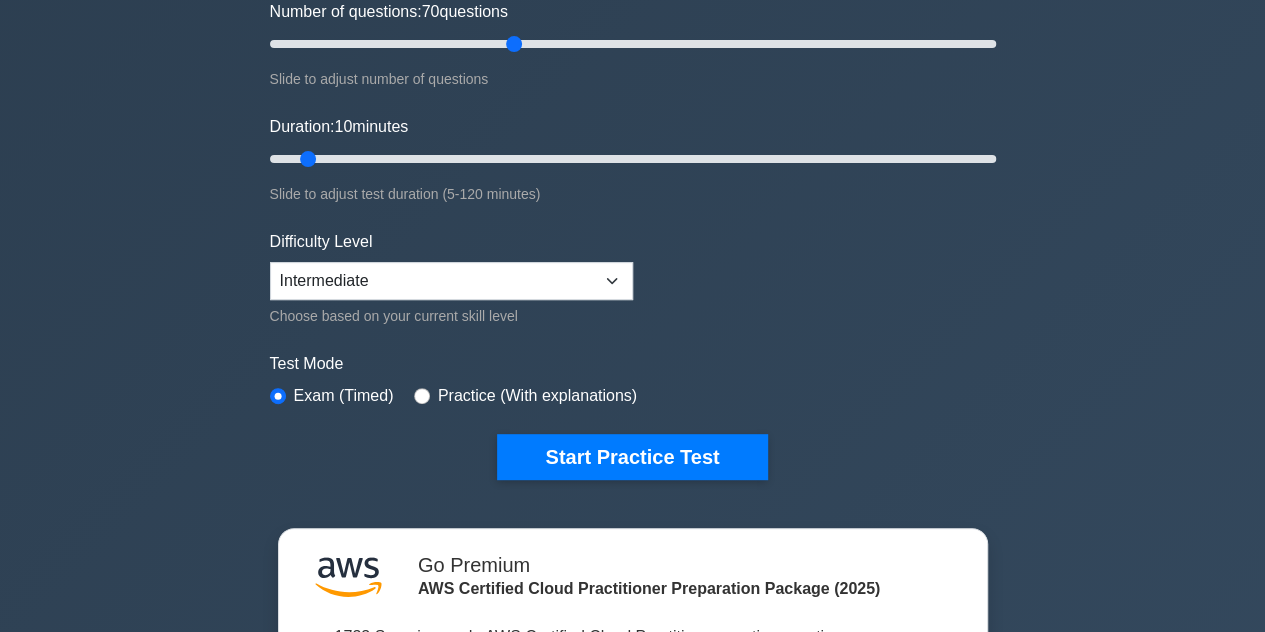 click on "Topics
Technologies and concepts
Analytics
Application Integration
Business Applications
Cloud Financial Management
Compute
Containers
Customer Engagement
Database
Developer Tools" at bounding box center (633, 171) 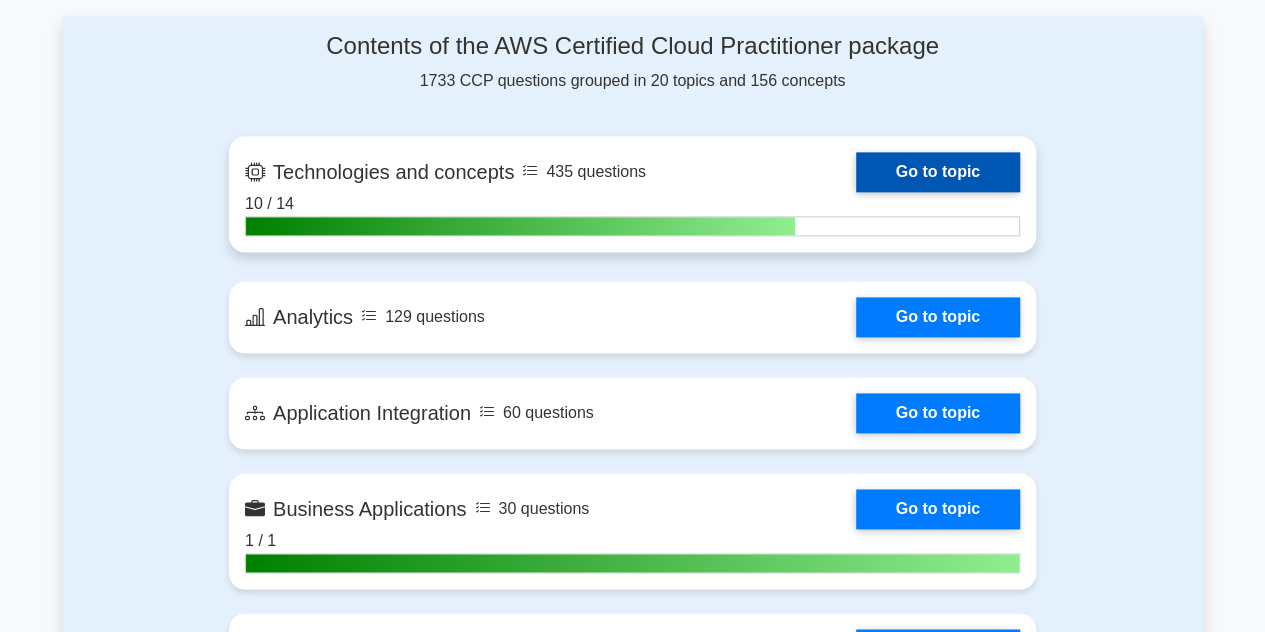 scroll, scrollTop: 1251, scrollLeft: 0, axis: vertical 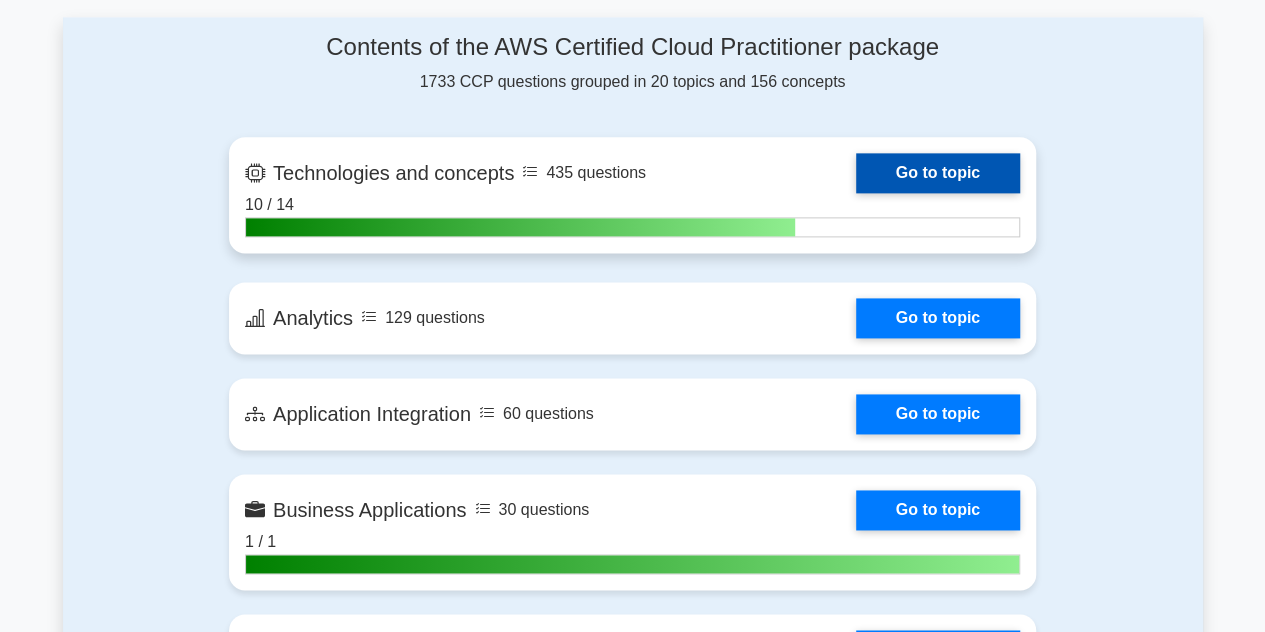 click on "Go to topic" at bounding box center [938, 173] 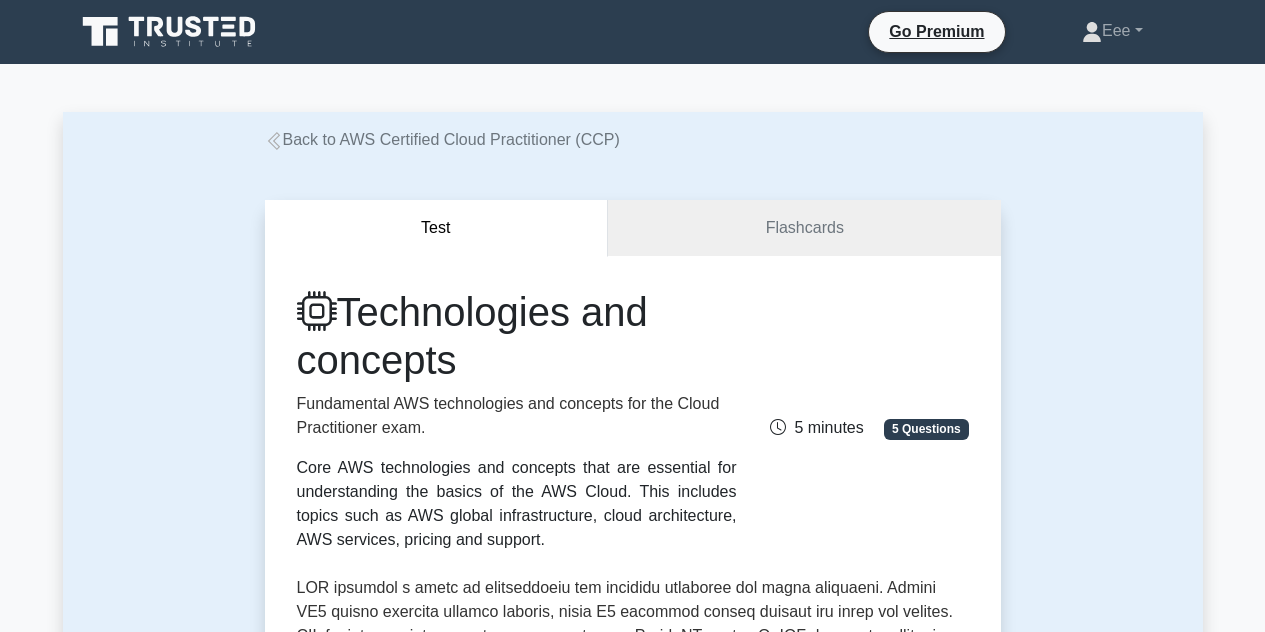 scroll, scrollTop: 0, scrollLeft: 0, axis: both 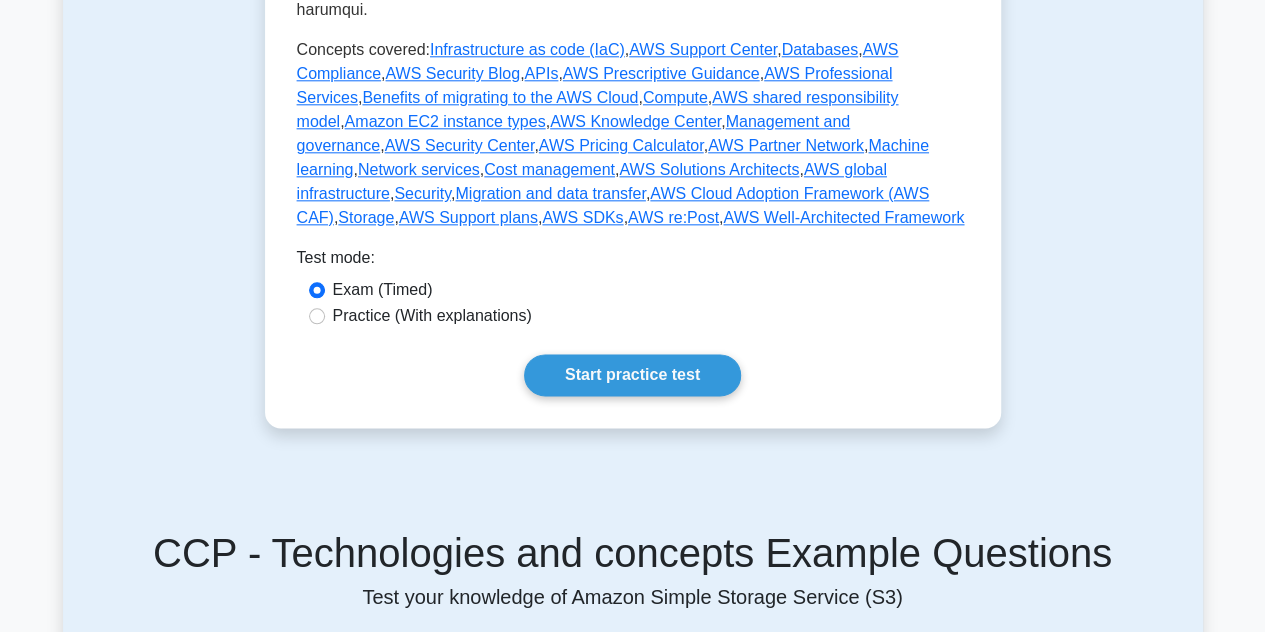 click on "Practice (With explanations)" at bounding box center [633, 316] 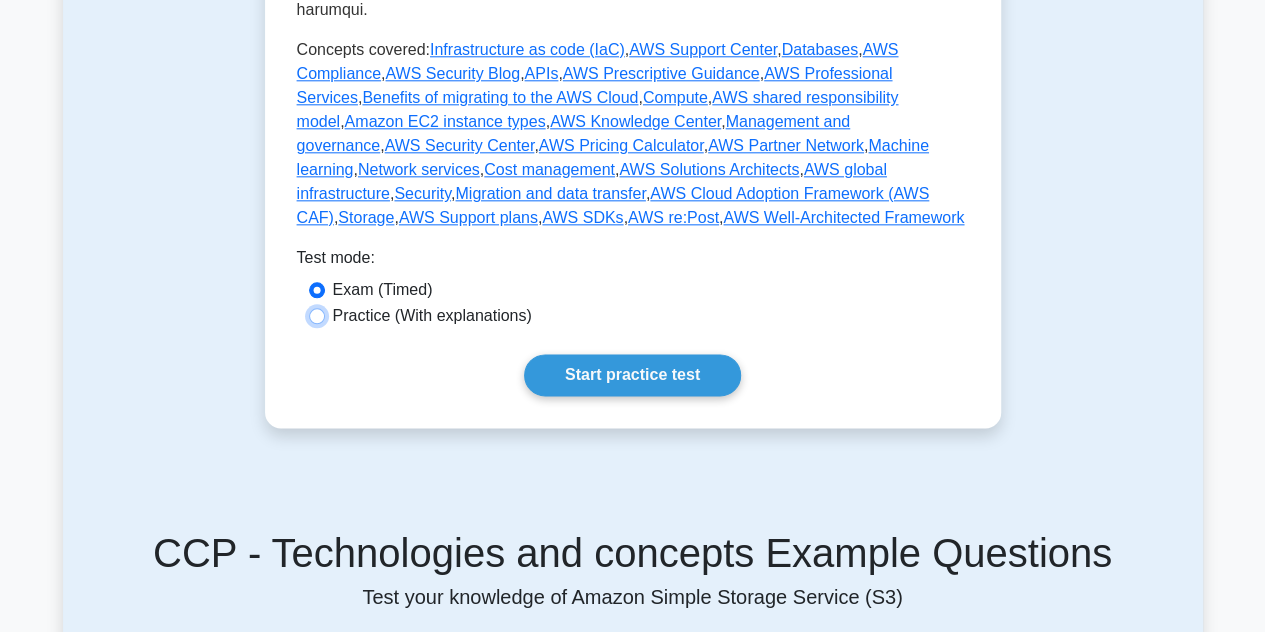 click on "Practice (With explanations)" at bounding box center (317, 316) 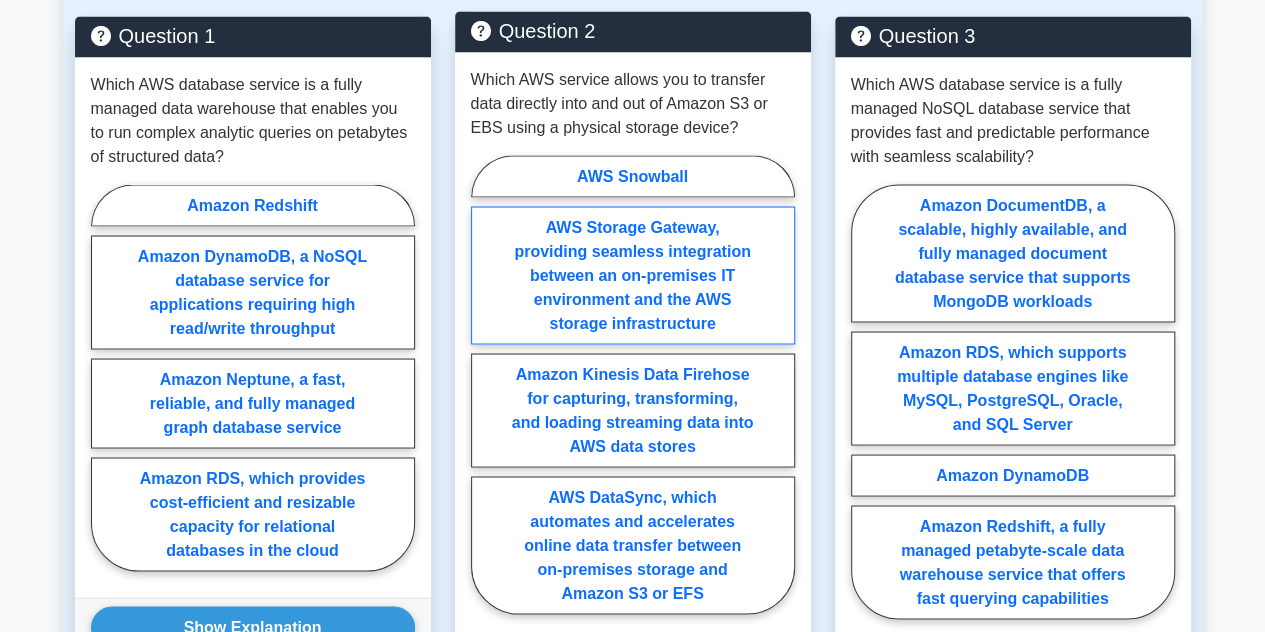 scroll, scrollTop: 1720, scrollLeft: 0, axis: vertical 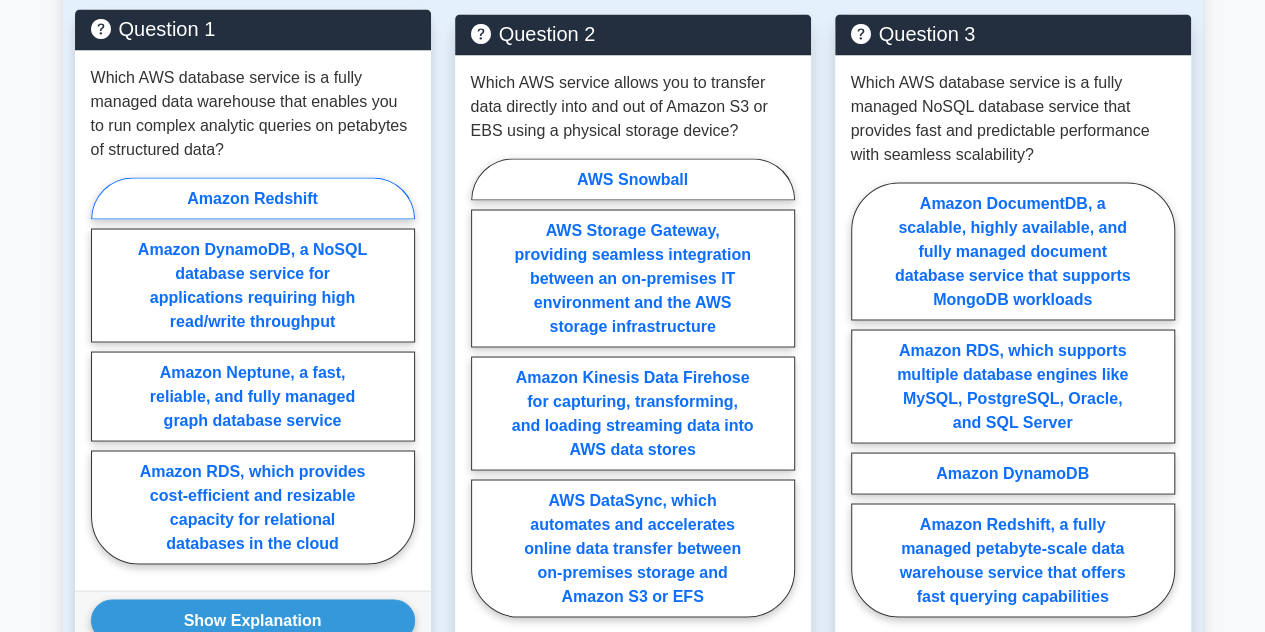 click on "Amazon Redshift" at bounding box center (253, 198) 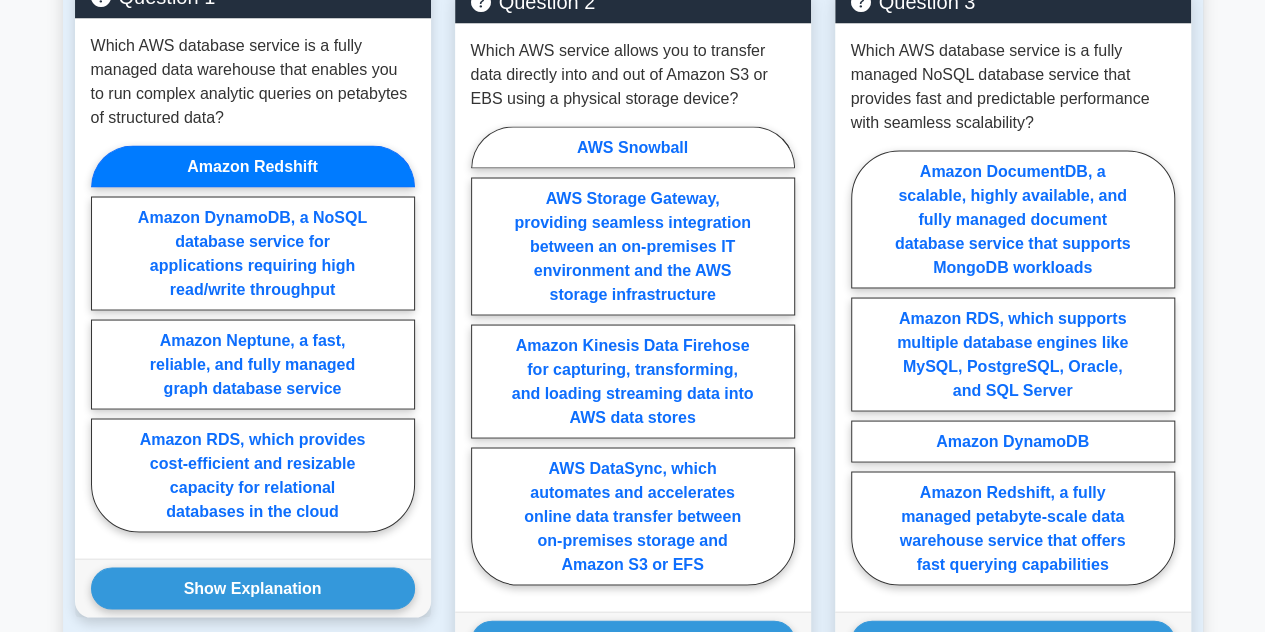 scroll, scrollTop: 1754, scrollLeft: 0, axis: vertical 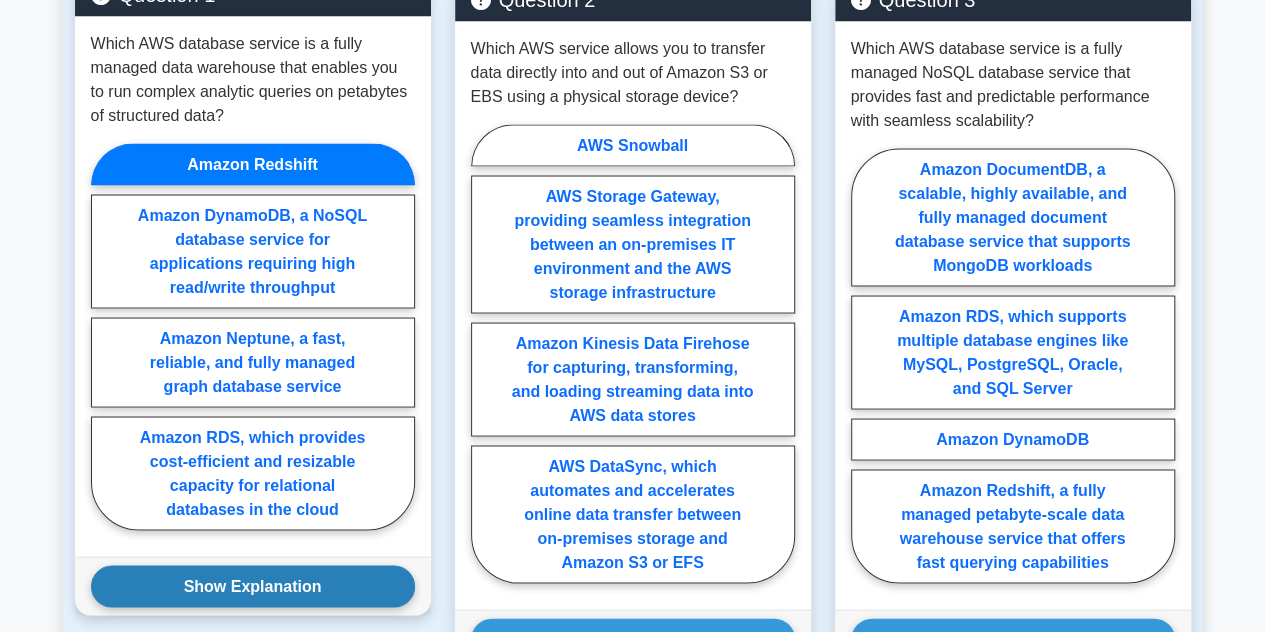 click on "Show Explanation" at bounding box center (253, 586) 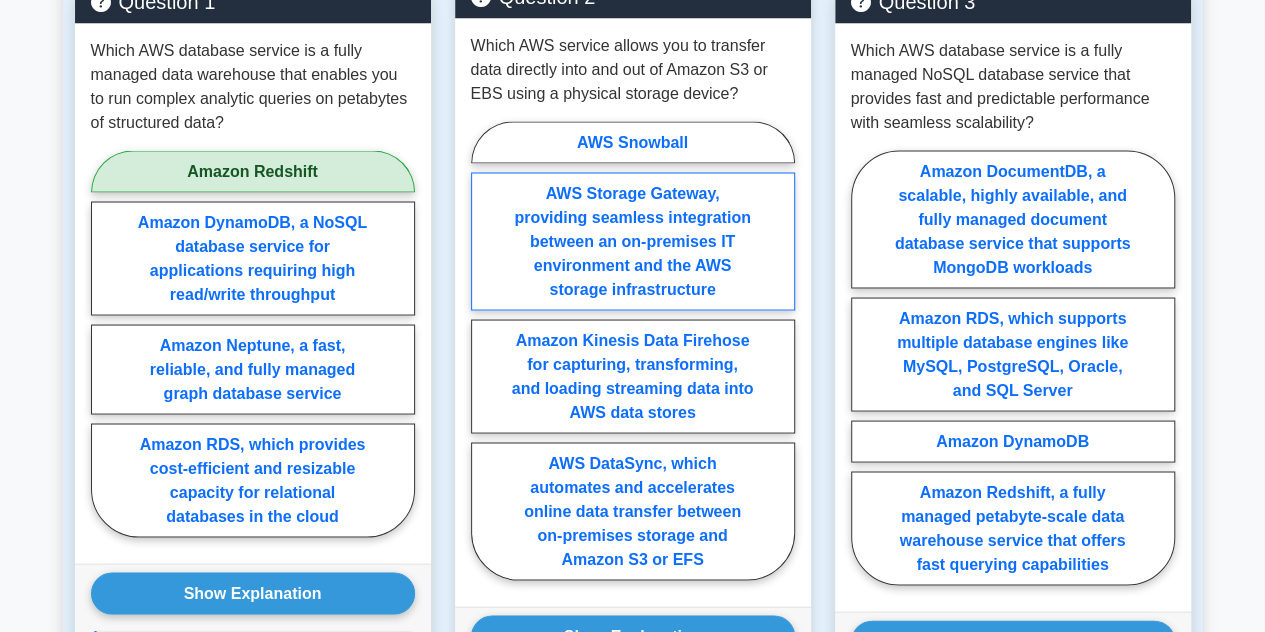 scroll, scrollTop: 1760, scrollLeft: 0, axis: vertical 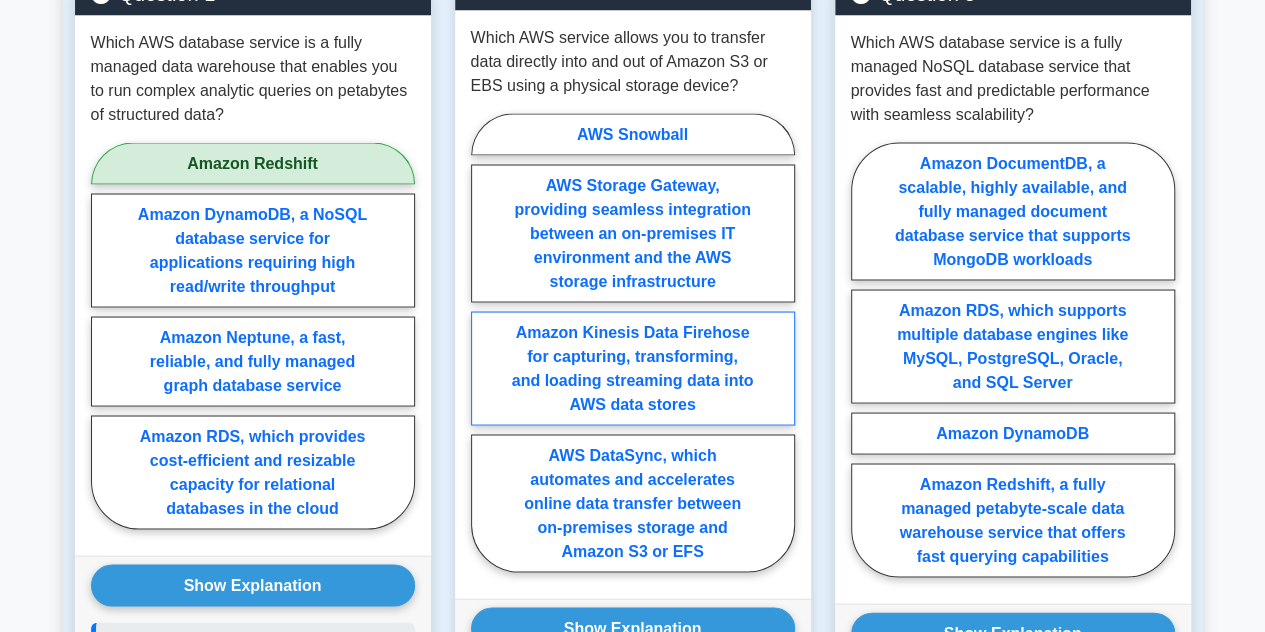 click on "Amazon Kinesis Data Firehose for capturing, transforming, and loading streaming data into AWS data stores" at bounding box center (633, 368) 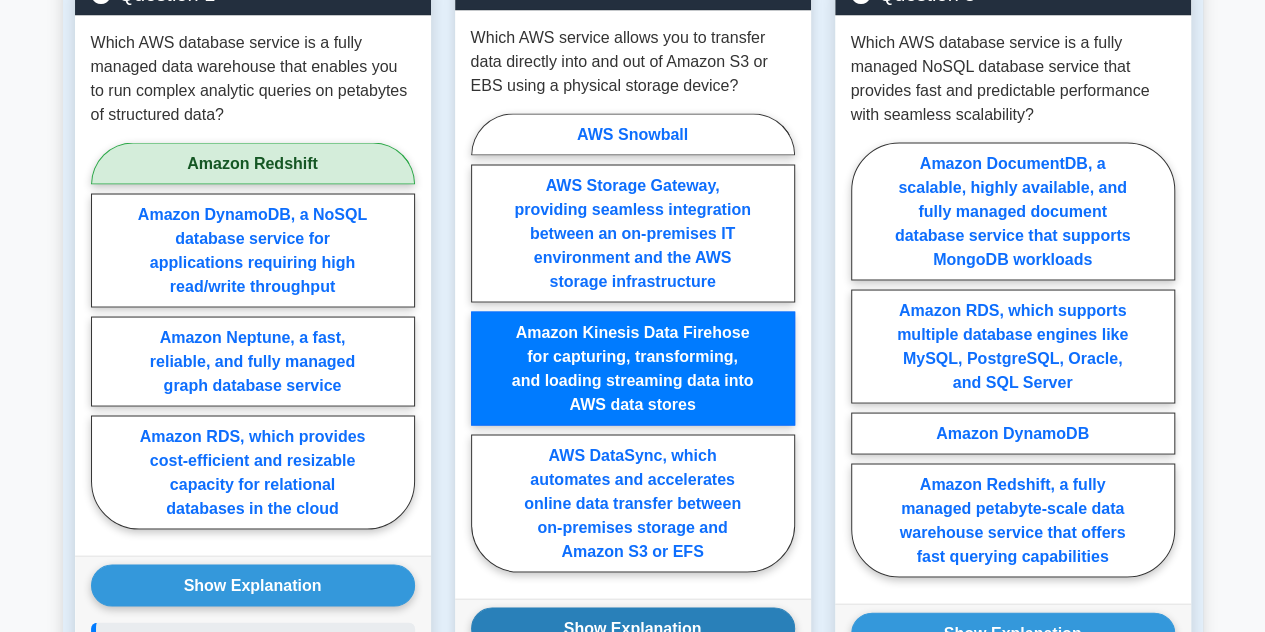 click on "Show Explanation" at bounding box center [633, 628] 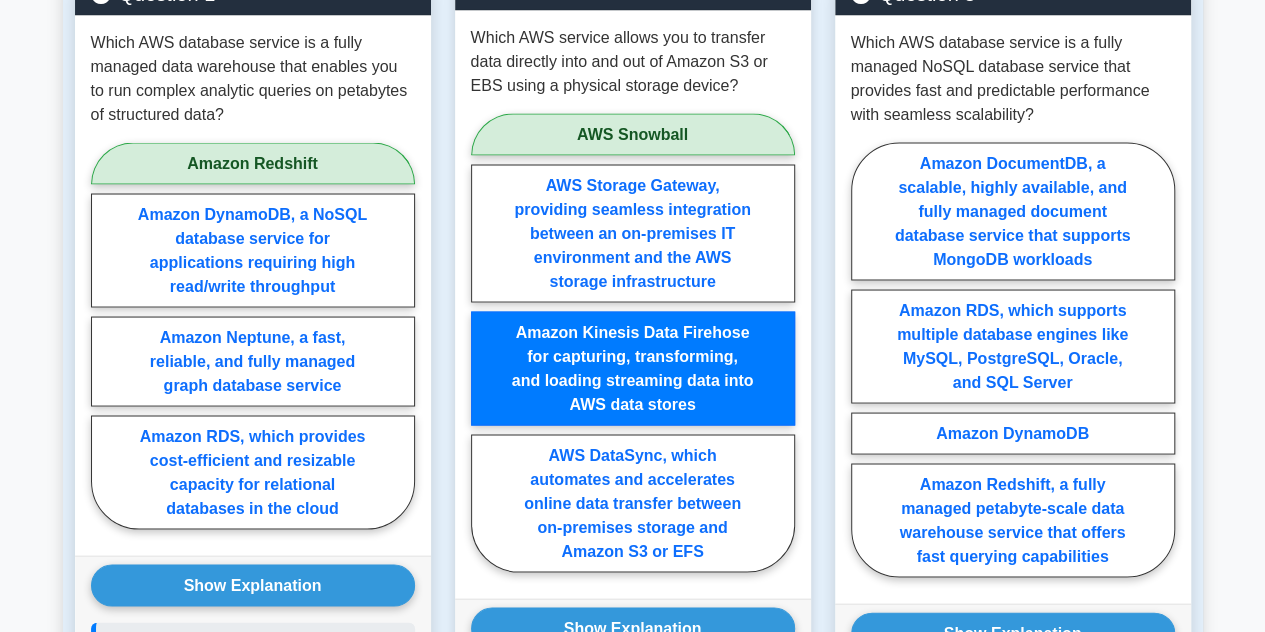 click on "AWS Snowball" at bounding box center (633, 134) 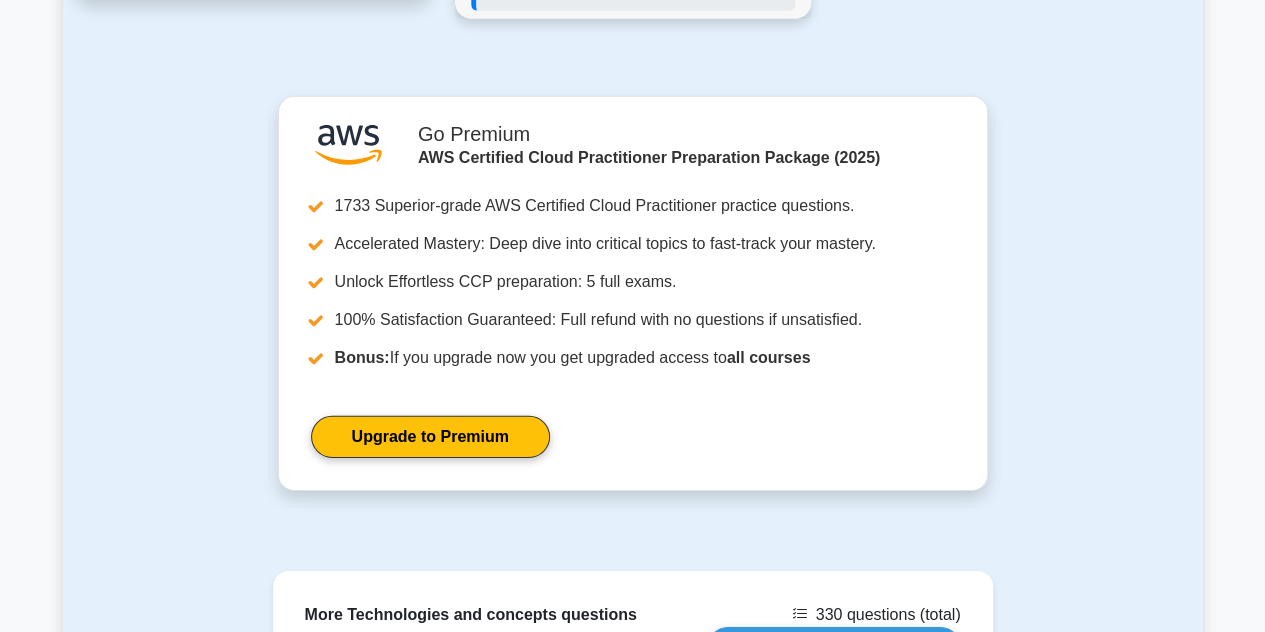 scroll, scrollTop: 2880, scrollLeft: 0, axis: vertical 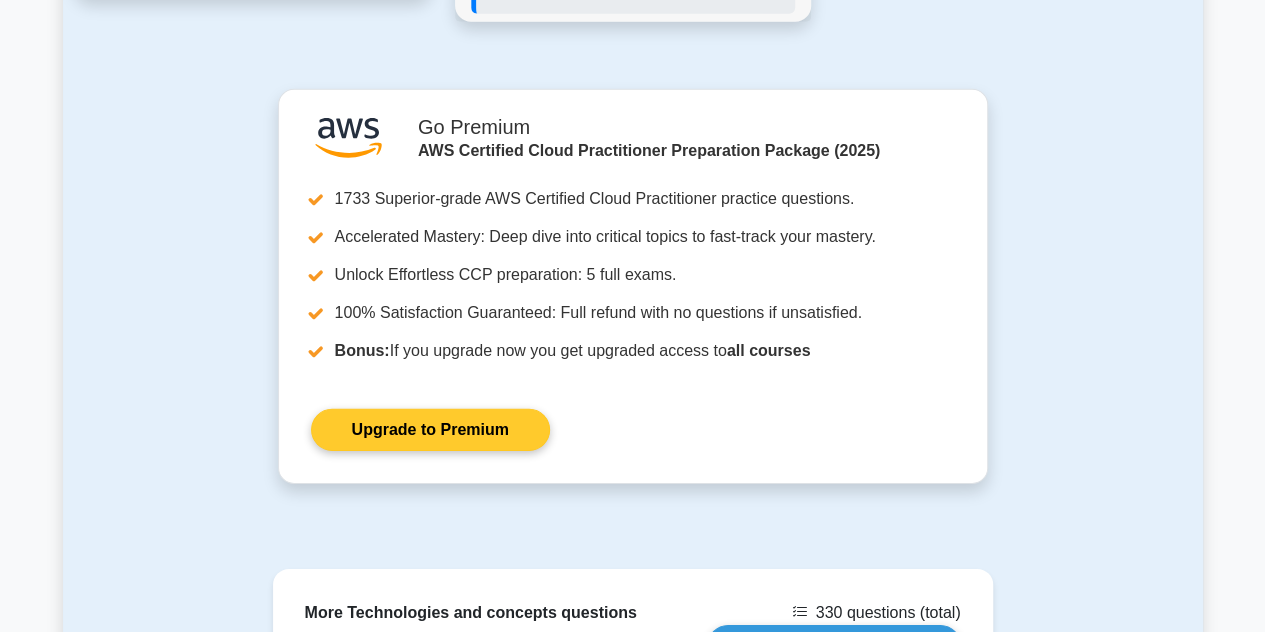 click on "Upgrade to Premium" at bounding box center (430, 430) 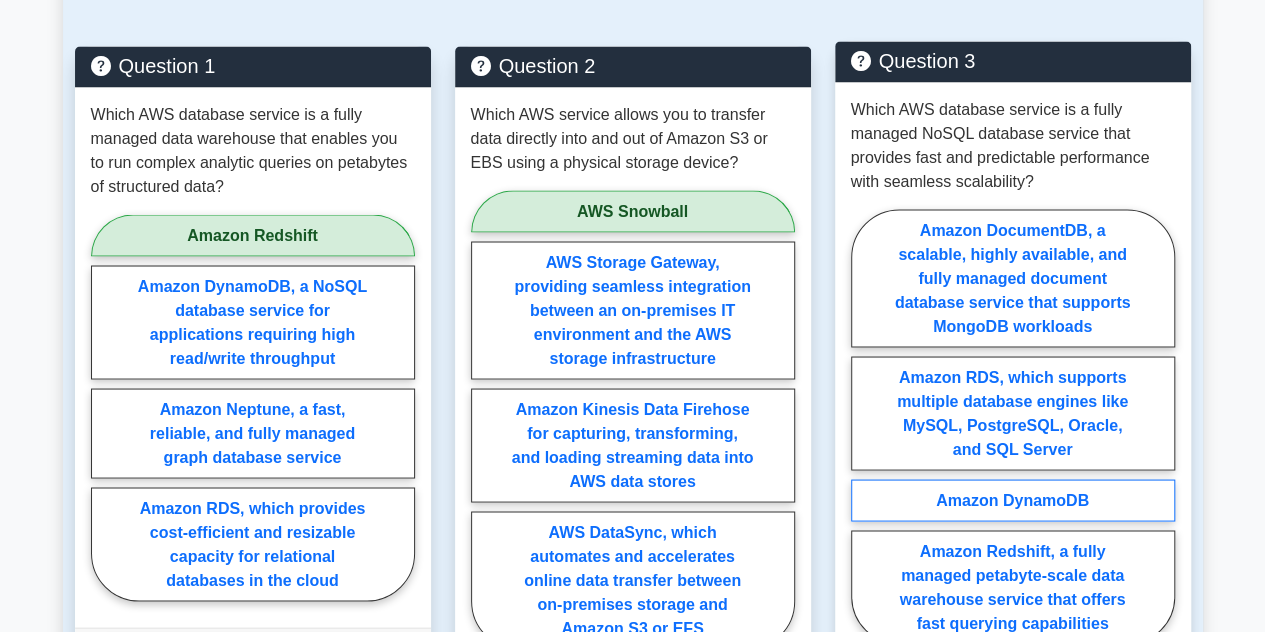 scroll, scrollTop: 1812, scrollLeft: 0, axis: vertical 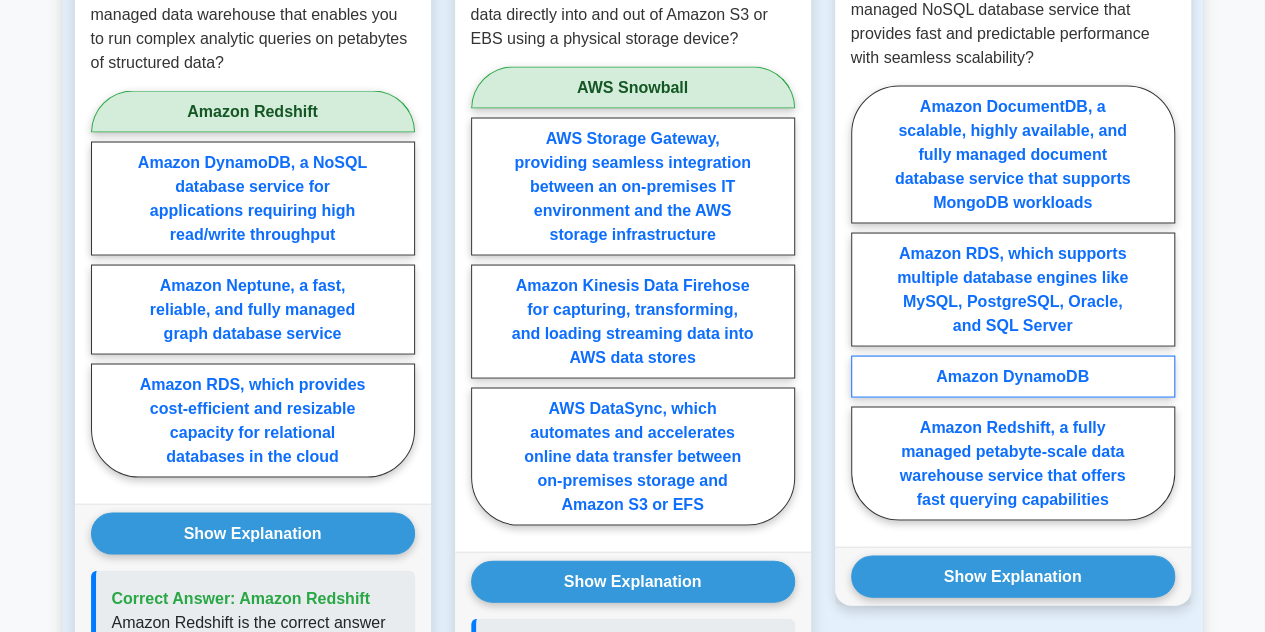 click on "Amazon Redshift, a fully managed petabyte-scale data warehouse service that offers fast querying capabilities" at bounding box center (1013, 463) 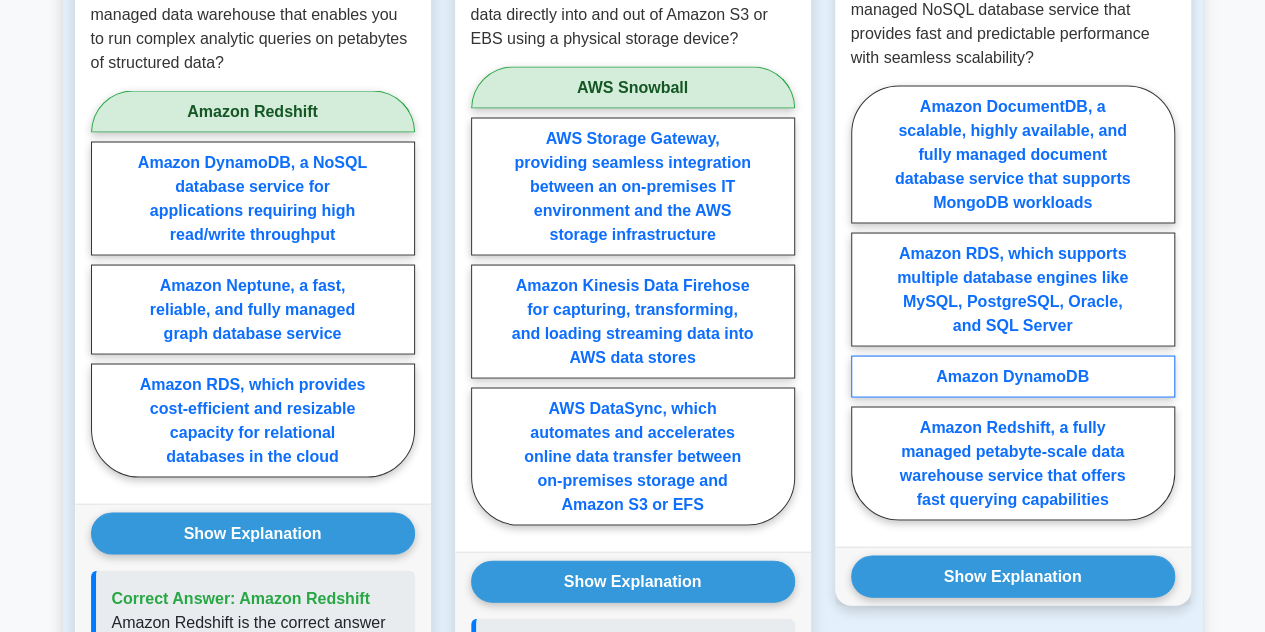 click on "Amazon Redshift, a fully managed petabyte-scale data warehouse service that offers fast querying capabilities" at bounding box center (857, 308) 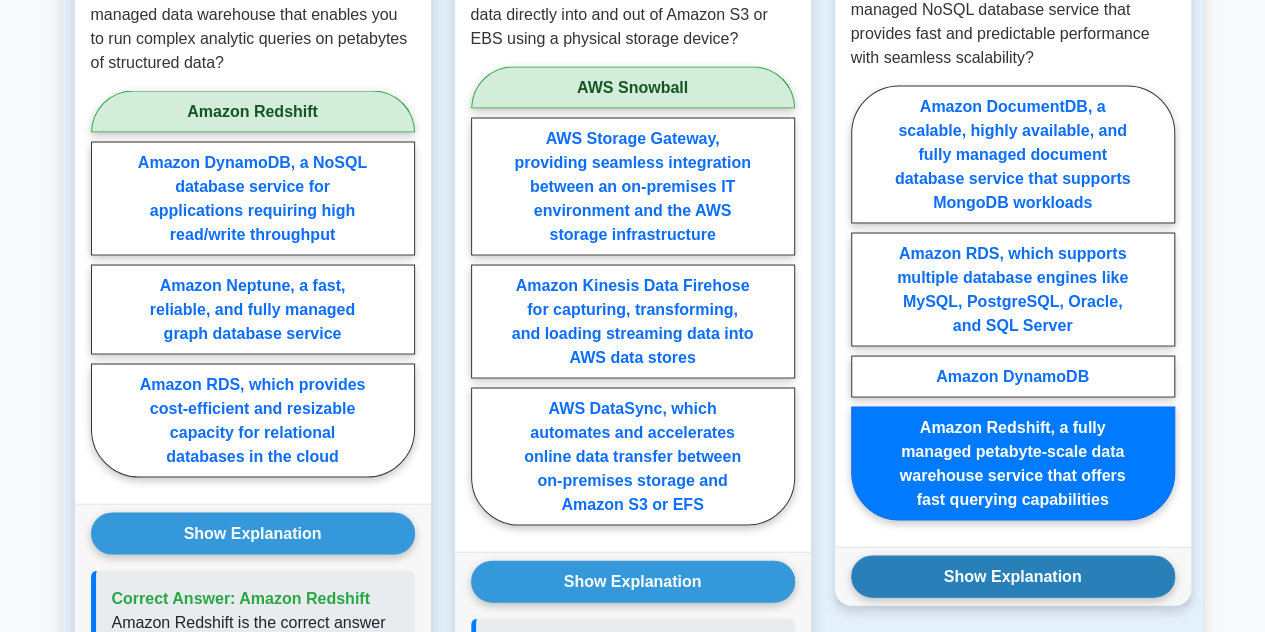 click on "Show Explanation" at bounding box center [1013, 576] 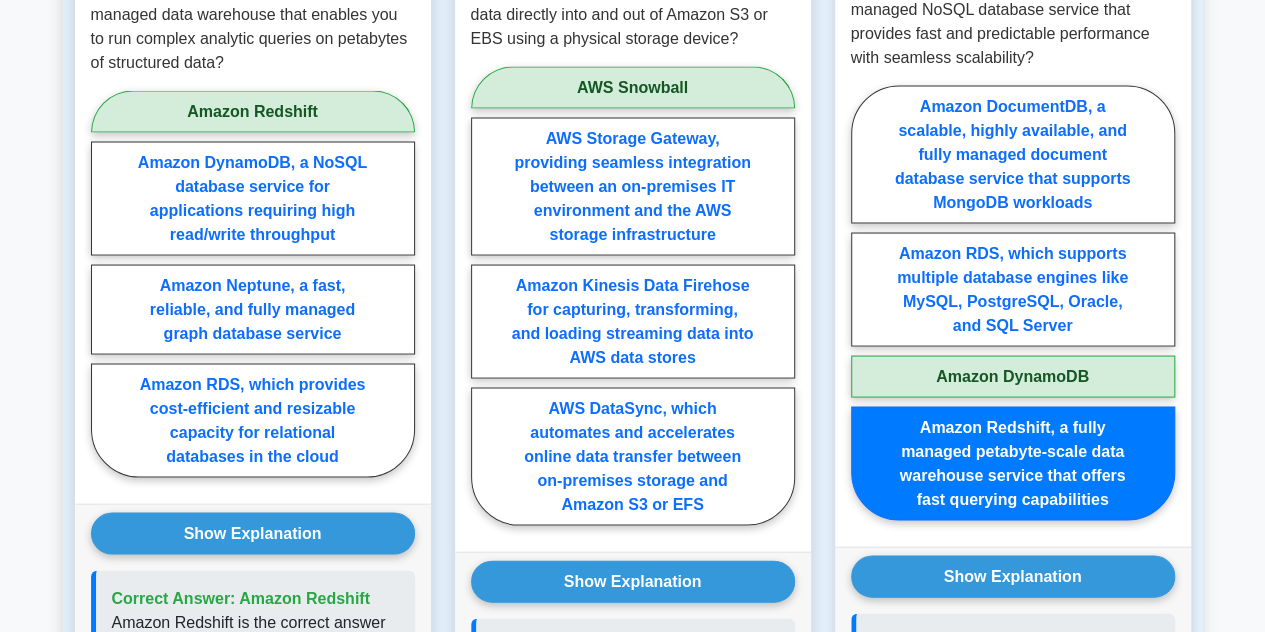 click on "Amazon Redshift, a fully managed petabyte-scale data warehouse service that offers fast querying capabilities" at bounding box center [1013, 463] 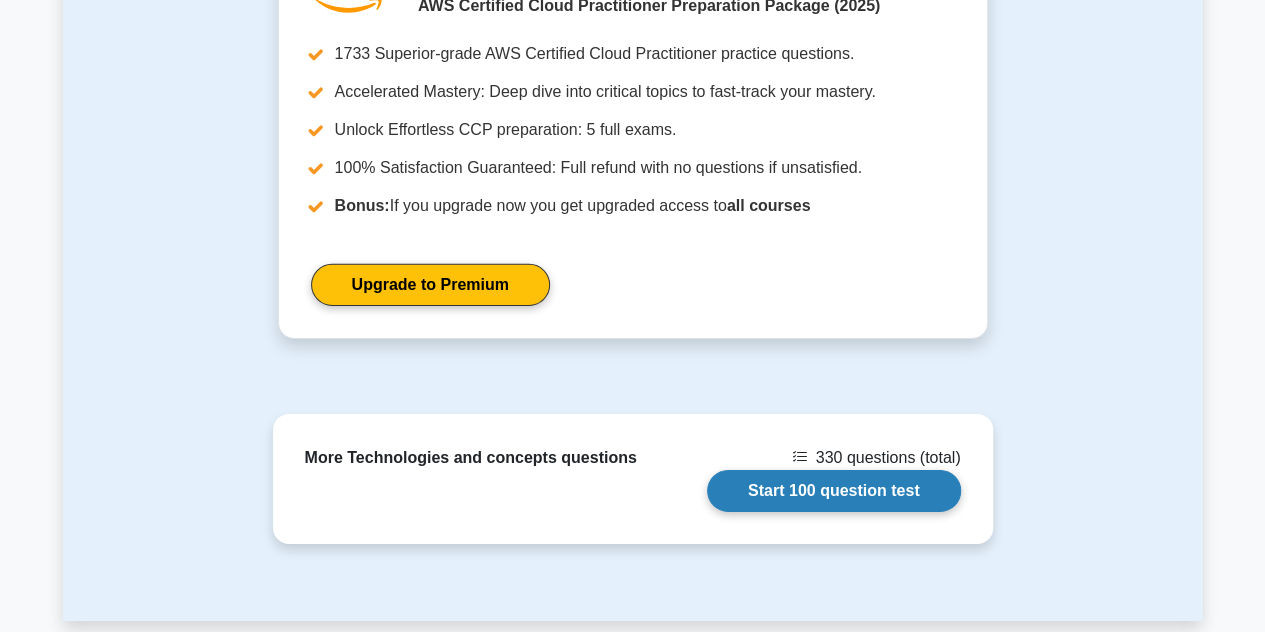 scroll, scrollTop: 3032, scrollLeft: 0, axis: vertical 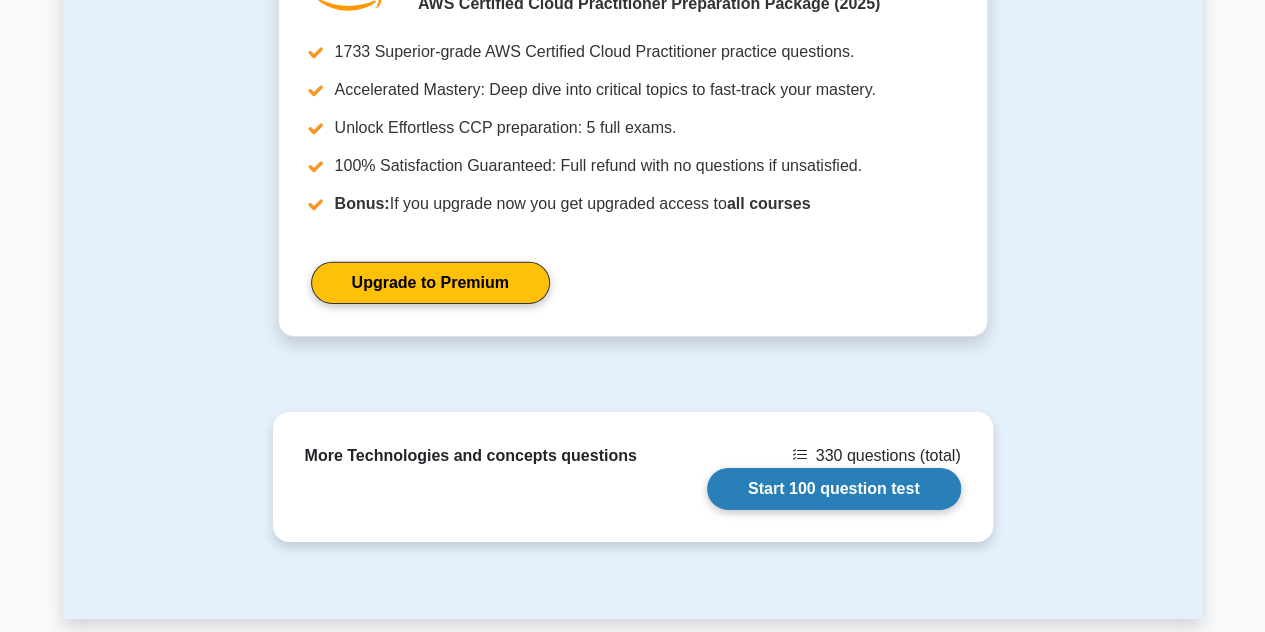 click on "Start 100 question test" at bounding box center [834, 489] 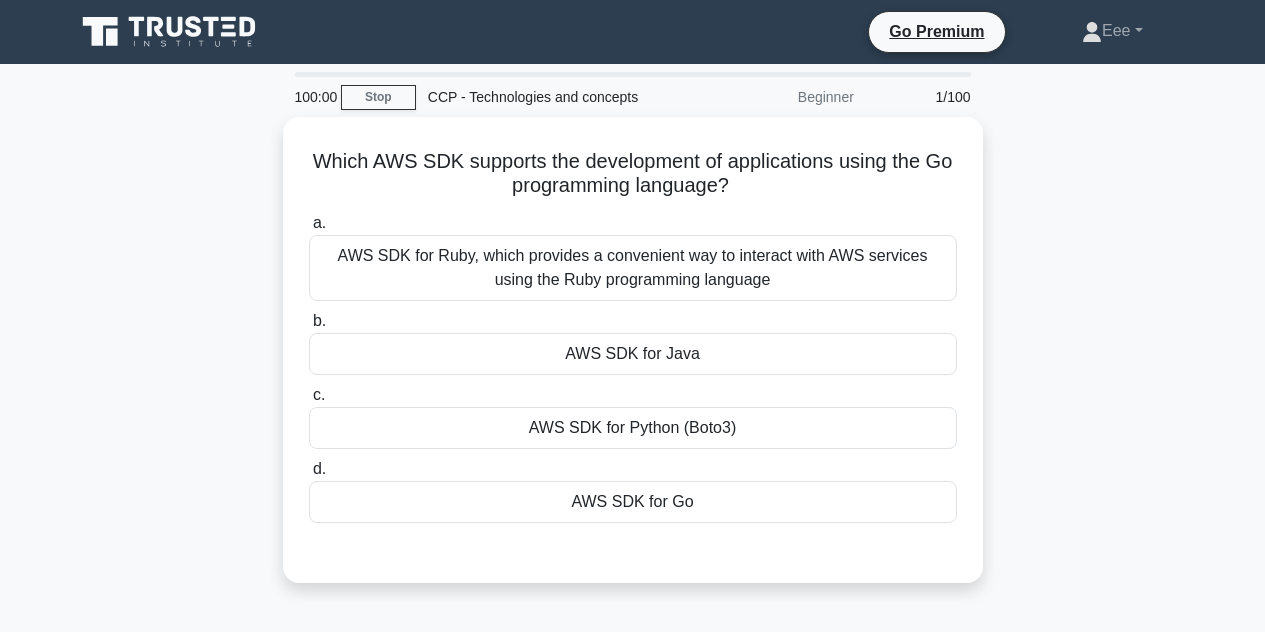 scroll, scrollTop: 0, scrollLeft: 0, axis: both 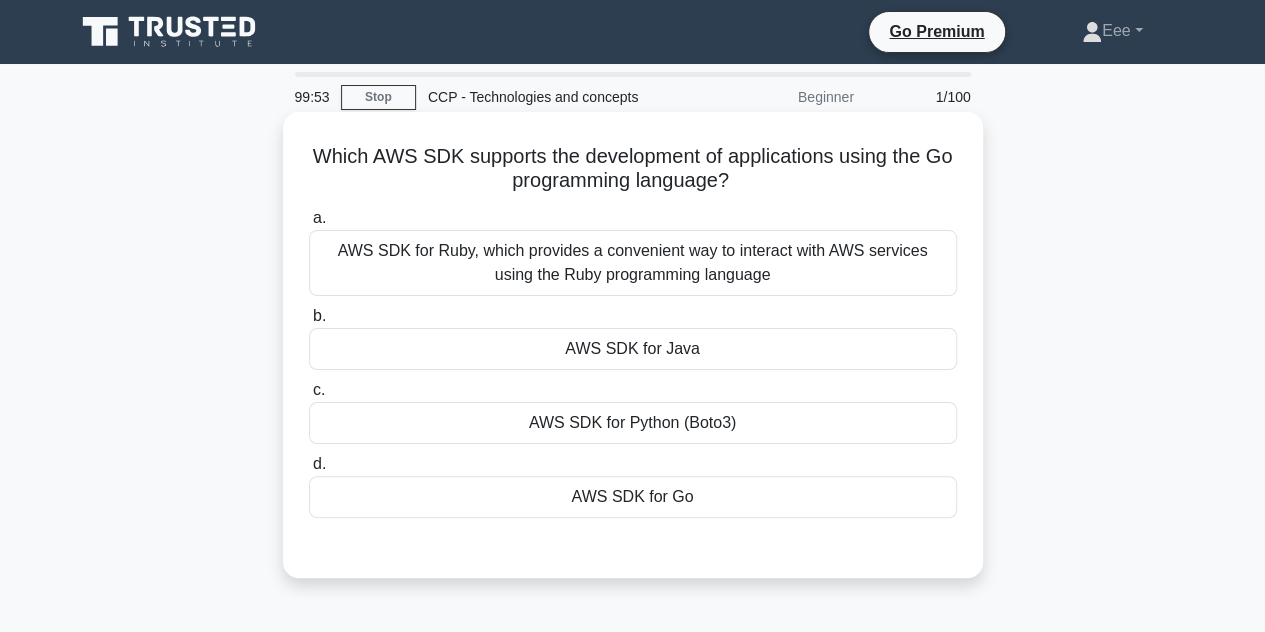 click on "AWS SDK for Go" at bounding box center [633, 497] 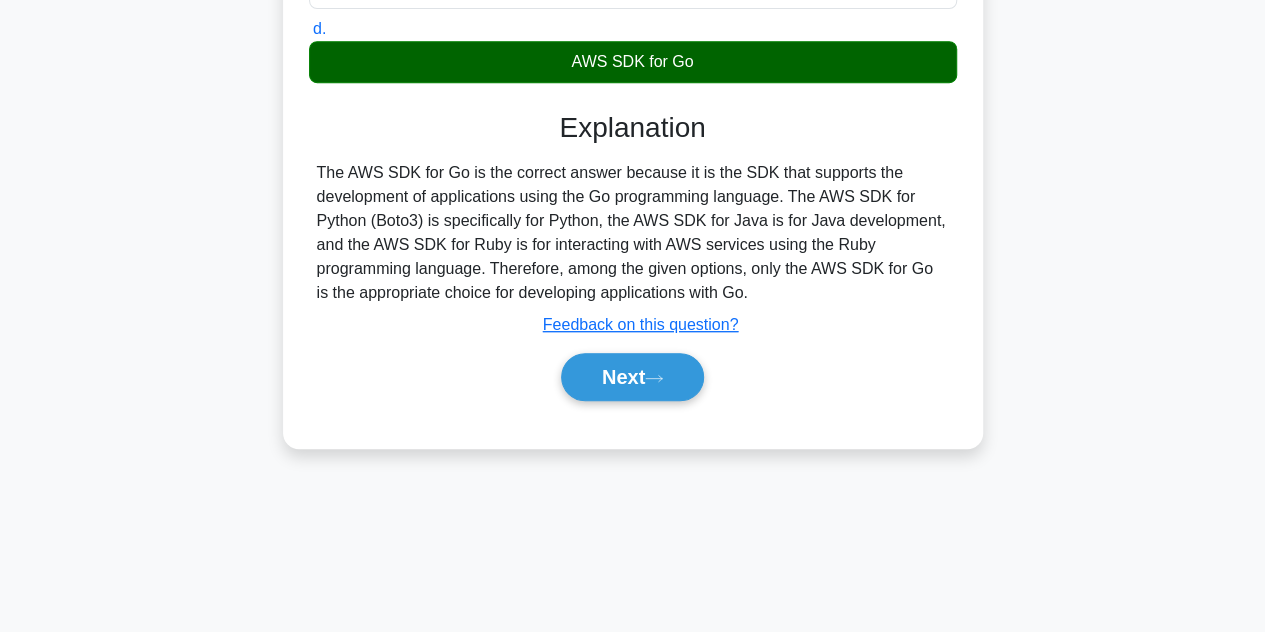 scroll, scrollTop: 448, scrollLeft: 0, axis: vertical 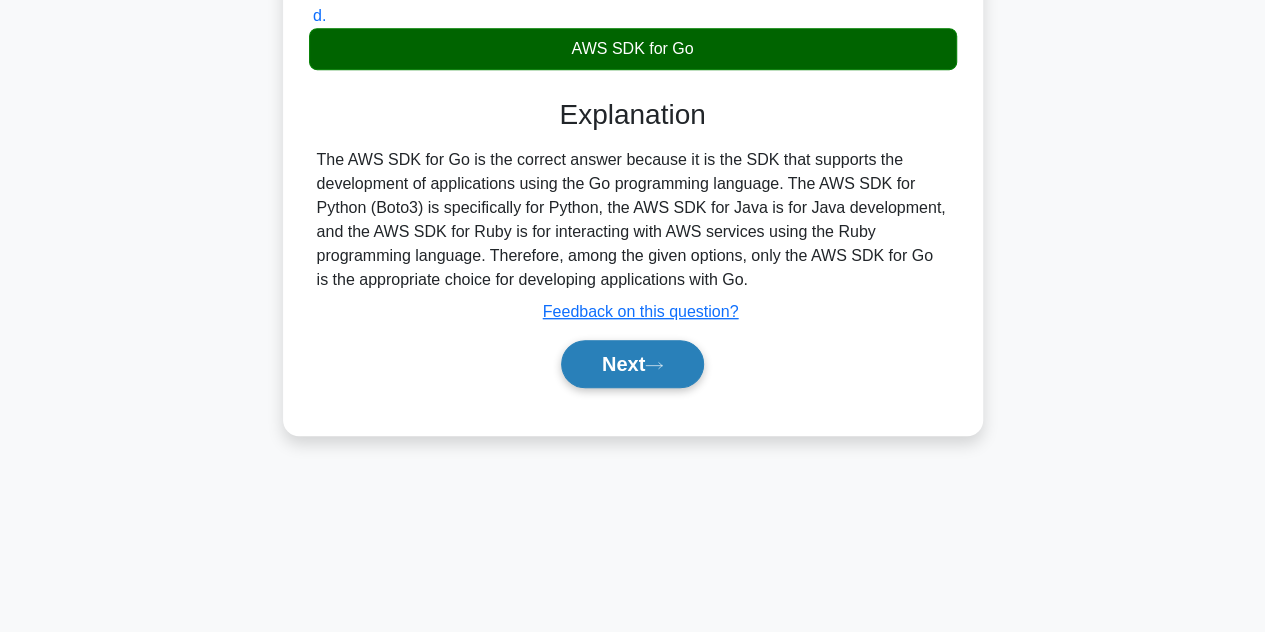 click on "Next" at bounding box center [632, 364] 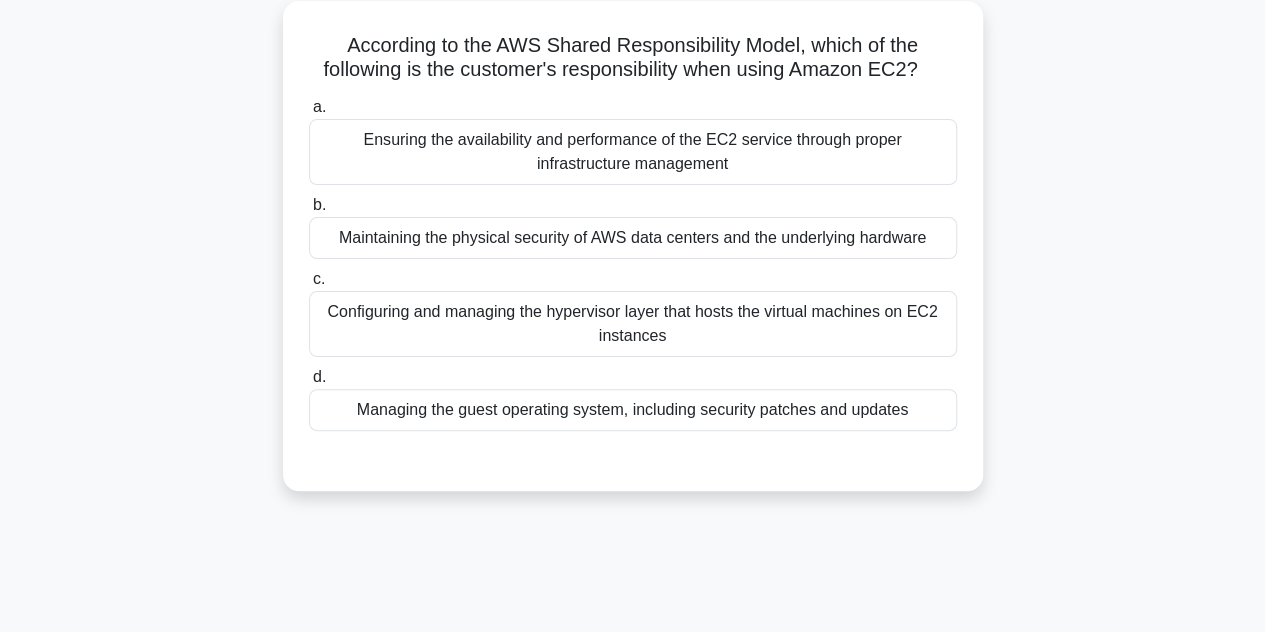 scroll, scrollTop: 46, scrollLeft: 0, axis: vertical 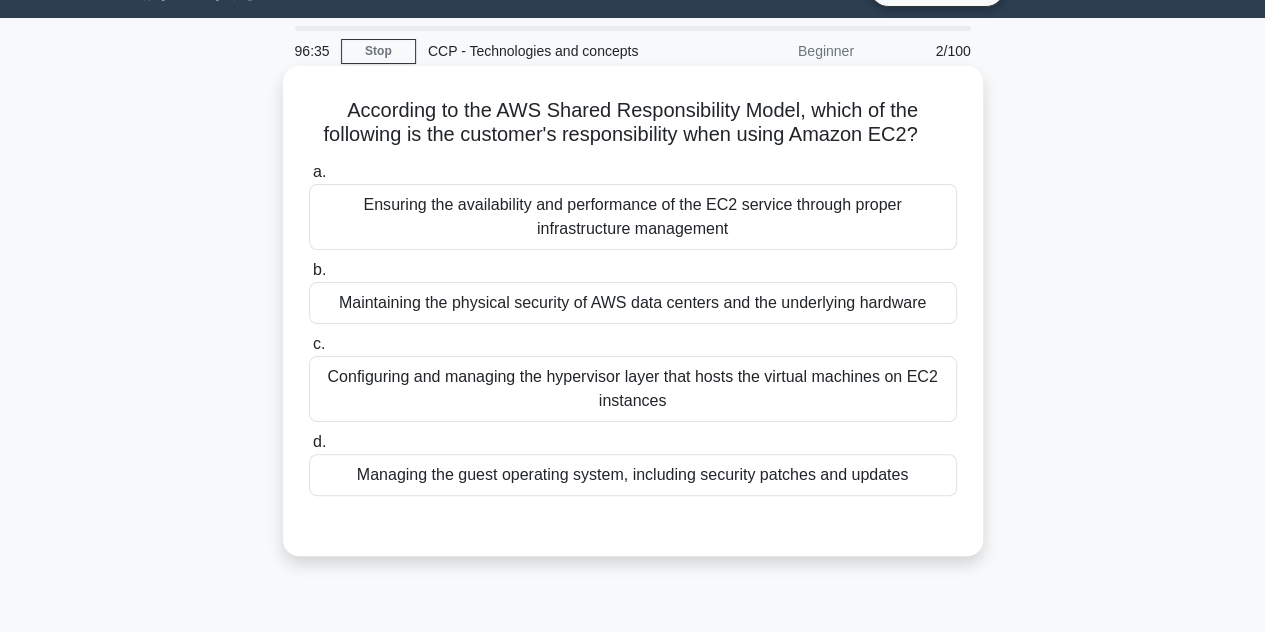 click on "Managing the guest operating system, including security patches and updates" at bounding box center [633, 475] 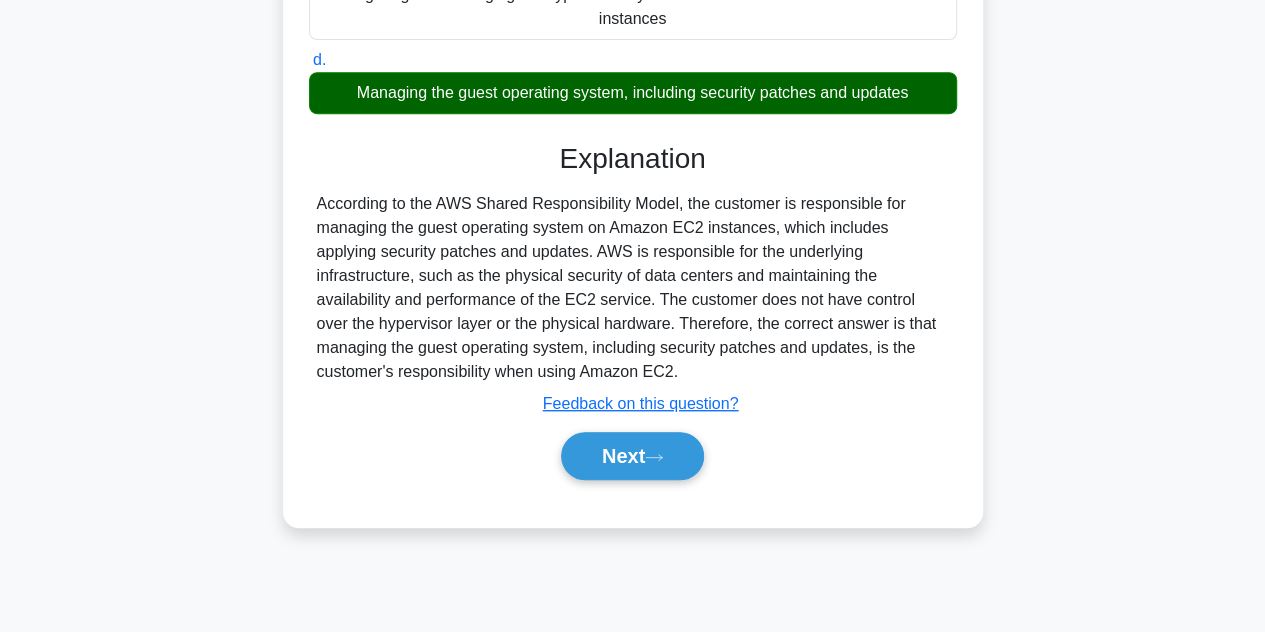 scroll, scrollTop: 448, scrollLeft: 0, axis: vertical 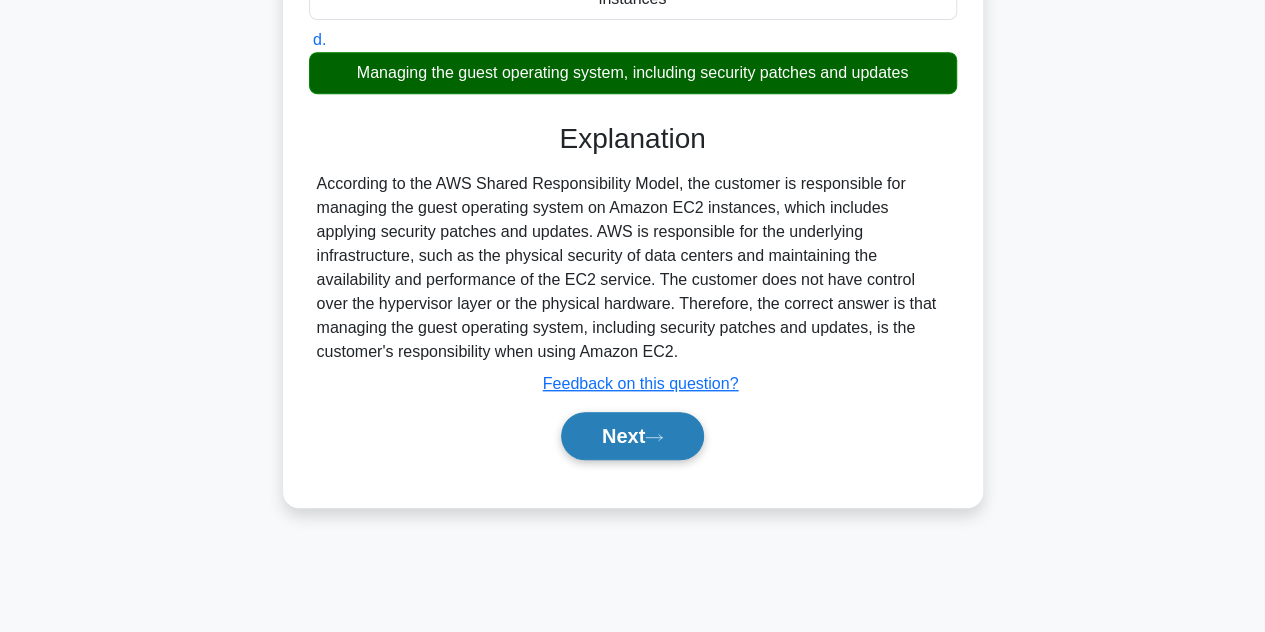 click 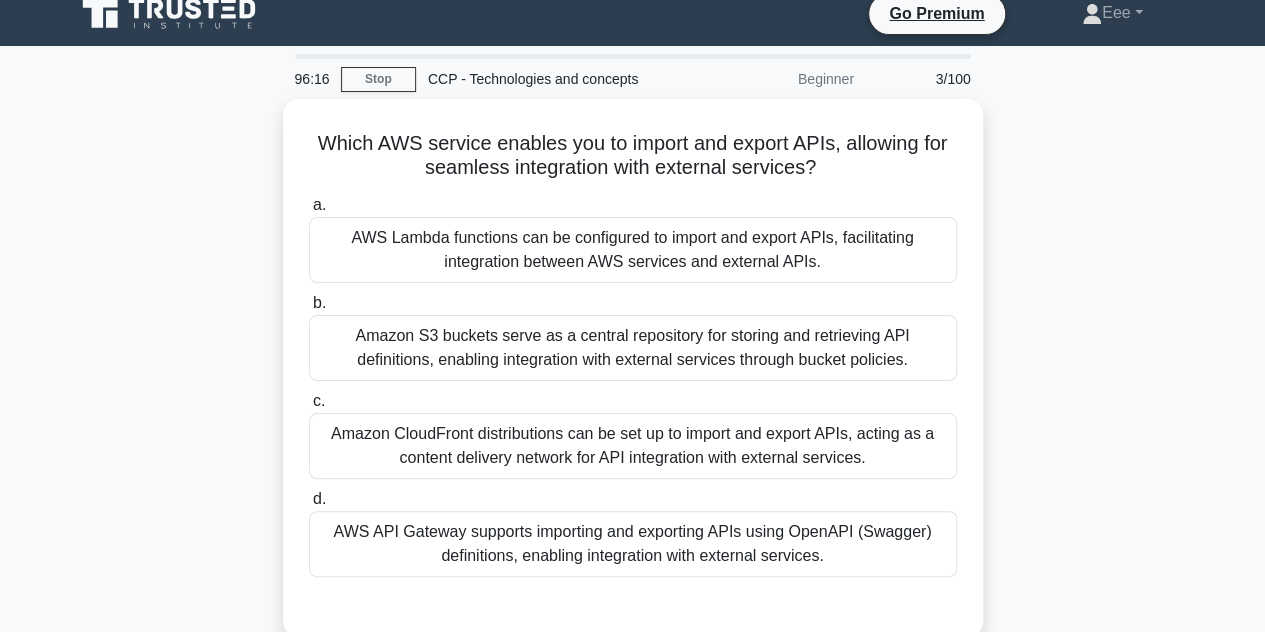 scroll, scrollTop: 18, scrollLeft: 0, axis: vertical 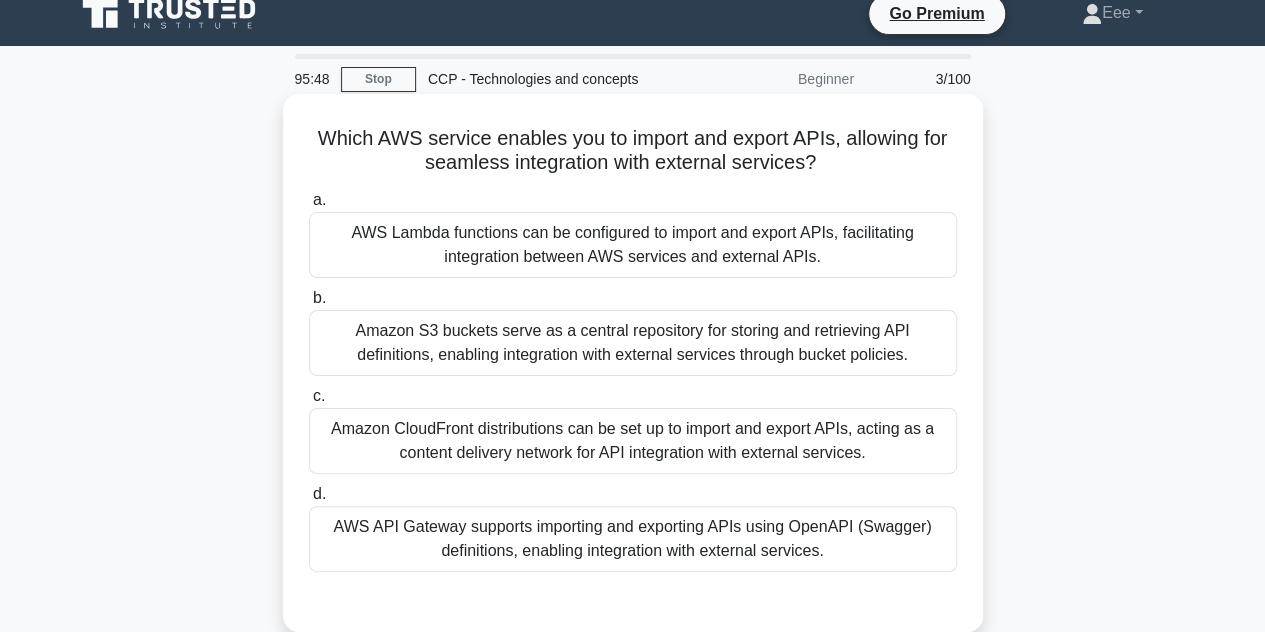 click on "AWS Lambda functions can be configured to import and export APIs, facilitating integration between AWS services and external APIs." at bounding box center (633, 245) 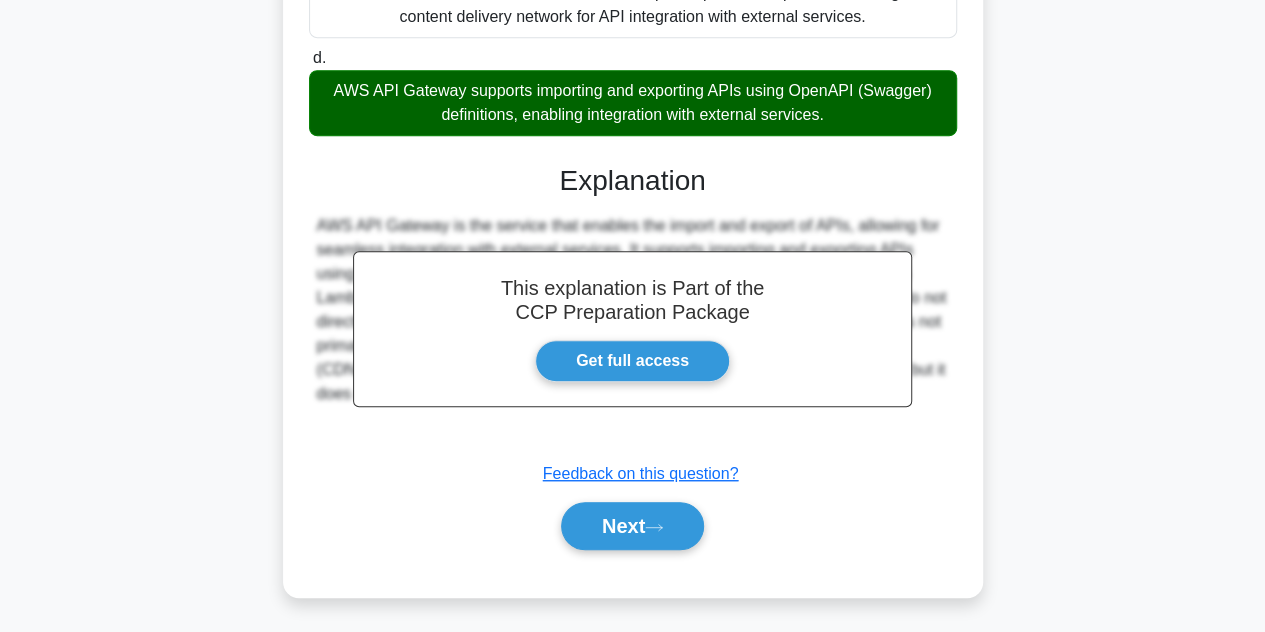 scroll, scrollTop: 457, scrollLeft: 0, axis: vertical 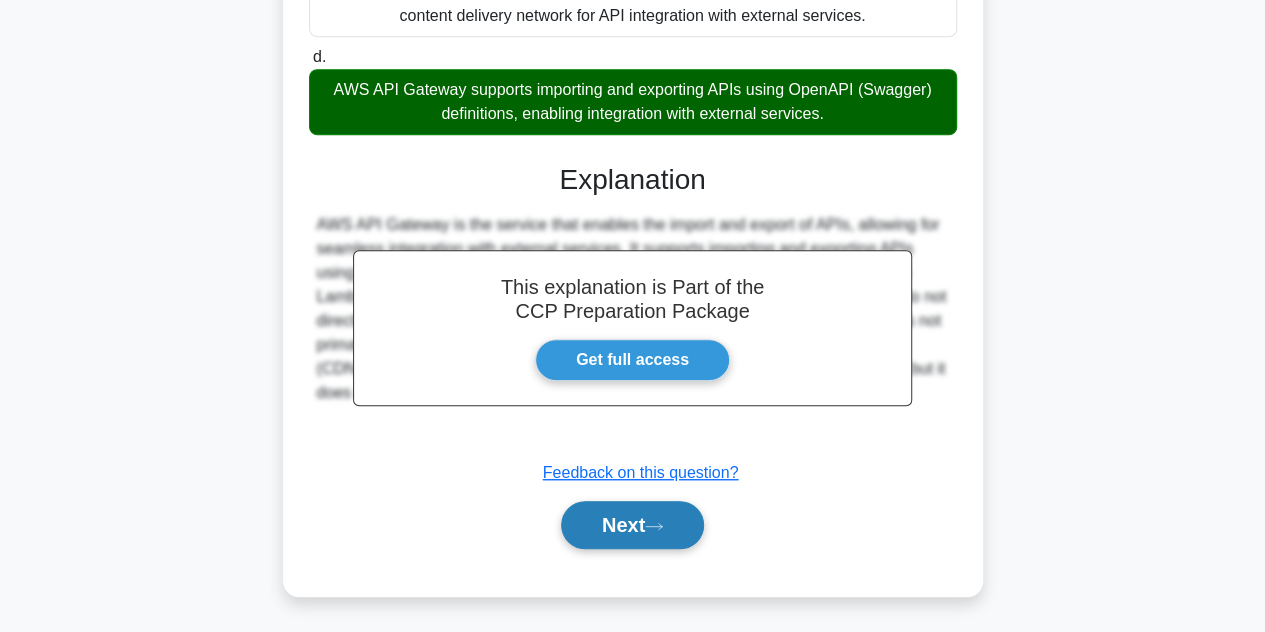 click on "Next" at bounding box center (632, 525) 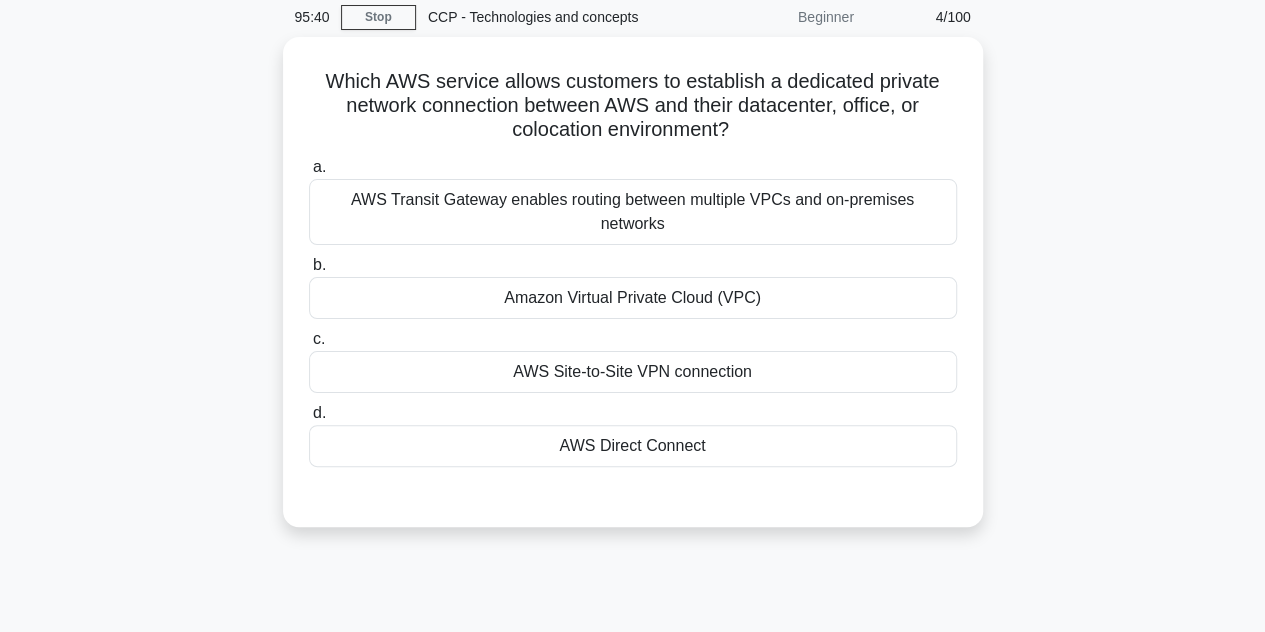 scroll, scrollTop: 65, scrollLeft: 0, axis: vertical 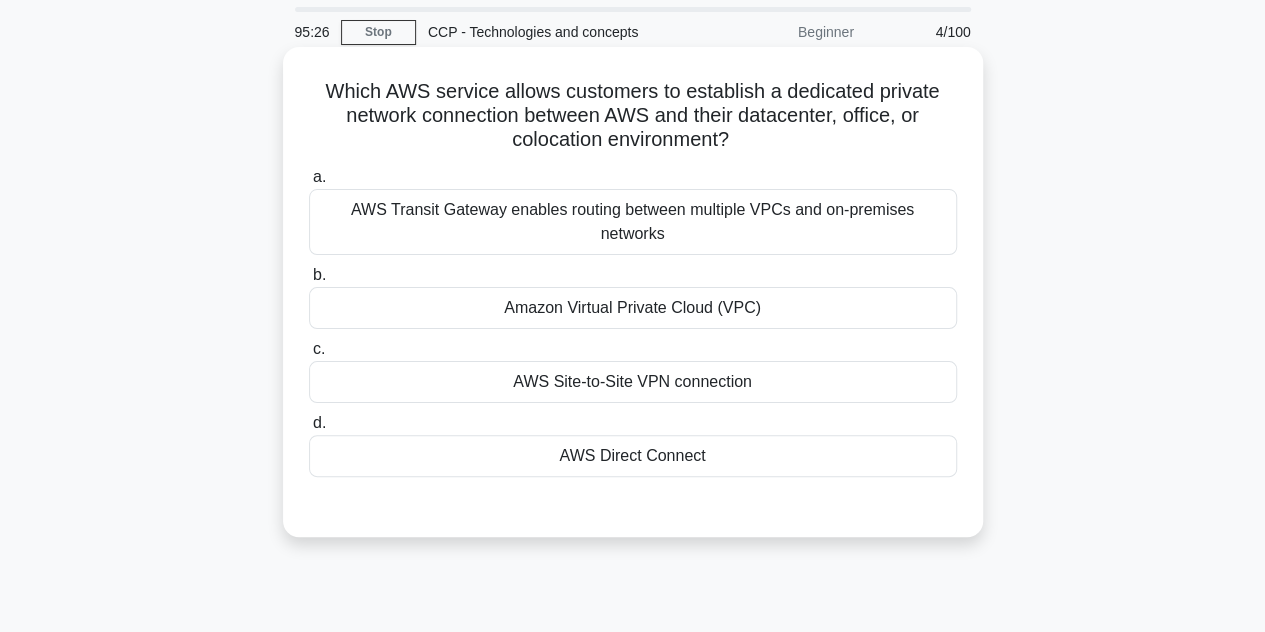 click on "Amazon Virtual Private Cloud (VPC)" at bounding box center [633, 308] 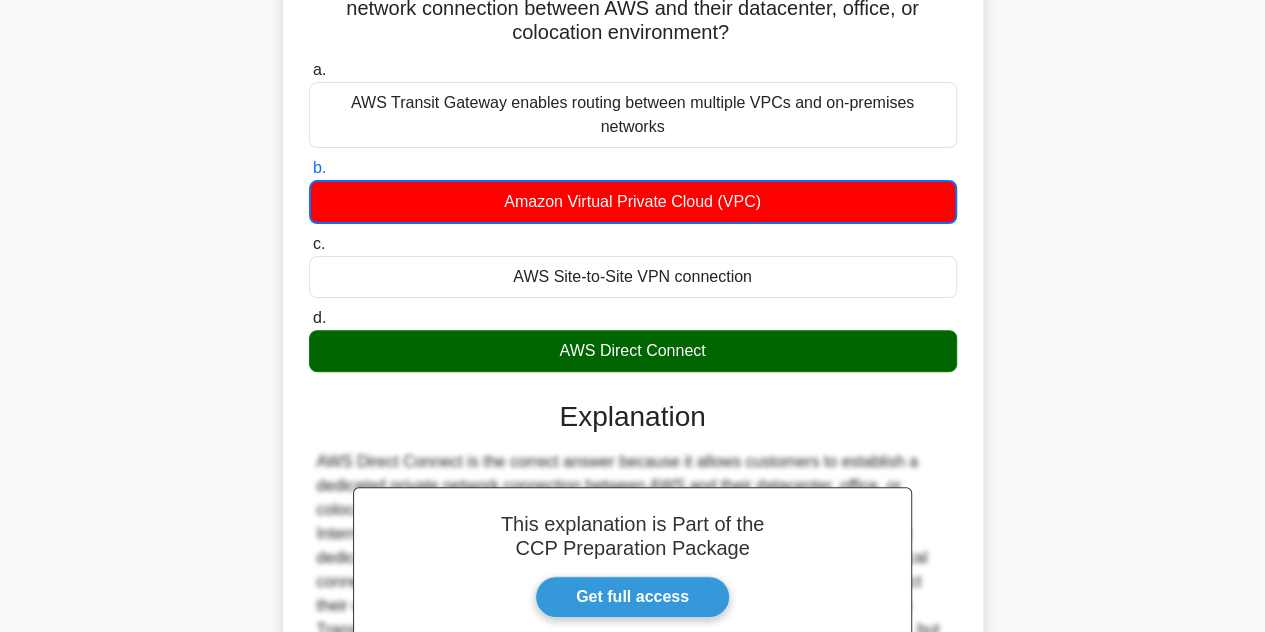 scroll, scrollTop: 448, scrollLeft: 0, axis: vertical 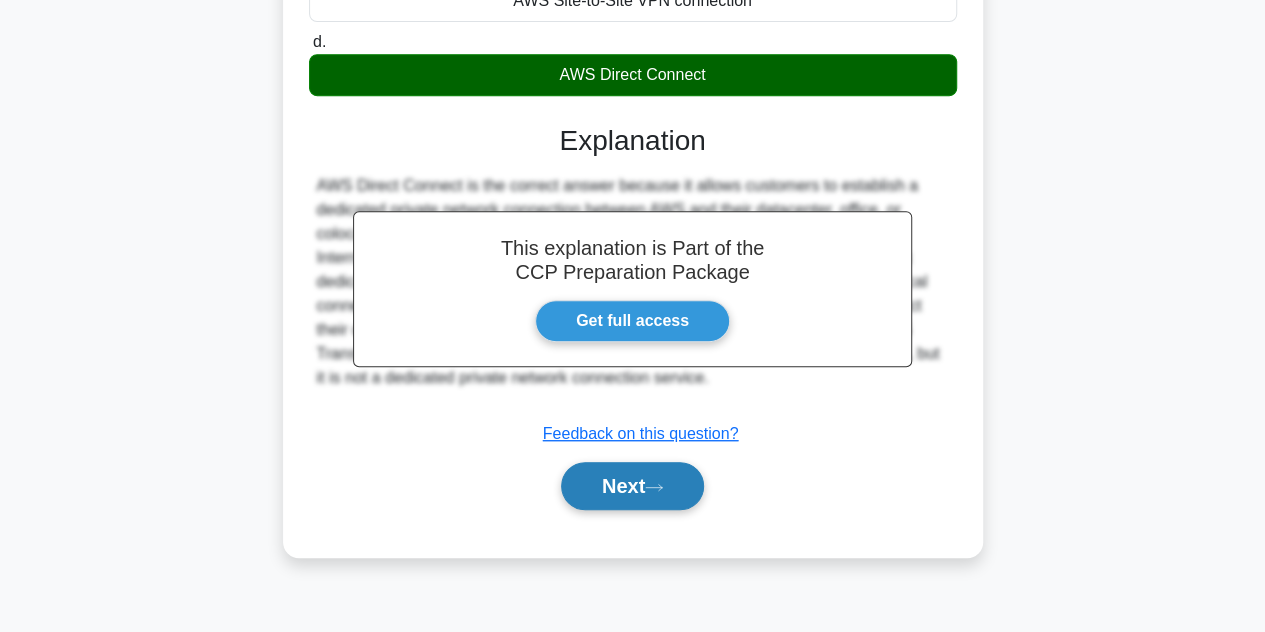 click on "Next" at bounding box center [632, 486] 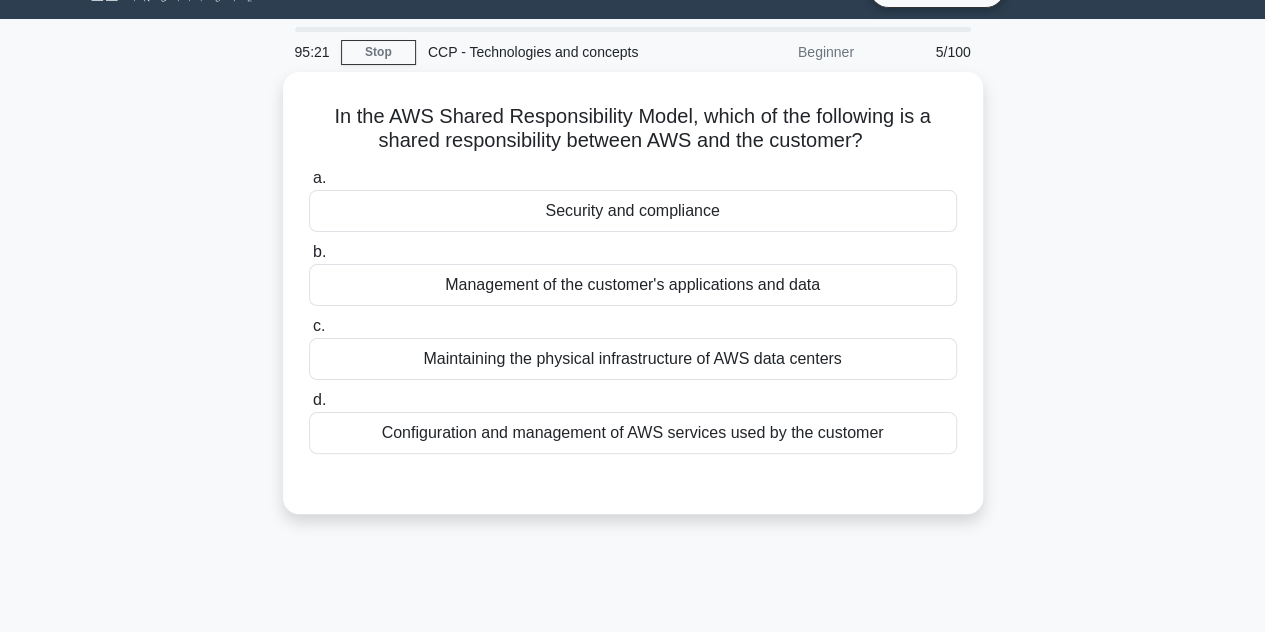 scroll, scrollTop: 0, scrollLeft: 0, axis: both 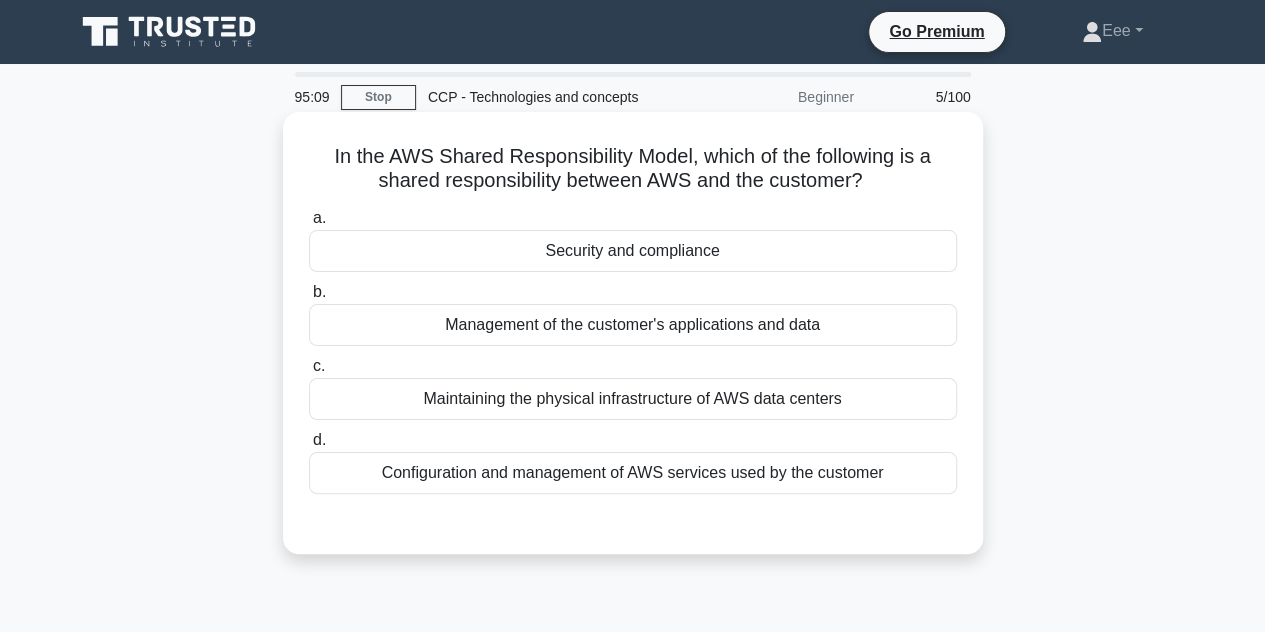 click on "Security and compliance" at bounding box center [633, 251] 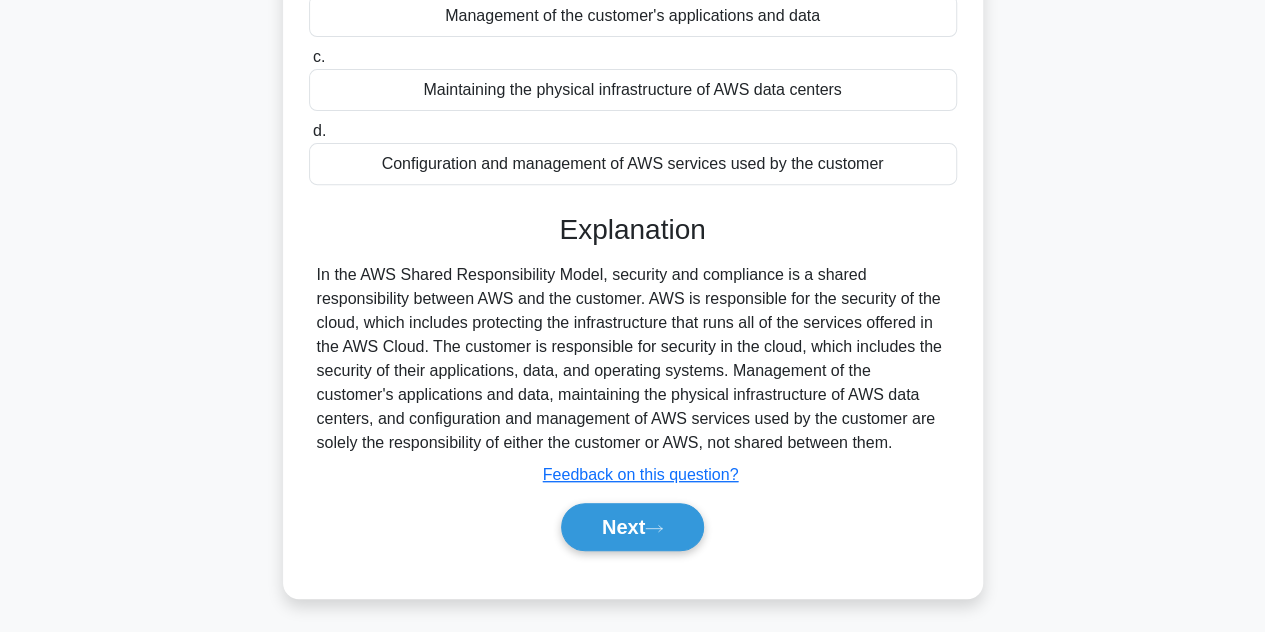 scroll, scrollTop: 448, scrollLeft: 0, axis: vertical 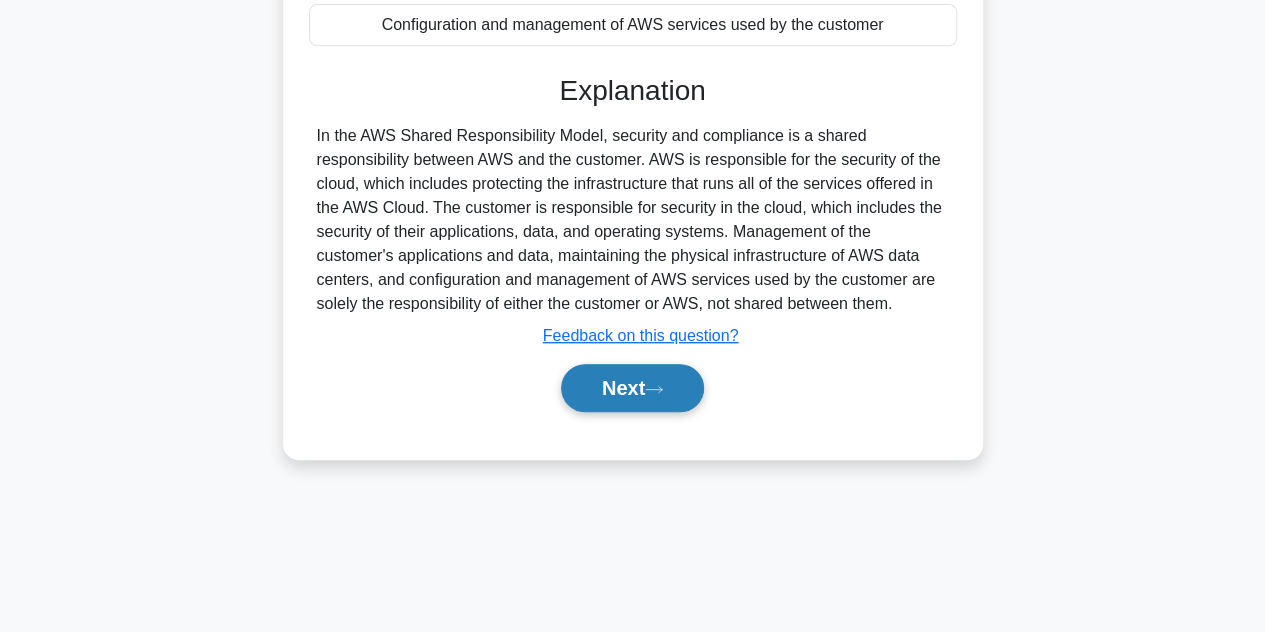 click on "Next" at bounding box center (632, 388) 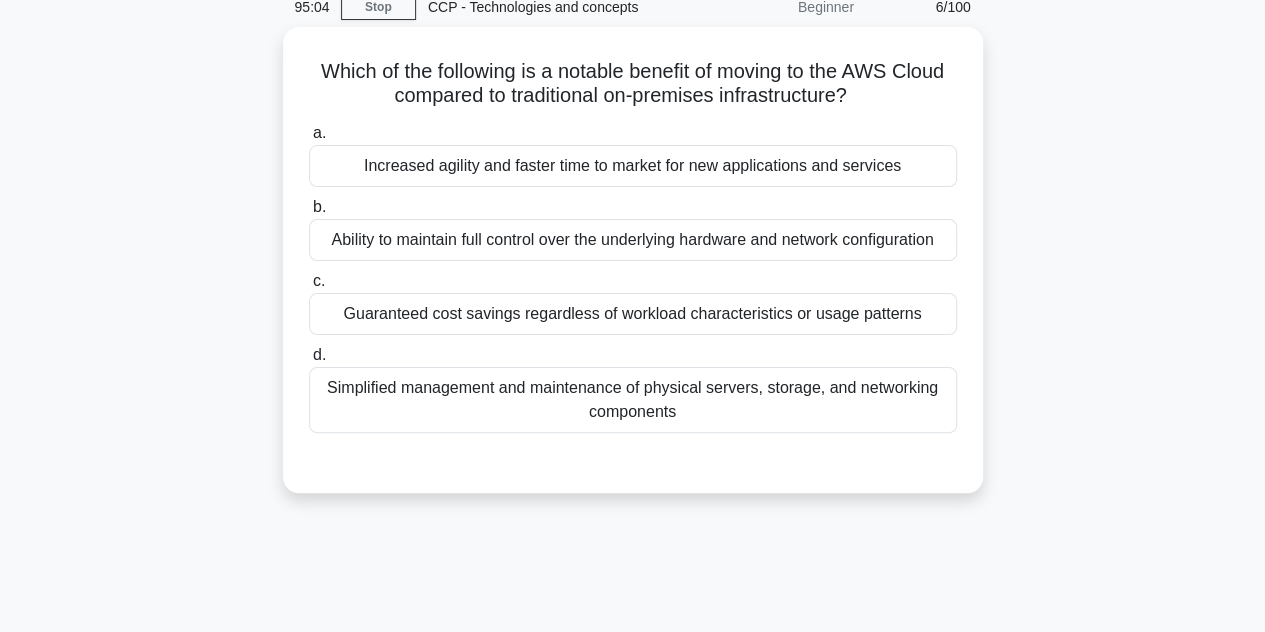 scroll, scrollTop: 89, scrollLeft: 0, axis: vertical 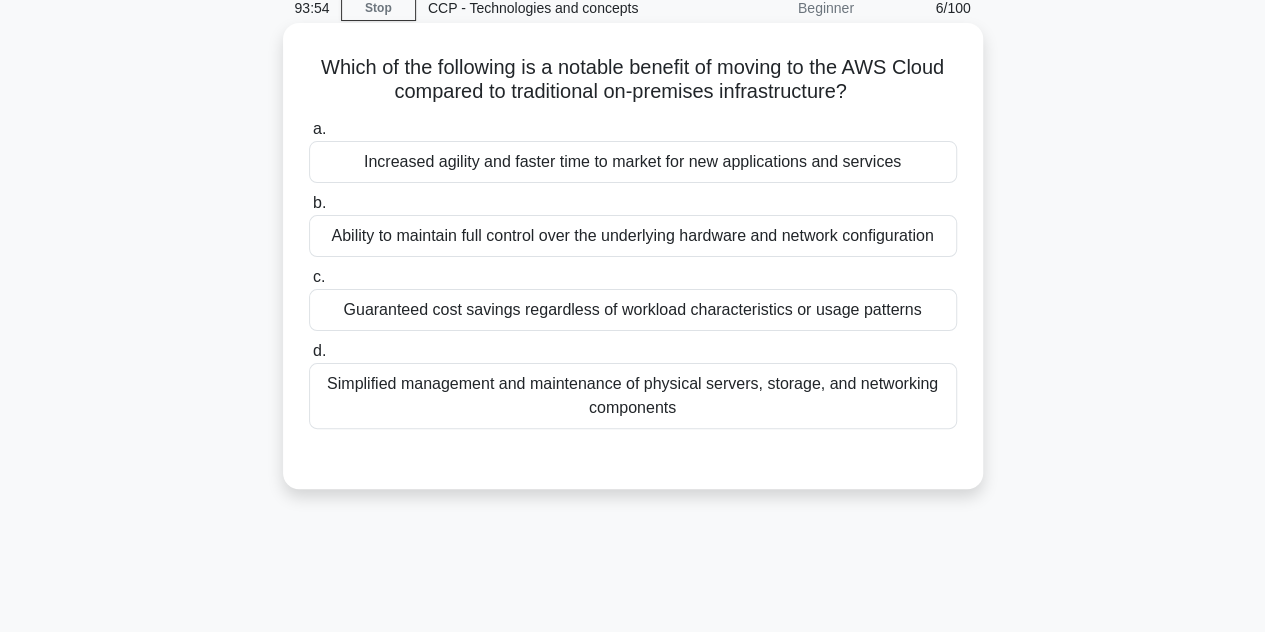 click on "Increased agility and faster time to market for new applications and services" at bounding box center (633, 162) 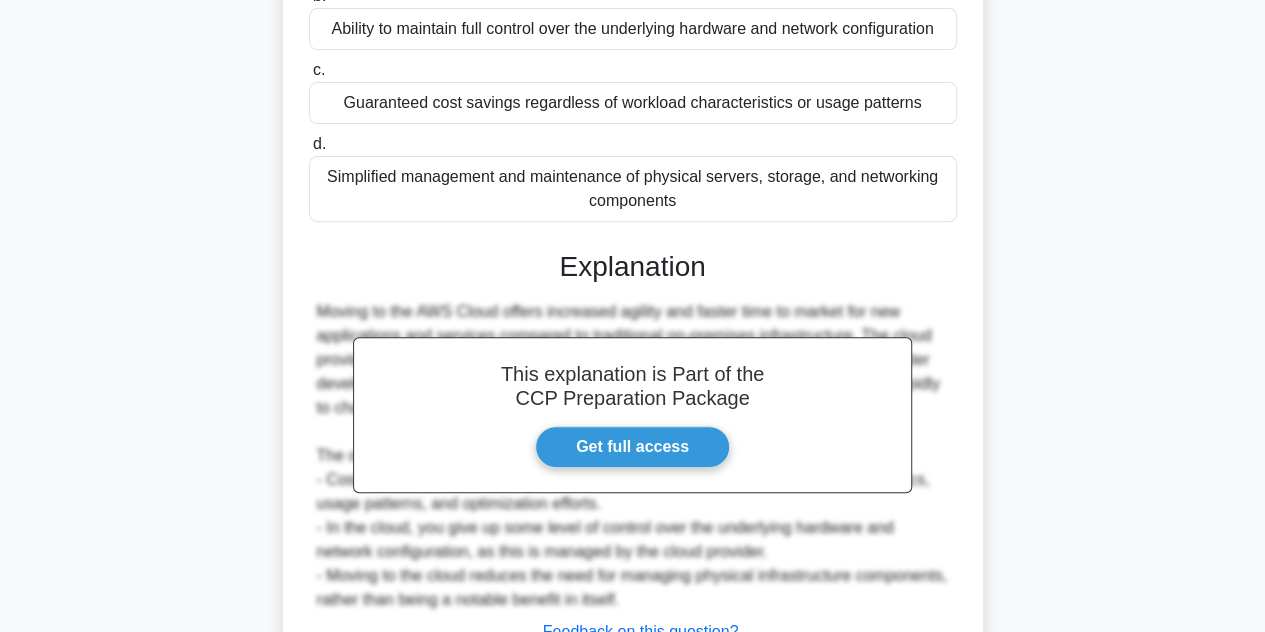 scroll, scrollTop: 454, scrollLeft: 0, axis: vertical 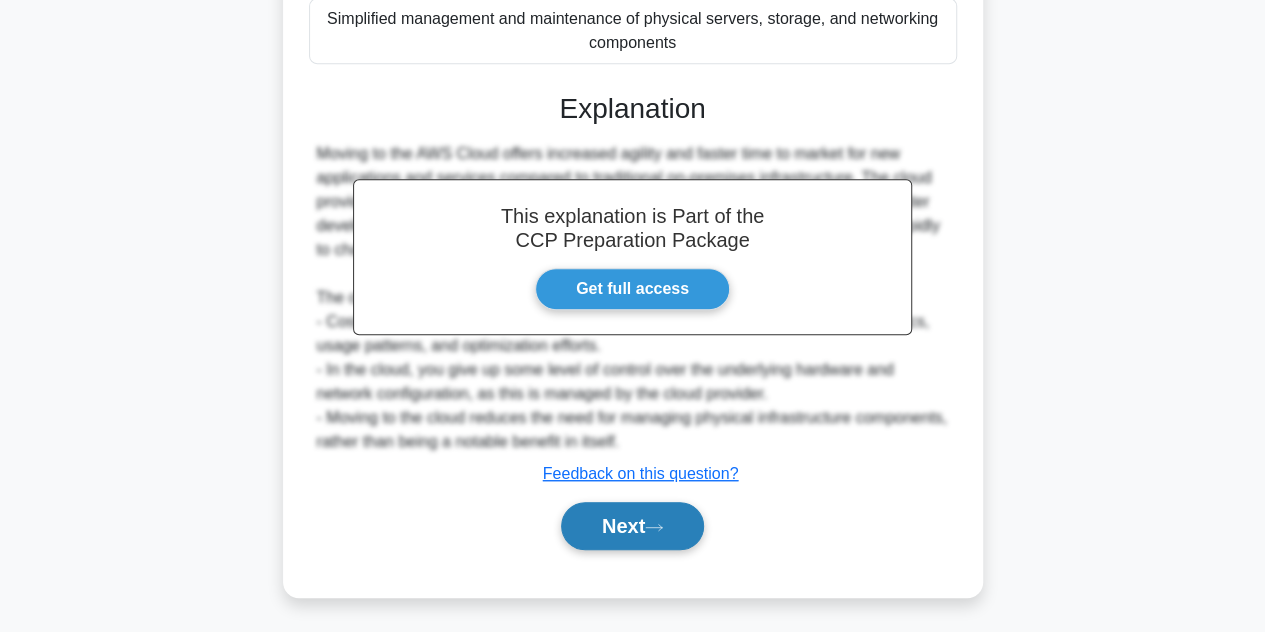 click on "Next" at bounding box center [632, 526] 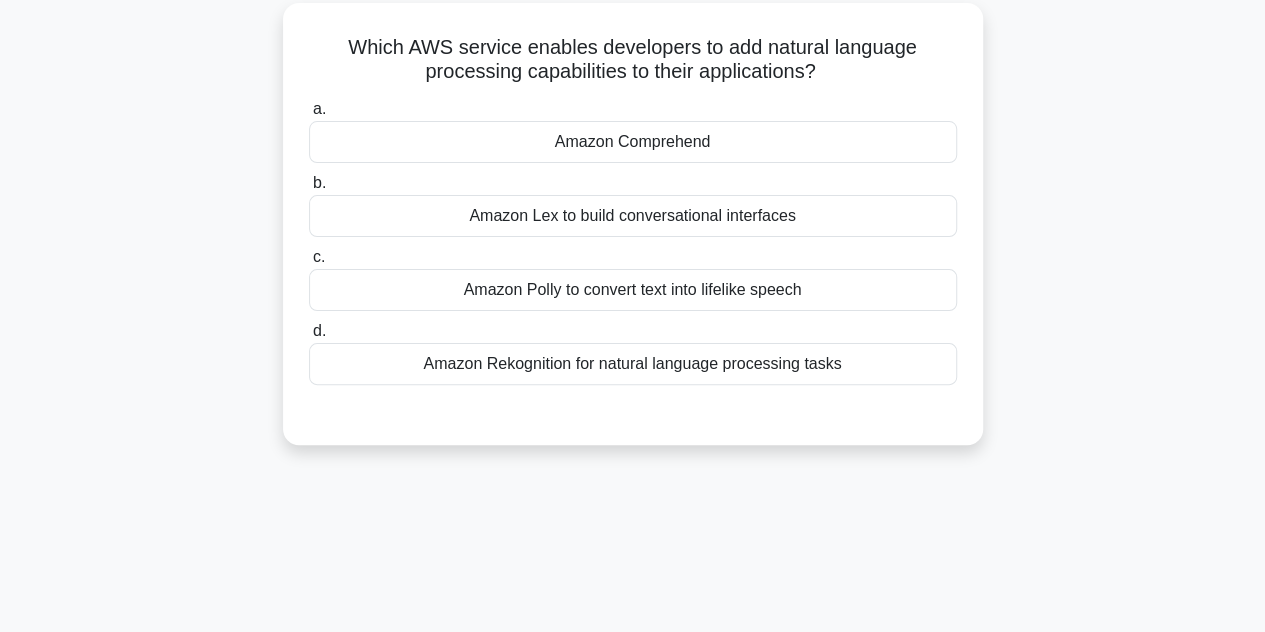 scroll, scrollTop: 112, scrollLeft: 0, axis: vertical 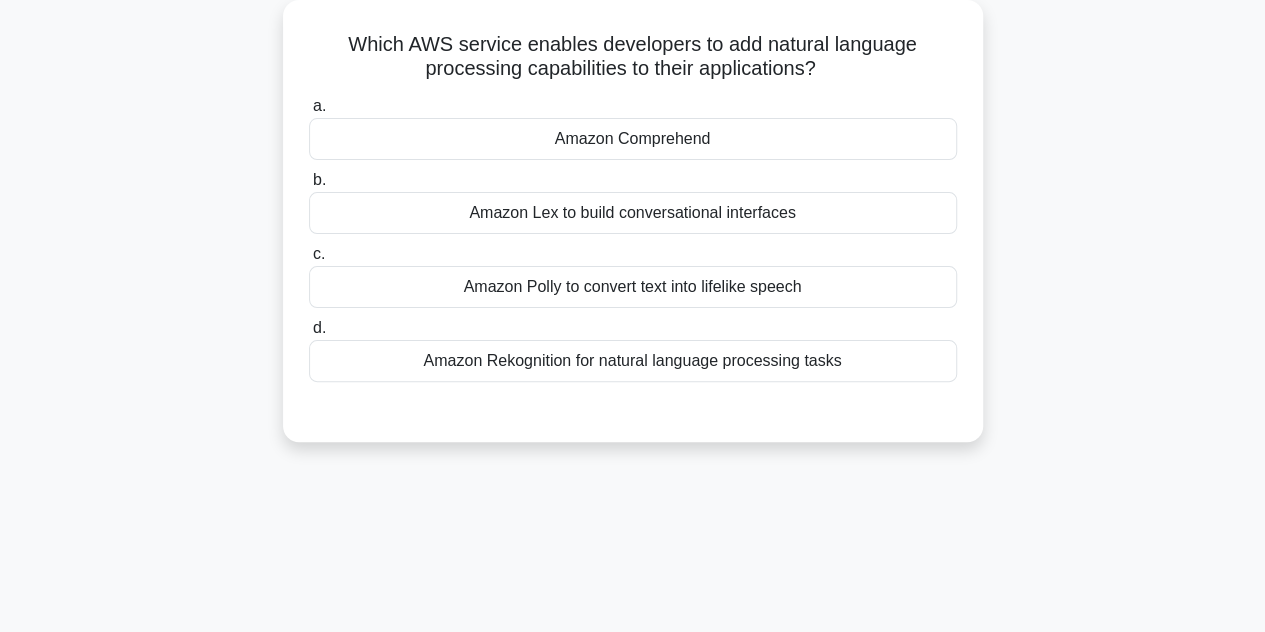 click on "Amazon Polly to convert text into lifelike speech" at bounding box center [633, 287] 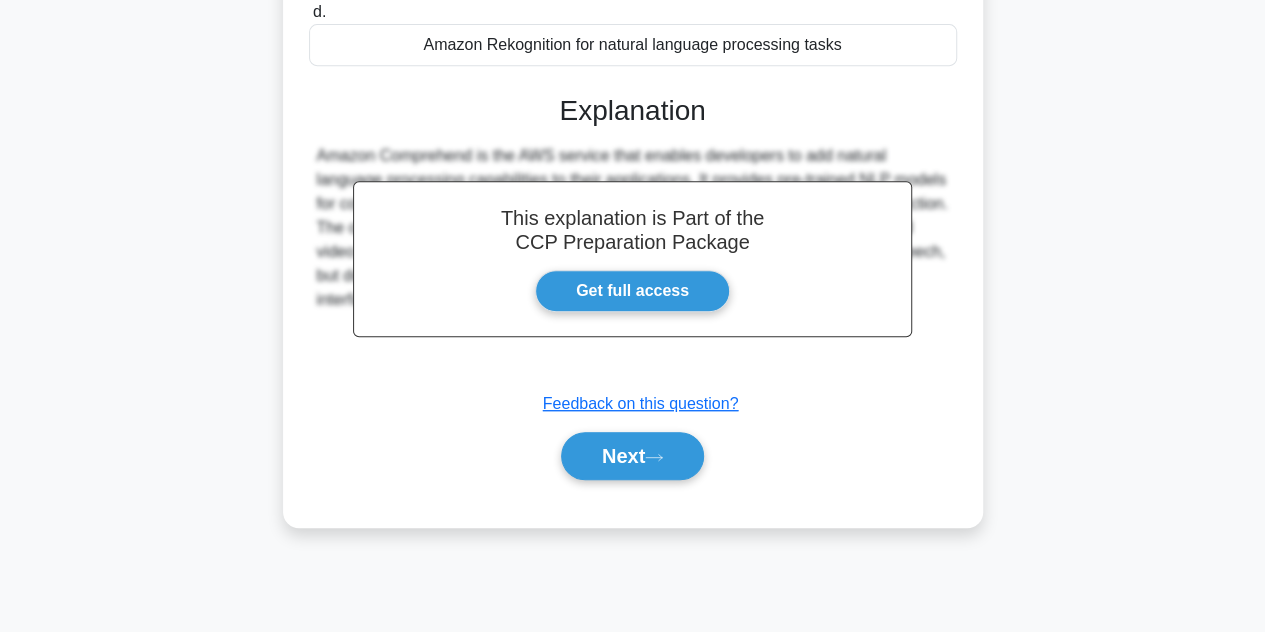 scroll, scrollTop: 448, scrollLeft: 0, axis: vertical 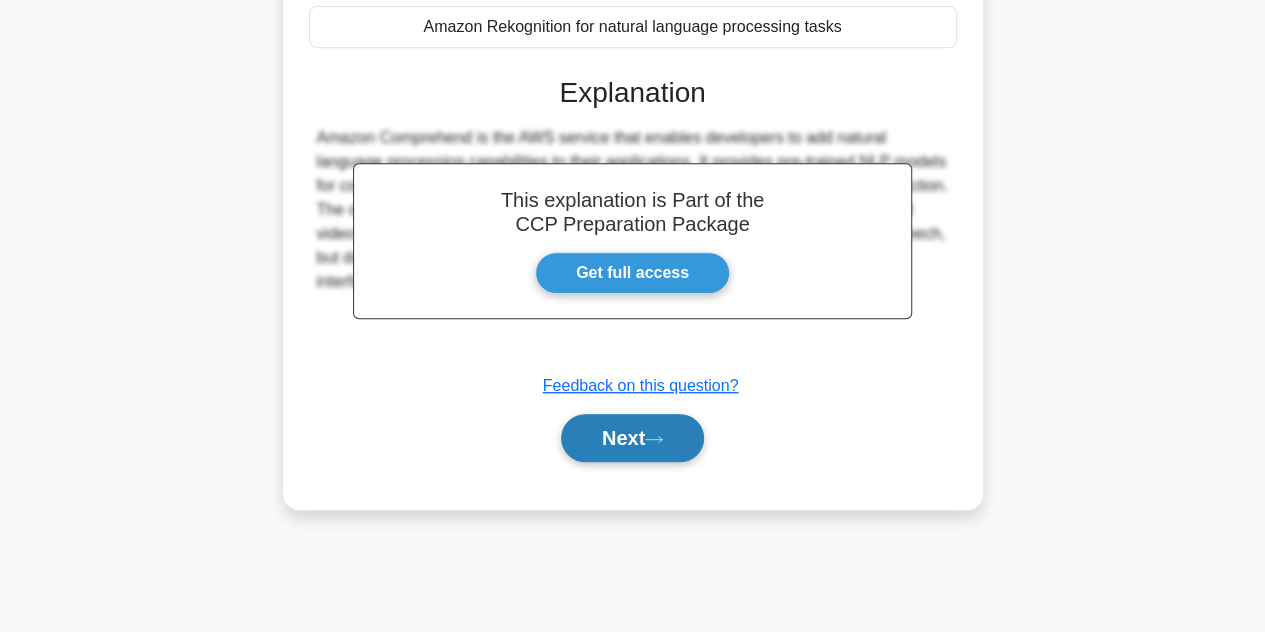 click on "Next" at bounding box center [632, 438] 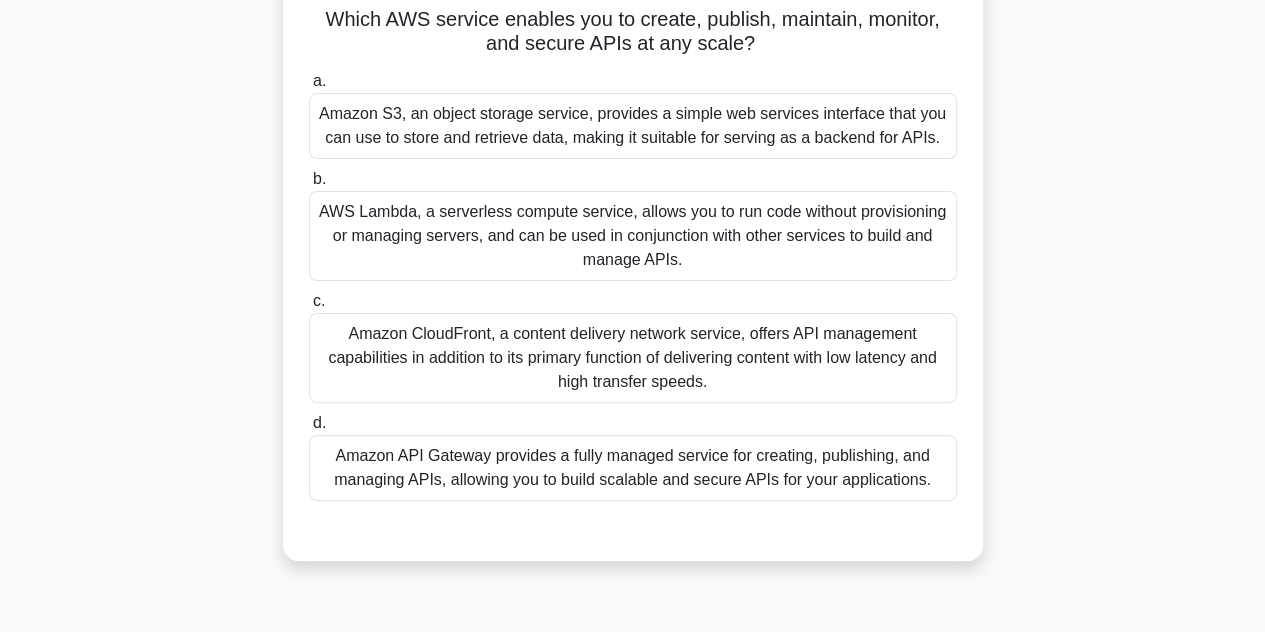 scroll, scrollTop: 142, scrollLeft: 0, axis: vertical 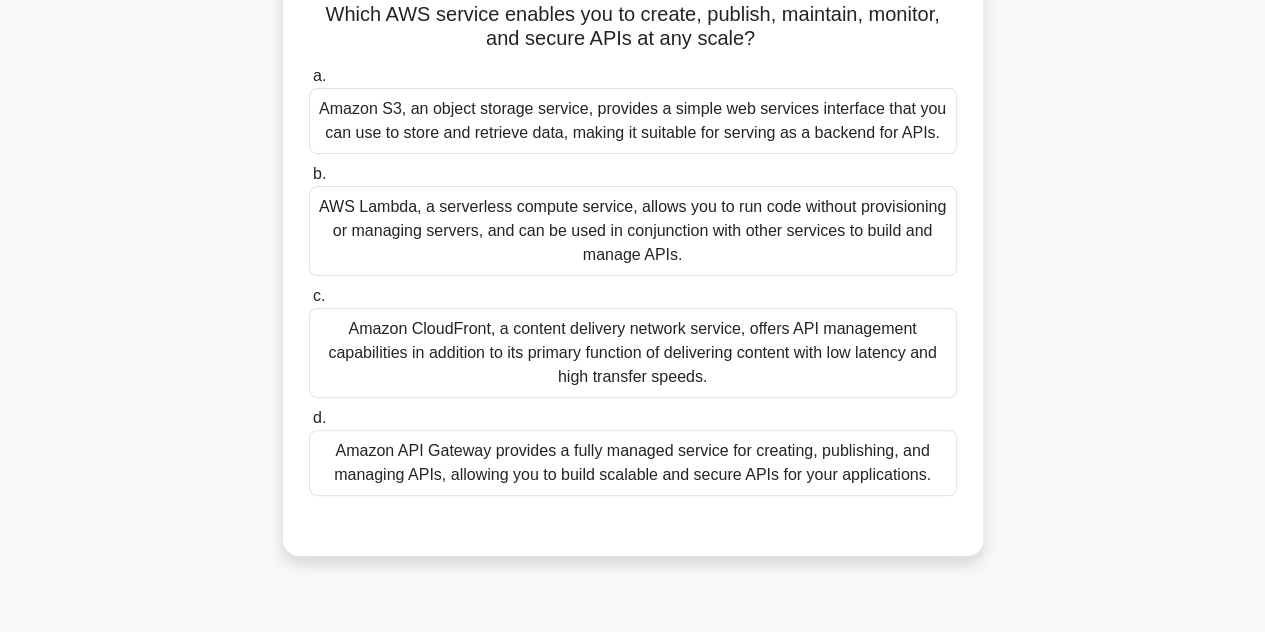 click on "Amazon API Gateway provides a fully managed service for creating, publishing, and managing APIs, allowing you to build scalable and secure APIs for your applications." at bounding box center (633, 463) 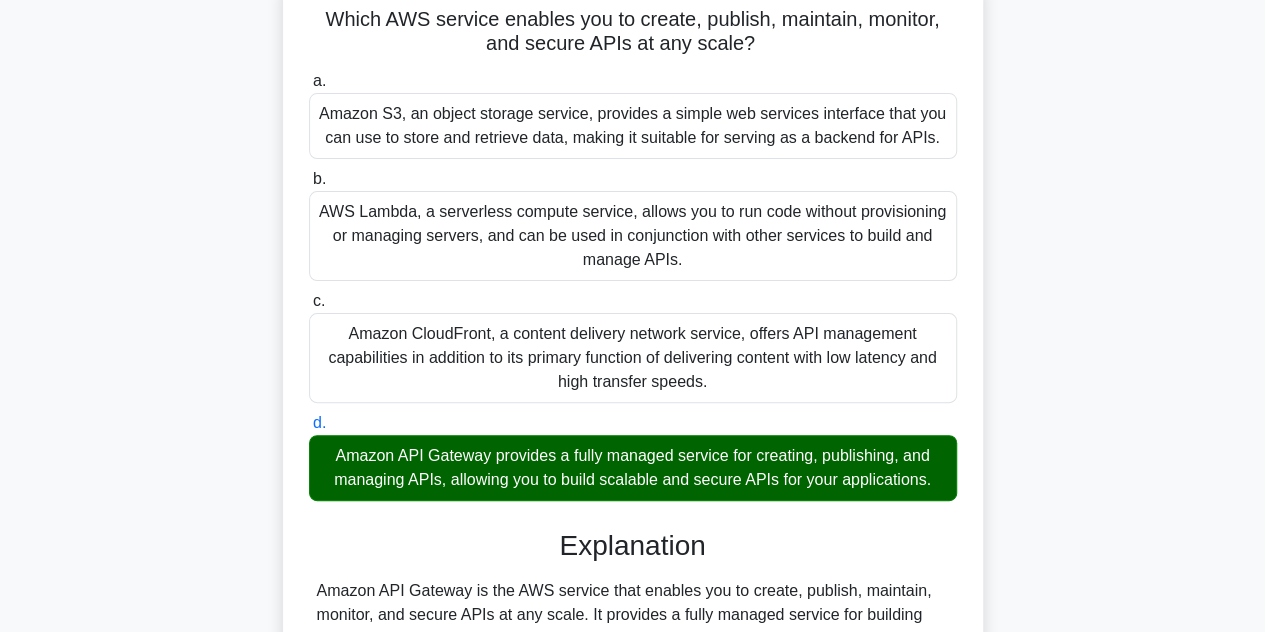 scroll, scrollTop: 448, scrollLeft: 0, axis: vertical 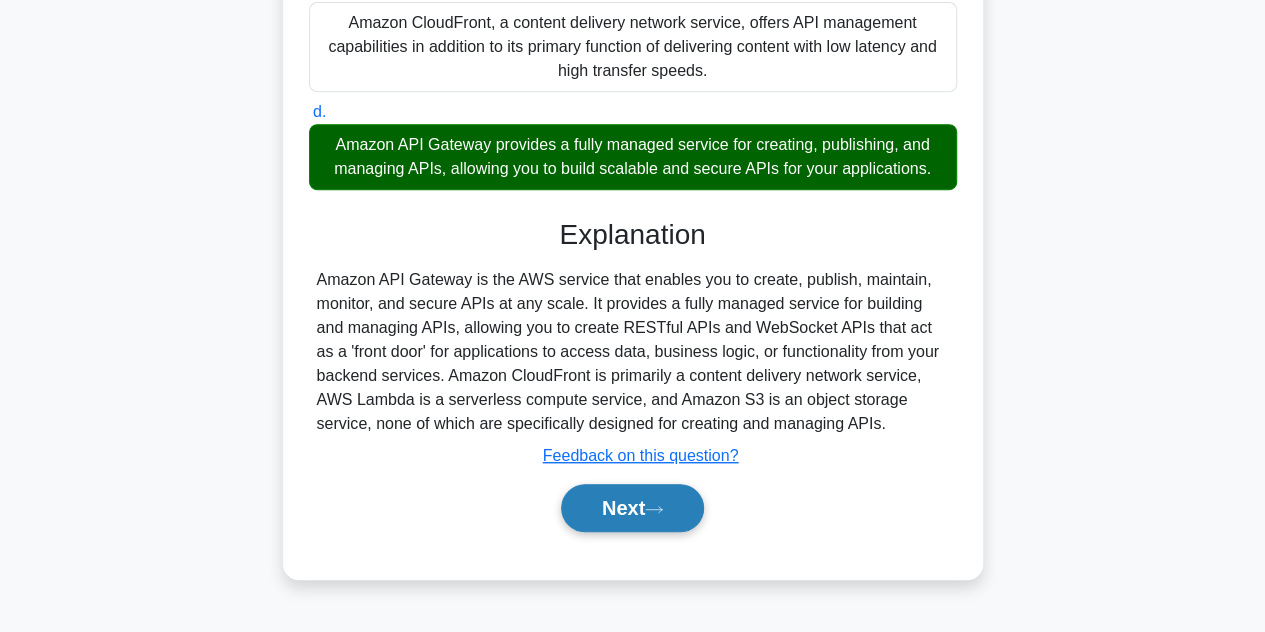 click on "Next" at bounding box center [632, 508] 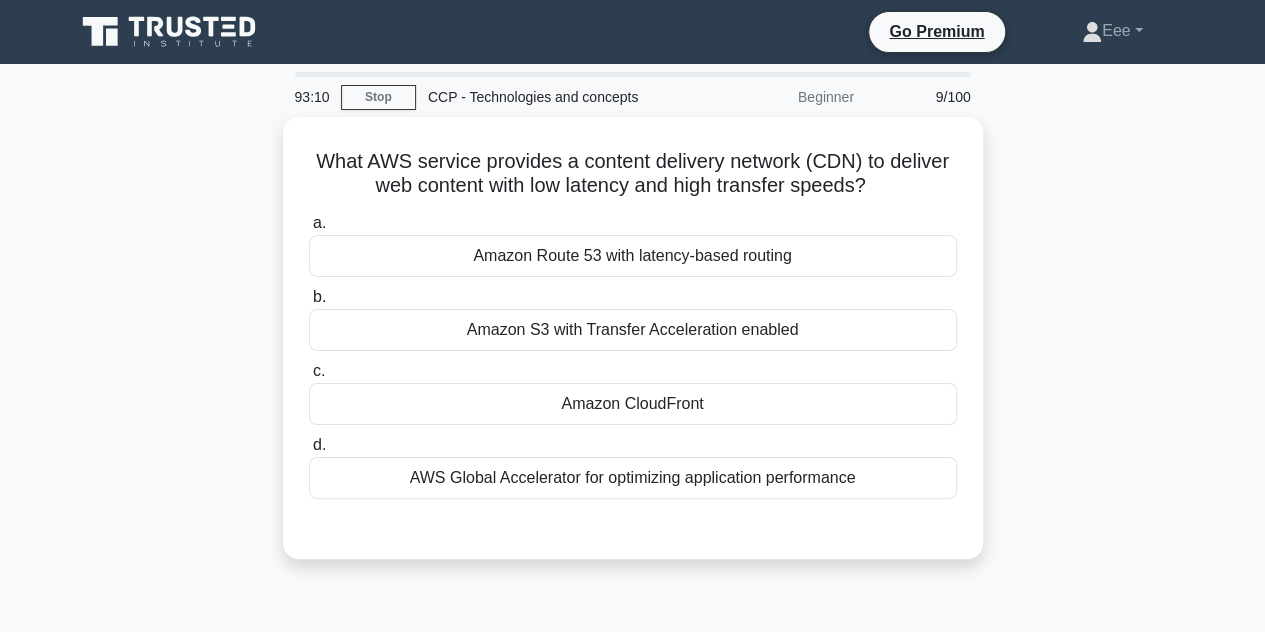 scroll, scrollTop: 116, scrollLeft: 0, axis: vertical 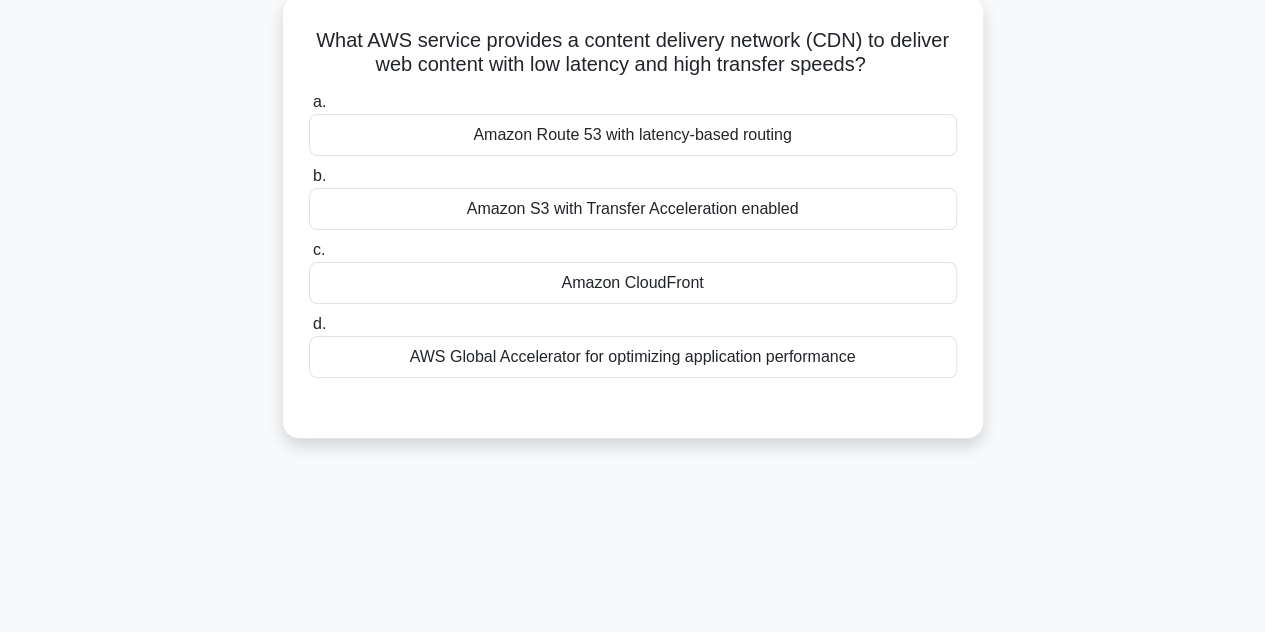 click on "Amazon CloudFront" at bounding box center [633, 283] 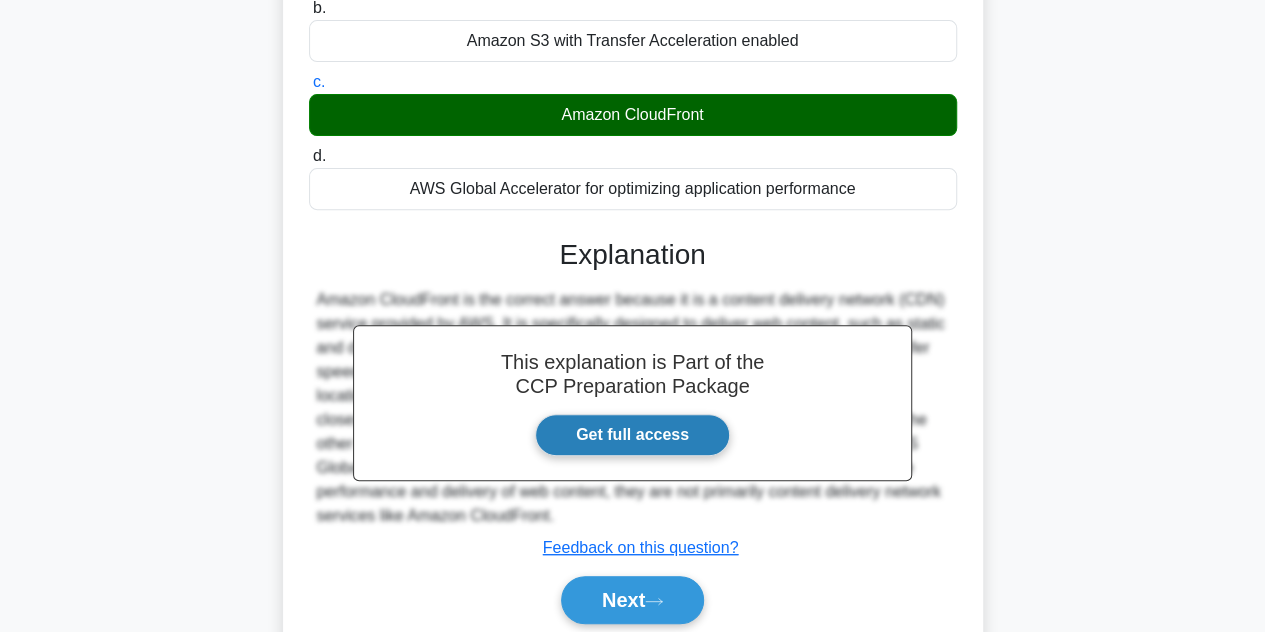 scroll, scrollTop: 448, scrollLeft: 0, axis: vertical 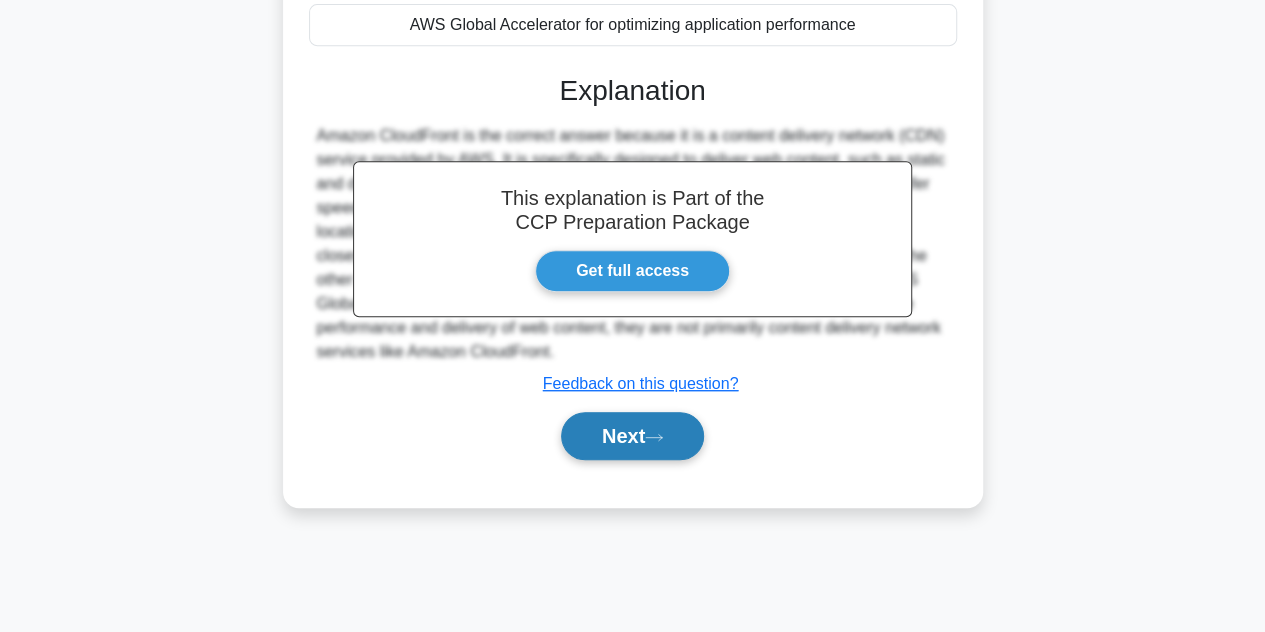 click on "Next" at bounding box center [632, 436] 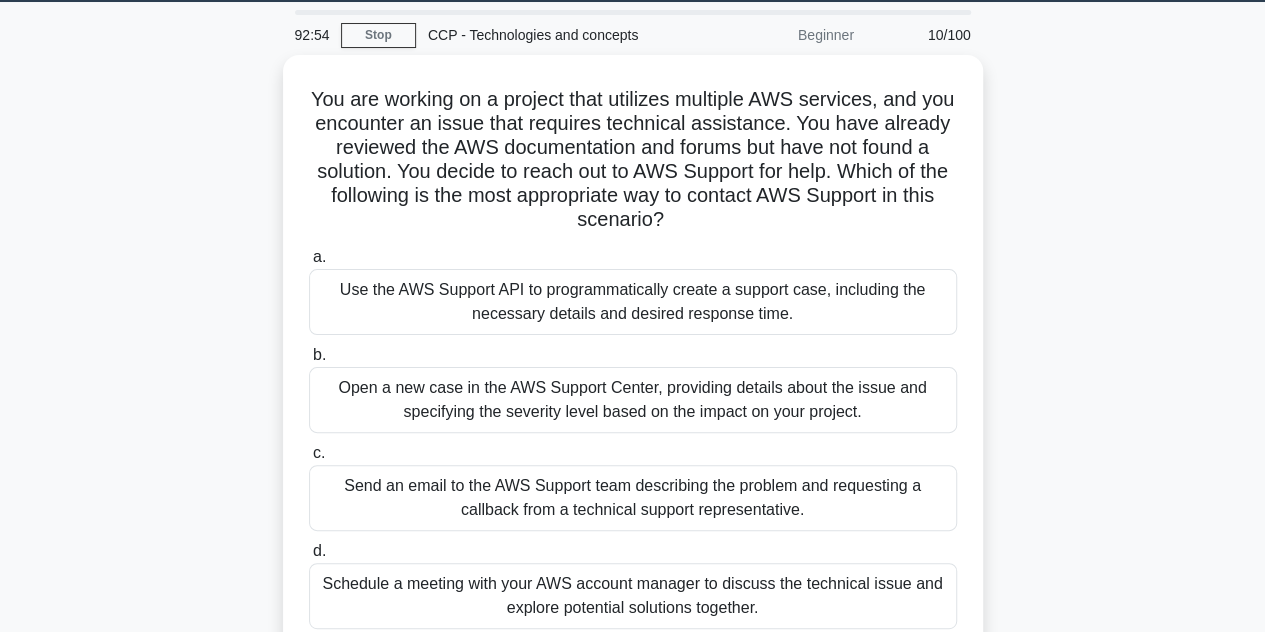 scroll, scrollTop: 64, scrollLeft: 0, axis: vertical 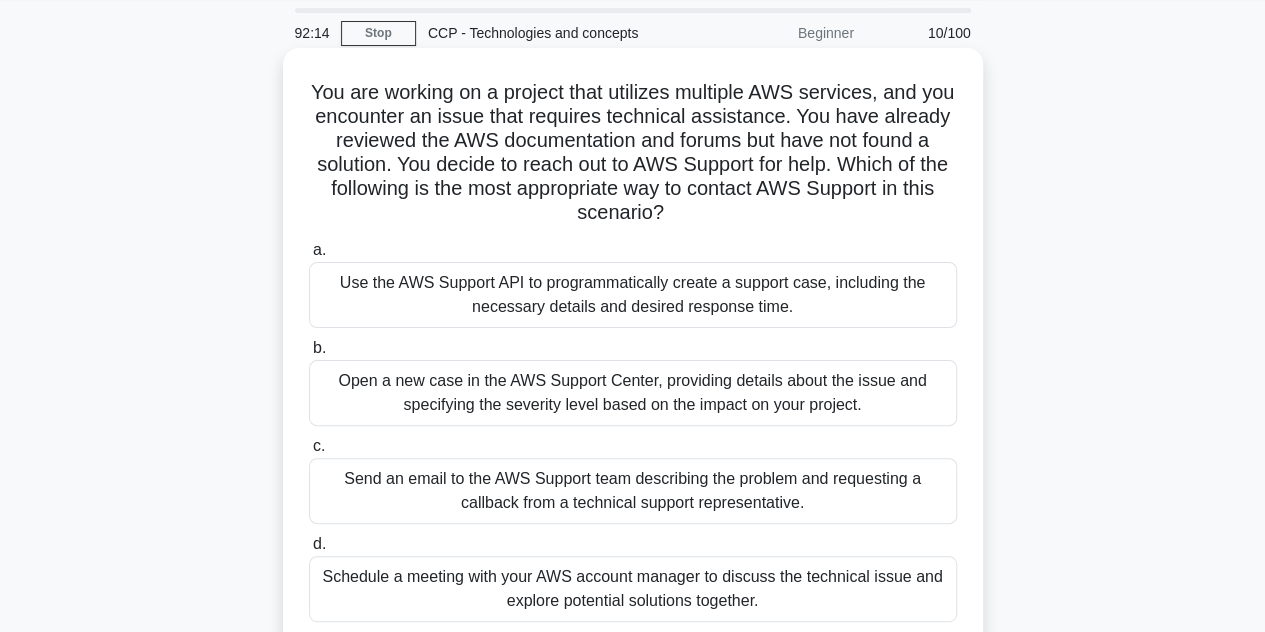 click on "Open a new case in the AWS Support Center, providing details about the issue and specifying the severity level based on the impact on your project." at bounding box center [633, 393] 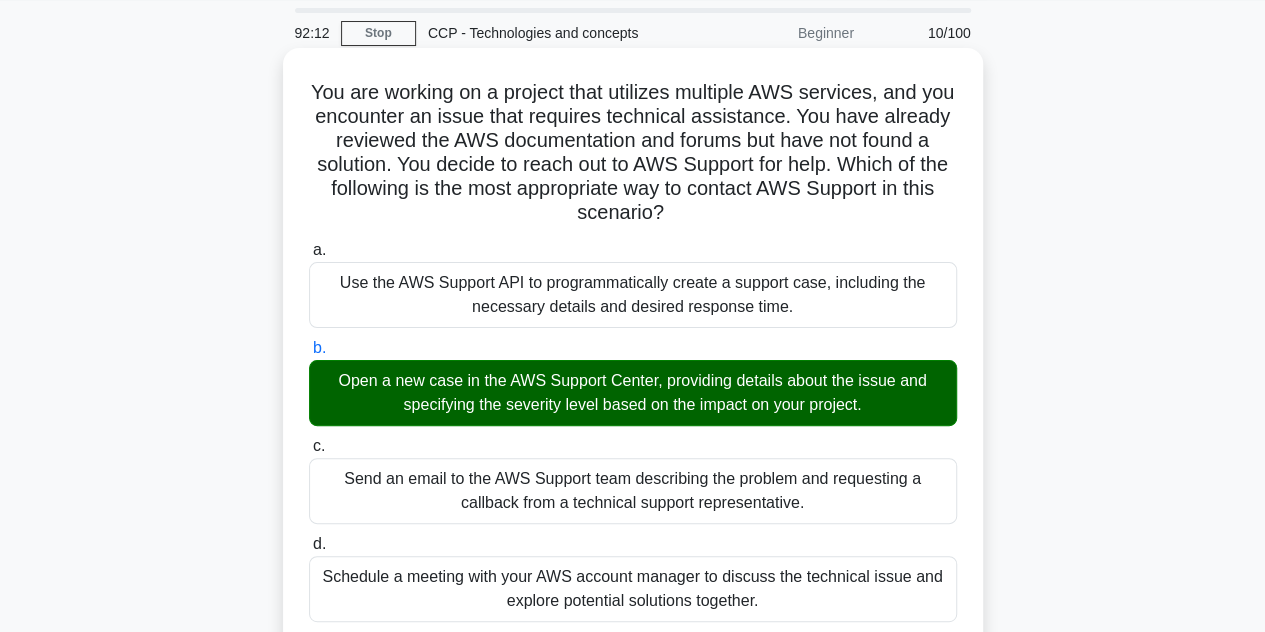 scroll, scrollTop: 742, scrollLeft: 0, axis: vertical 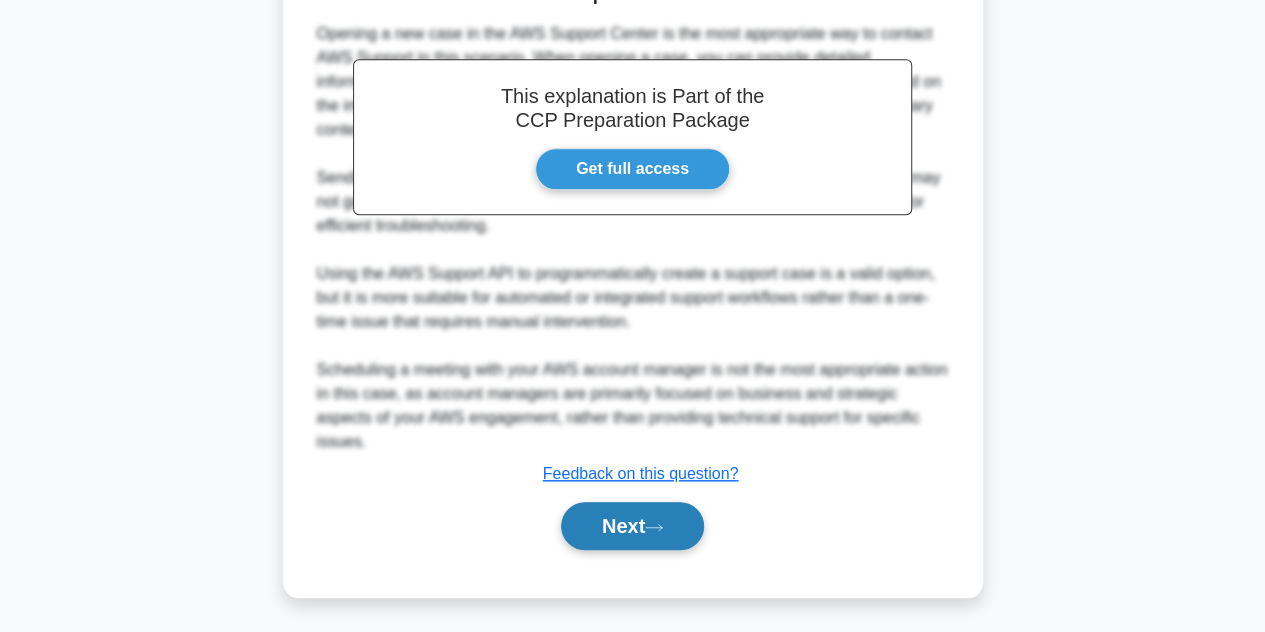 click on "Next" at bounding box center (632, 526) 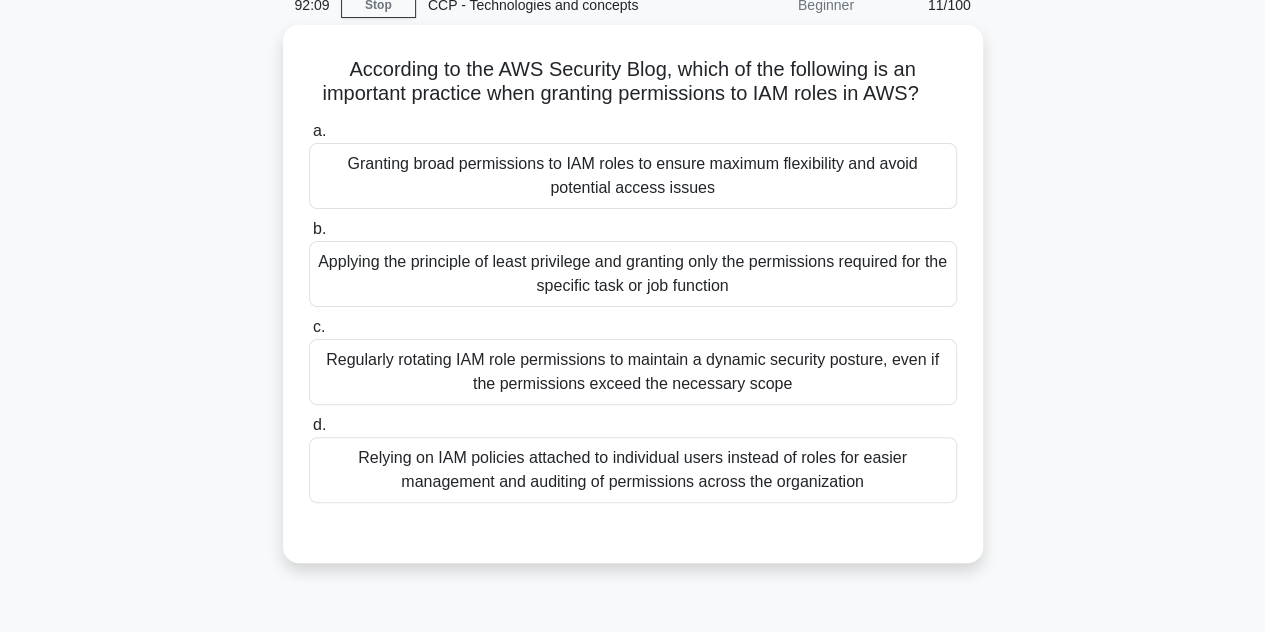 scroll, scrollTop: 90, scrollLeft: 0, axis: vertical 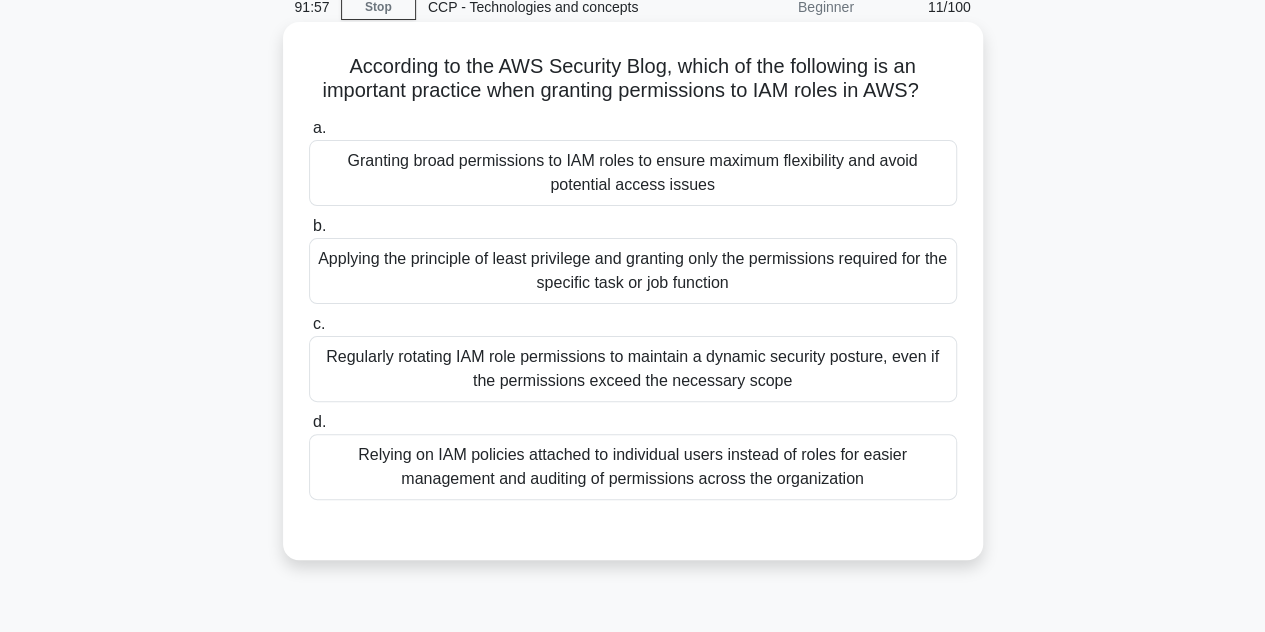 click on "Applying the principle of least privilege and granting only the permissions required for the specific task or job function" at bounding box center (633, 271) 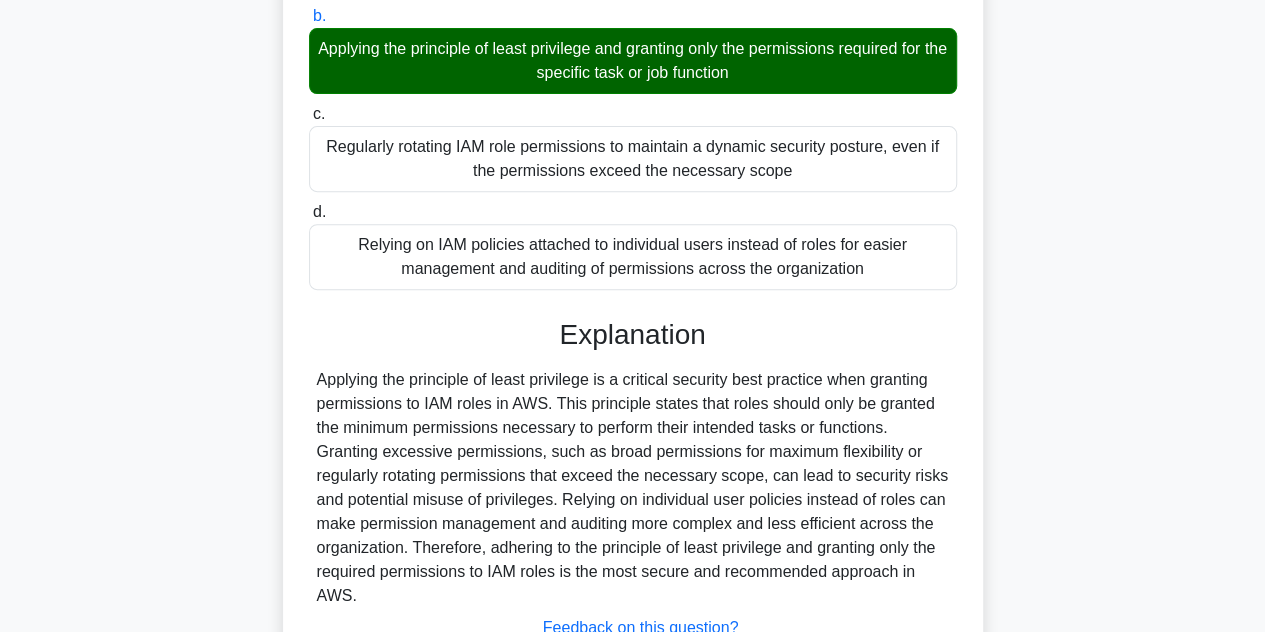 scroll, scrollTop: 454, scrollLeft: 0, axis: vertical 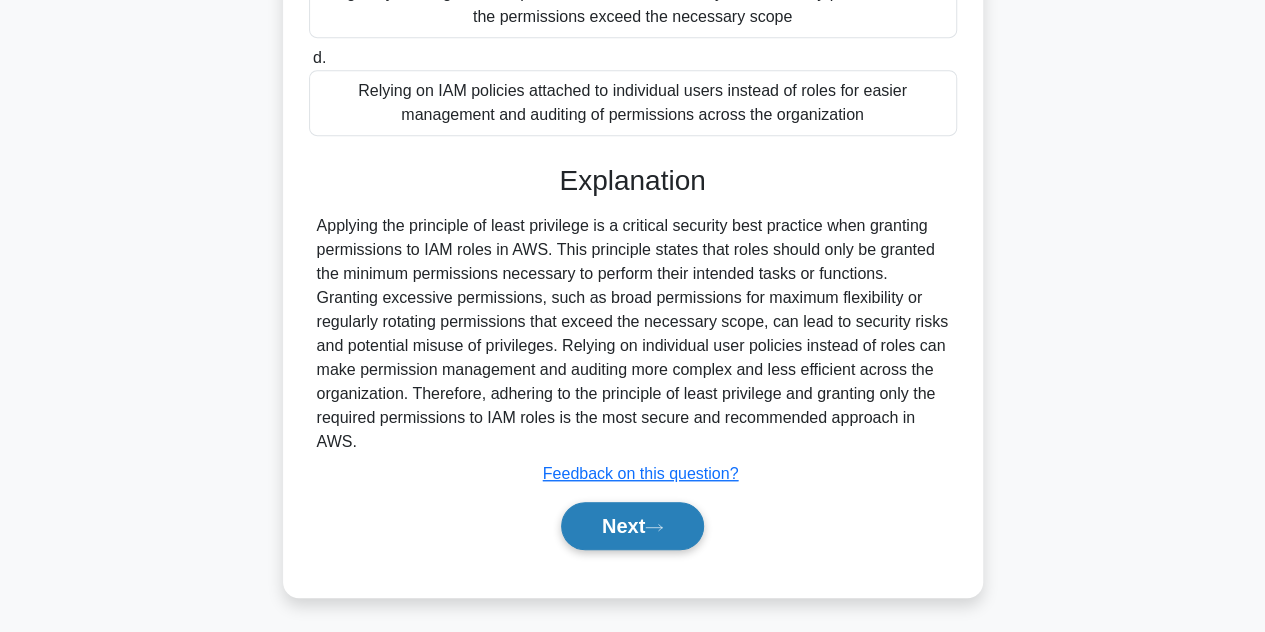 click on "Next" at bounding box center (632, 526) 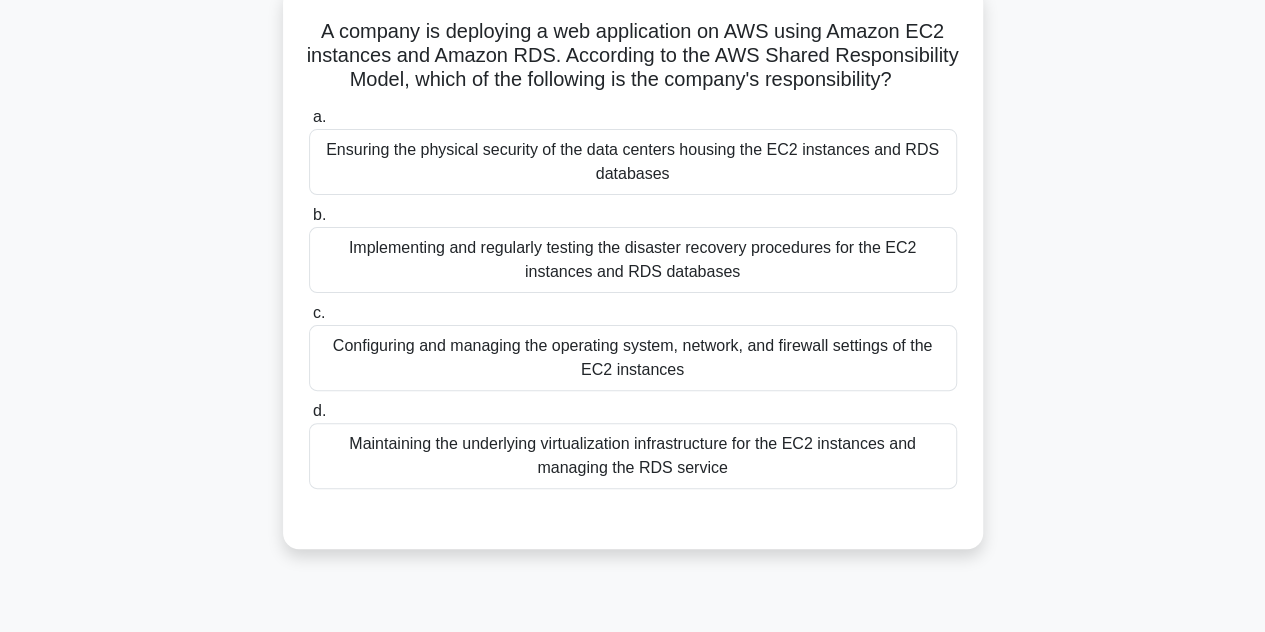 scroll, scrollTop: 132, scrollLeft: 0, axis: vertical 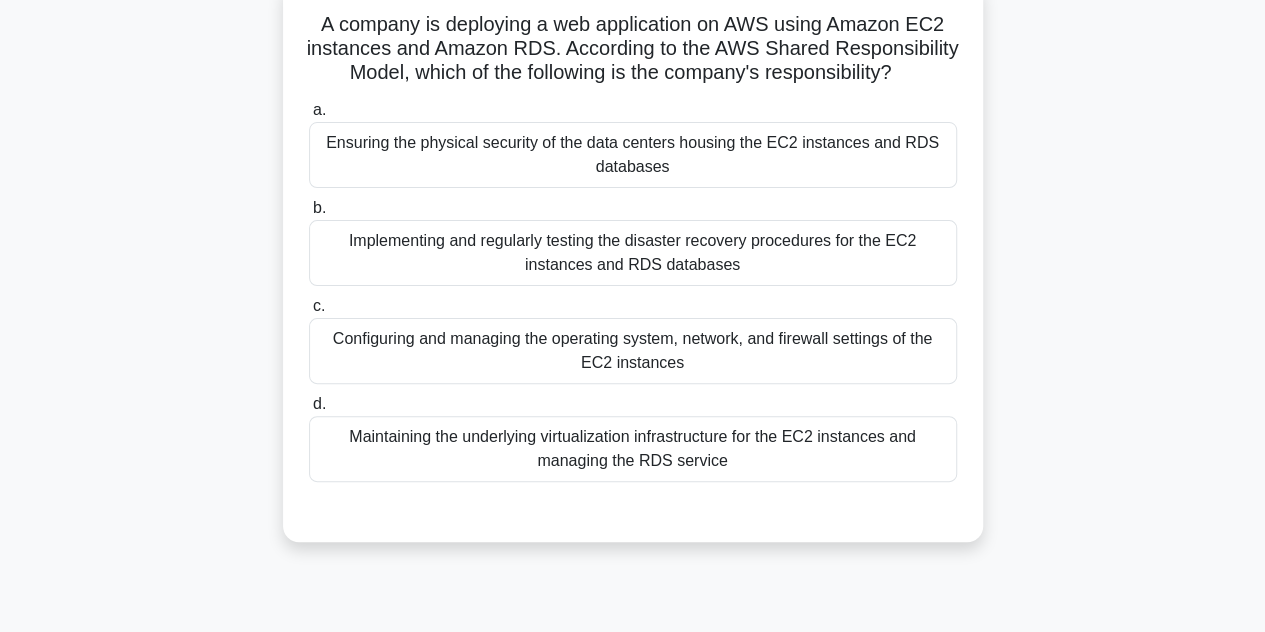 click on "Maintaining the underlying virtualization infrastructure for the EC2 instances and managing the RDS service" at bounding box center [633, 449] 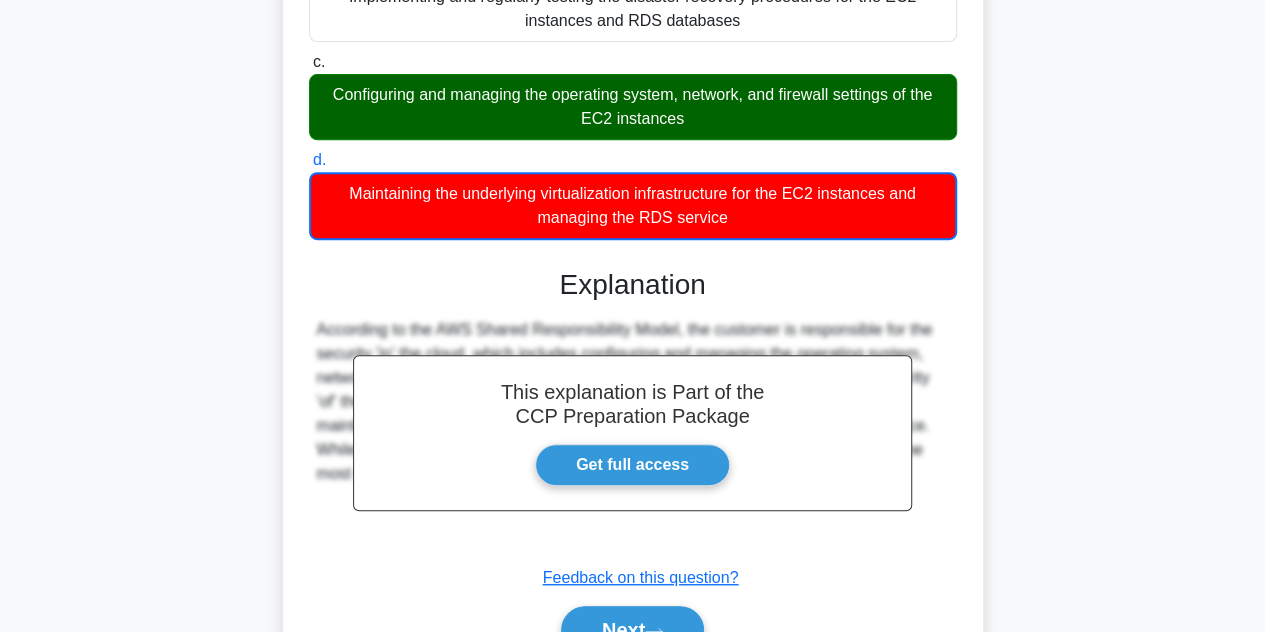 scroll, scrollTop: 505, scrollLeft: 0, axis: vertical 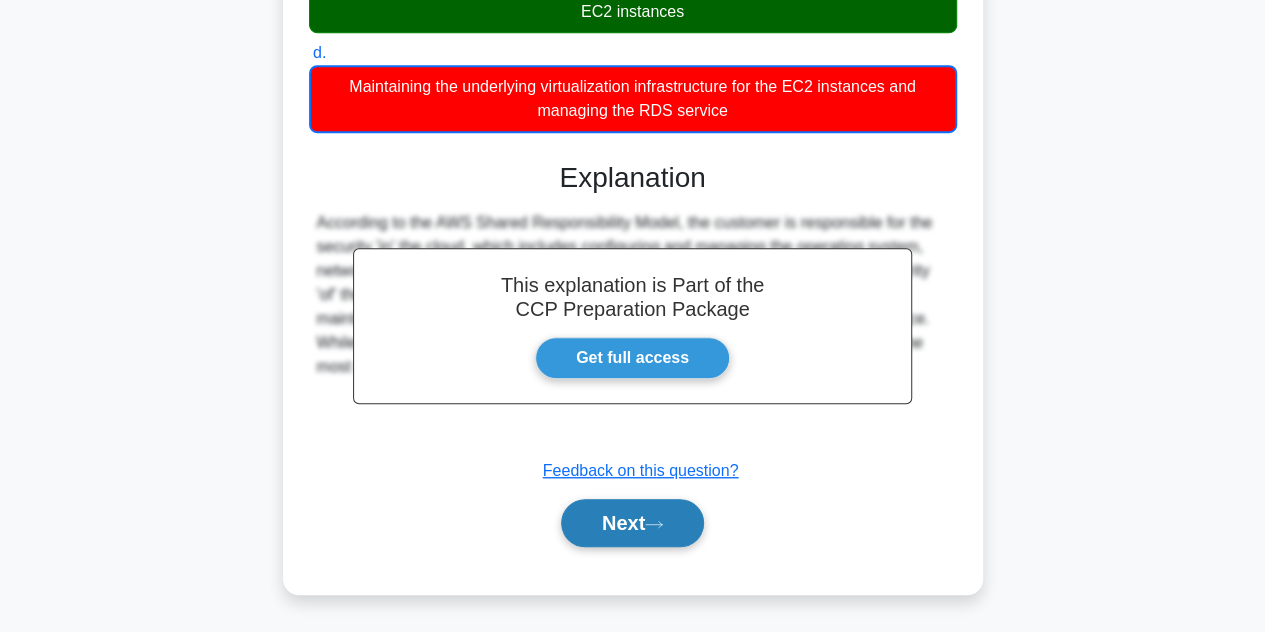 click on "Next" at bounding box center [632, 523] 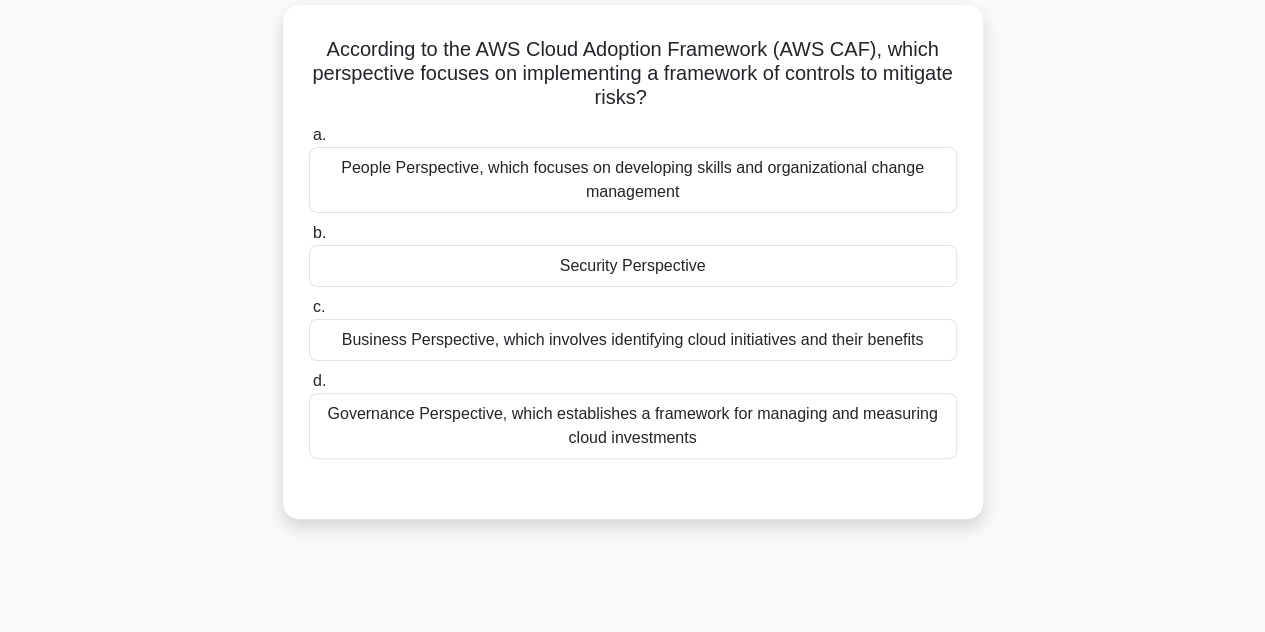 scroll, scrollTop: 112, scrollLeft: 0, axis: vertical 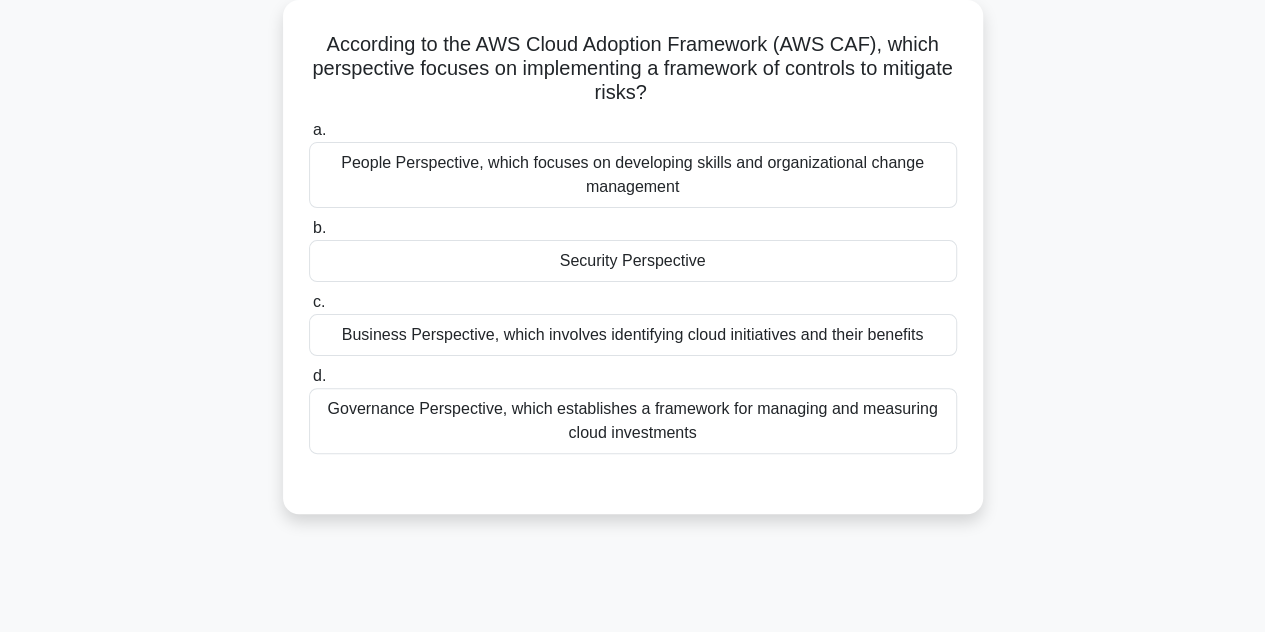 click on "Security Perspective" at bounding box center [633, 261] 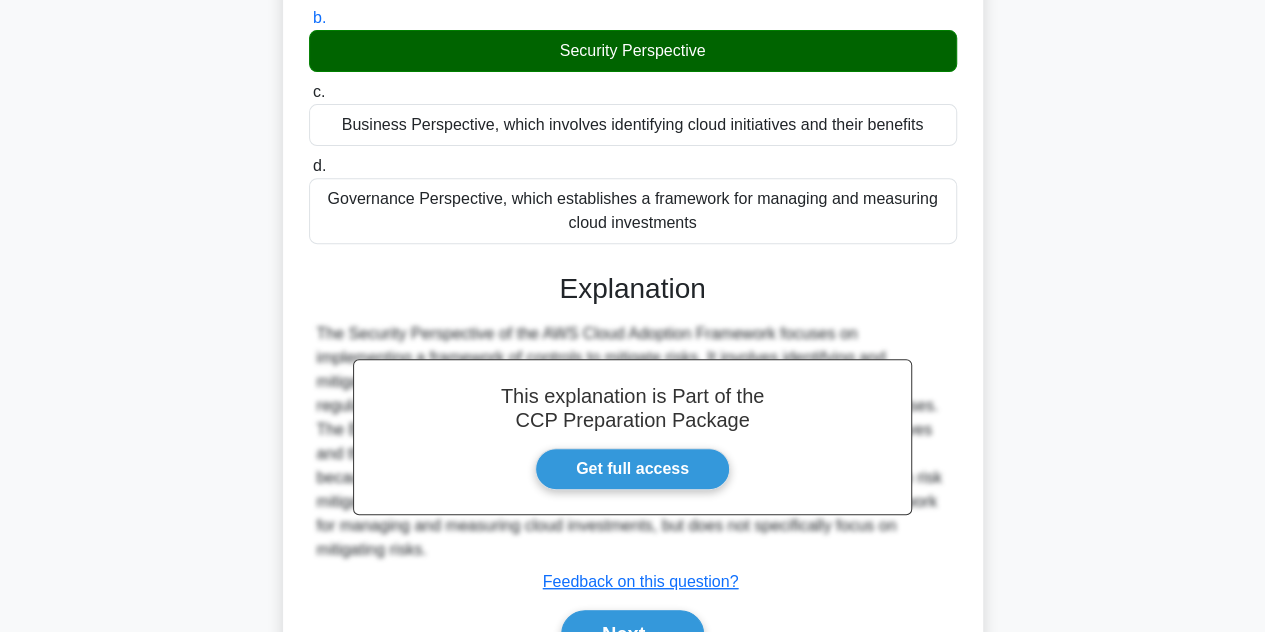 scroll, scrollTop: 448, scrollLeft: 0, axis: vertical 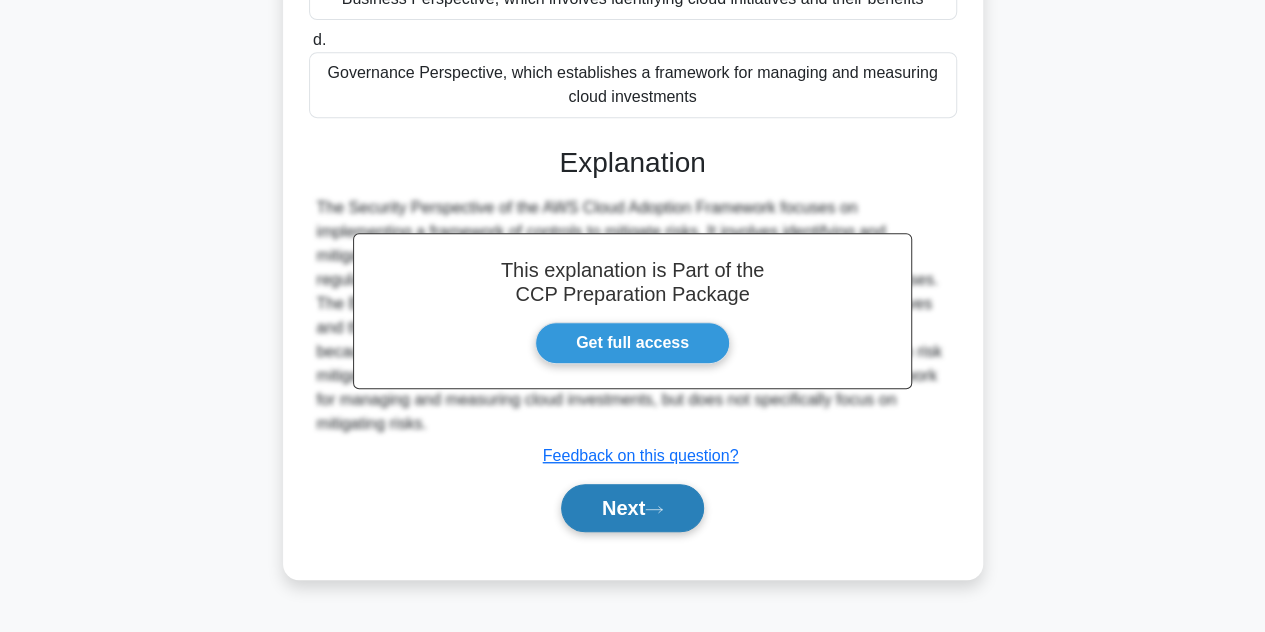 click on "Next" at bounding box center [632, 508] 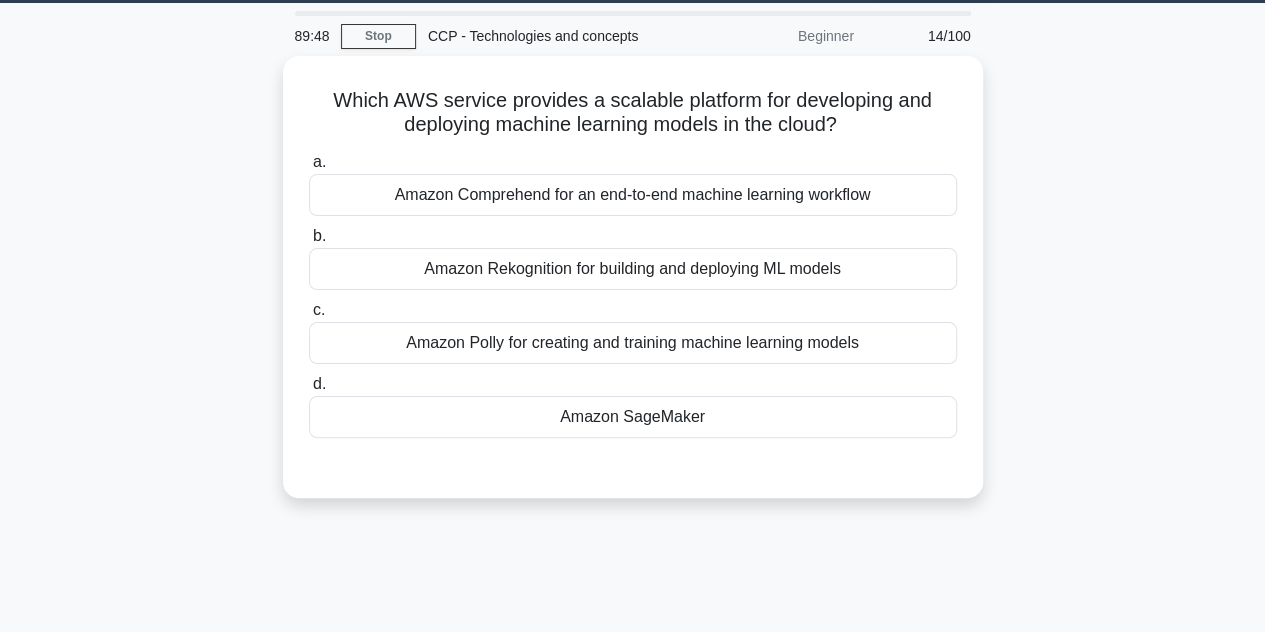 scroll, scrollTop: 74, scrollLeft: 0, axis: vertical 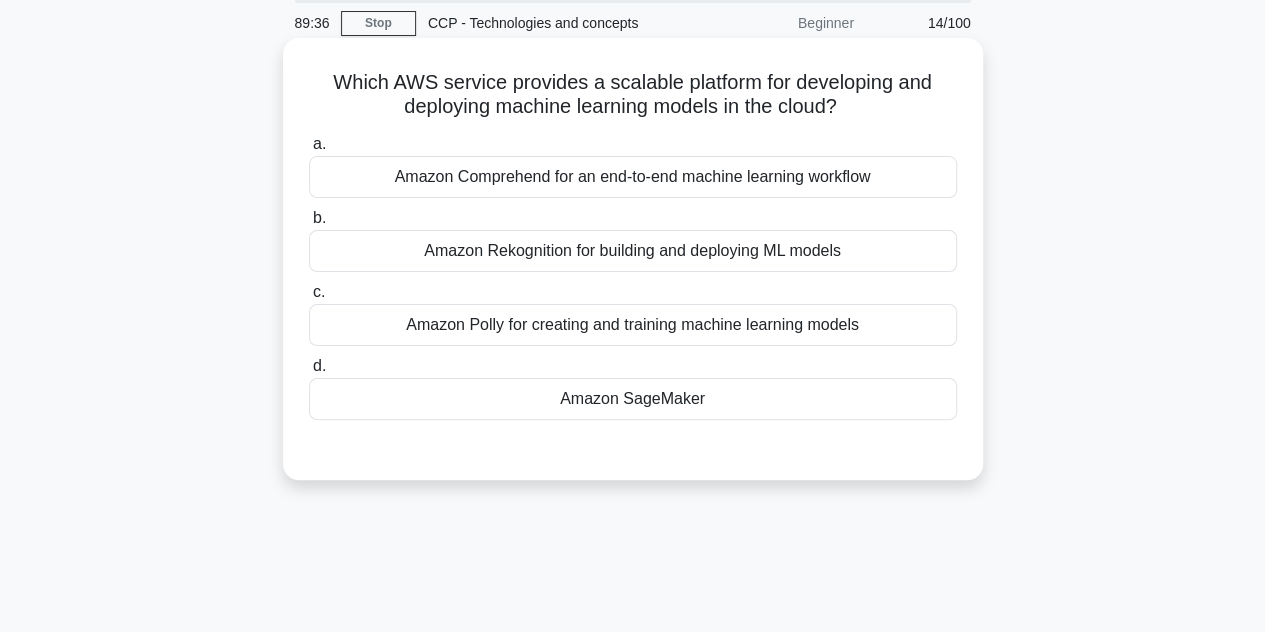 click on "Amazon SageMaker" at bounding box center [633, 399] 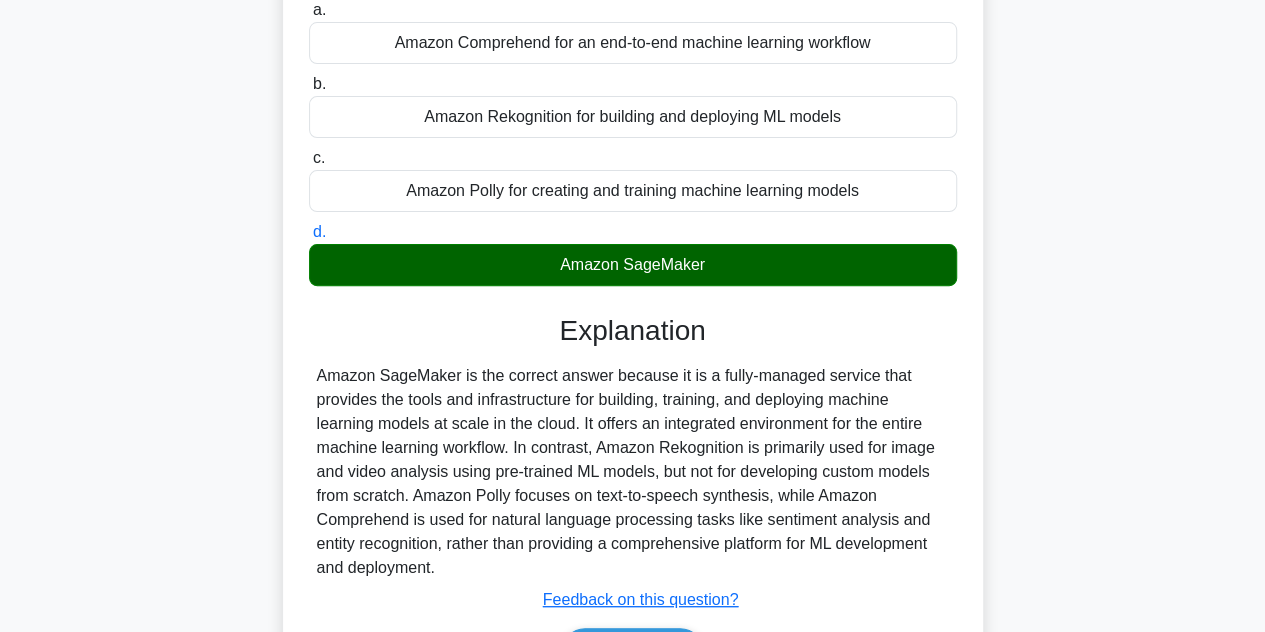 scroll, scrollTop: 448, scrollLeft: 0, axis: vertical 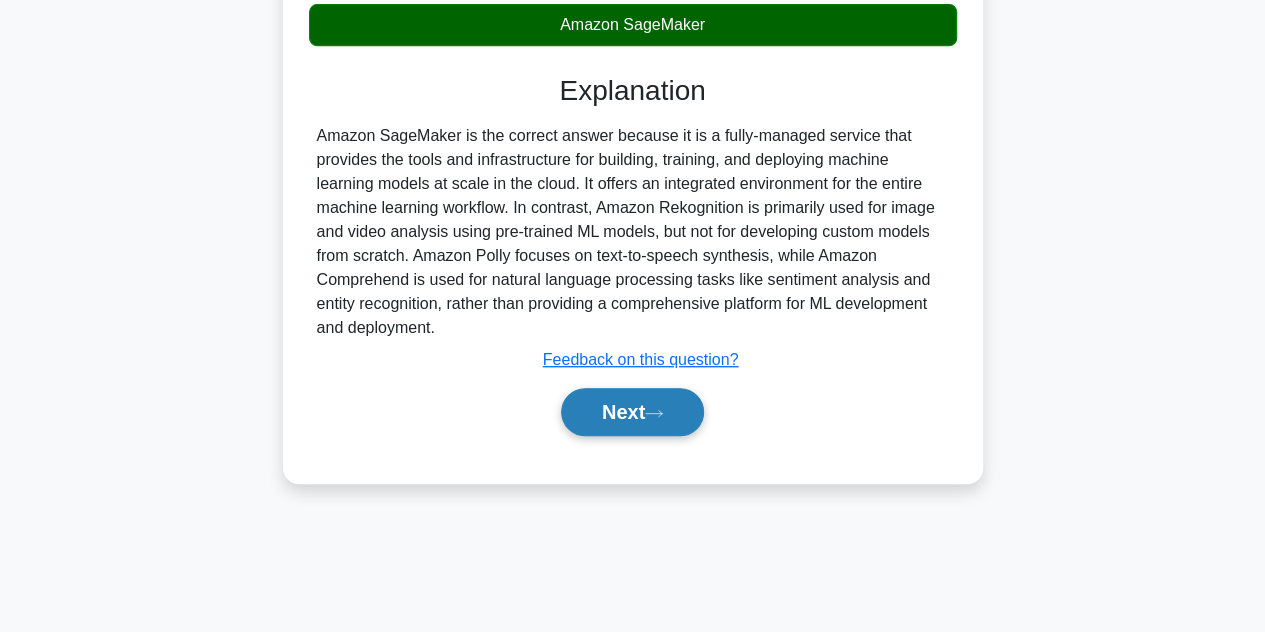 click on "Next" at bounding box center (632, 412) 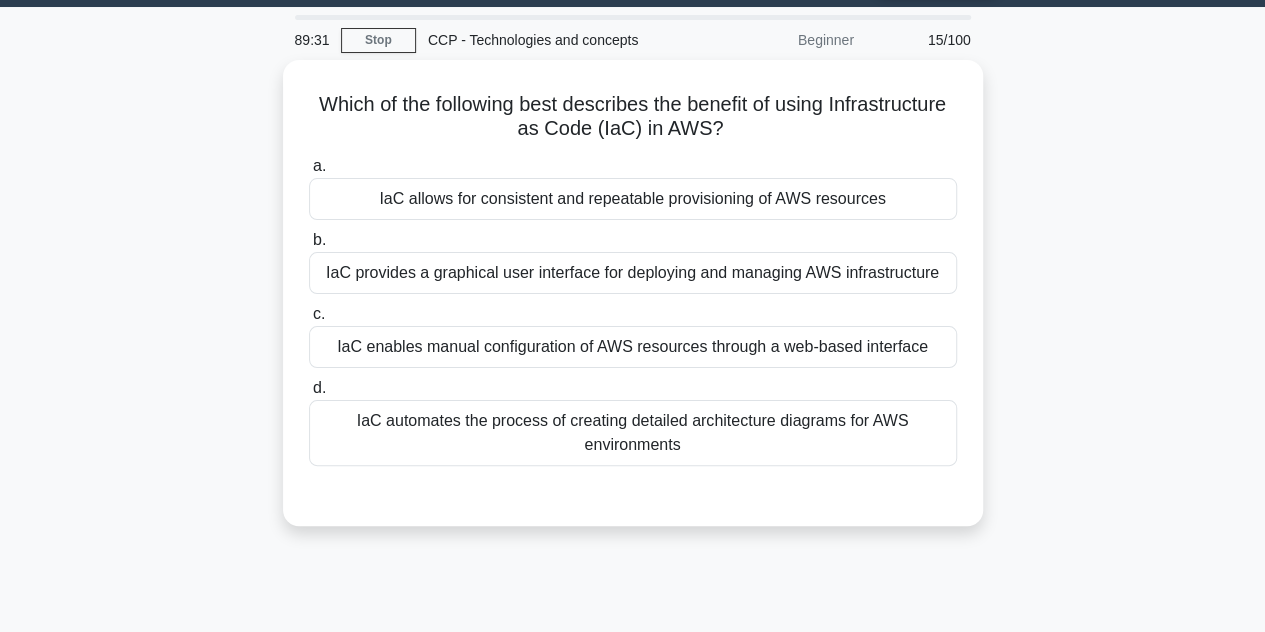 scroll, scrollTop: 48, scrollLeft: 0, axis: vertical 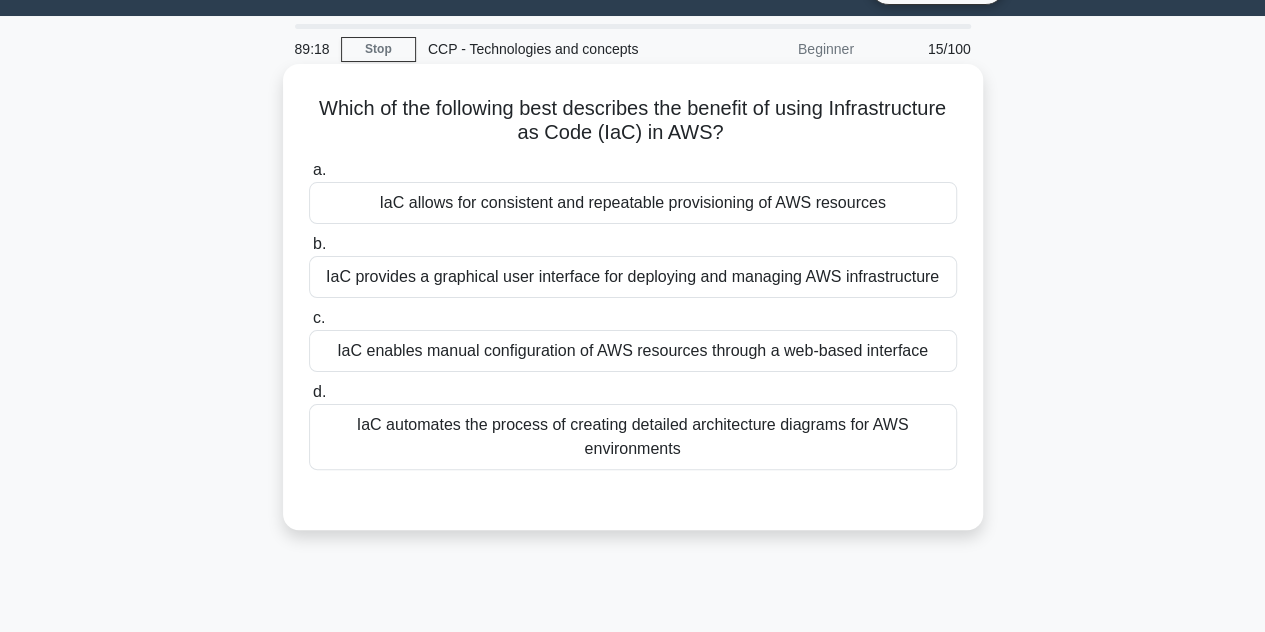 click on "IaC allows for consistent and repeatable provisioning of AWS resources" at bounding box center (633, 203) 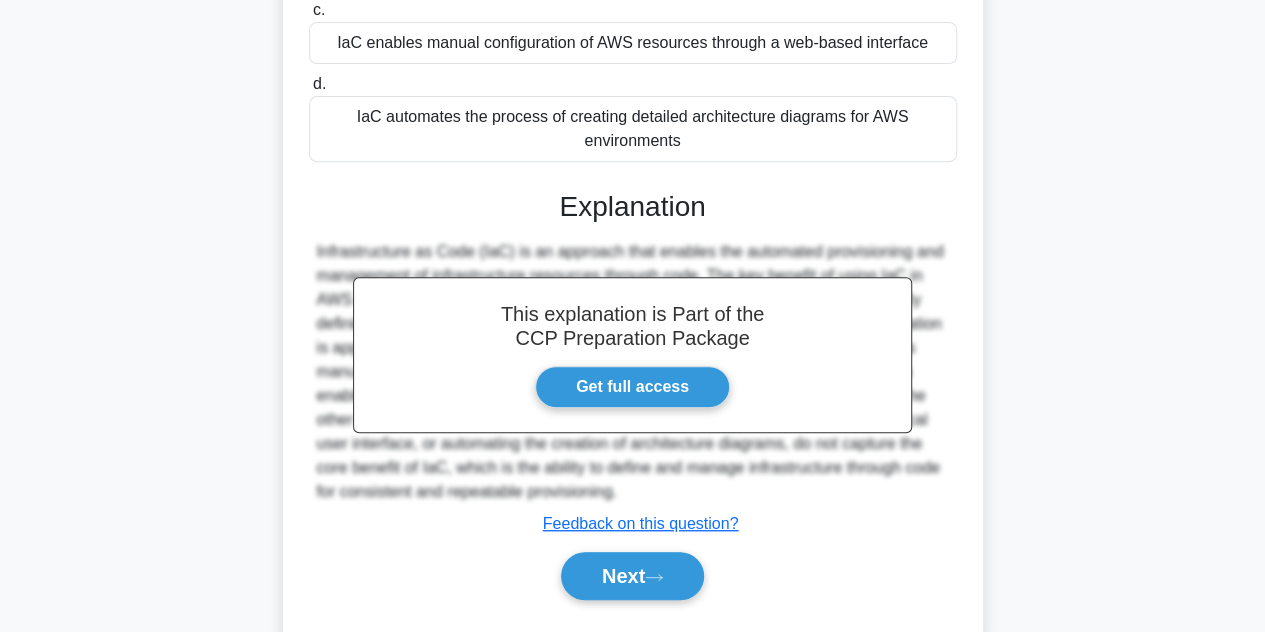 scroll, scrollTop: 448, scrollLeft: 0, axis: vertical 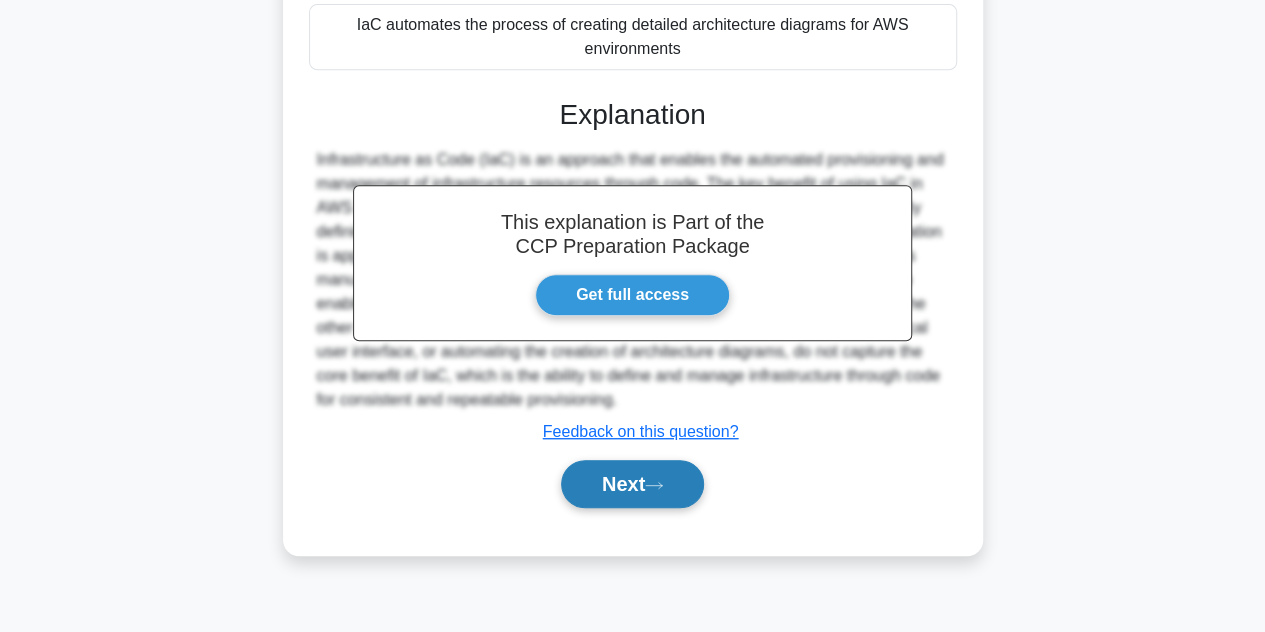 click on "Next" at bounding box center (632, 484) 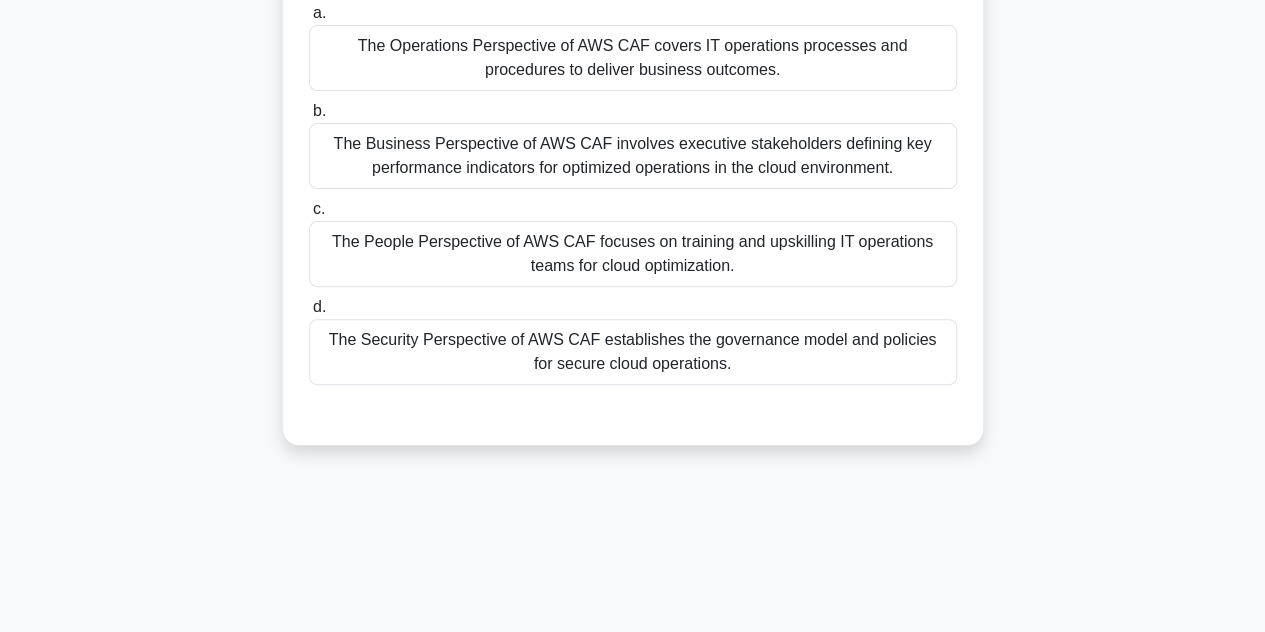 scroll, scrollTop: 234, scrollLeft: 0, axis: vertical 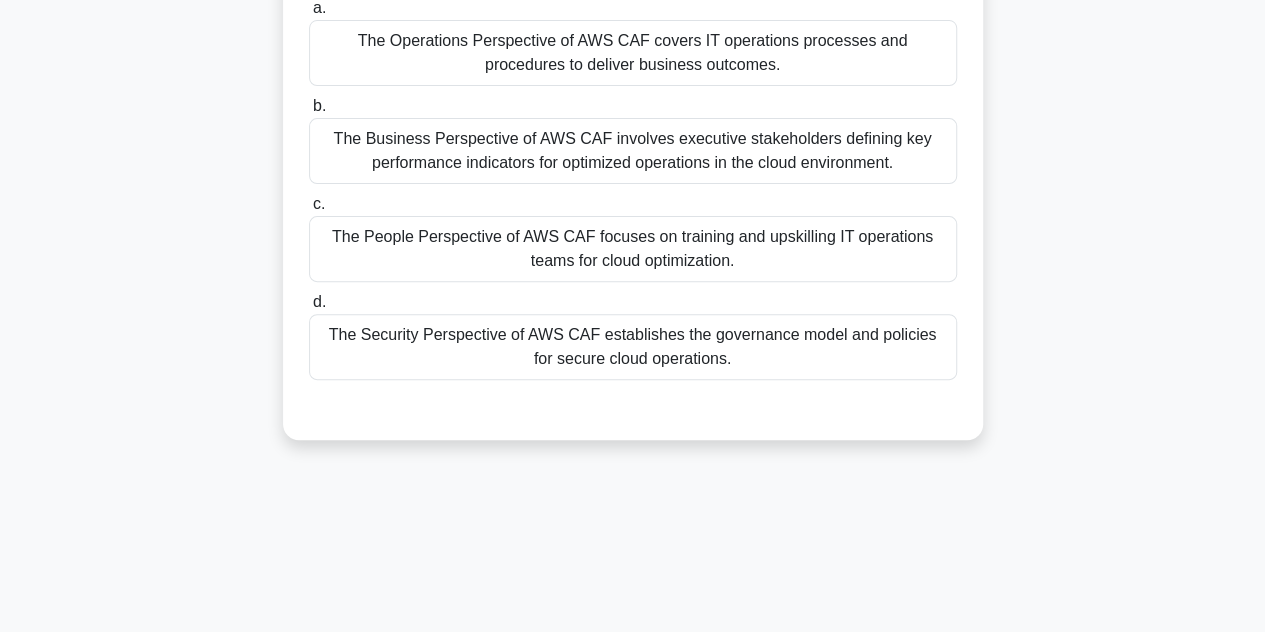 click on "The Operations Perspective of AWS CAF covers IT operations processes and procedures to deliver business outcomes." at bounding box center [633, 53] 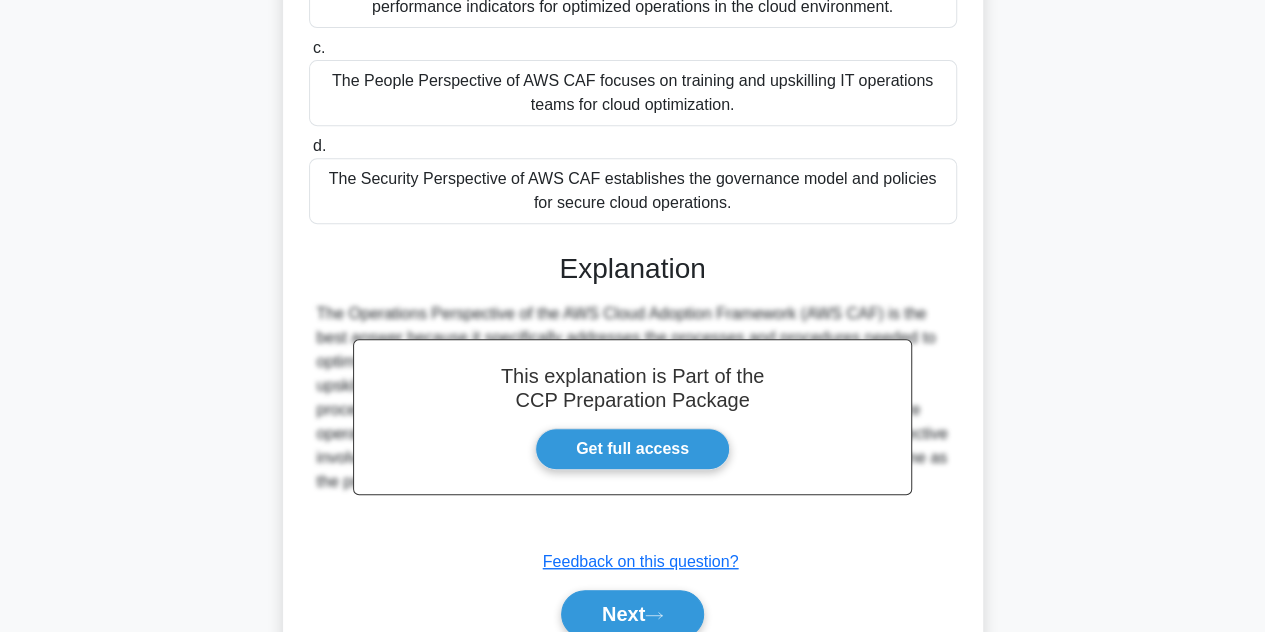 scroll, scrollTop: 478, scrollLeft: 0, axis: vertical 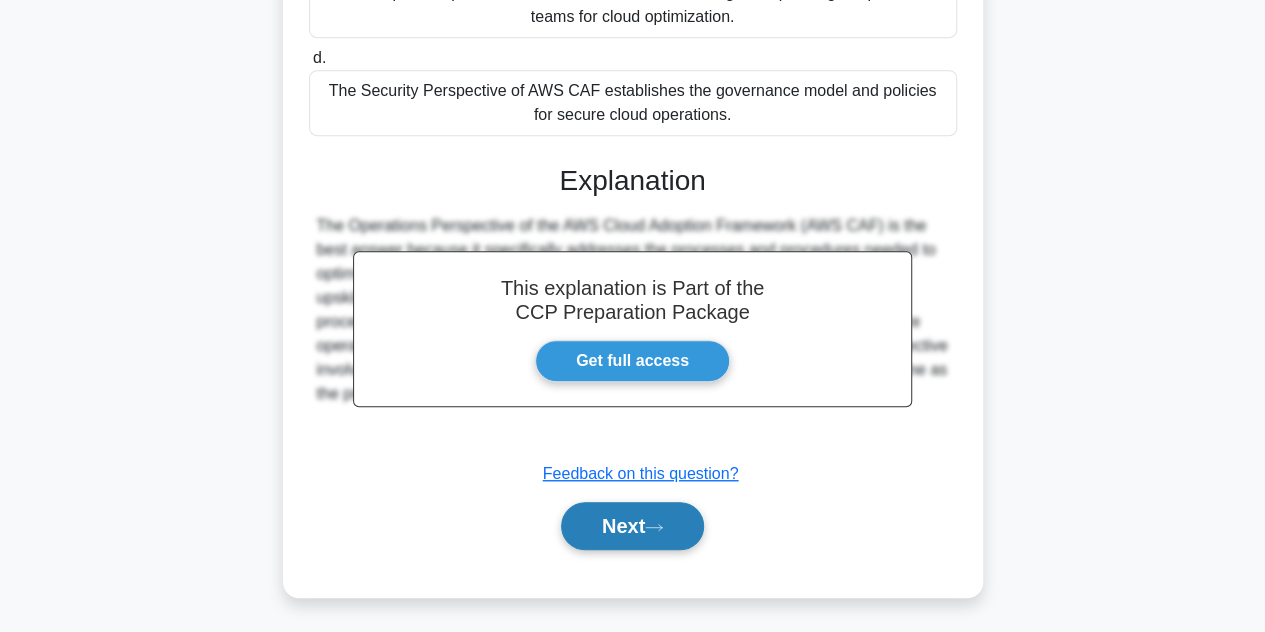 click on "Next" at bounding box center [632, 526] 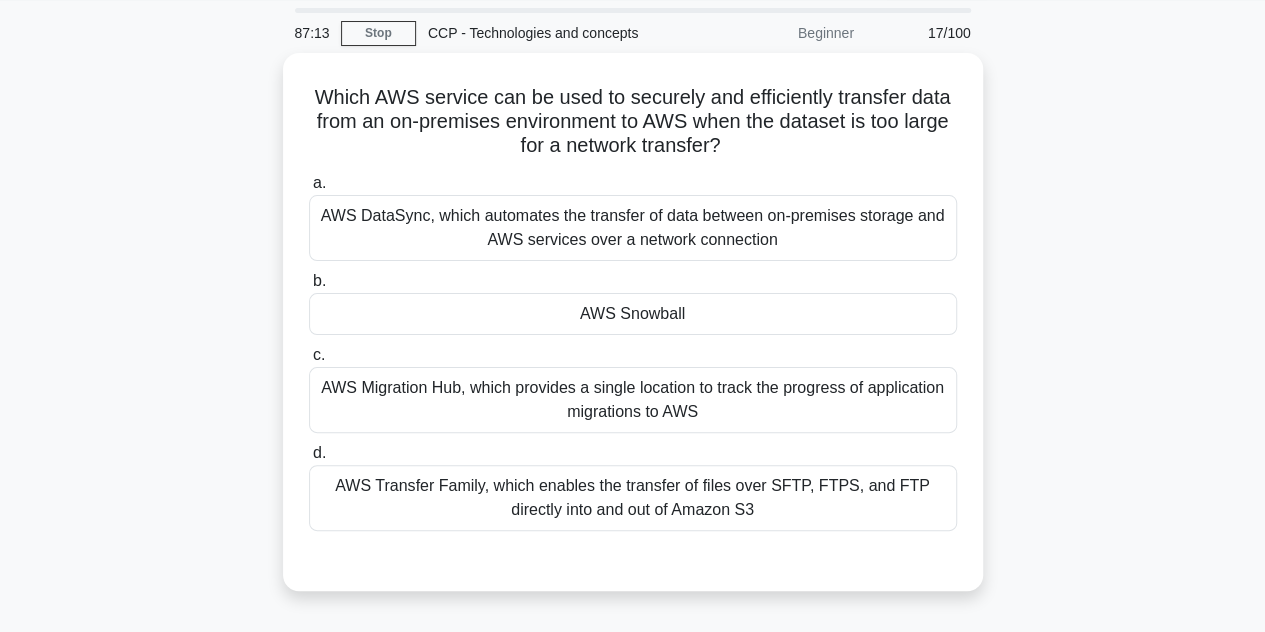 scroll, scrollTop: 65, scrollLeft: 0, axis: vertical 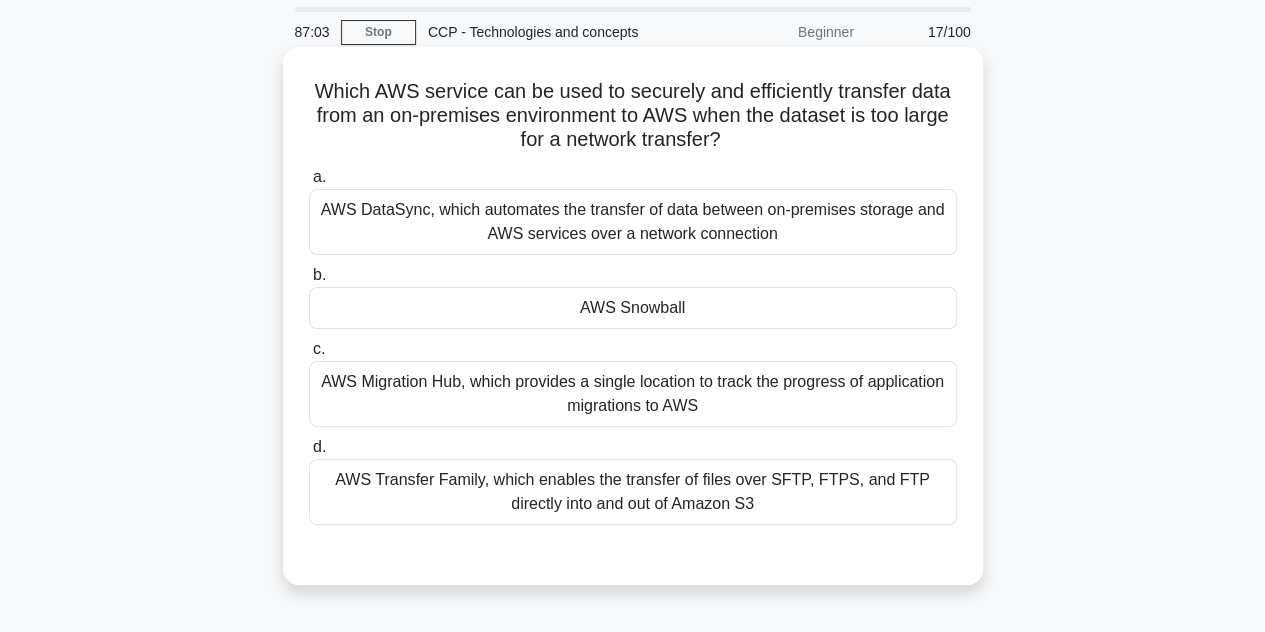 click on "AWS DataSync, which automates the transfer of data between on-premises storage and AWS services over a network connection" at bounding box center [633, 222] 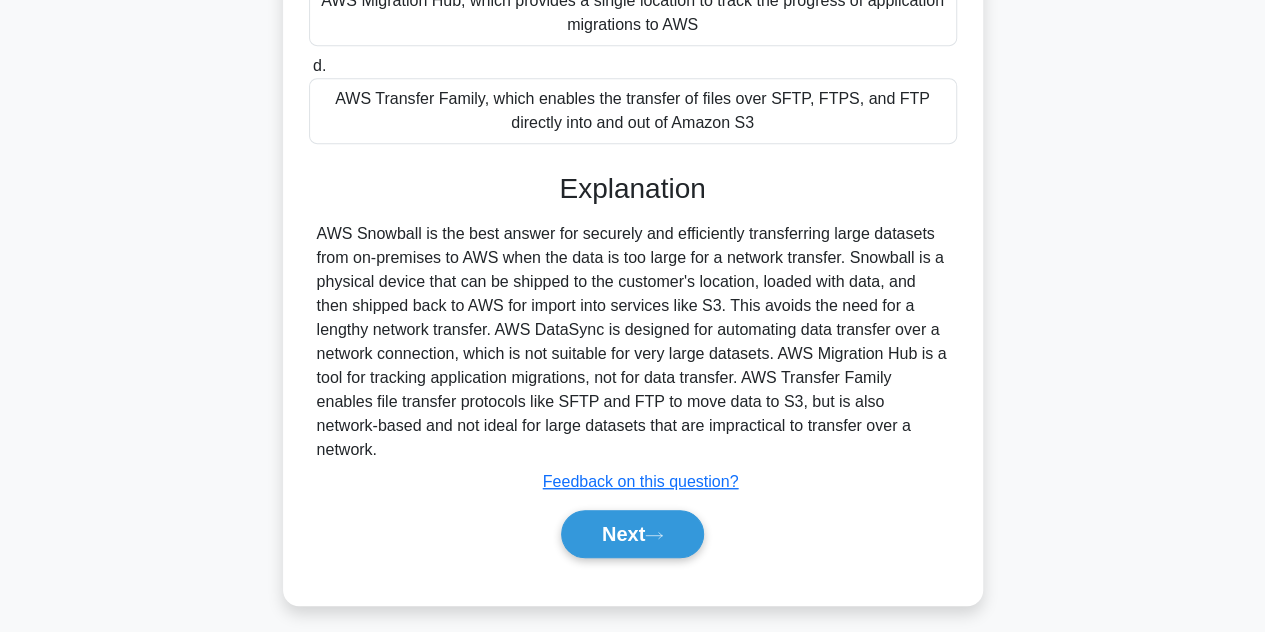 scroll, scrollTop: 448, scrollLeft: 0, axis: vertical 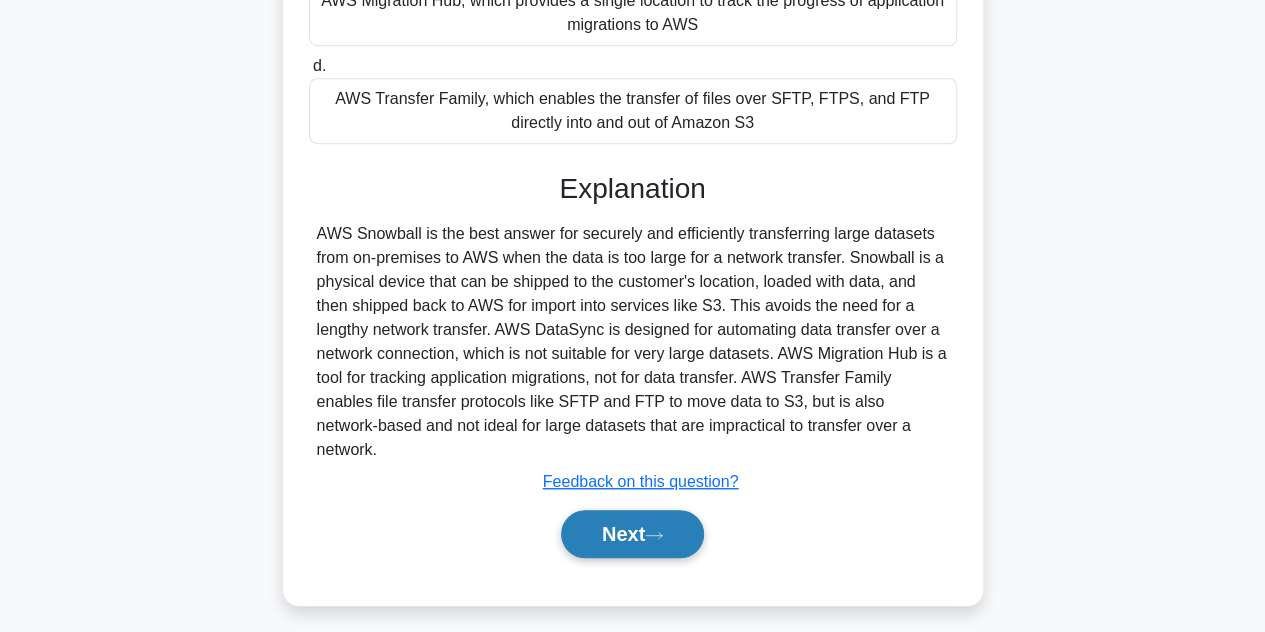 click 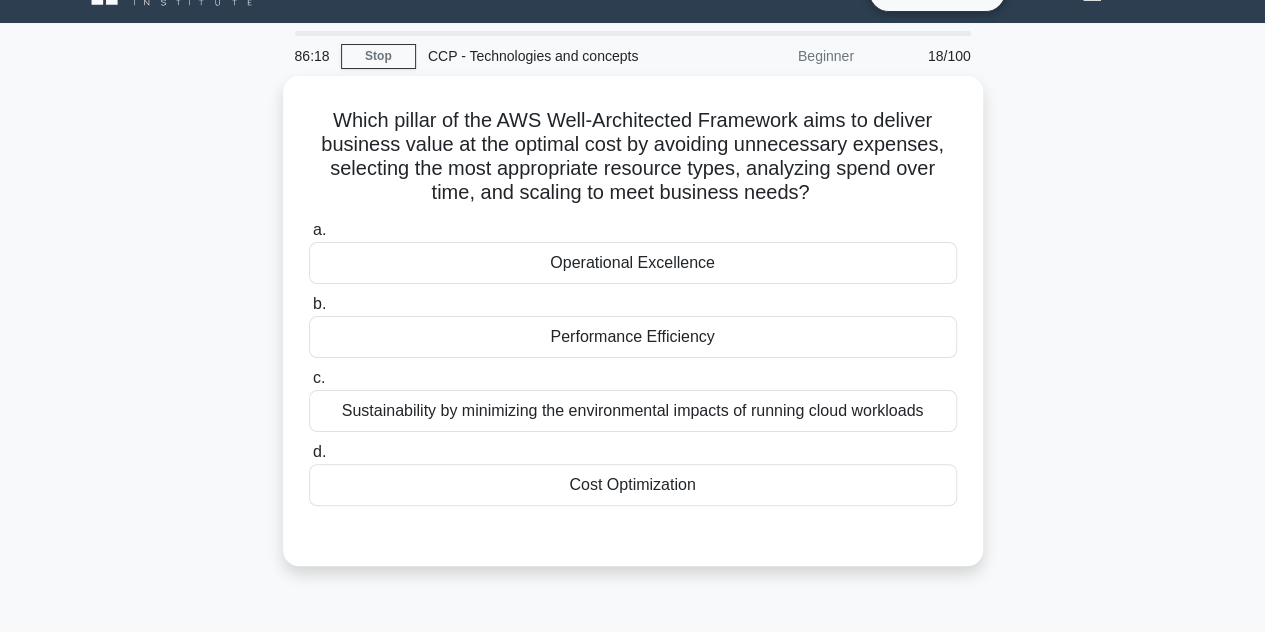 scroll, scrollTop: 32, scrollLeft: 0, axis: vertical 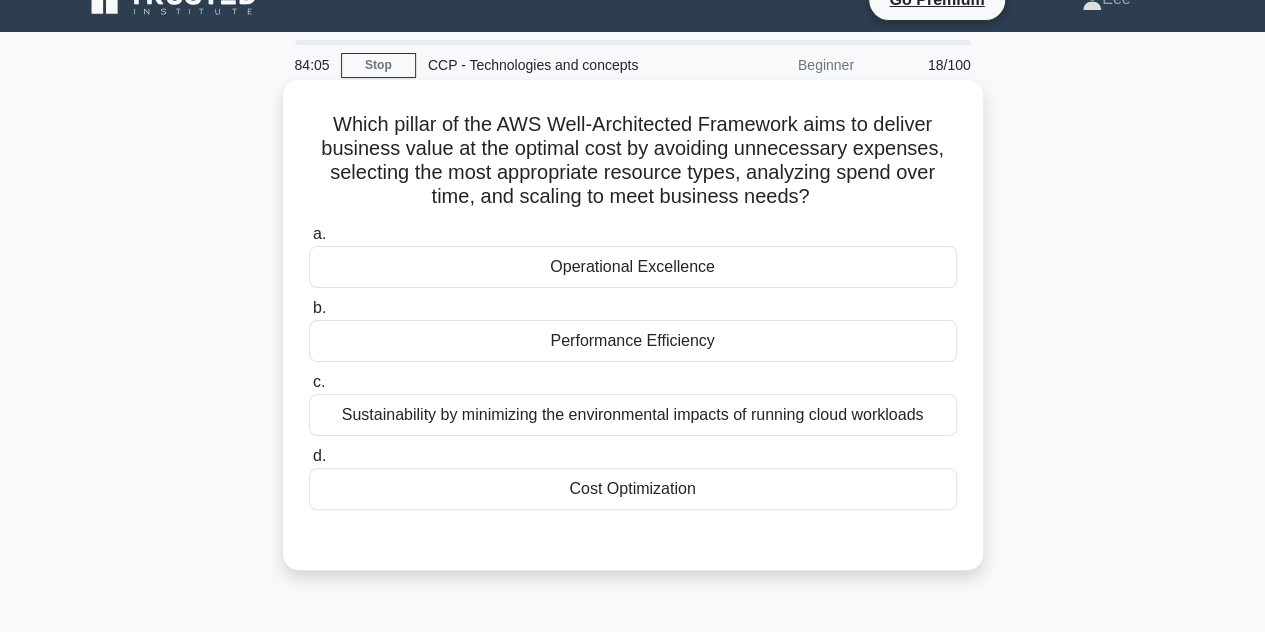 click on "Cost Optimization" at bounding box center [633, 489] 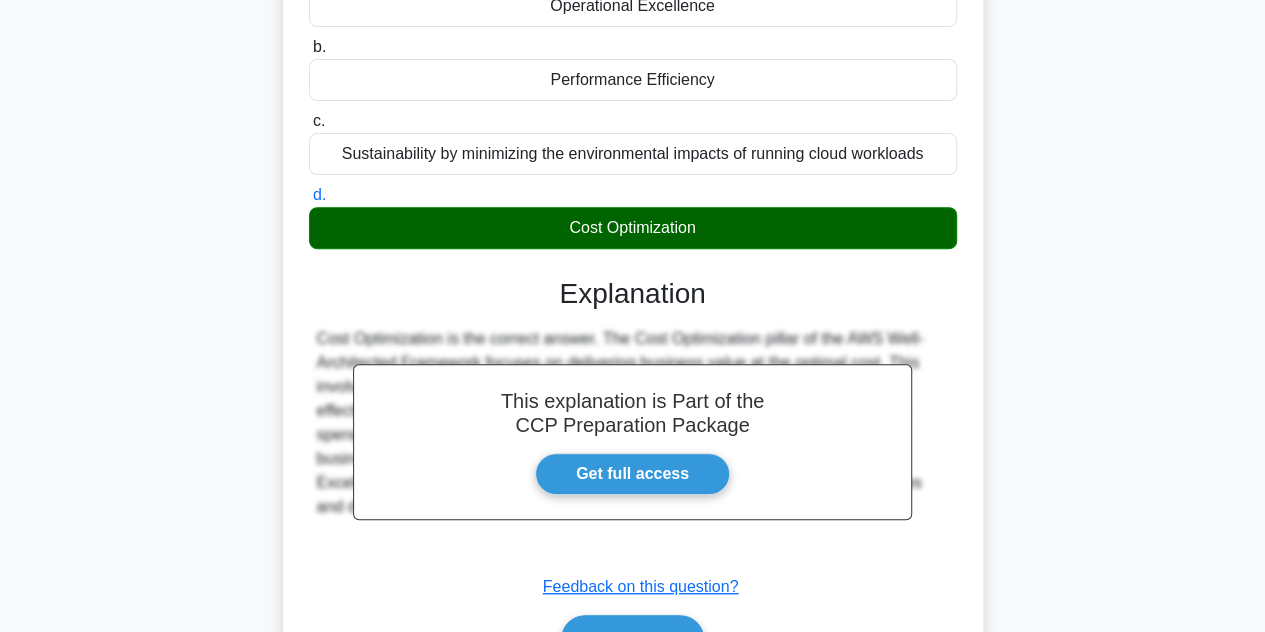 scroll, scrollTop: 448, scrollLeft: 0, axis: vertical 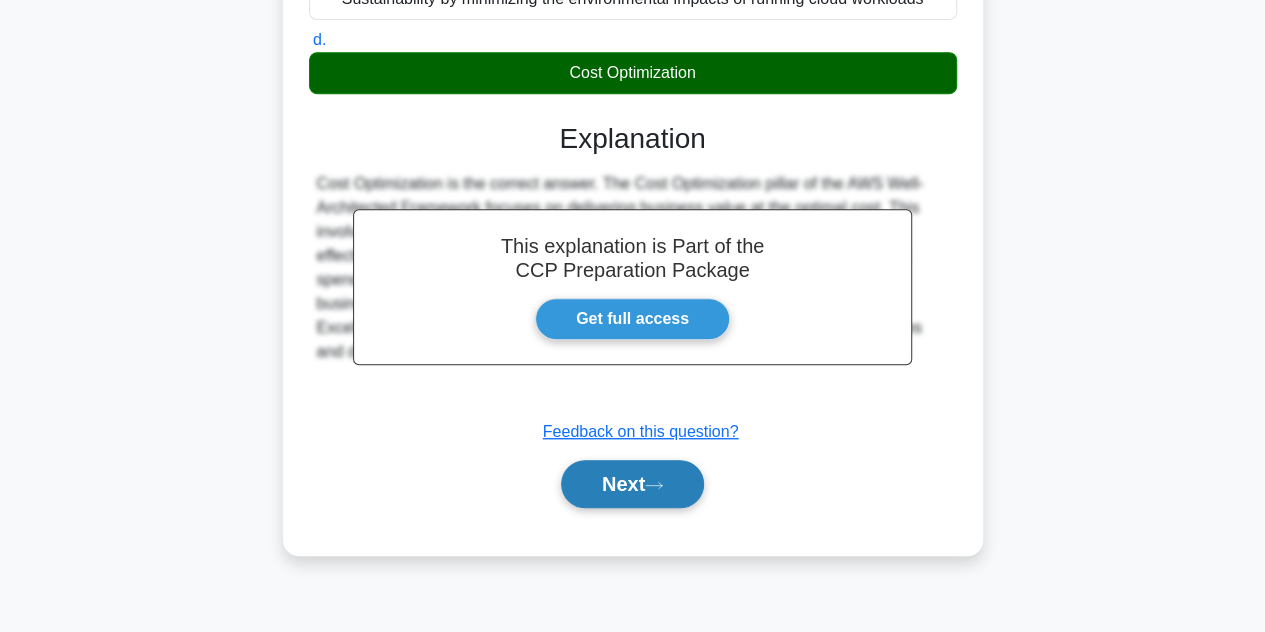 click on "Next" at bounding box center (632, 484) 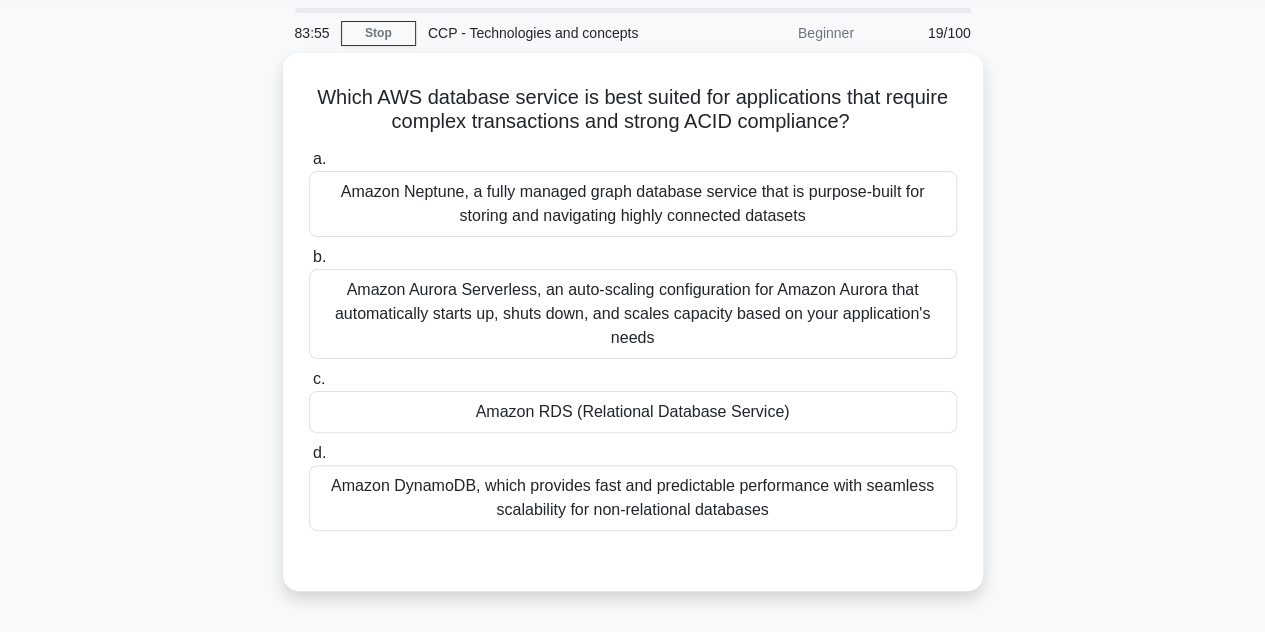 scroll, scrollTop: 83, scrollLeft: 0, axis: vertical 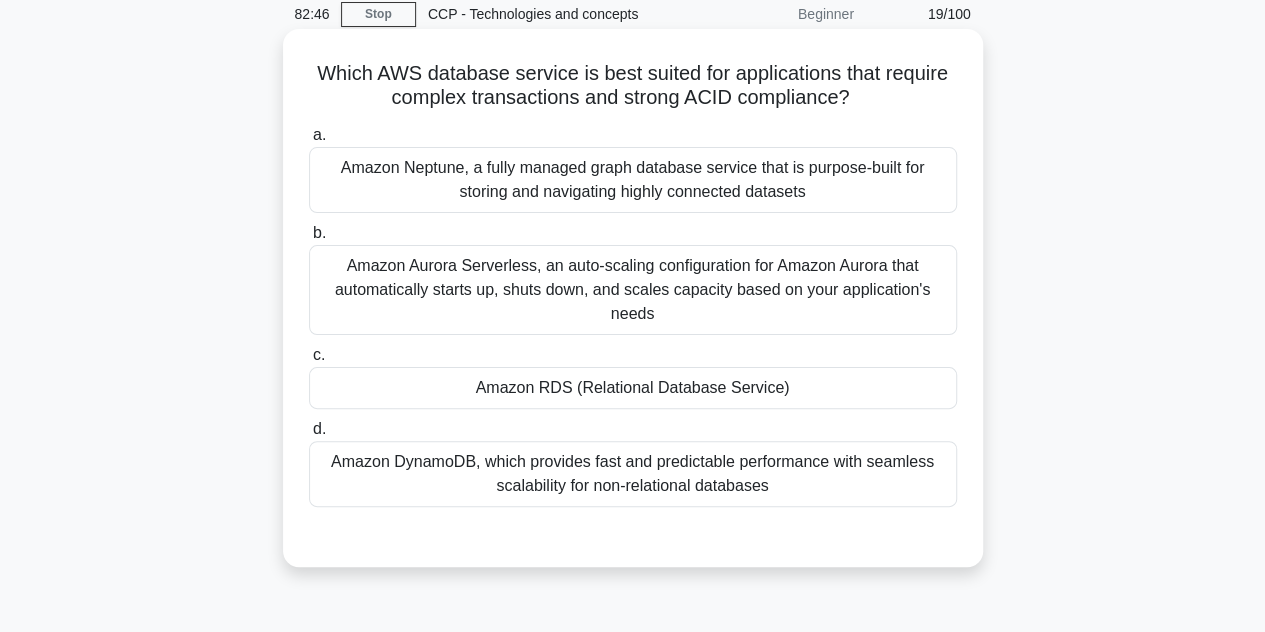 click on "Amazon DynamoDB, which provides fast and predictable performance with seamless scalability for non-relational databases" at bounding box center [633, 474] 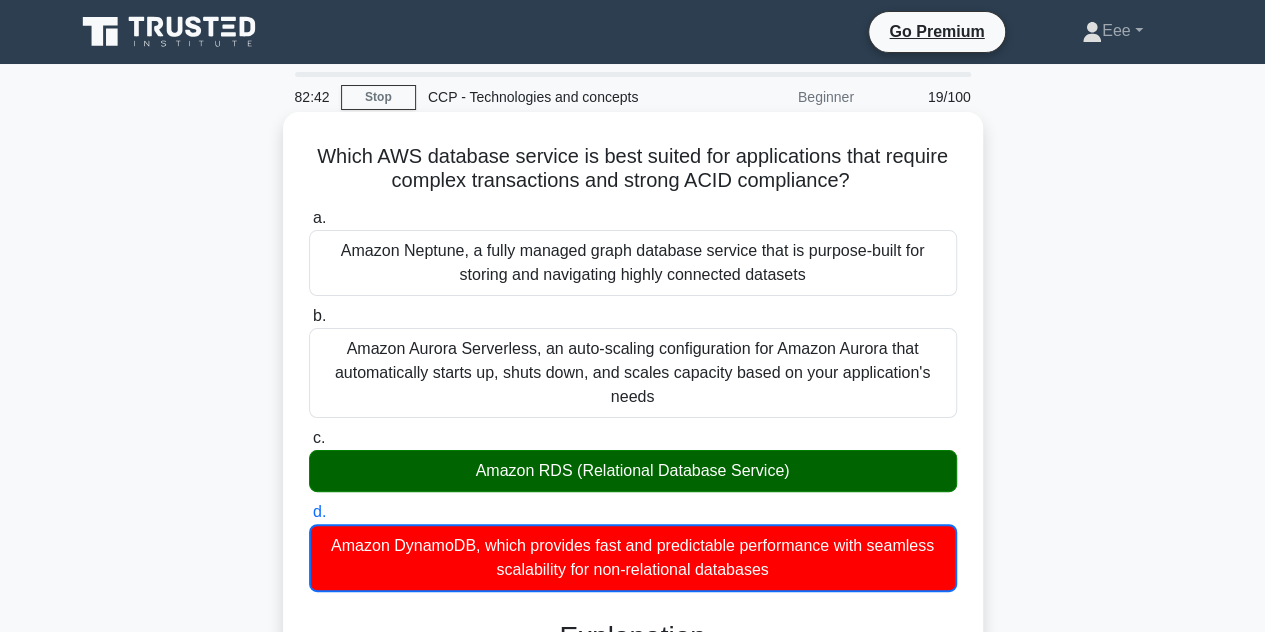 scroll, scrollTop: 481, scrollLeft: 0, axis: vertical 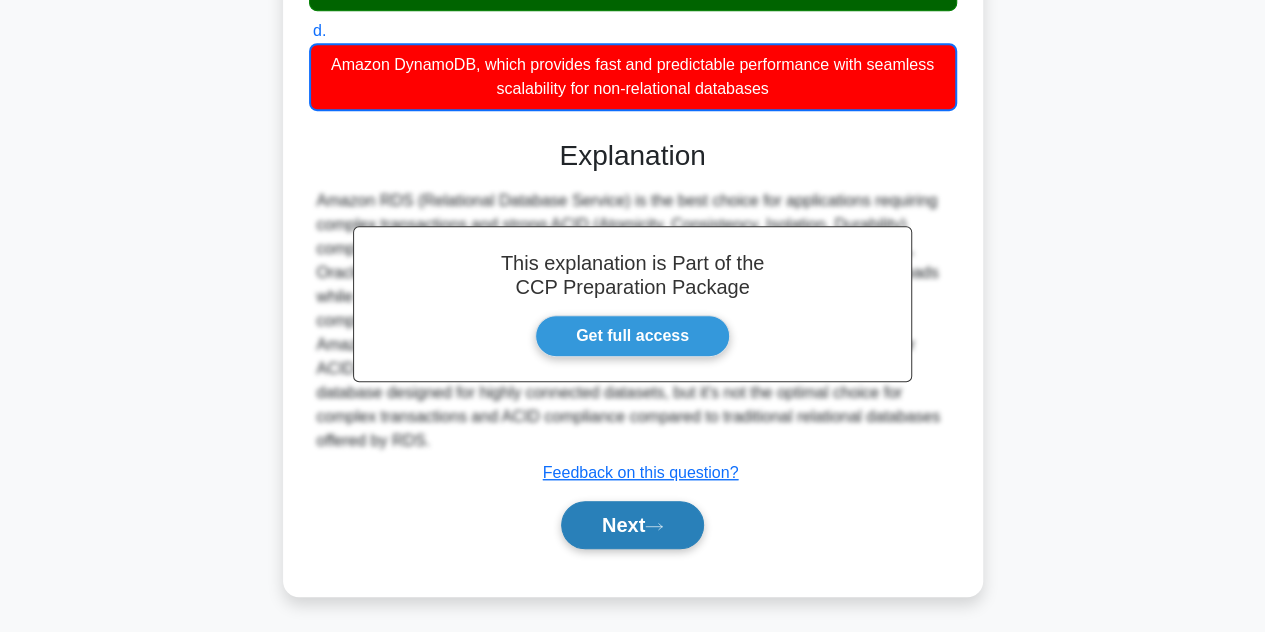 click on "Next" at bounding box center [632, 525] 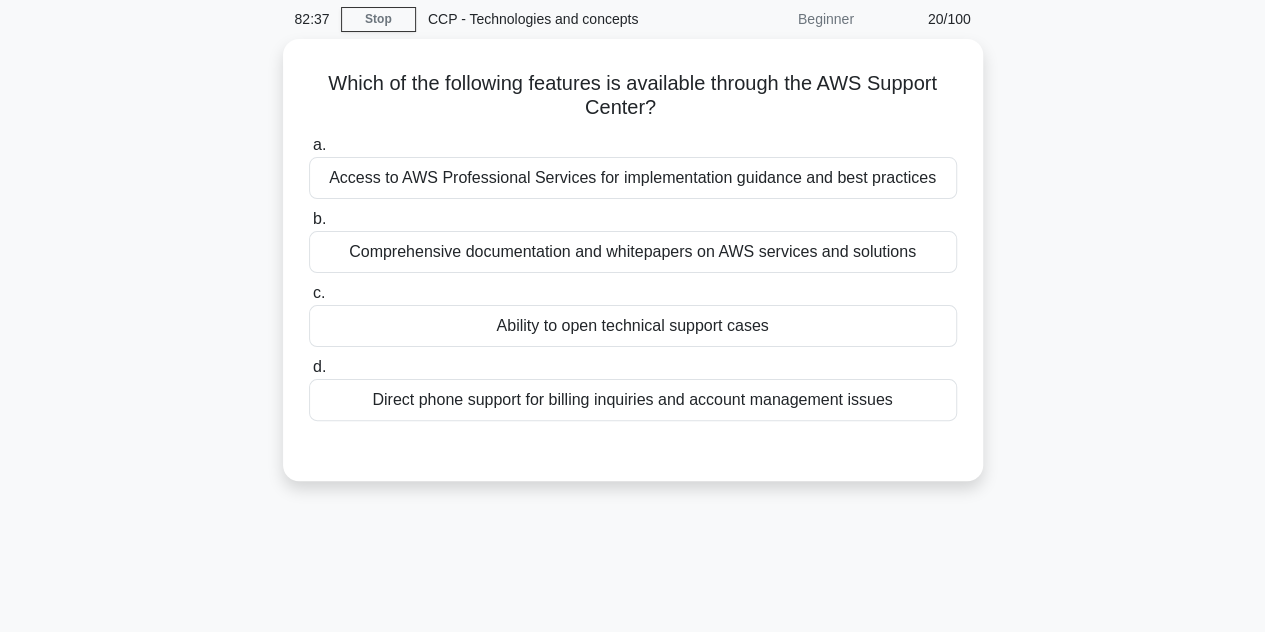 scroll, scrollTop: 78, scrollLeft: 0, axis: vertical 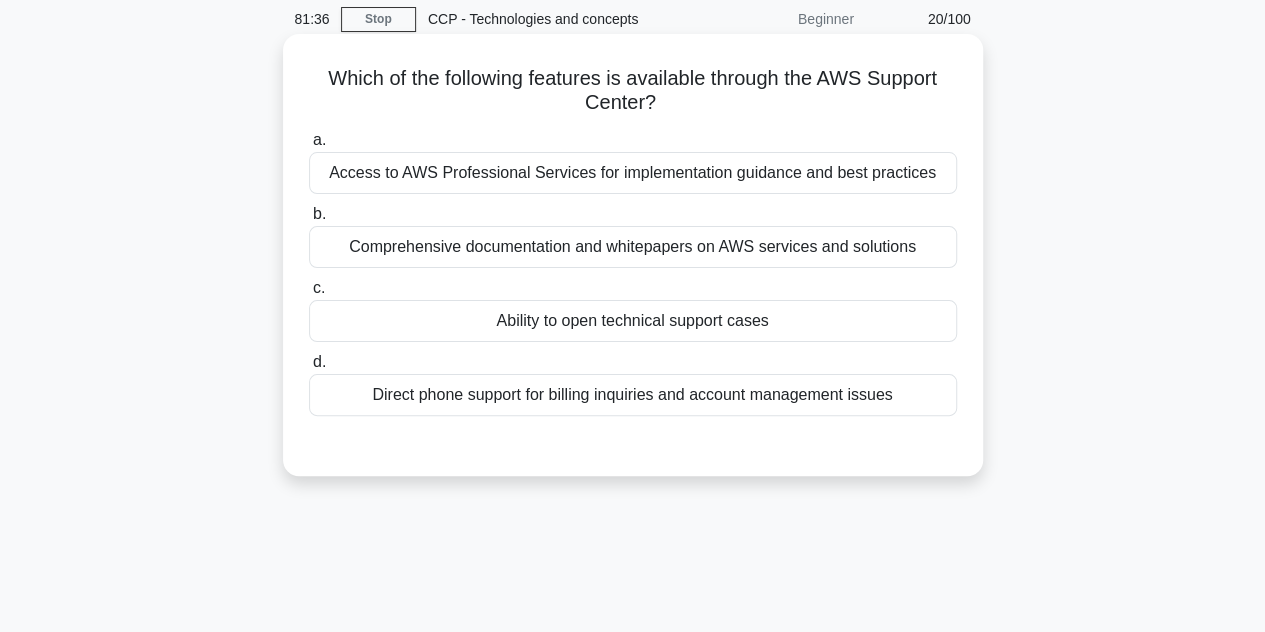 click on "Ability to open technical support cases" at bounding box center [633, 321] 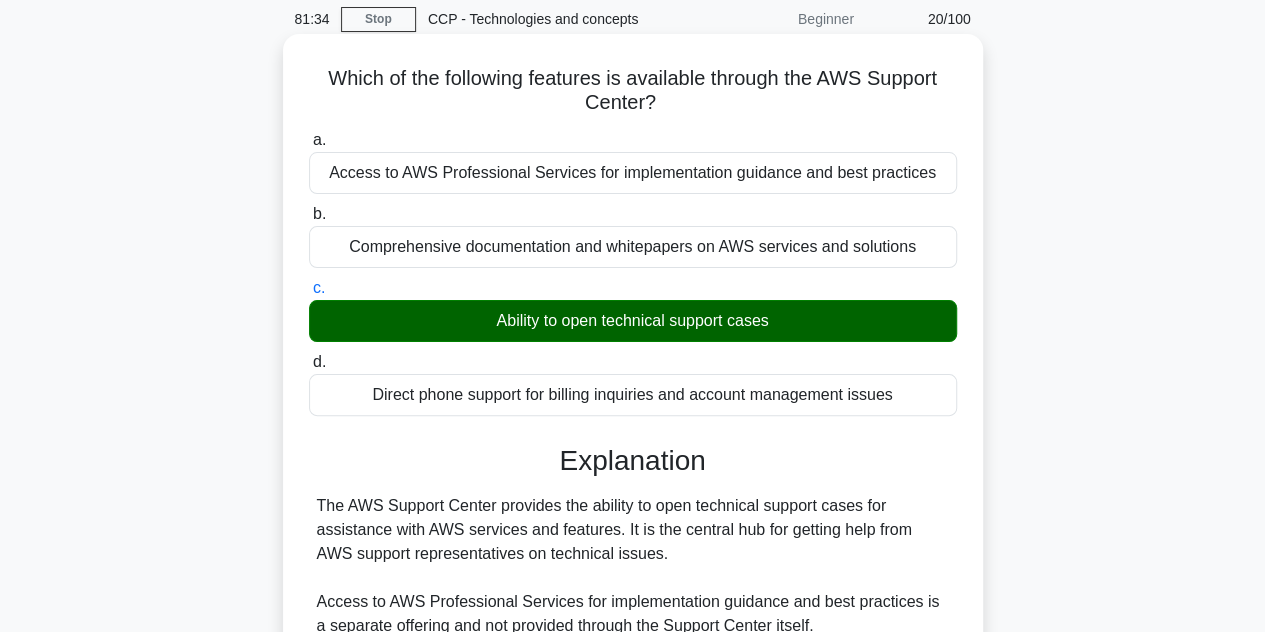 scroll, scrollTop: 454, scrollLeft: 0, axis: vertical 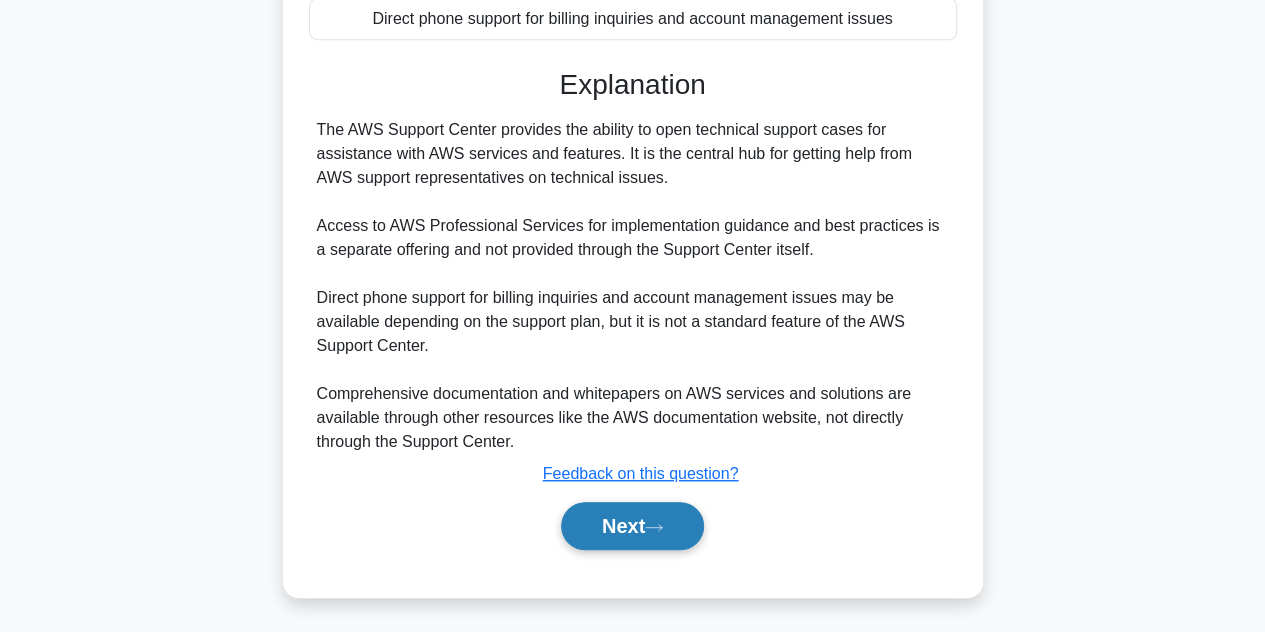 click on "Next" at bounding box center [632, 526] 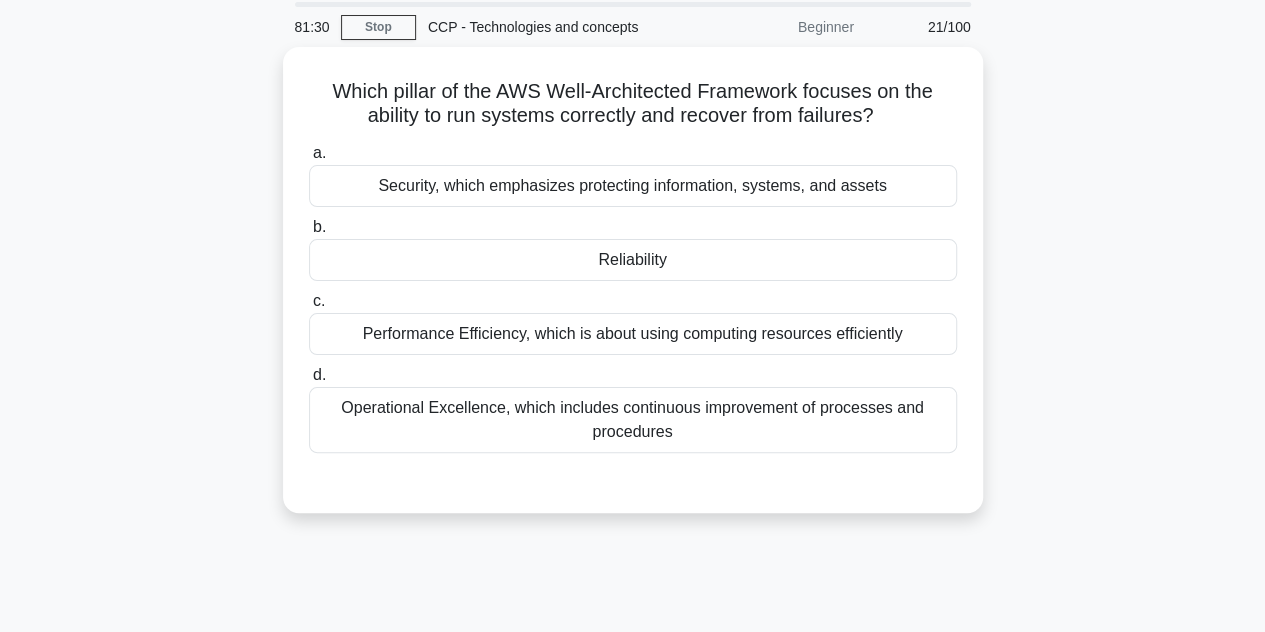 scroll, scrollTop: 0, scrollLeft: 0, axis: both 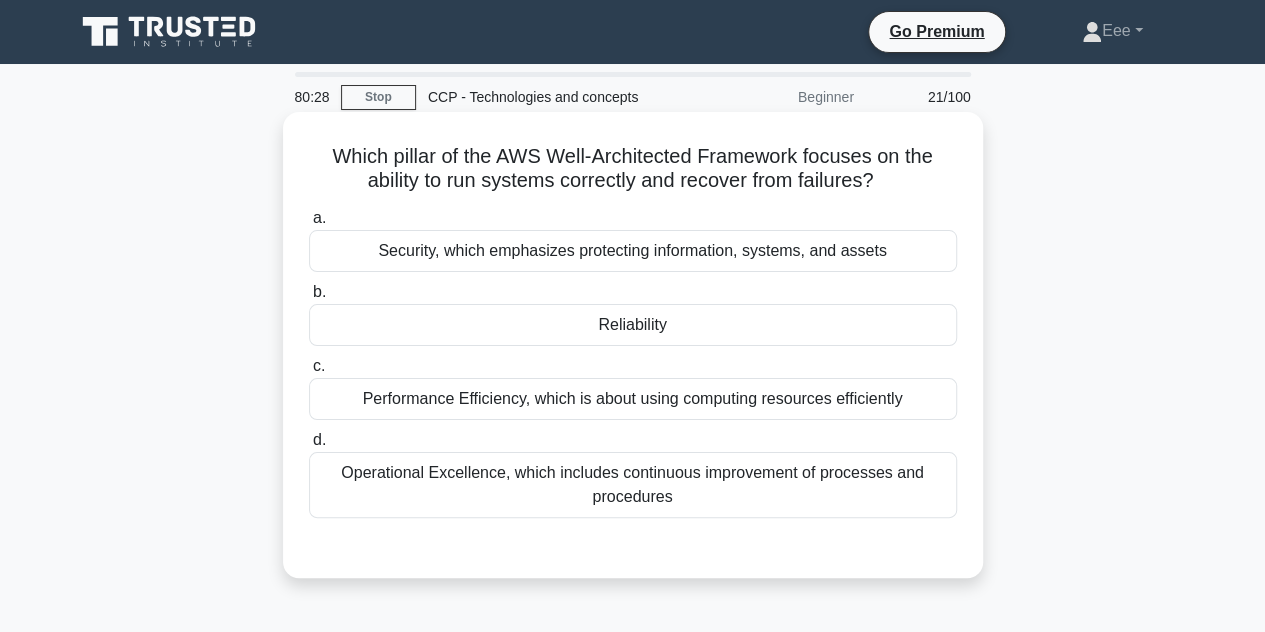 click on "Operational Excellence, which includes continuous improvement of processes and procedures" at bounding box center (633, 485) 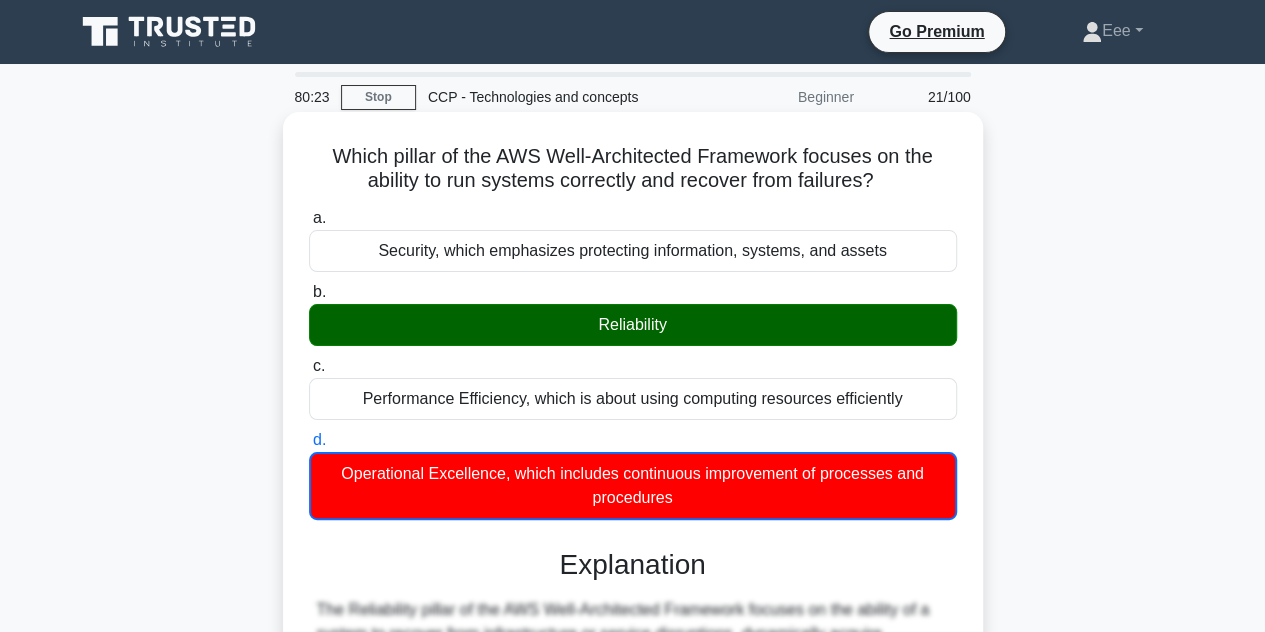 click on "Reliability" at bounding box center (633, 325) 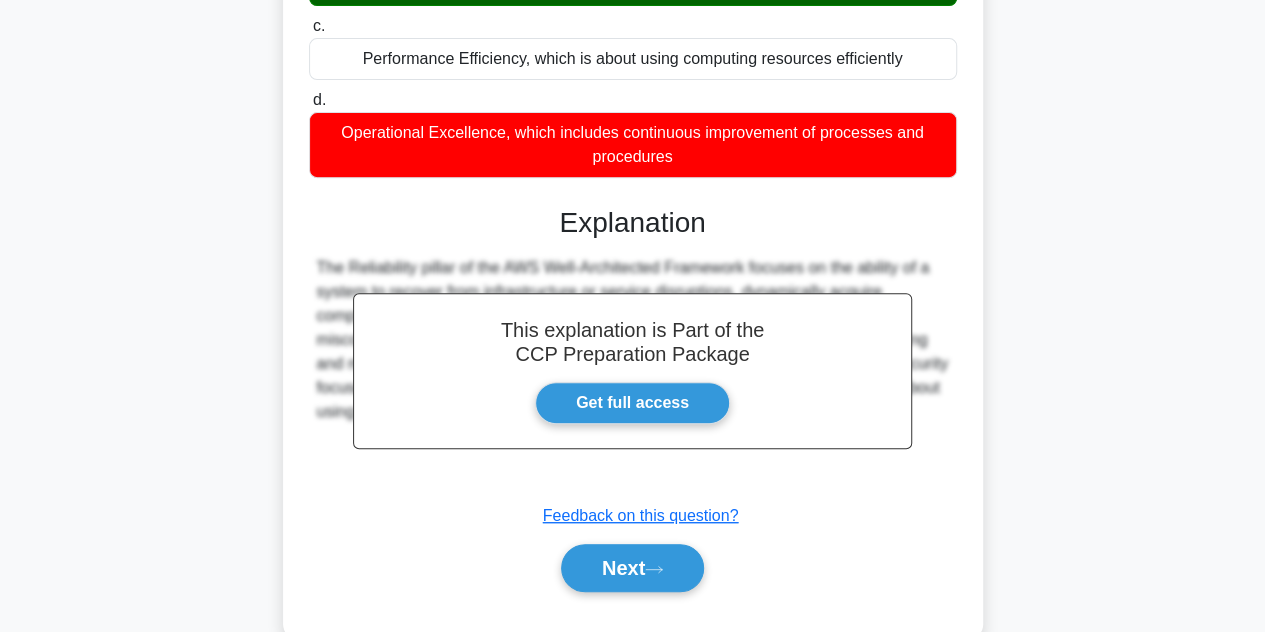 scroll, scrollTop: 448, scrollLeft: 0, axis: vertical 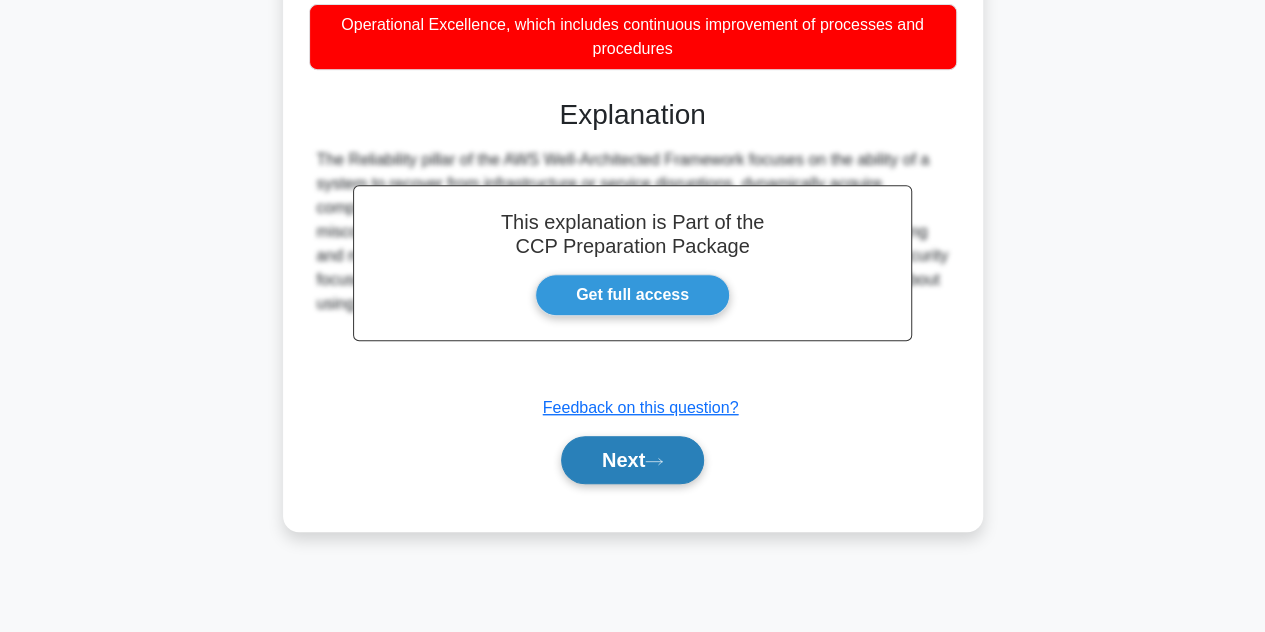 click on "Next" at bounding box center (632, 460) 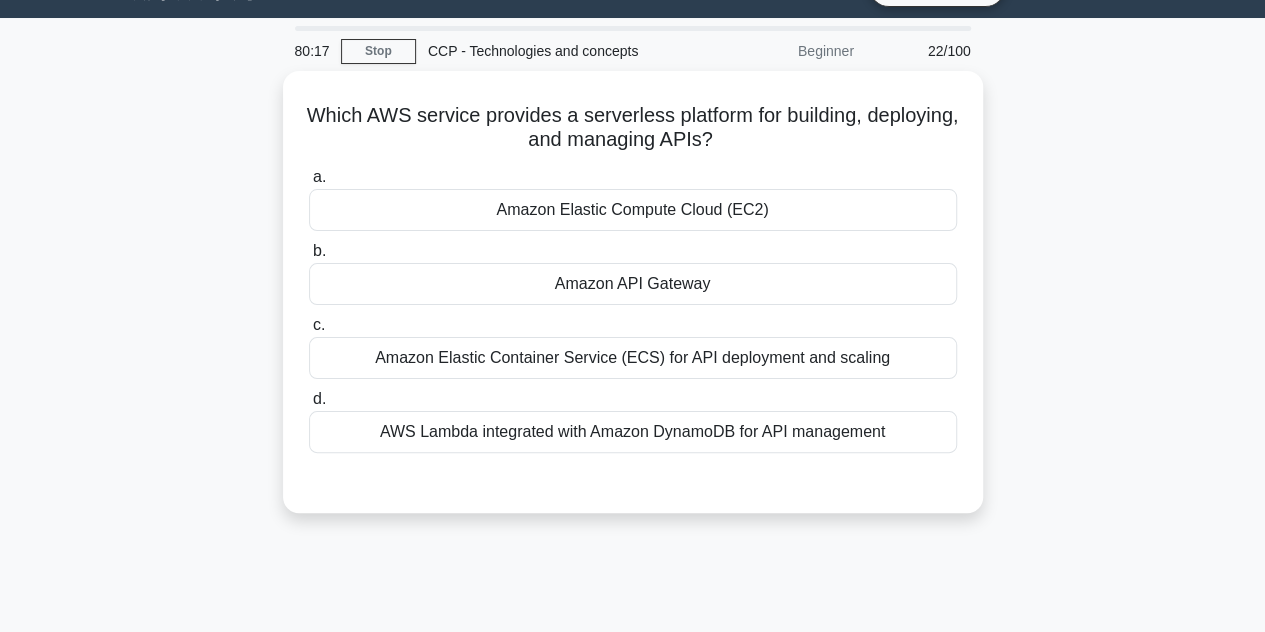 scroll, scrollTop: 44, scrollLeft: 0, axis: vertical 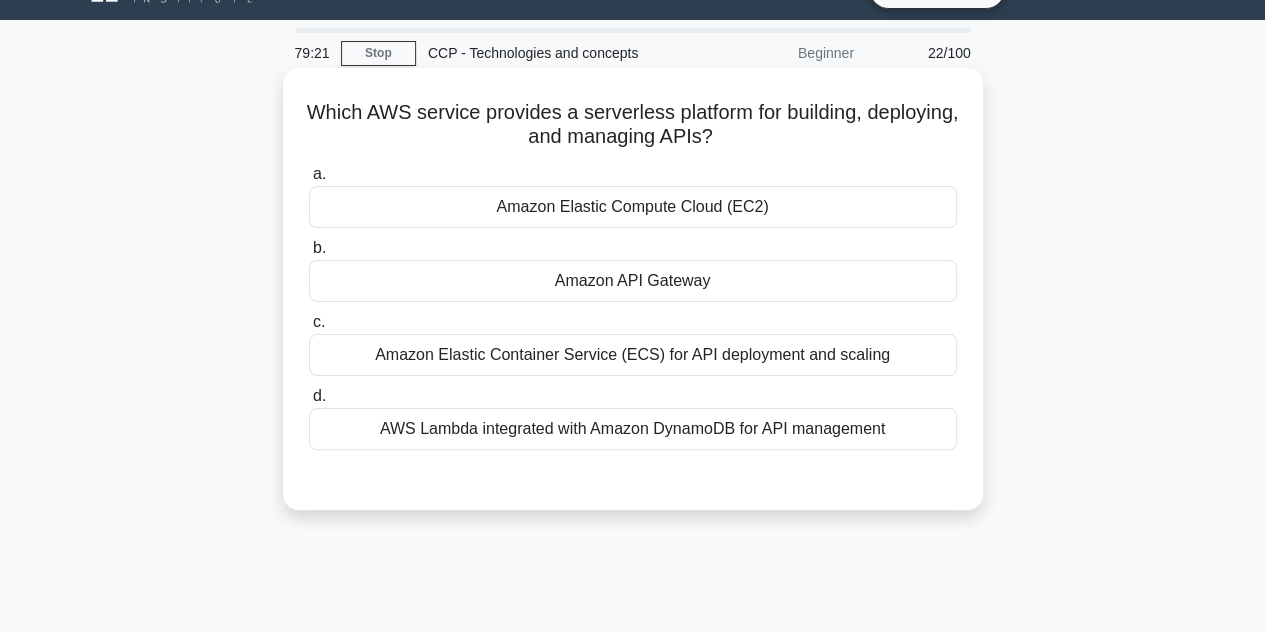 click on "Amazon API Gateway" at bounding box center [633, 281] 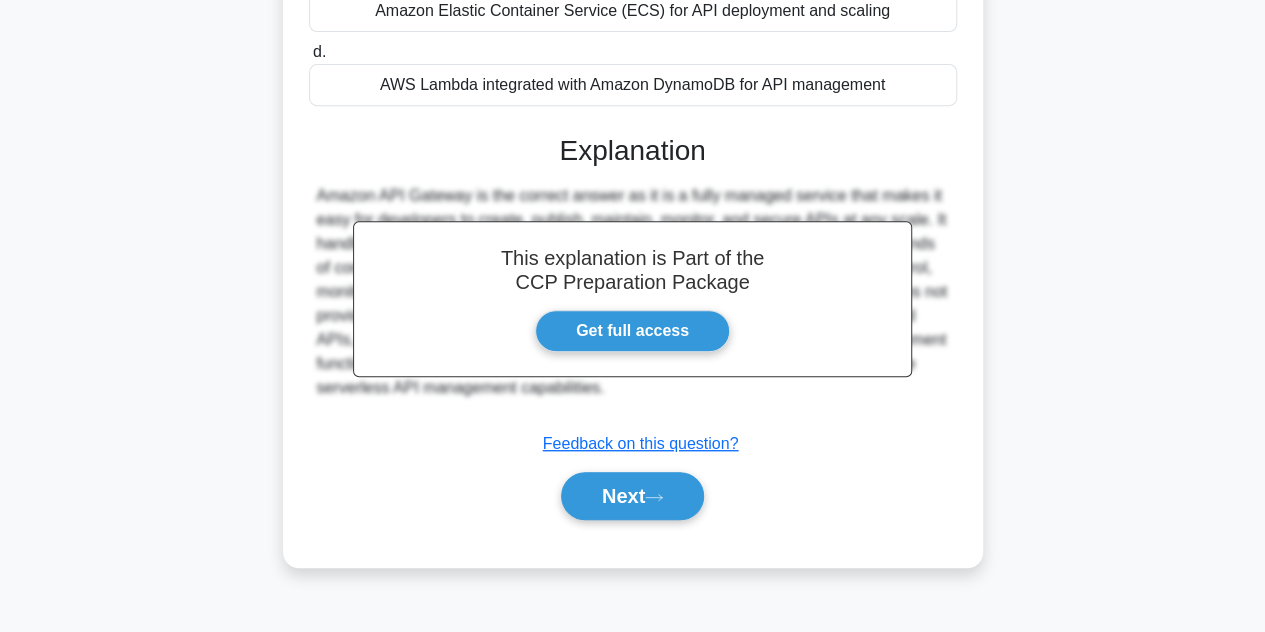 scroll, scrollTop: 448, scrollLeft: 0, axis: vertical 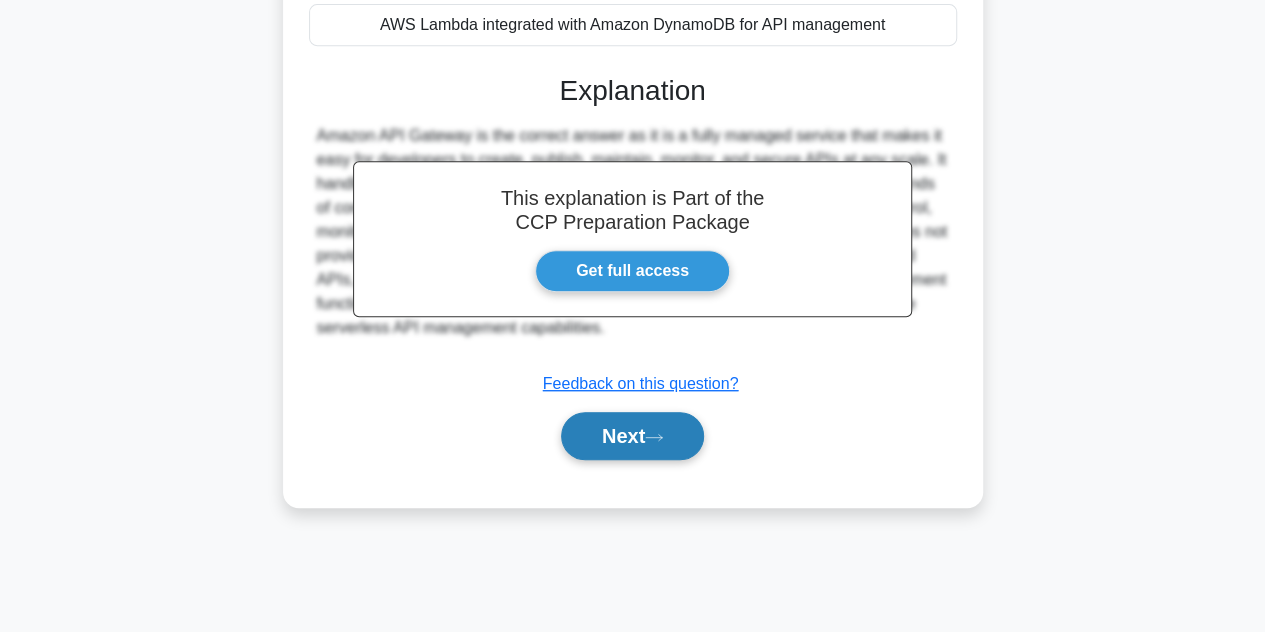 click 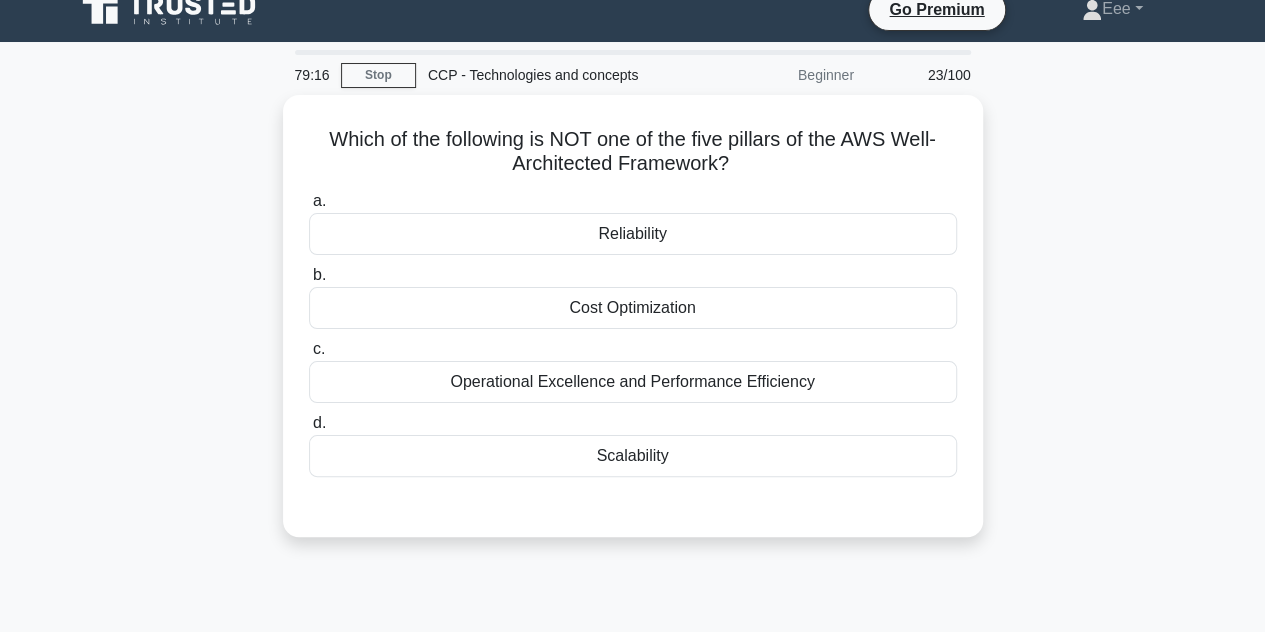 scroll, scrollTop: 22, scrollLeft: 0, axis: vertical 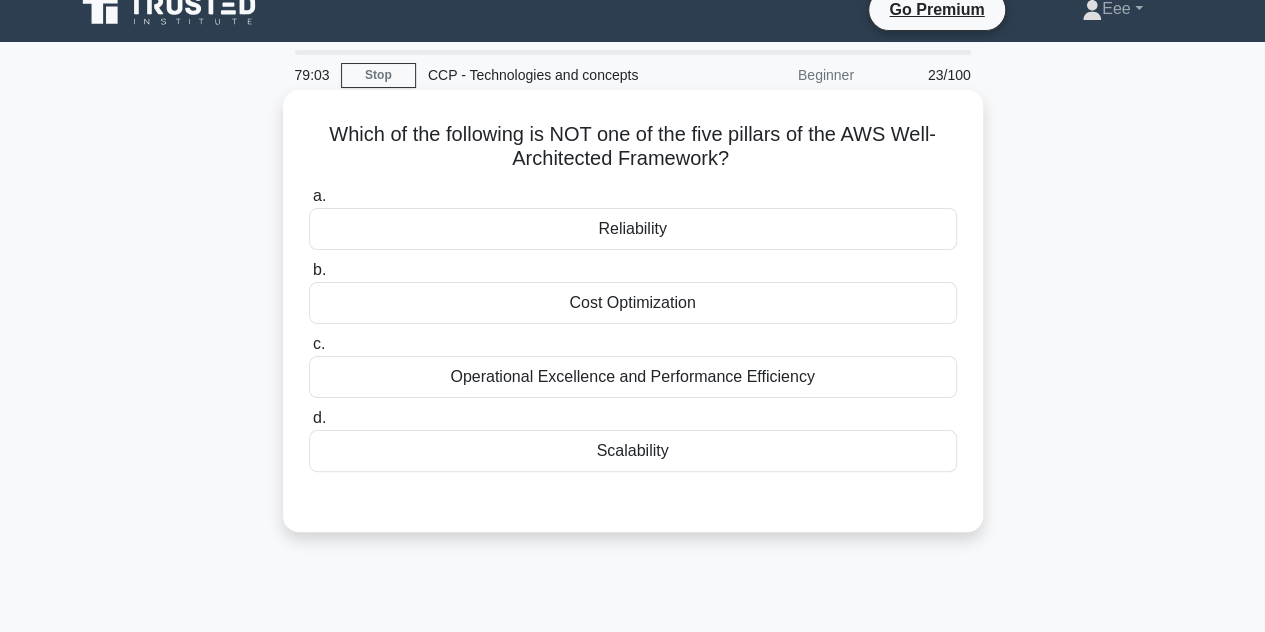 click on "Scalability" at bounding box center [633, 451] 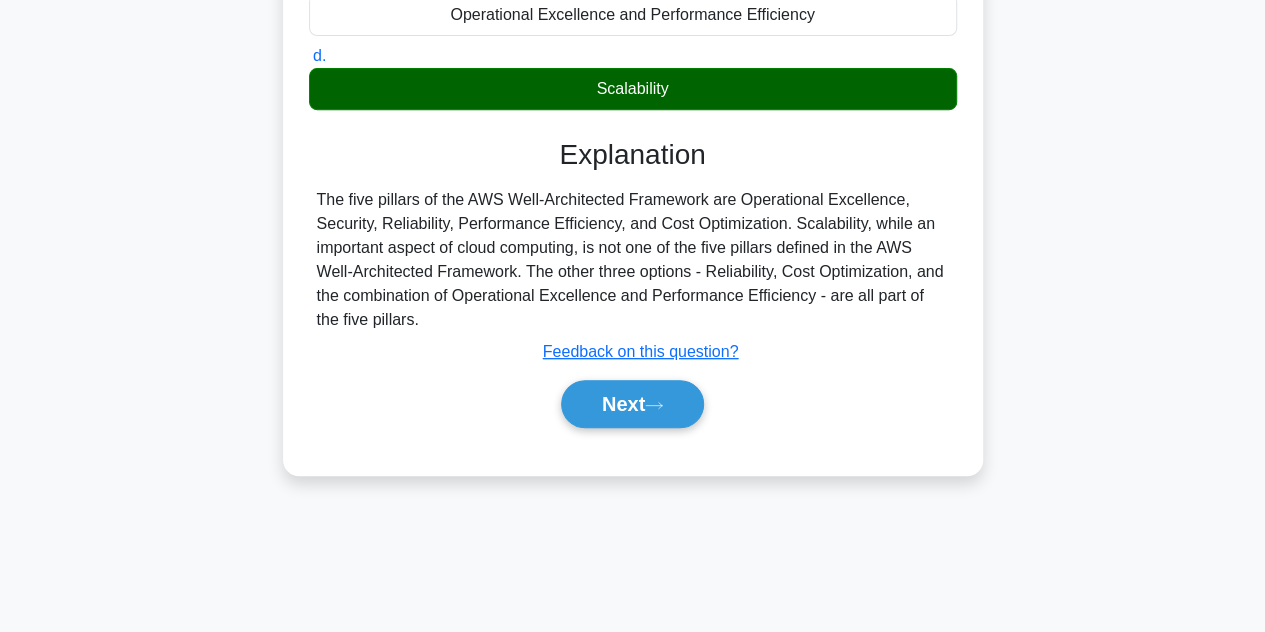 scroll, scrollTop: 388, scrollLeft: 0, axis: vertical 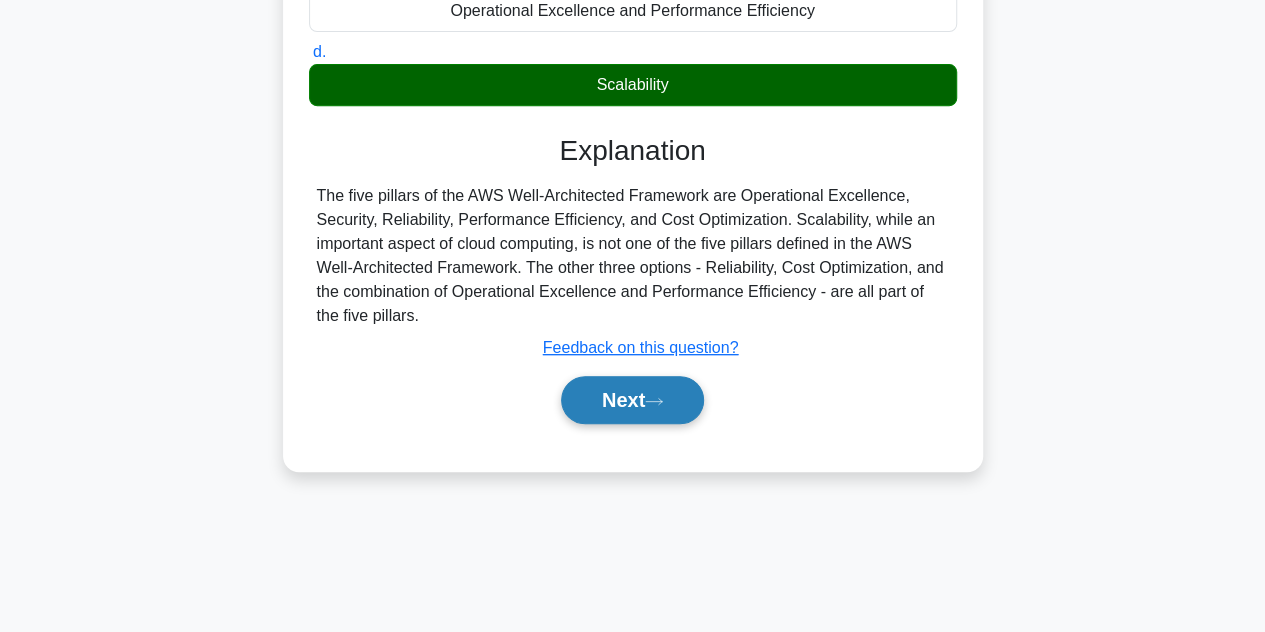 click on "Next" at bounding box center [632, 400] 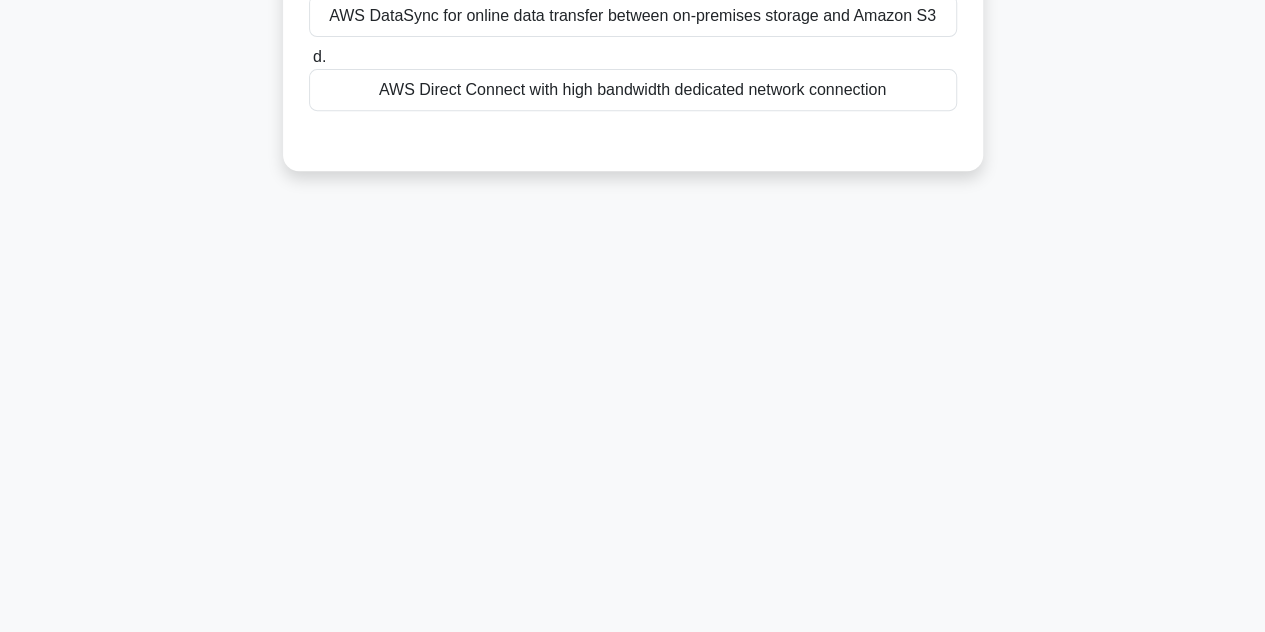 scroll, scrollTop: 0, scrollLeft: 0, axis: both 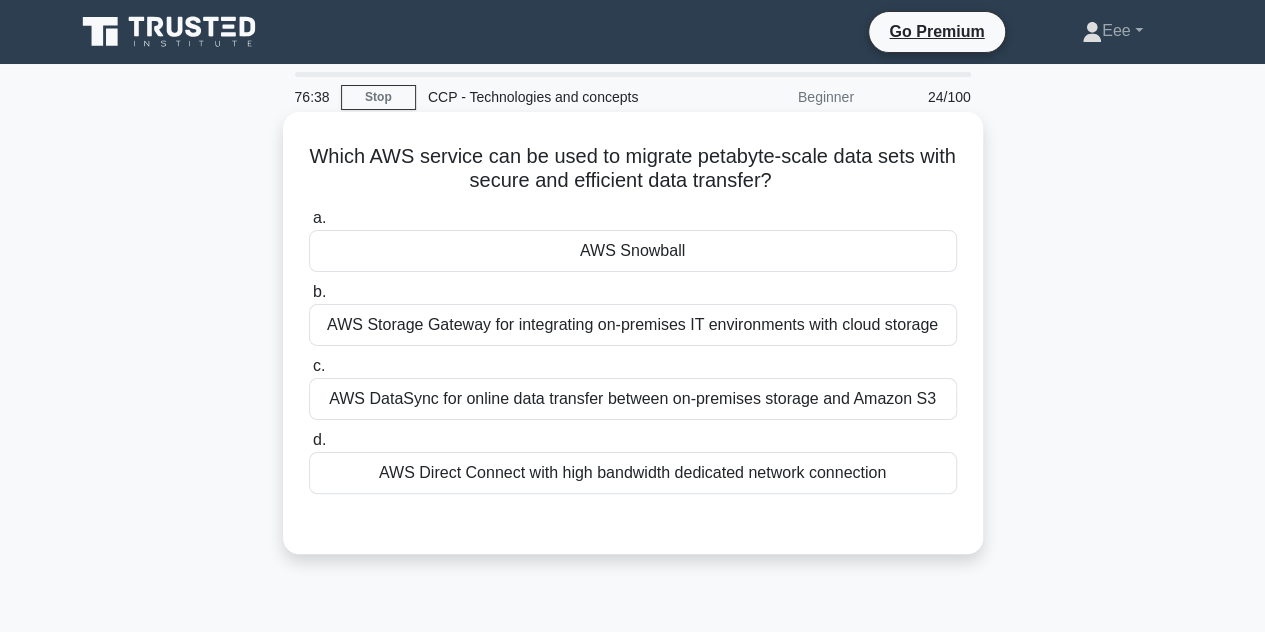 click on "AWS Snowball" at bounding box center [633, 251] 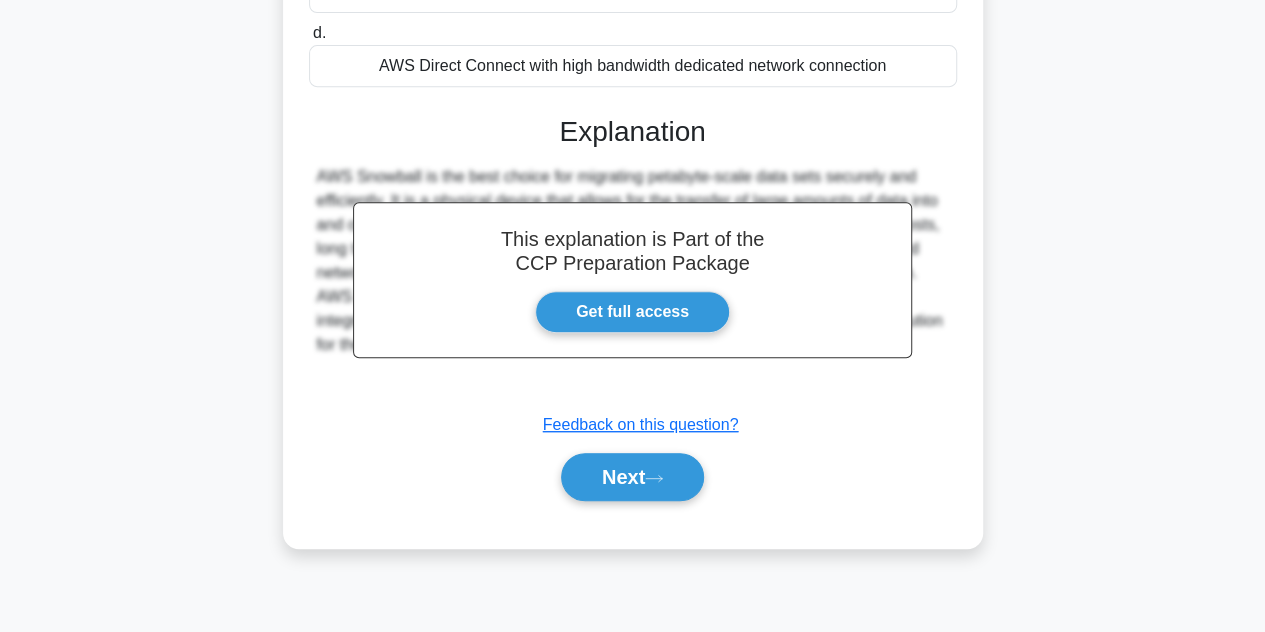 scroll, scrollTop: 418, scrollLeft: 0, axis: vertical 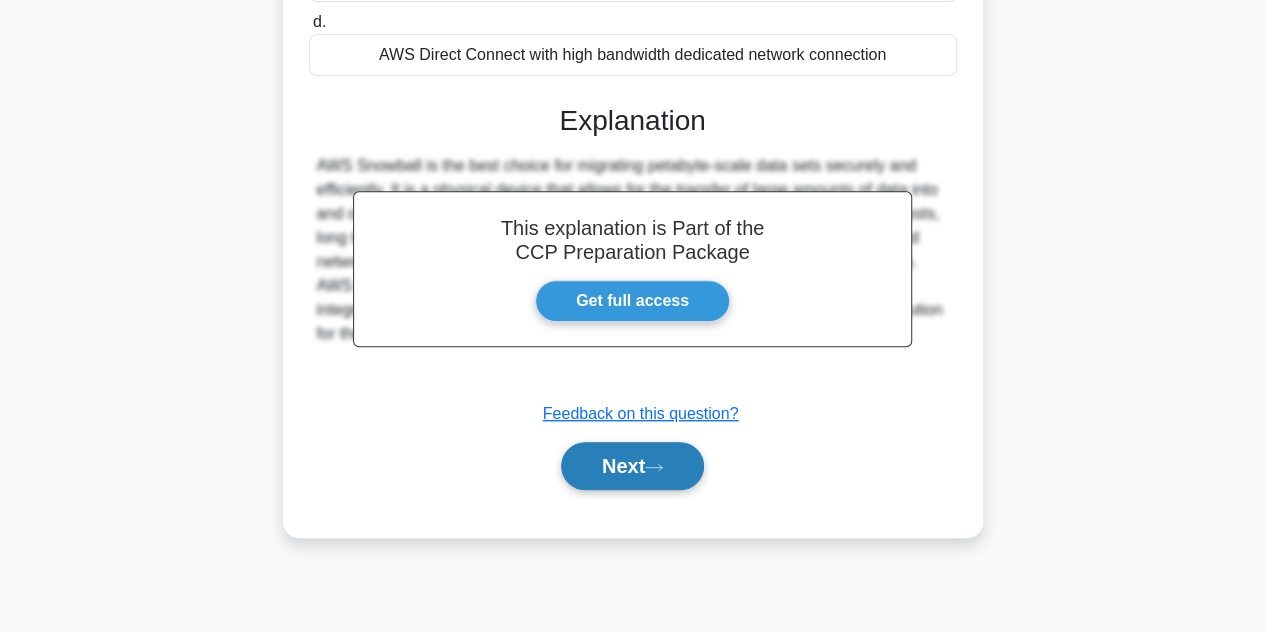 click on "Next" at bounding box center [632, 466] 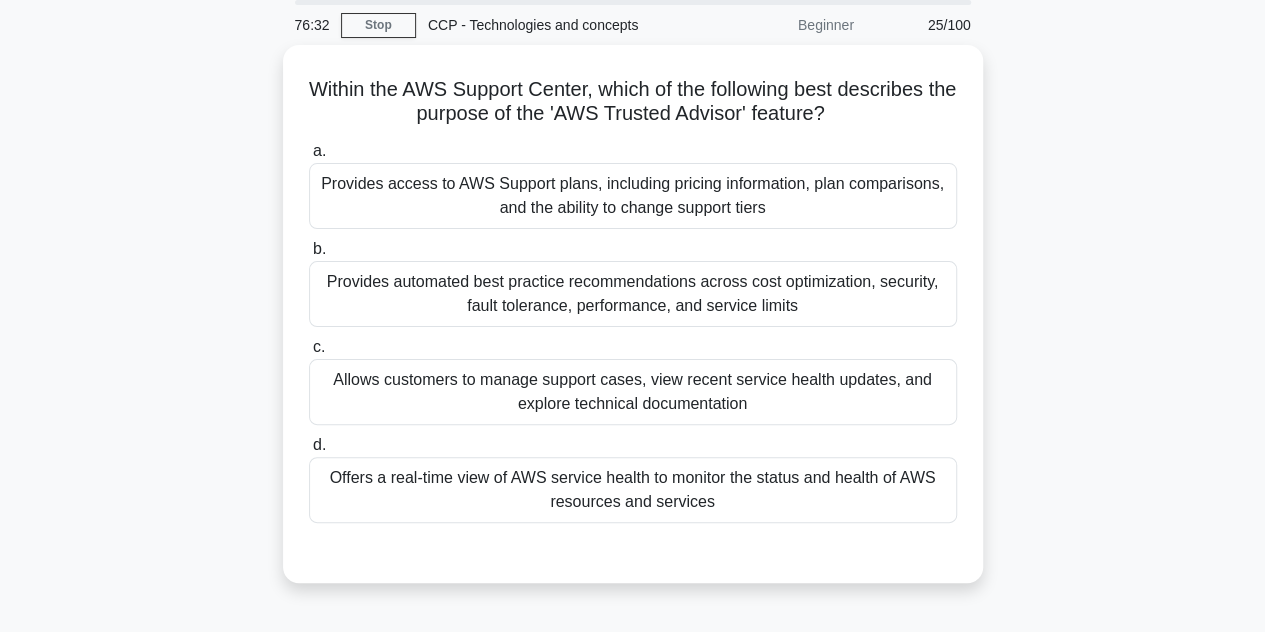 scroll, scrollTop: 70, scrollLeft: 0, axis: vertical 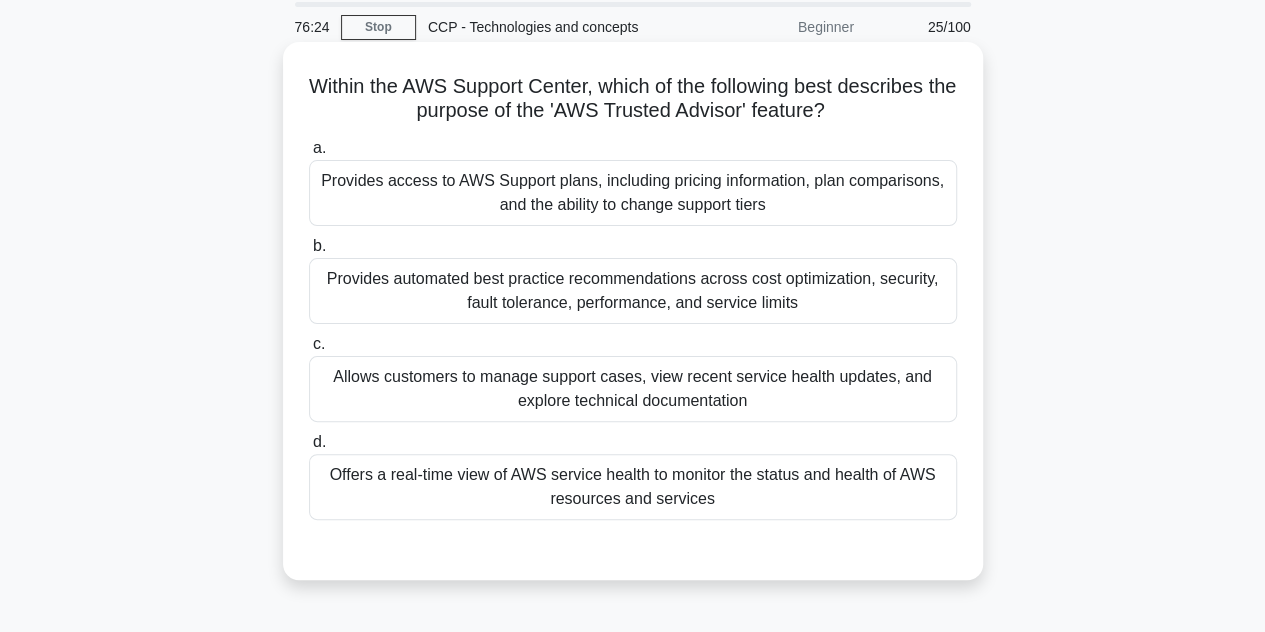 click on "Provides automated best practice recommendations across cost optimization, security, fault tolerance, performance, and service limits" at bounding box center [633, 291] 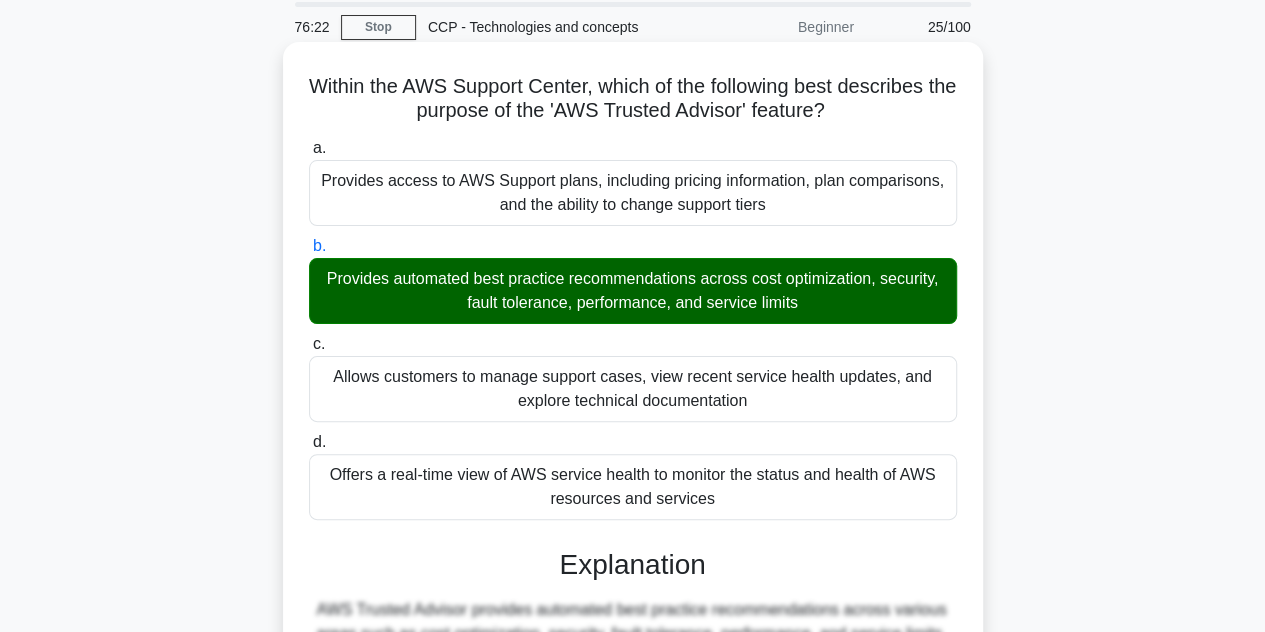 scroll, scrollTop: 454, scrollLeft: 0, axis: vertical 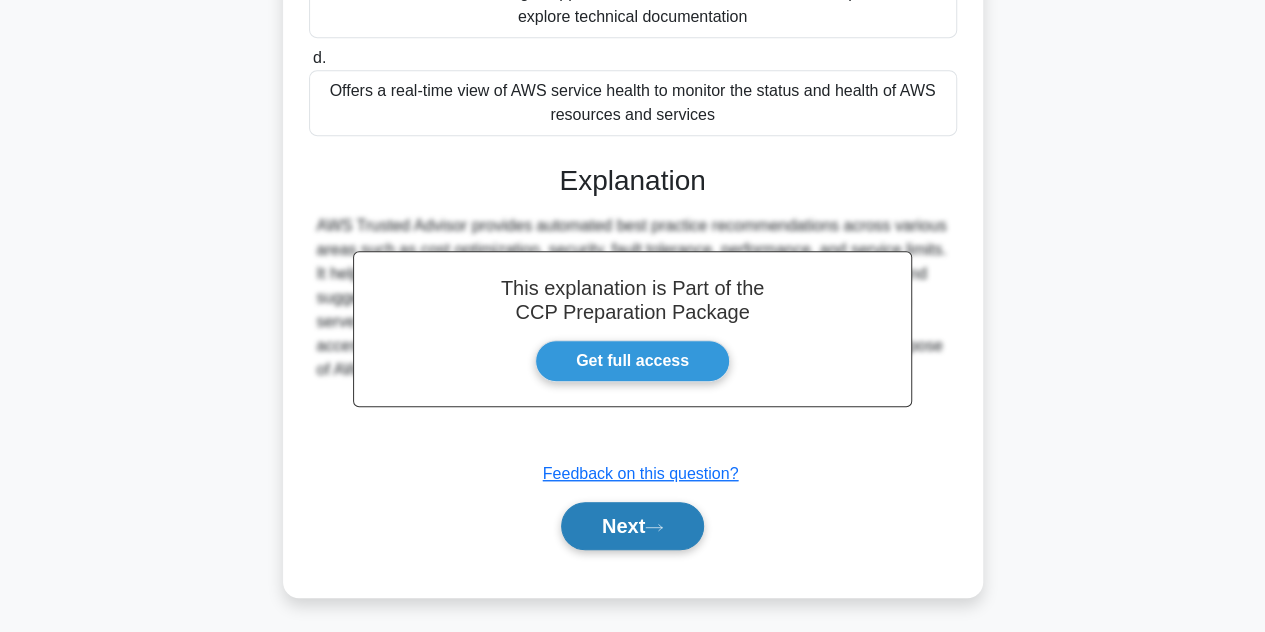 click on "Next" at bounding box center (632, 526) 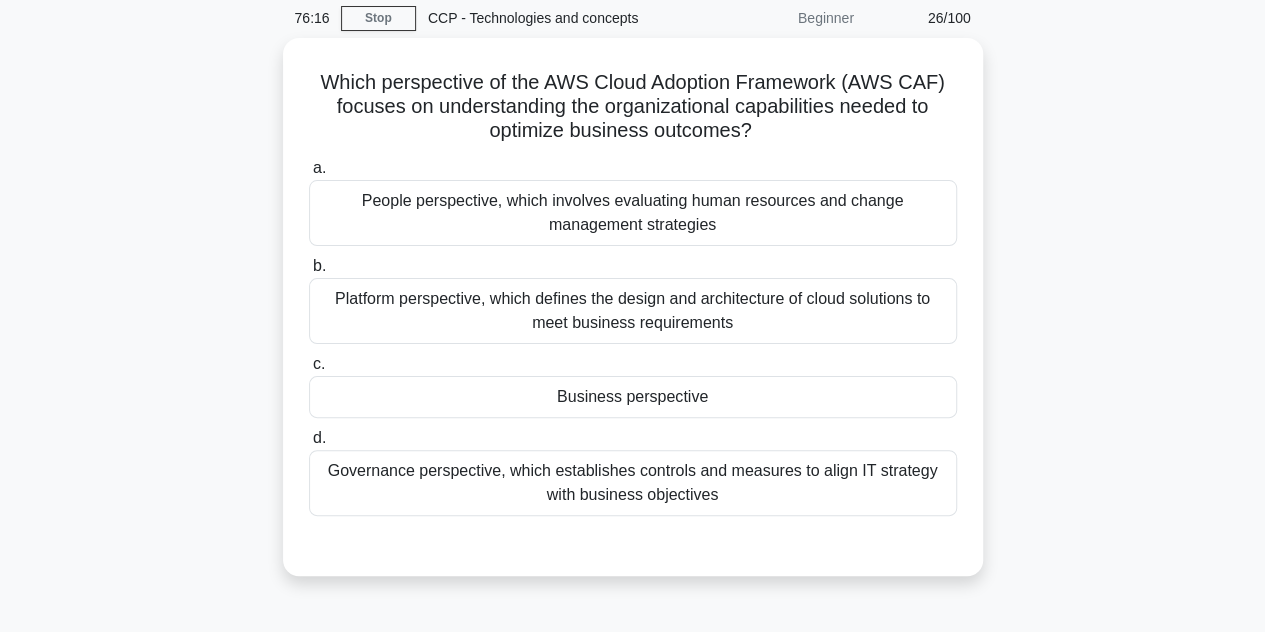 scroll, scrollTop: 80, scrollLeft: 0, axis: vertical 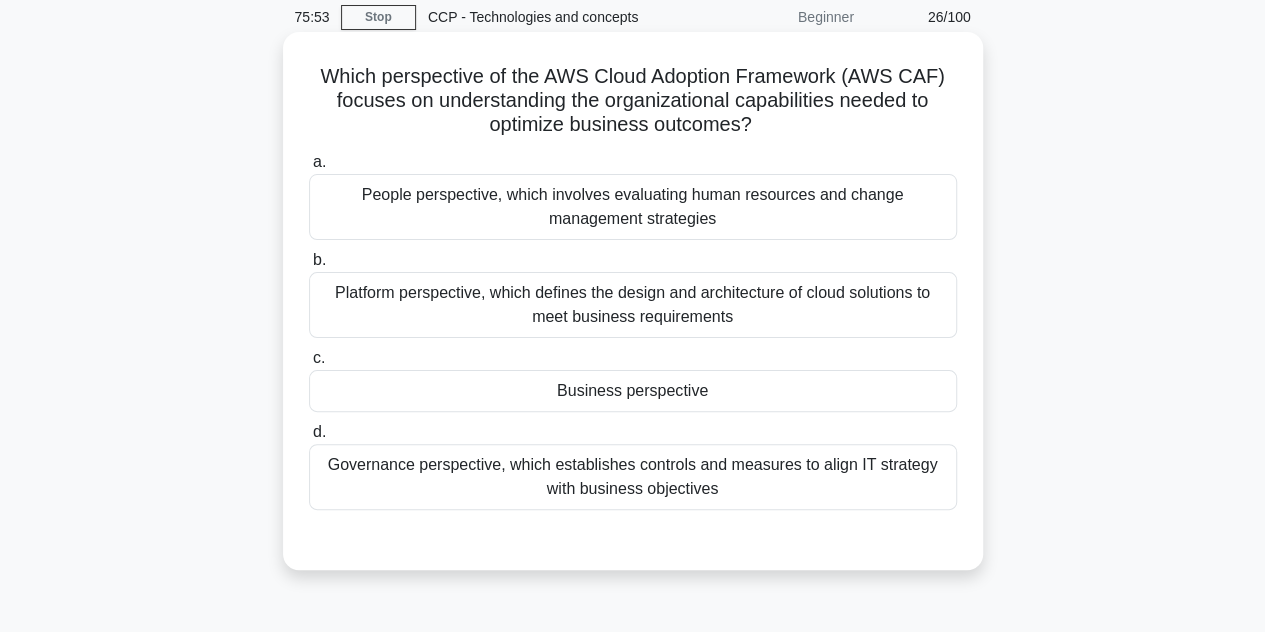click on "Governance perspective, which establishes controls and measures to align IT strategy with business objectives" at bounding box center [633, 477] 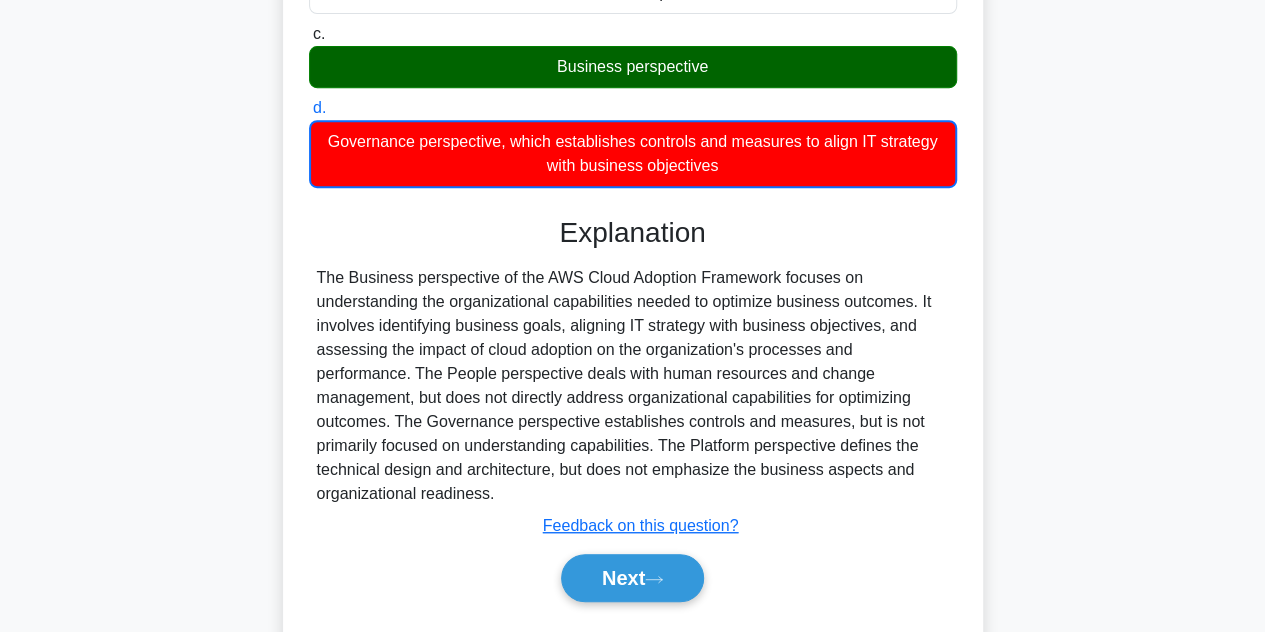 scroll, scrollTop: 448, scrollLeft: 0, axis: vertical 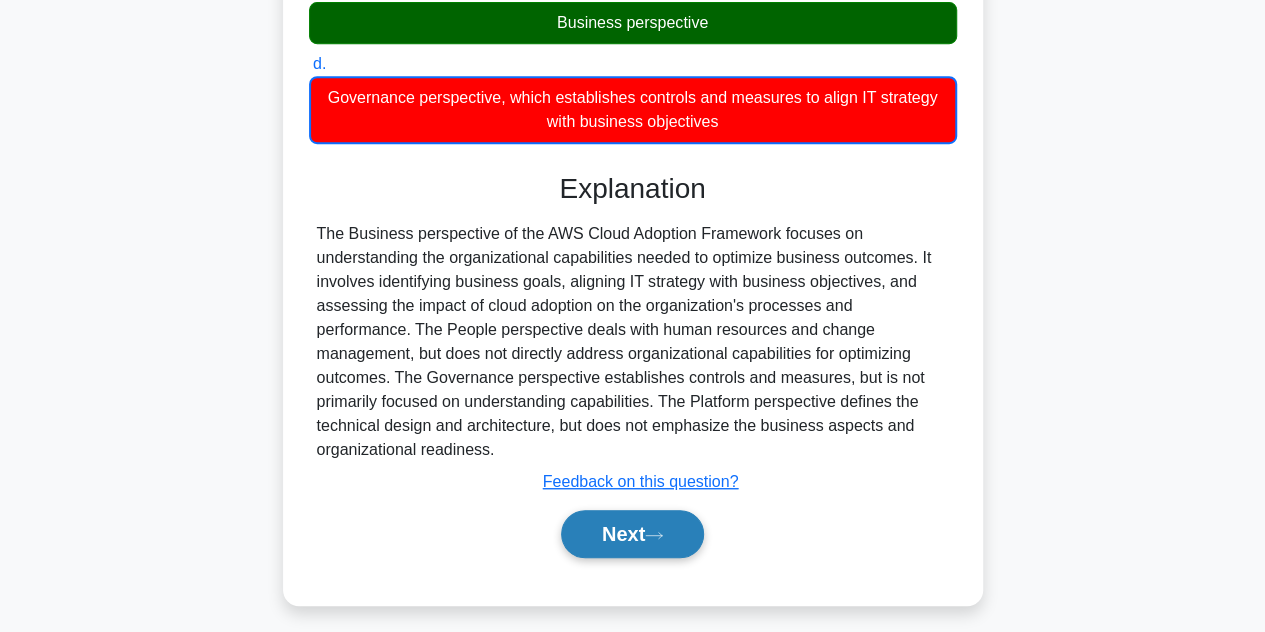 click on "Next" at bounding box center [632, 534] 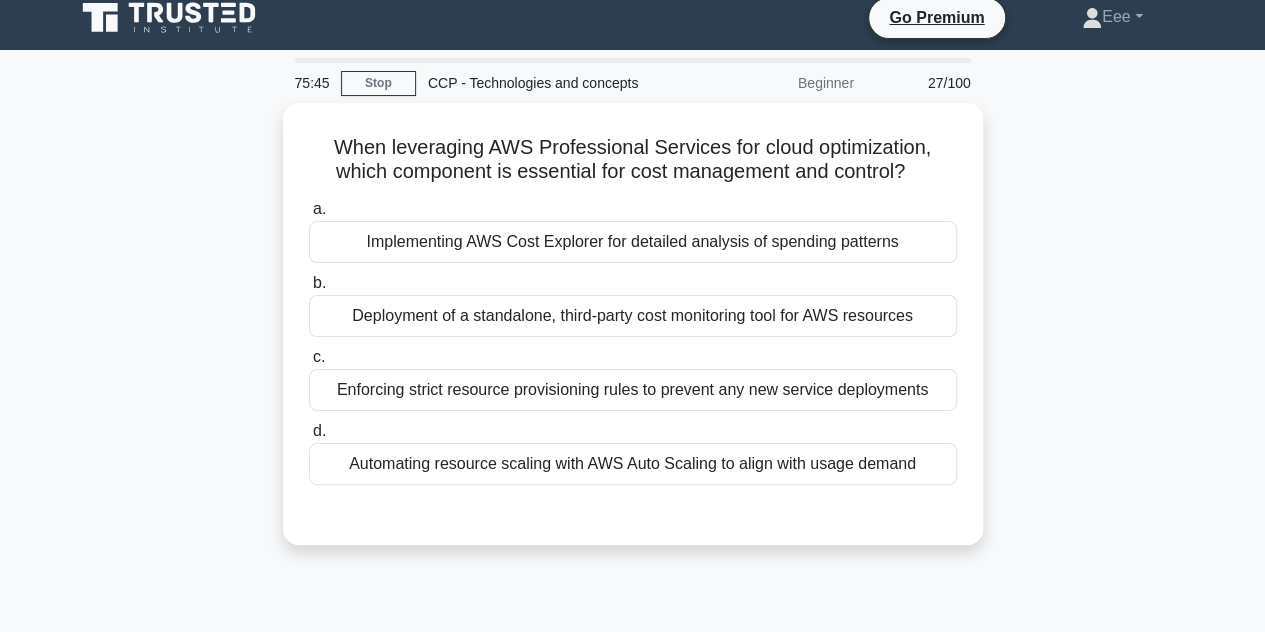 scroll, scrollTop: 10, scrollLeft: 0, axis: vertical 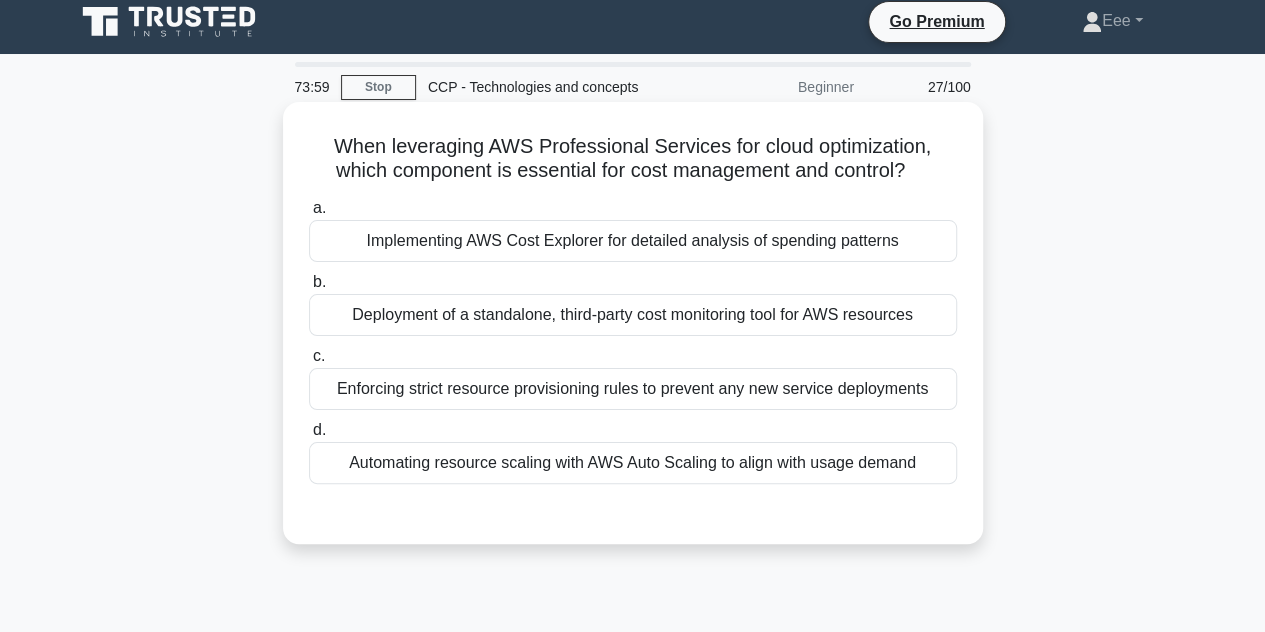 click on "Implementing AWS Cost Explorer for detailed analysis of spending patterns" at bounding box center (633, 241) 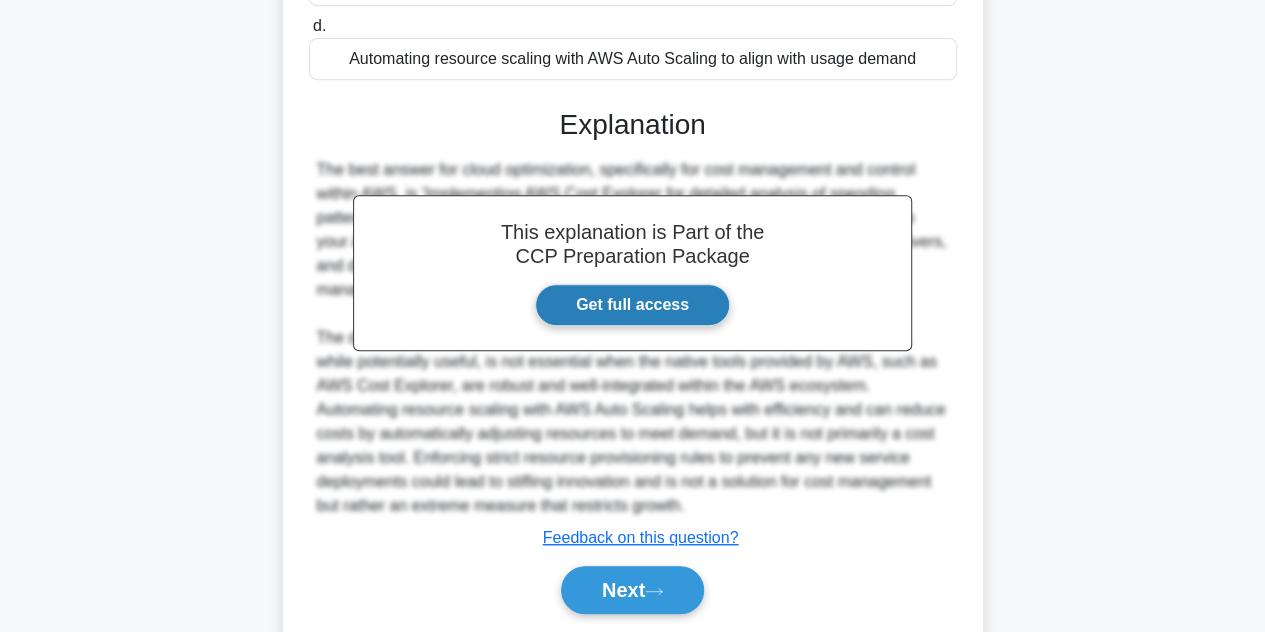 scroll, scrollTop: 416, scrollLeft: 0, axis: vertical 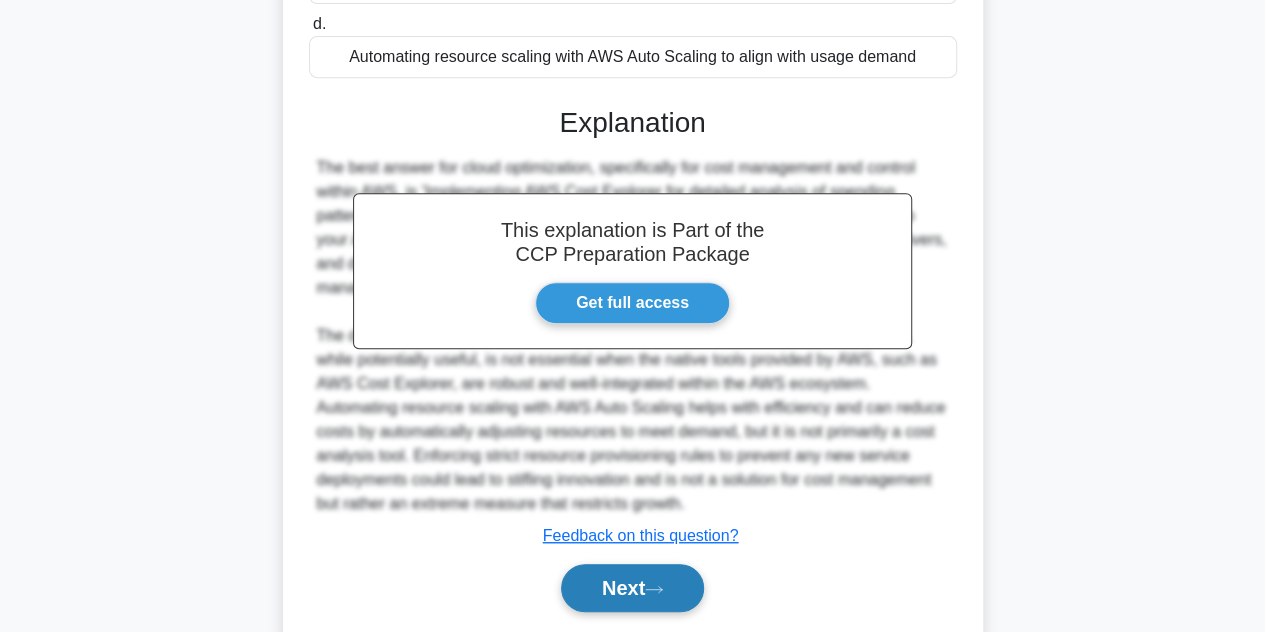 click on "Next" at bounding box center (632, 588) 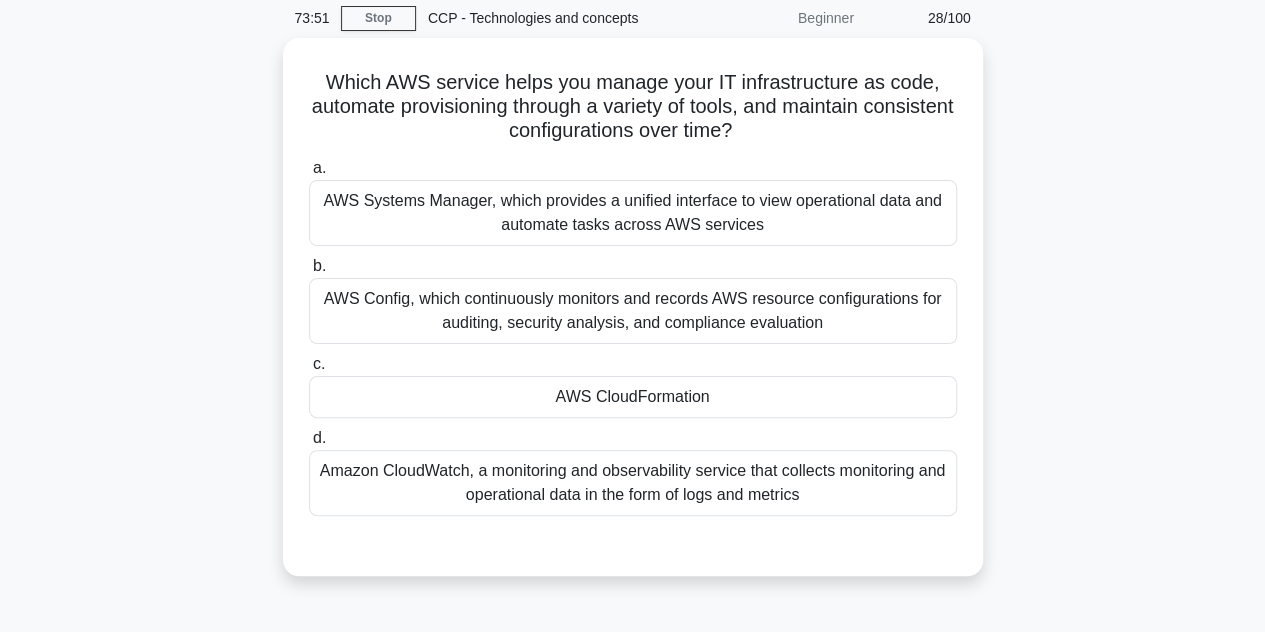 scroll, scrollTop: 96, scrollLeft: 0, axis: vertical 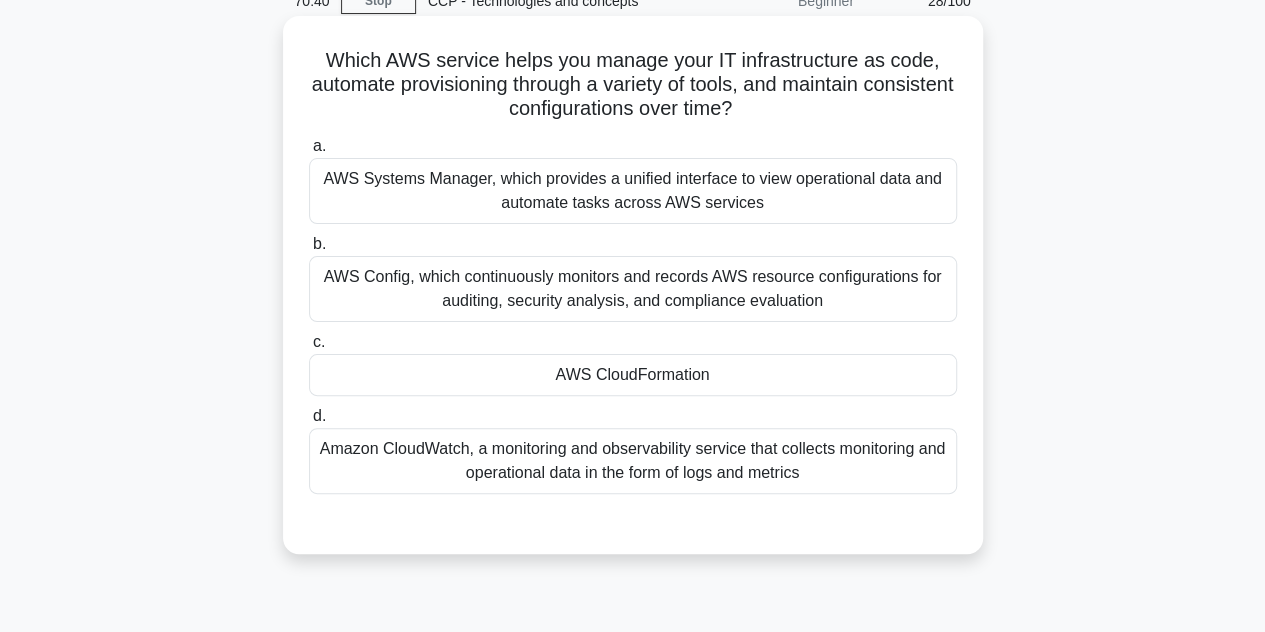 click on "AWS Config, which continuously monitors and records AWS resource configurations for auditing, security analysis, and compliance evaluation" at bounding box center (633, 289) 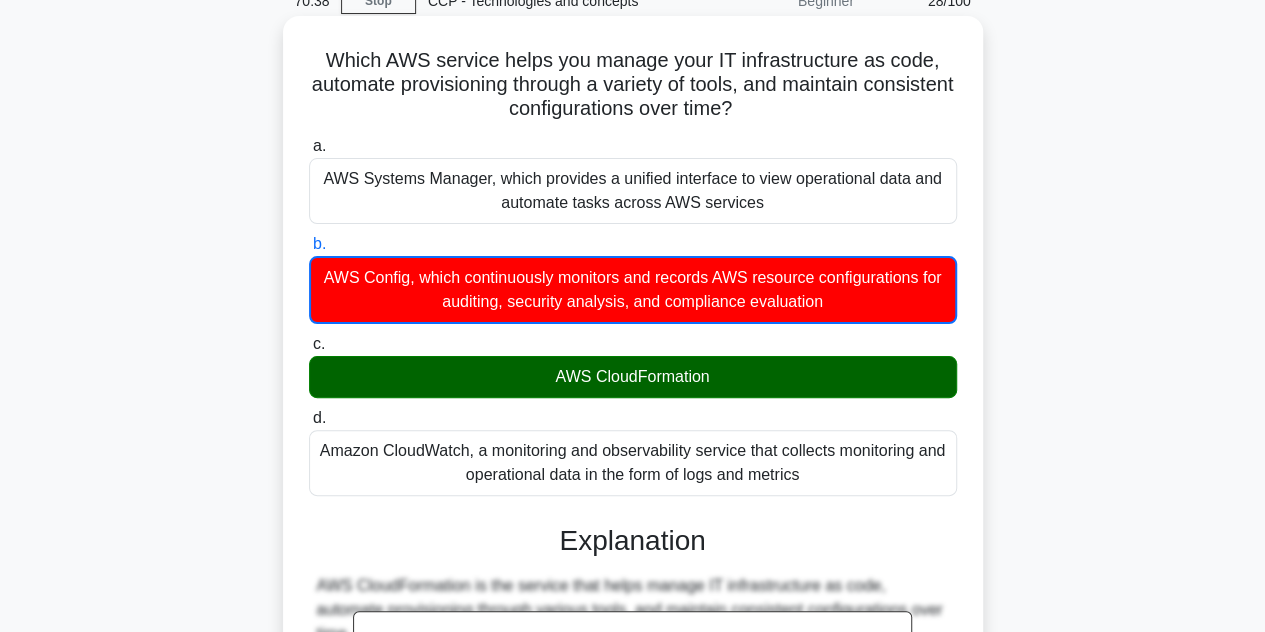 scroll, scrollTop: 457, scrollLeft: 0, axis: vertical 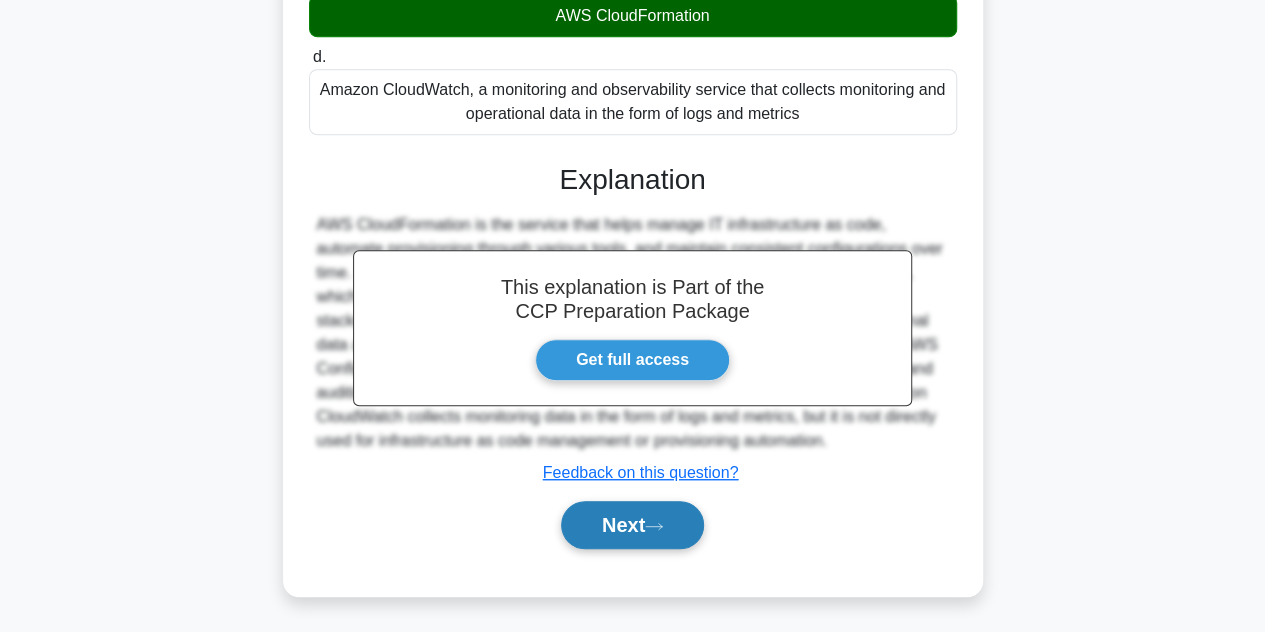 click 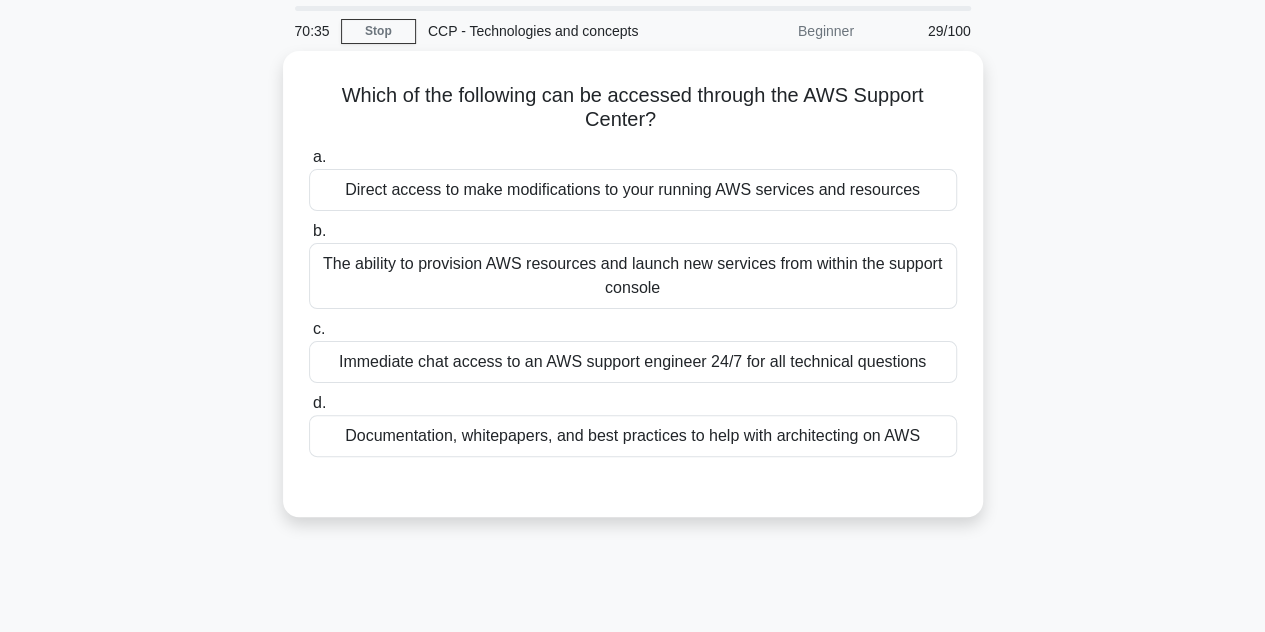scroll, scrollTop: 0, scrollLeft: 0, axis: both 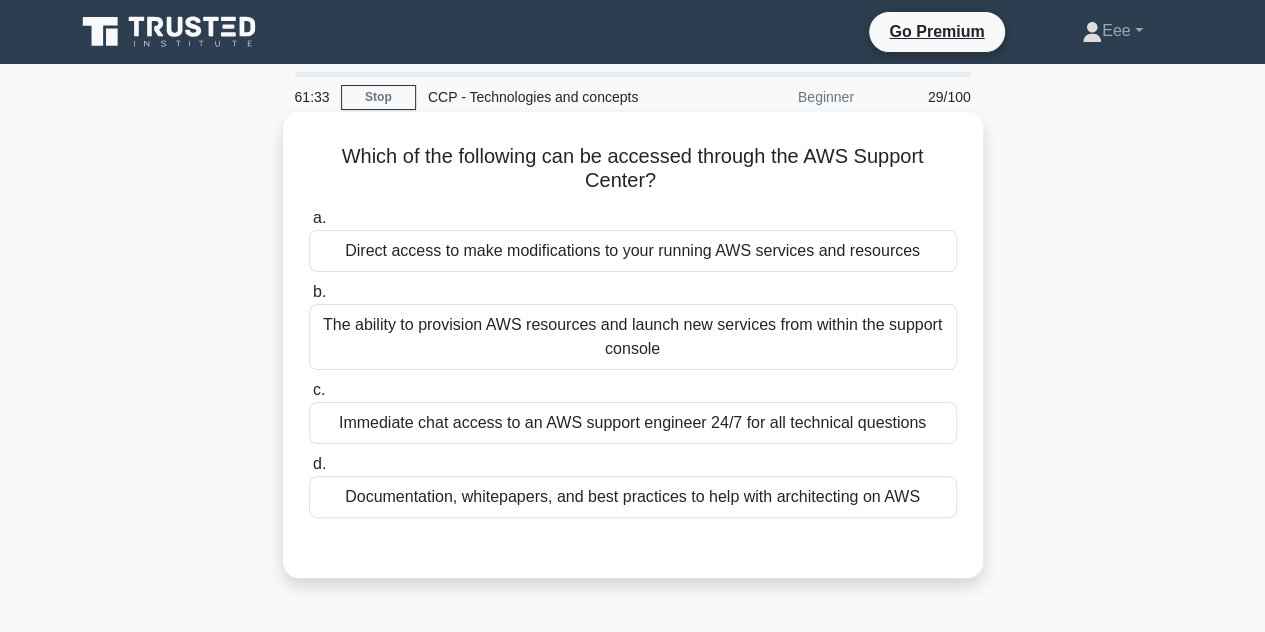 click on "Immediate chat access to an AWS support engineer 24/7 for all technical questions" at bounding box center (633, 423) 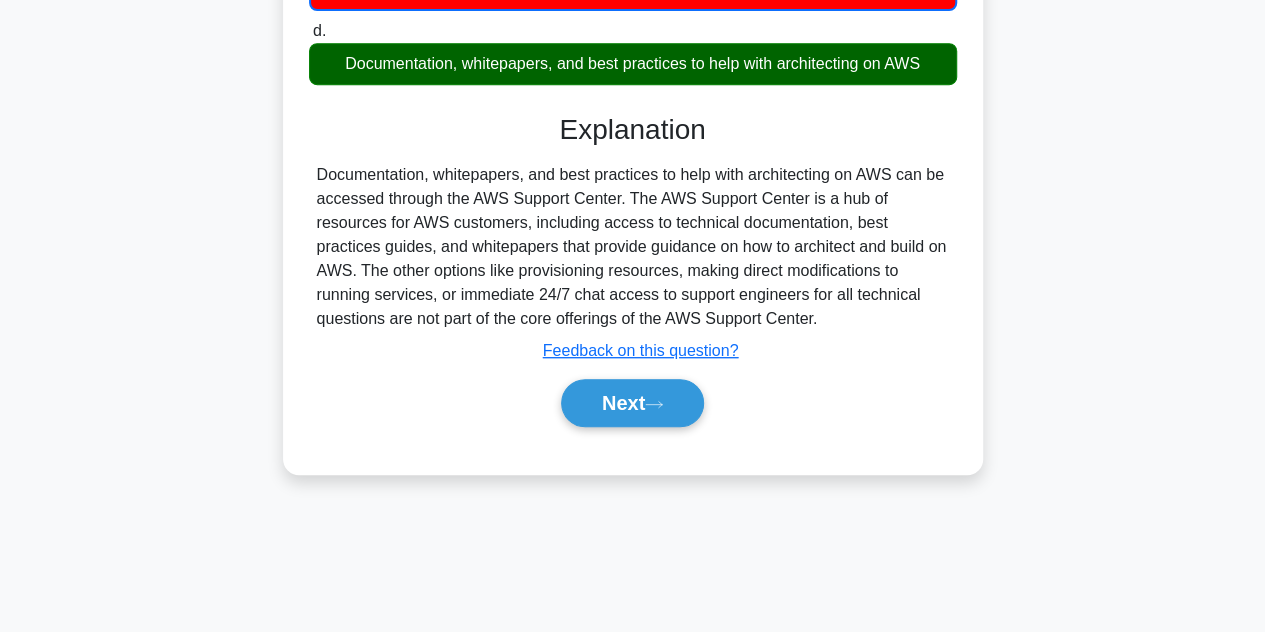 scroll, scrollTop: 436, scrollLeft: 0, axis: vertical 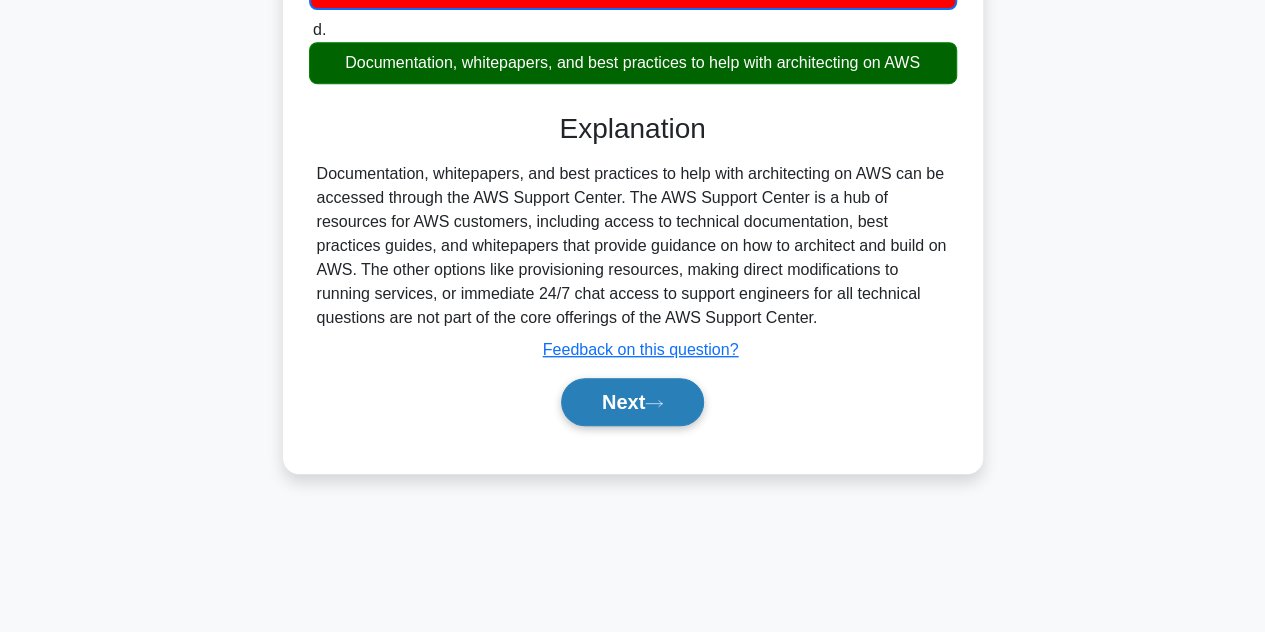 click on "Next" at bounding box center (632, 402) 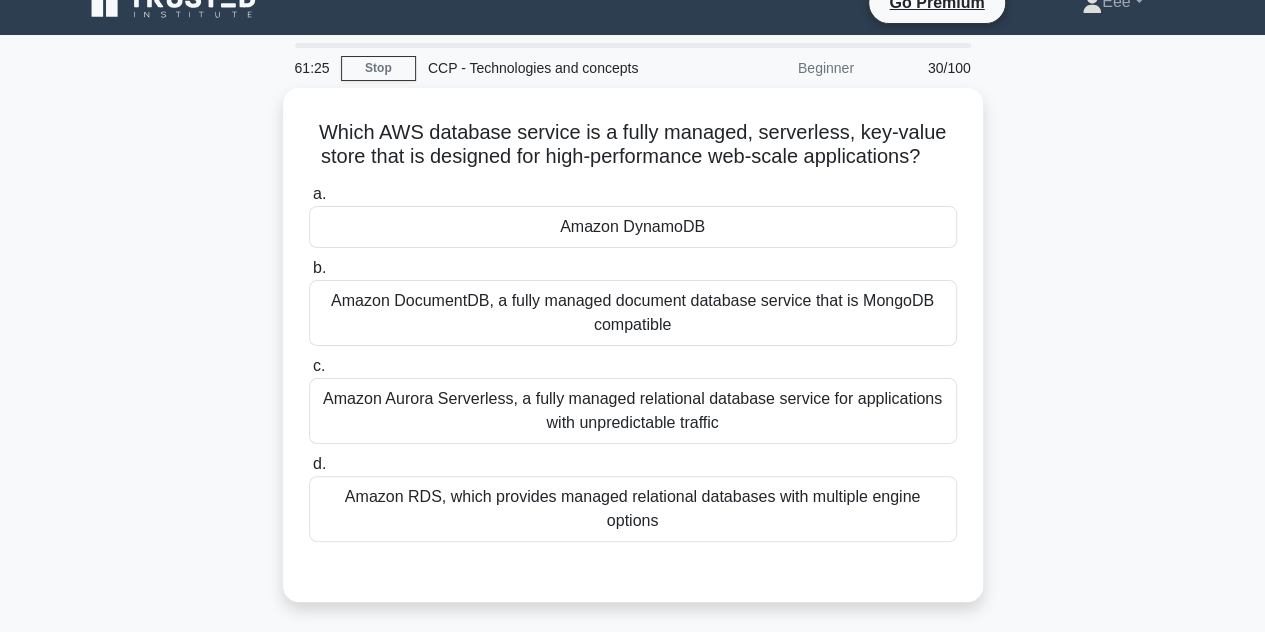 scroll, scrollTop: 28, scrollLeft: 0, axis: vertical 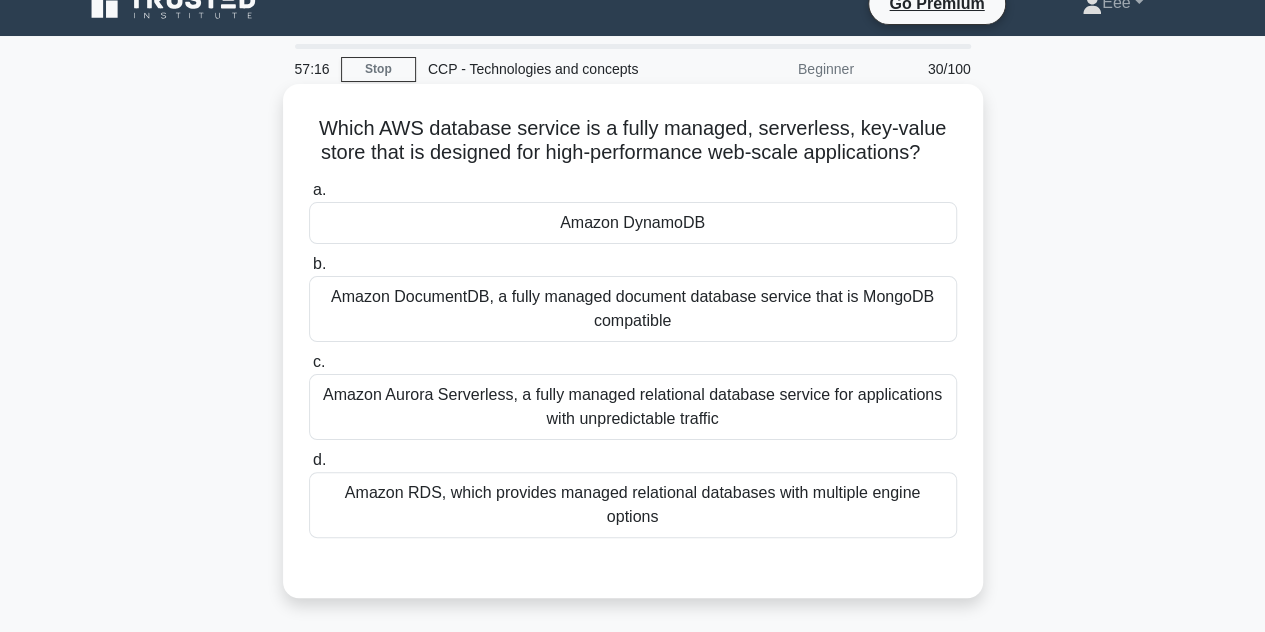 click on "Amazon DynamoDB" at bounding box center (633, 223) 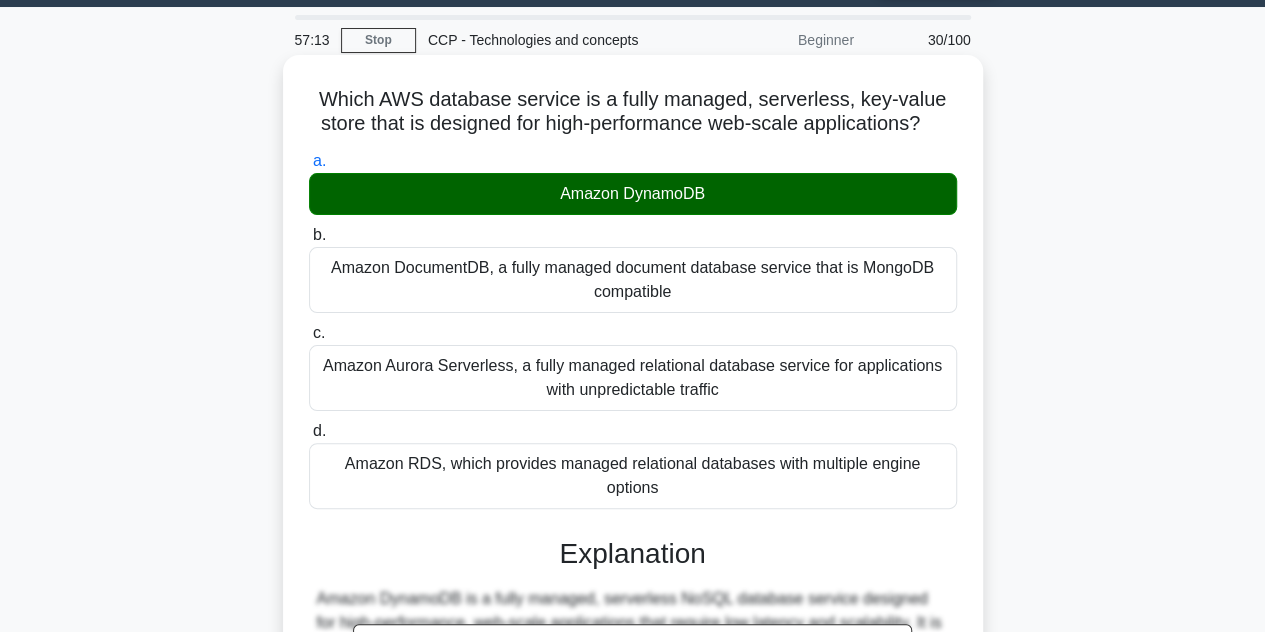 scroll, scrollTop: 448, scrollLeft: 0, axis: vertical 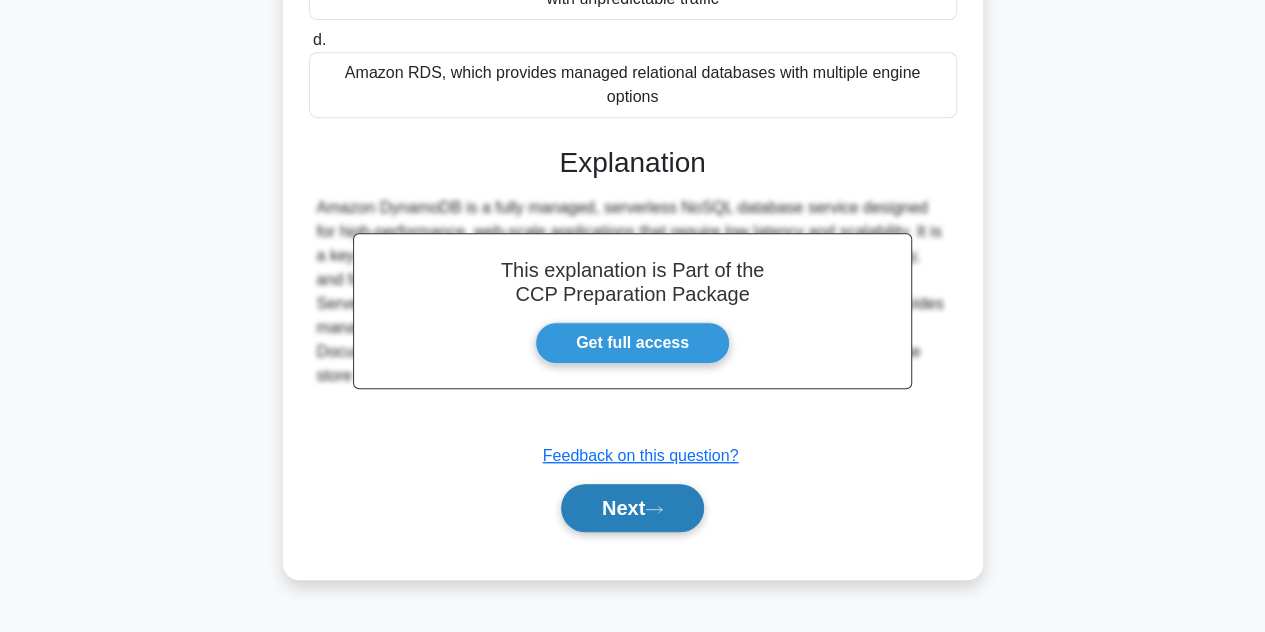 click on "Next" at bounding box center (632, 508) 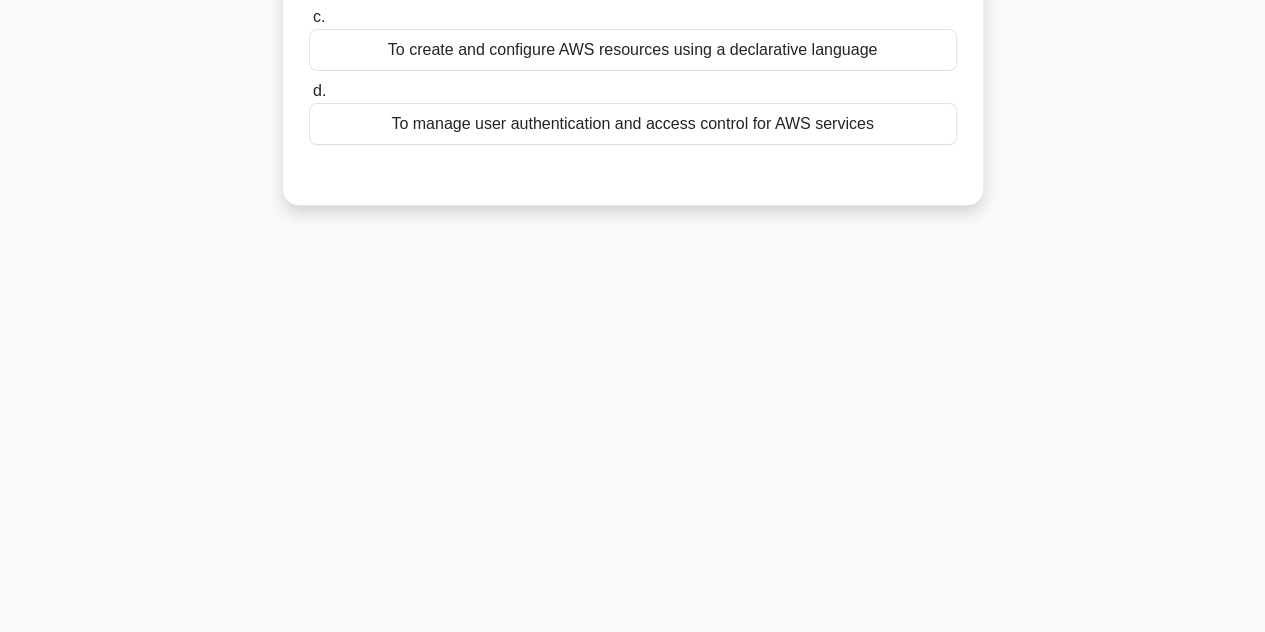 scroll, scrollTop: 0, scrollLeft: 0, axis: both 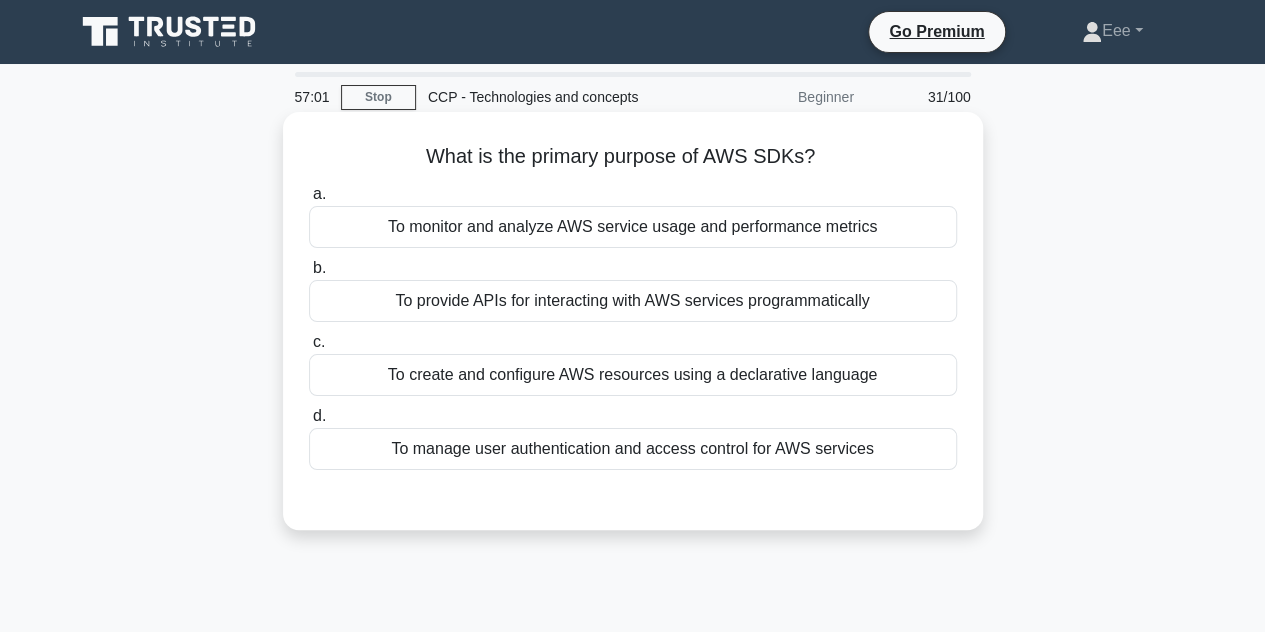 click on "To provide APIs for interacting with AWS services programmatically" at bounding box center (633, 301) 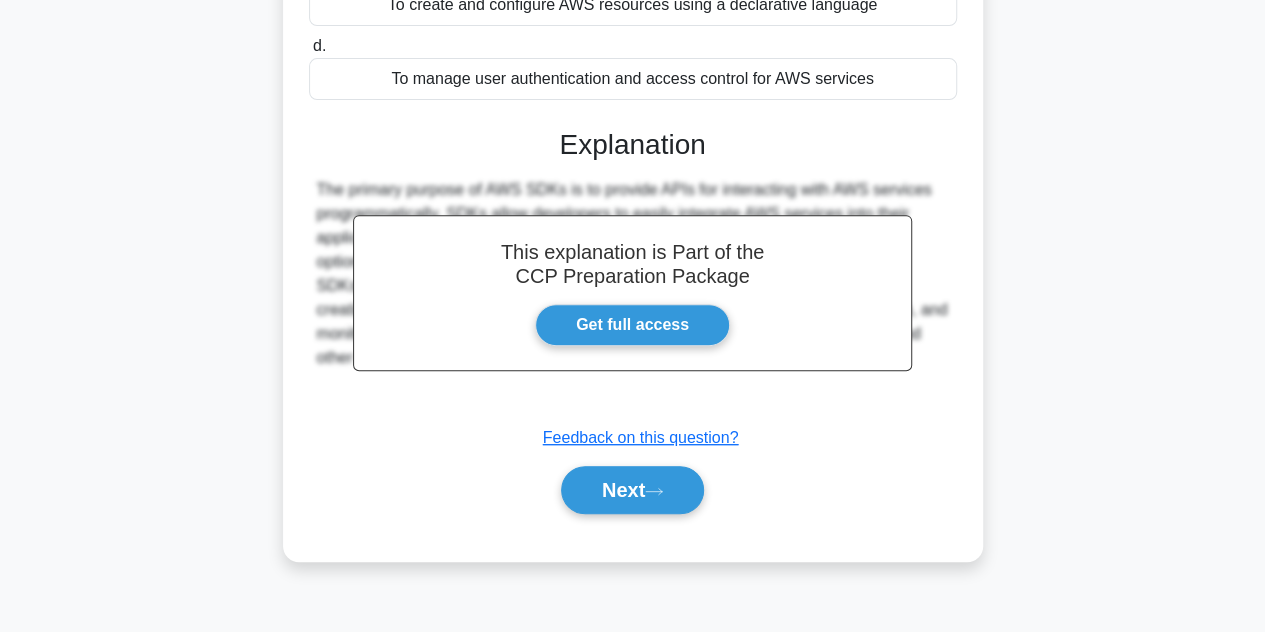scroll, scrollTop: 448, scrollLeft: 0, axis: vertical 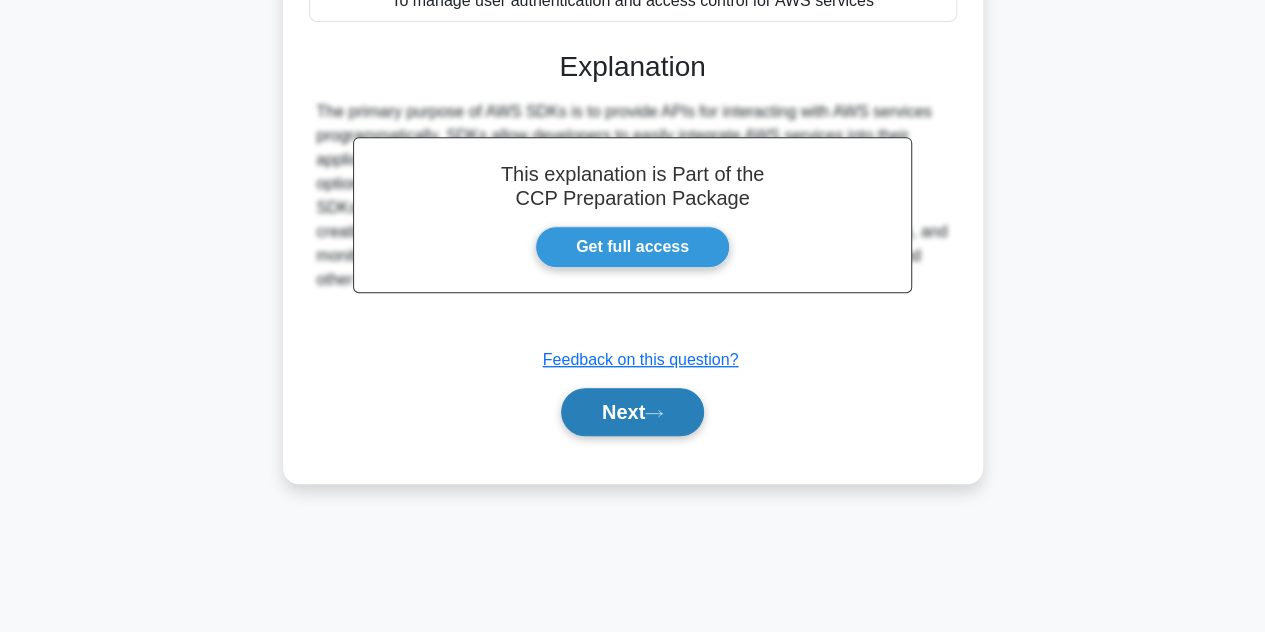 click on "Next" at bounding box center [632, 412] 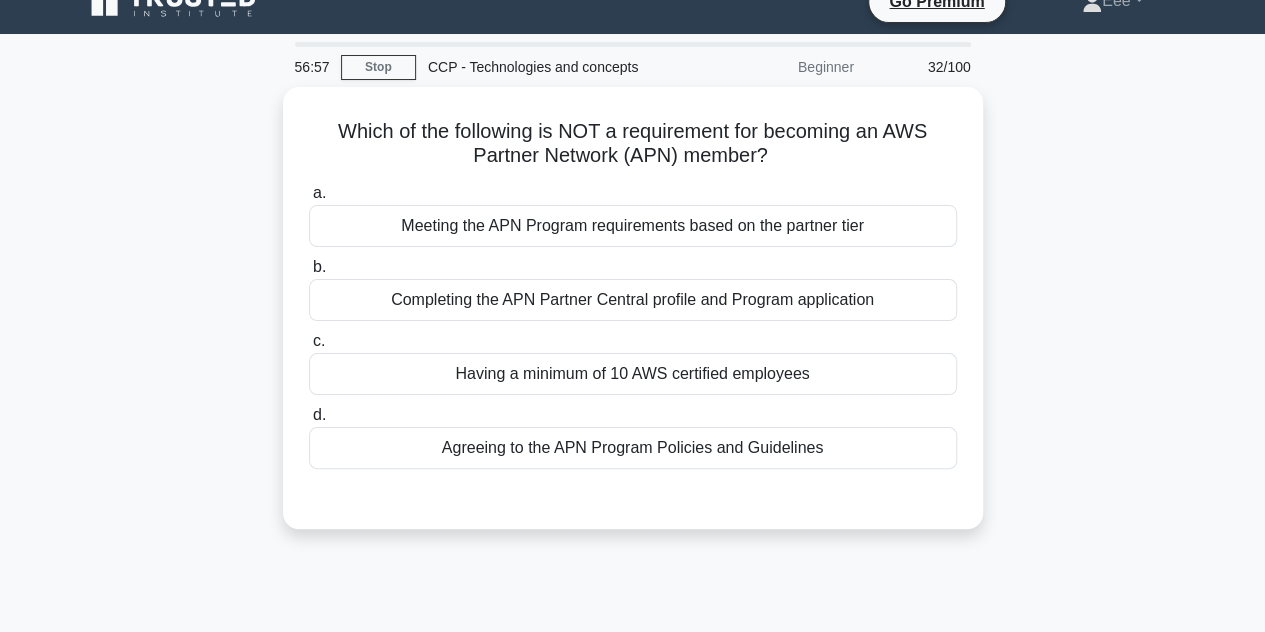 scroll, scrollTop: 0, scrollLeft: 0, axis: both 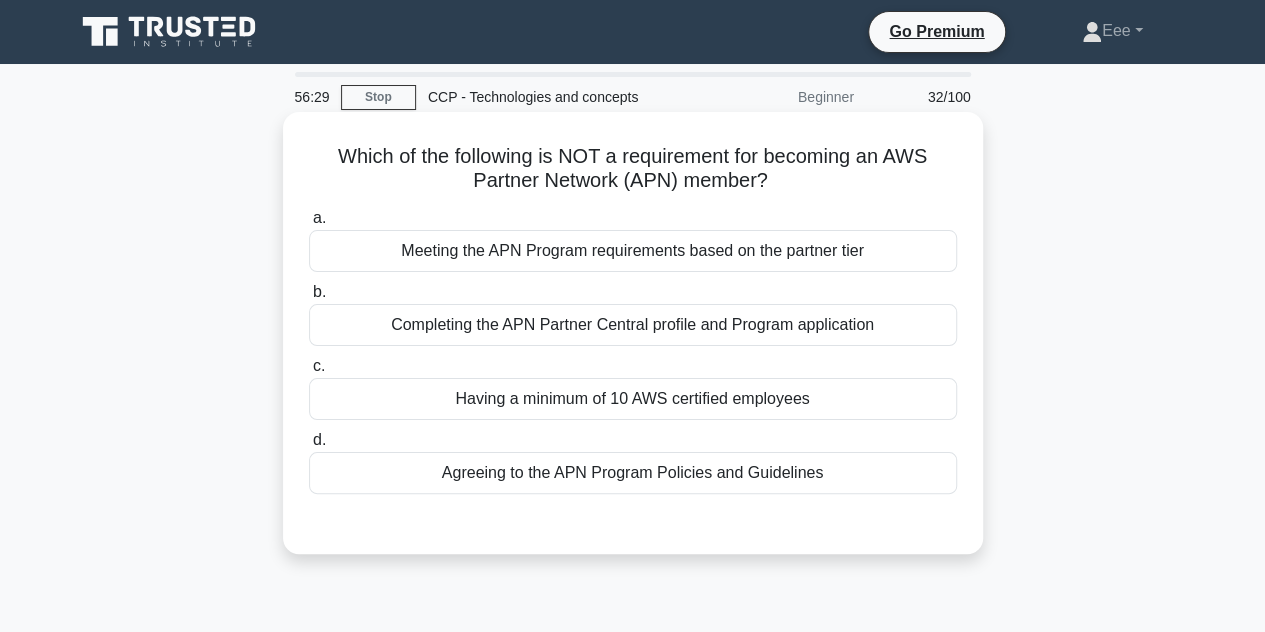 click on "Agreeing to the APN Program Policies and Guidelines" at bounding box center [633, 473] 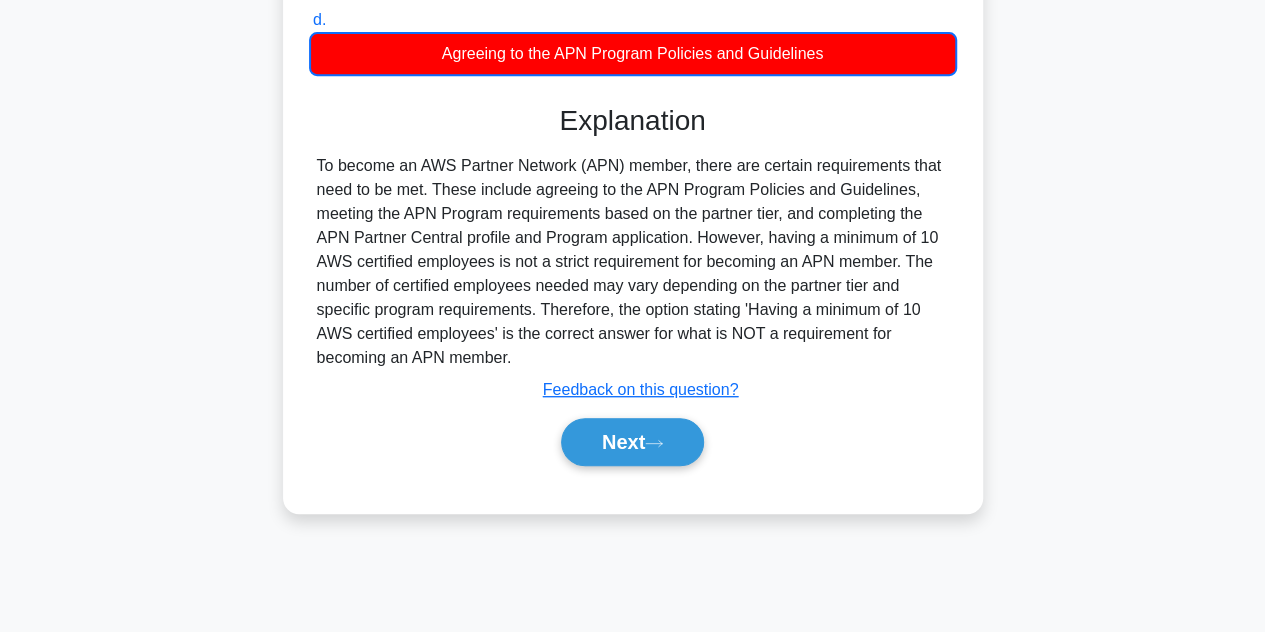 scroll, scrollTop: 423, scrollLeft: 0, axis: vertical 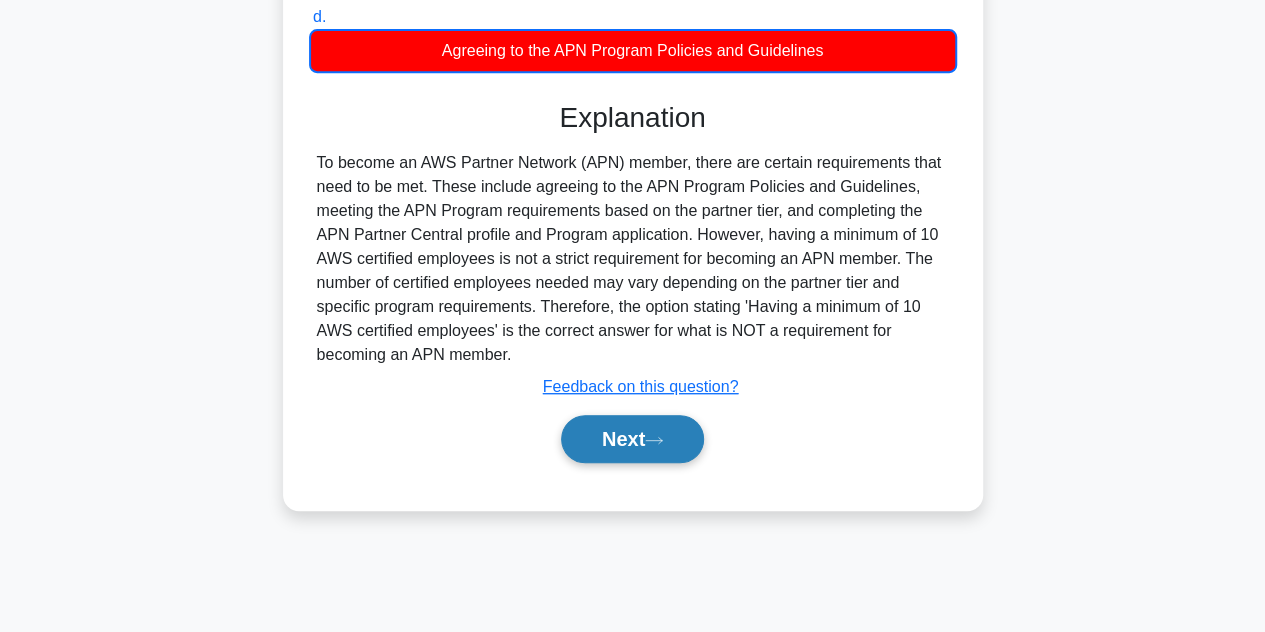 click on "Next" at bounding box center (632, 439) 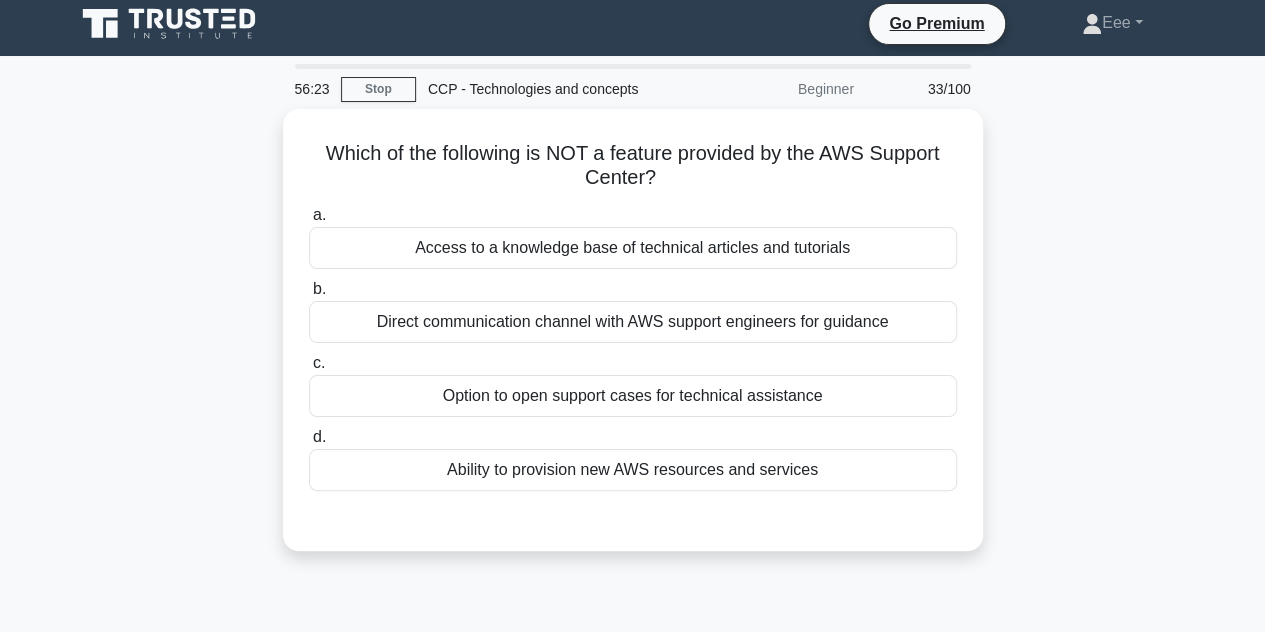 scroll, scrollTop: 0, scrollLeft: 0, axis: both 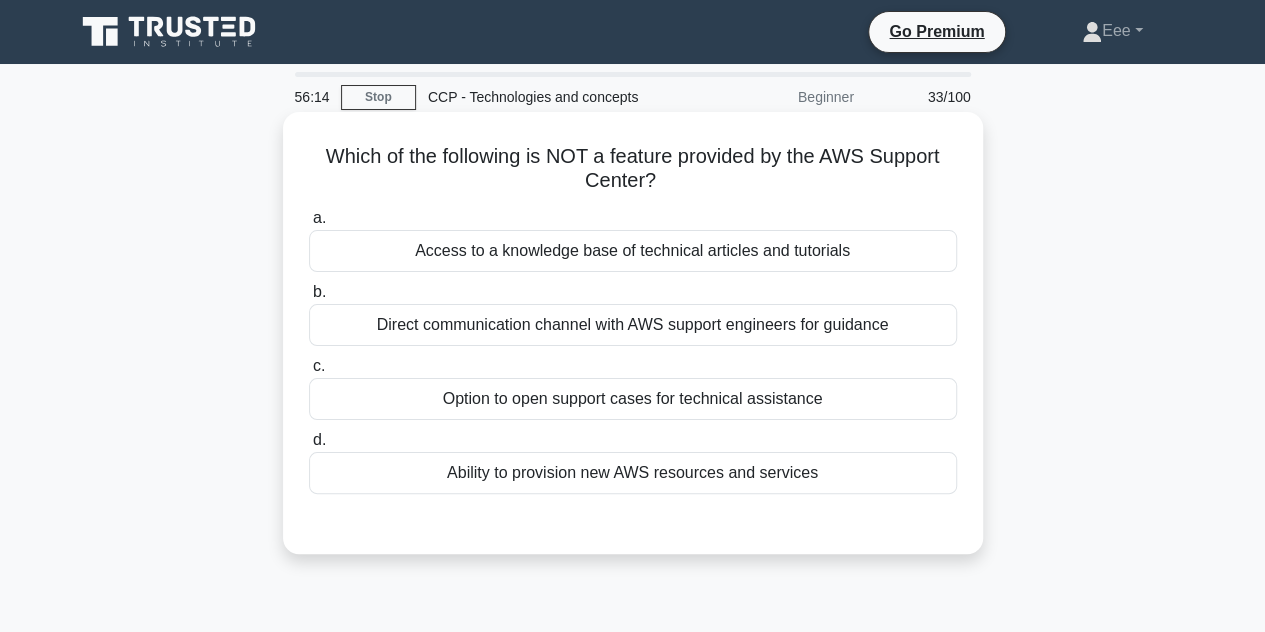 click on "Ability to provision new AWS resources and services" at bounding box center (633, 473) 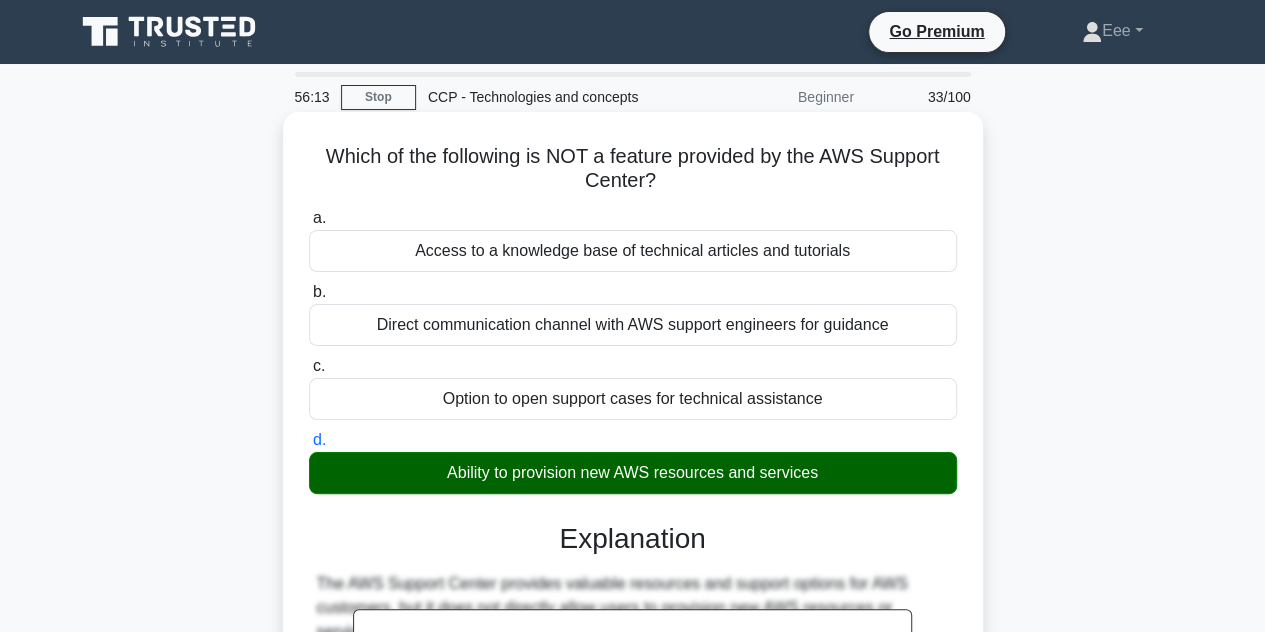 scroll, scrollTop: 448, scrollLeft: 0, axis: vertical 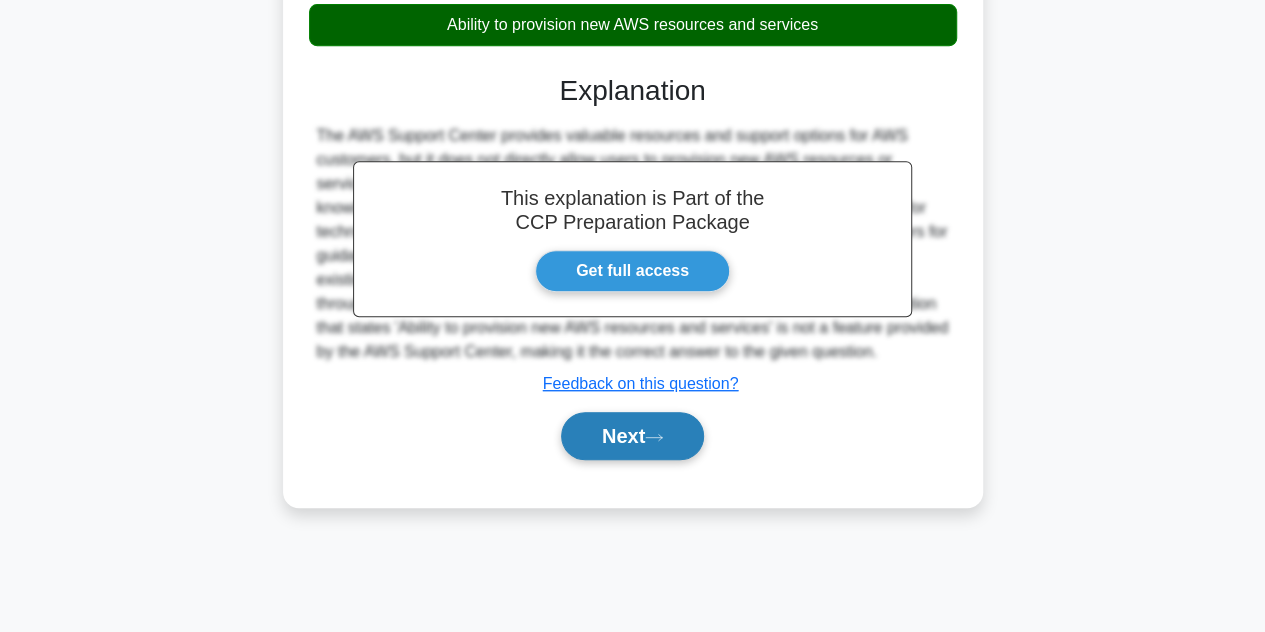 click on "Next" at bounding box center [632, 436] 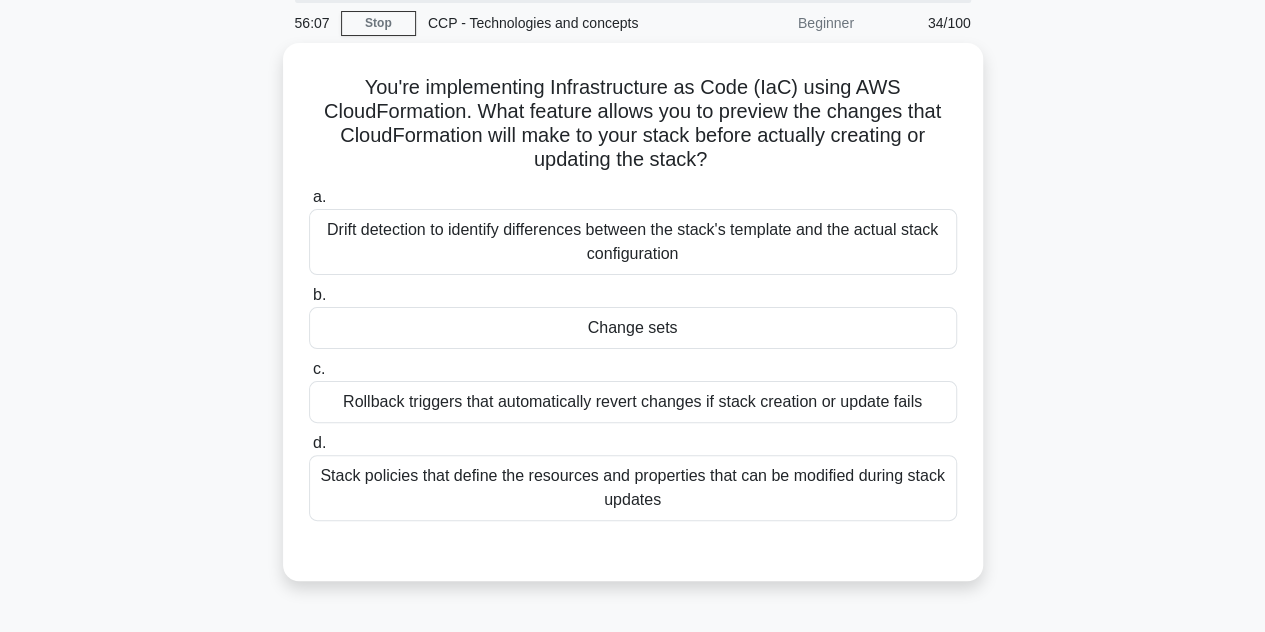 scroll, scrollTop: 74, scrollLeft: 0, axis: vertical 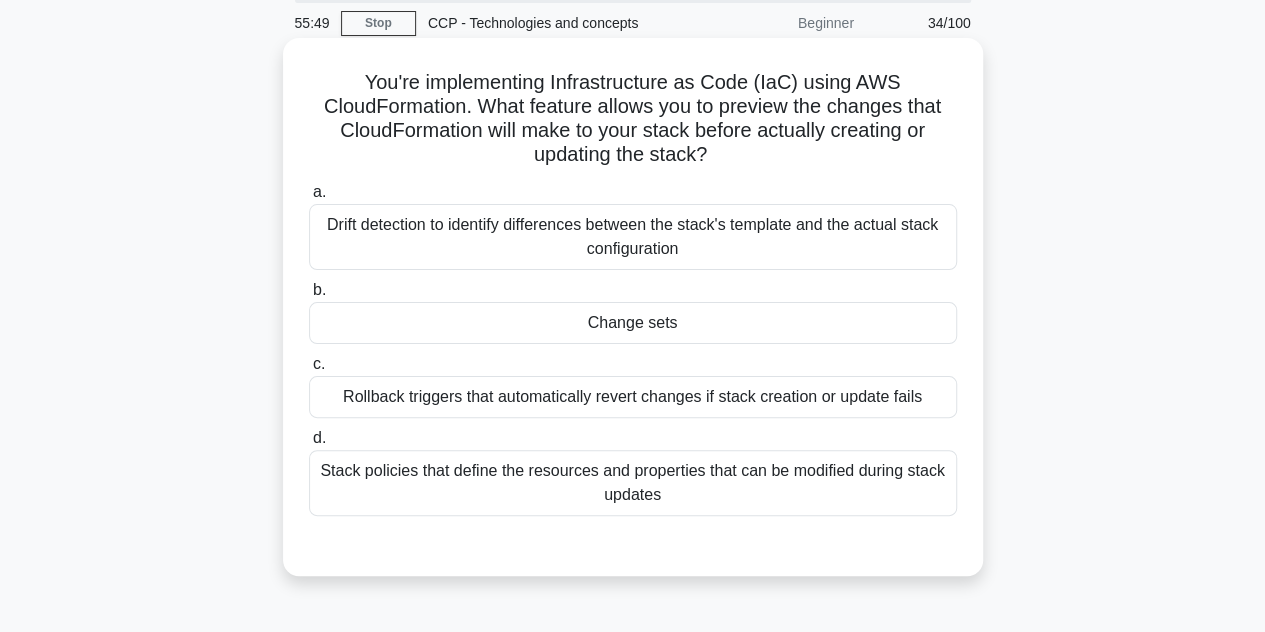 click on "Stack policies that define the resources and properties that can be modified during stack updates" at bounding box center (633, 483) 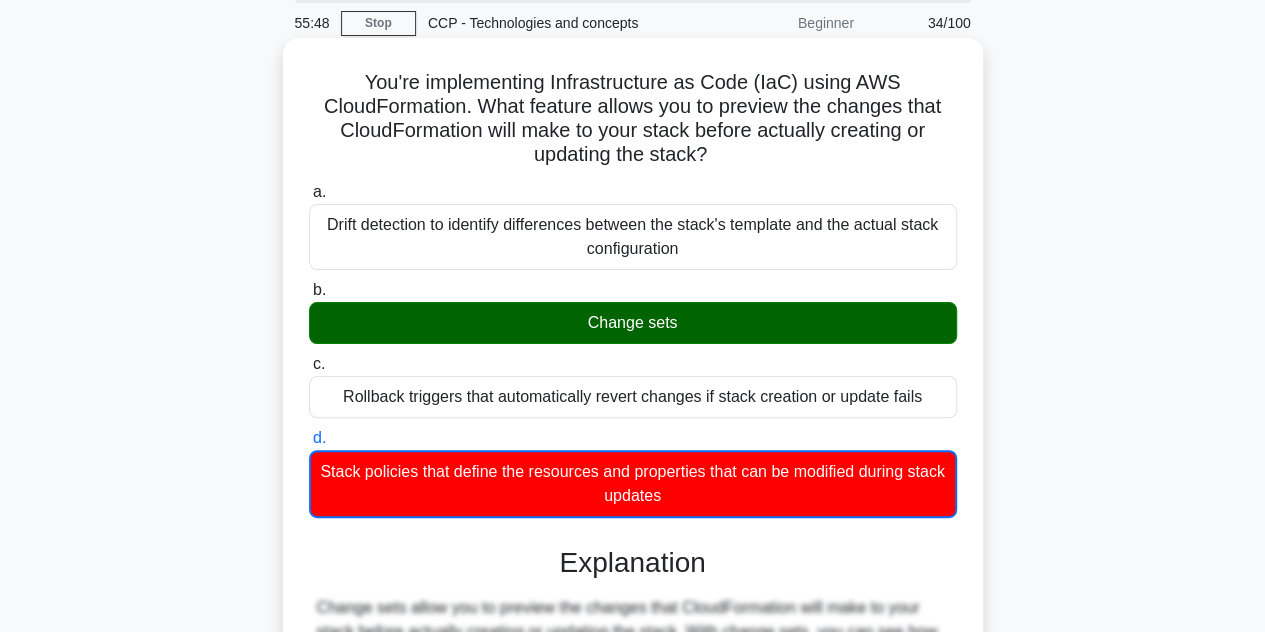 scroll, scrollTop: 457, scrollLeft: 0, axis: vertical 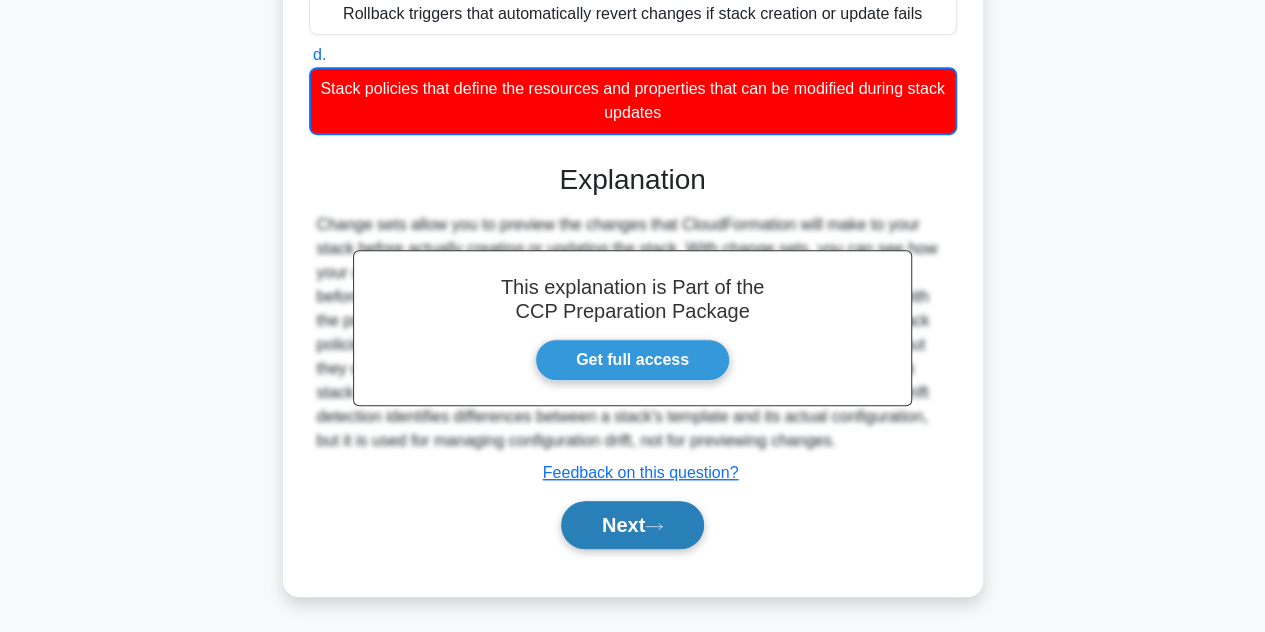 click on "Next" at bounding box center (632, 525) 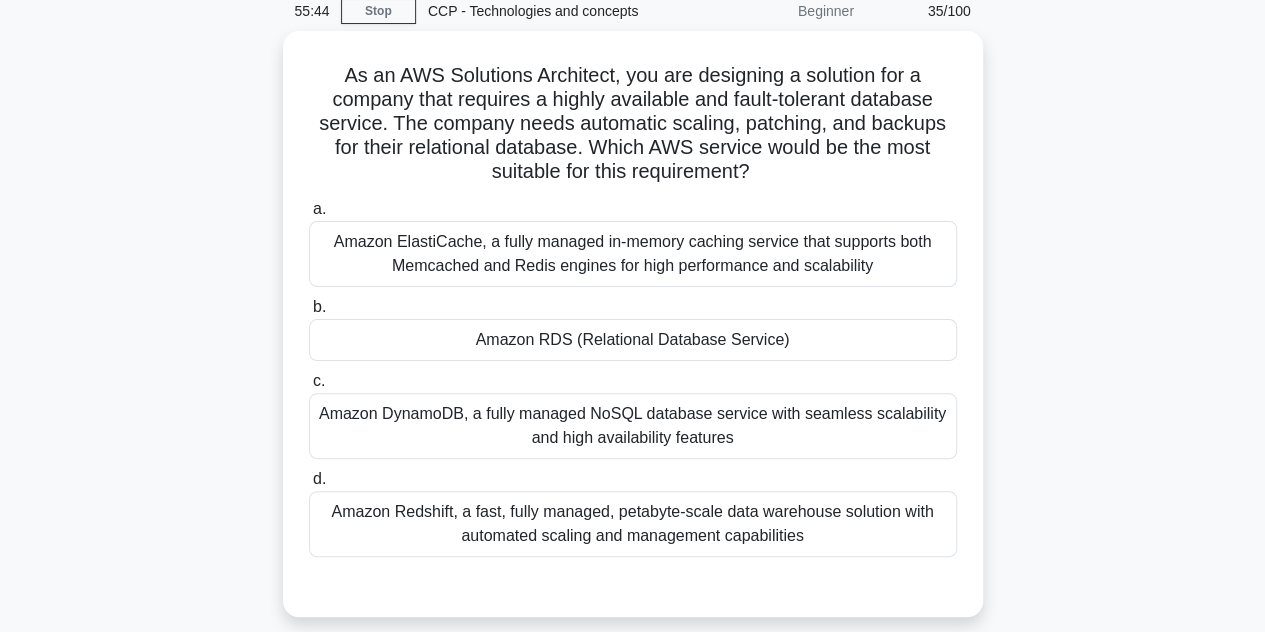 scroll, scrollTop: 88, scrollLeft: 0, axis: vertical 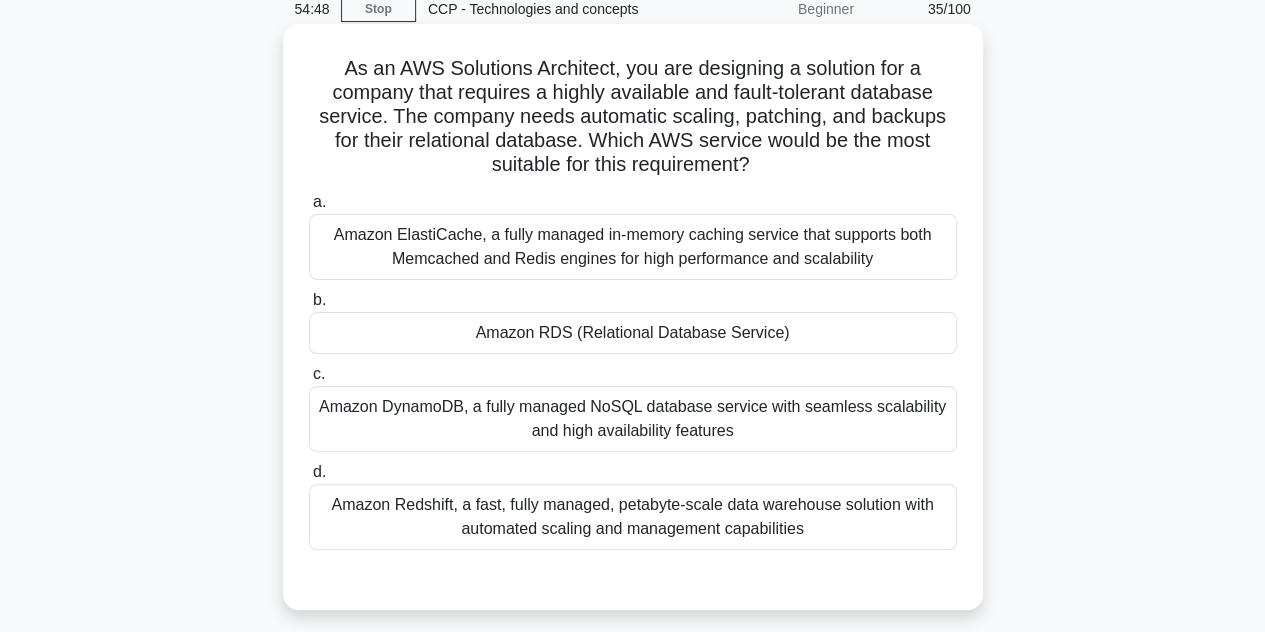 click on "Amazon RDS (Relational Database Service)" at bounding box center (633, 333) 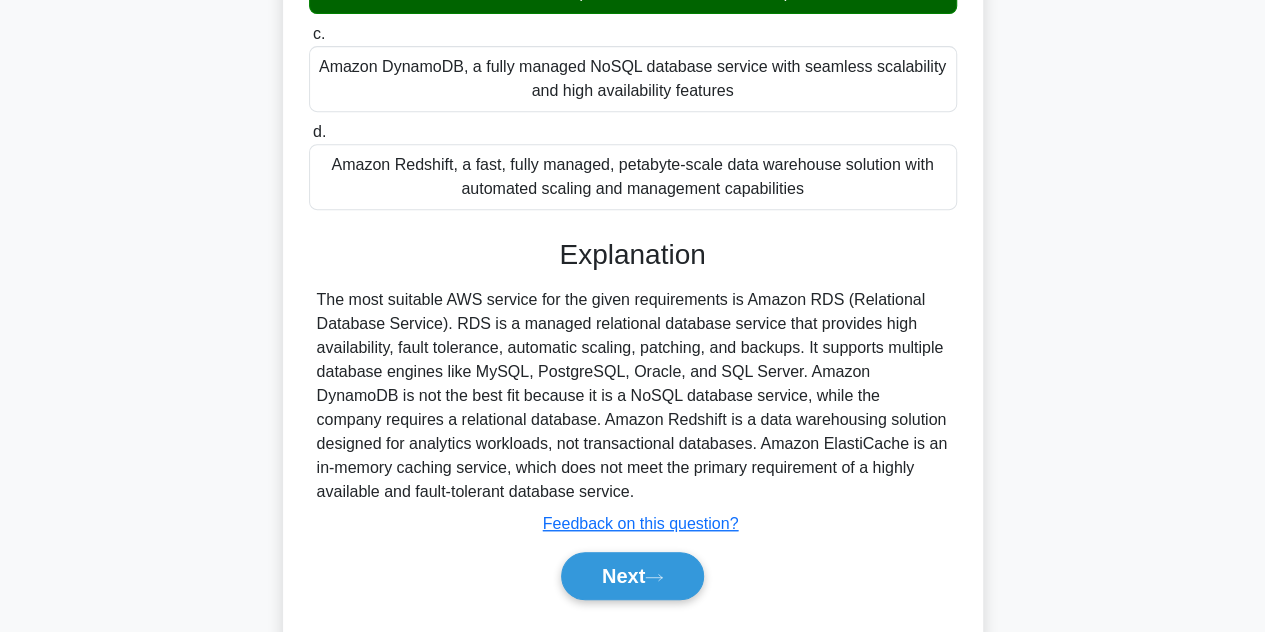 scroll, scrollTop: 478, scrollLeft: 0, axis: vertical 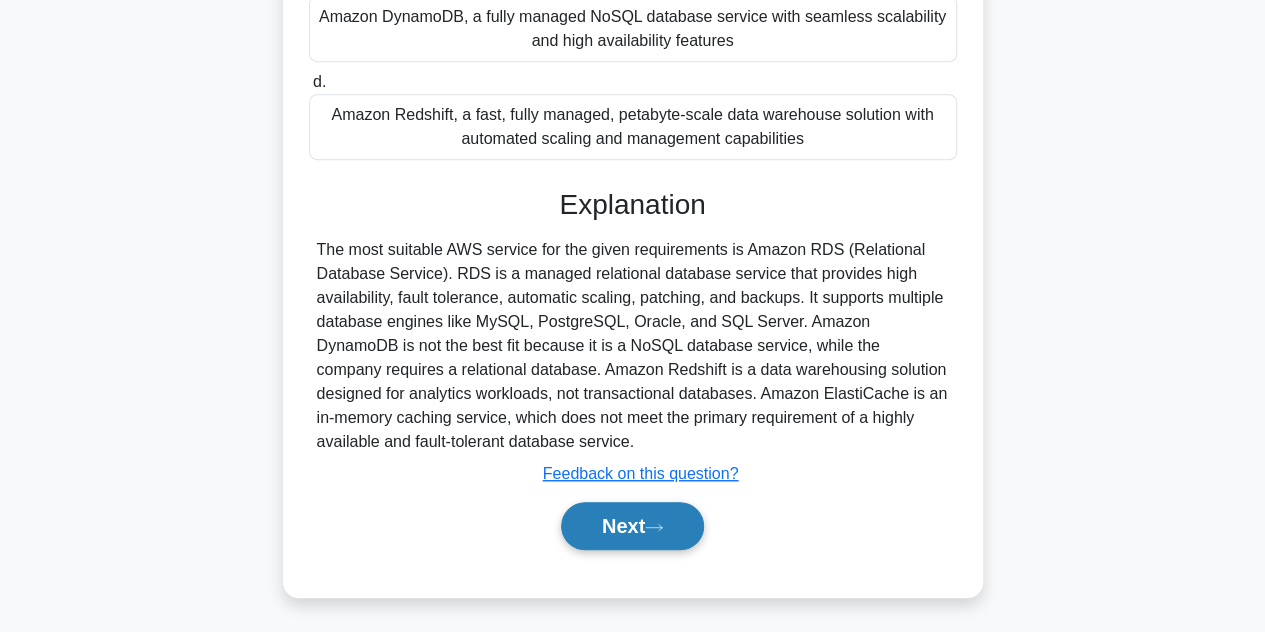 click on "Next" at bounding box center (632, 526) 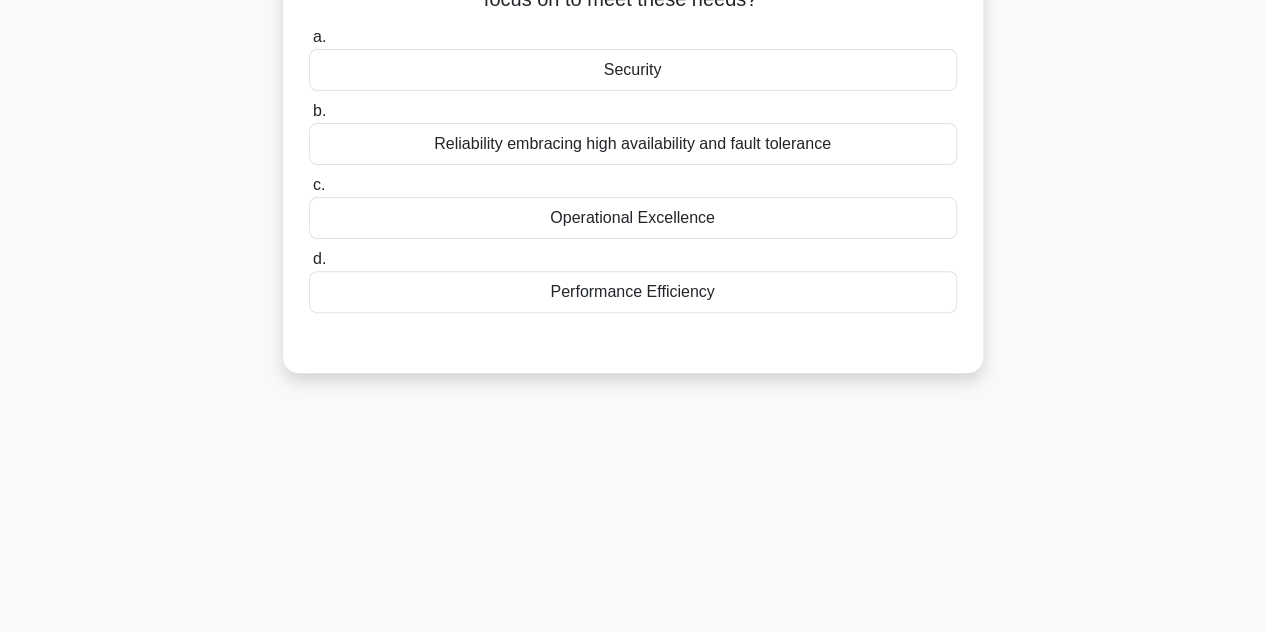 scroll, scrollTop: 0, scrollLeft: 0, axis: both 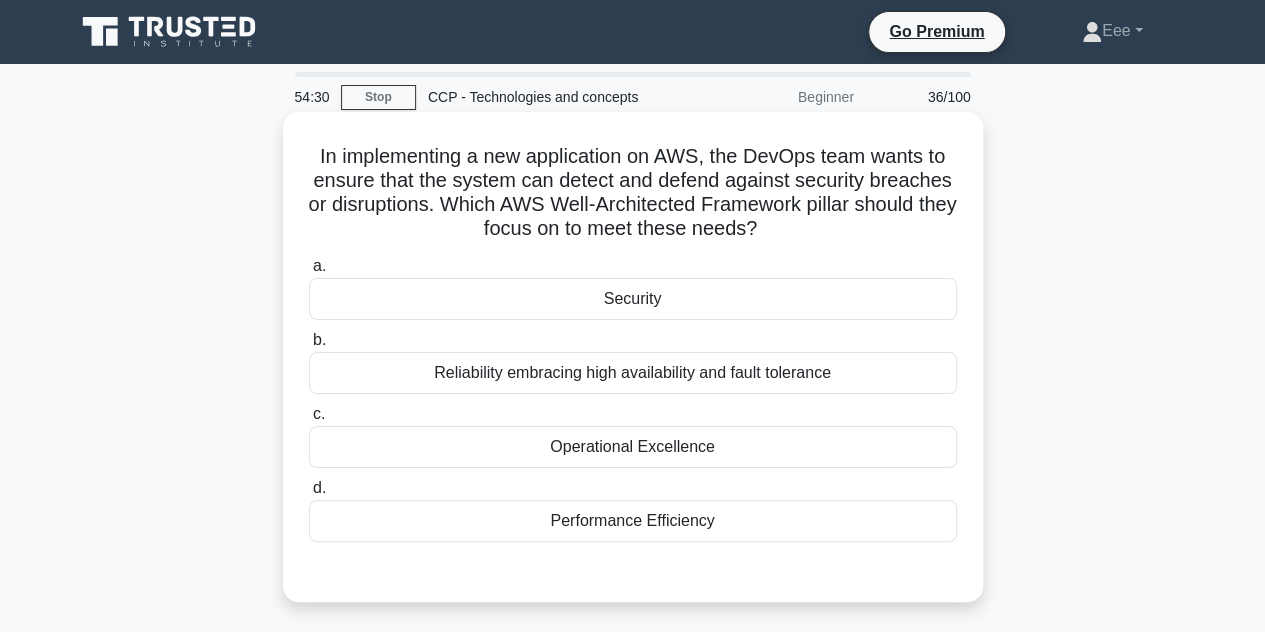 click on "Security" at bounding box center (633, 299) 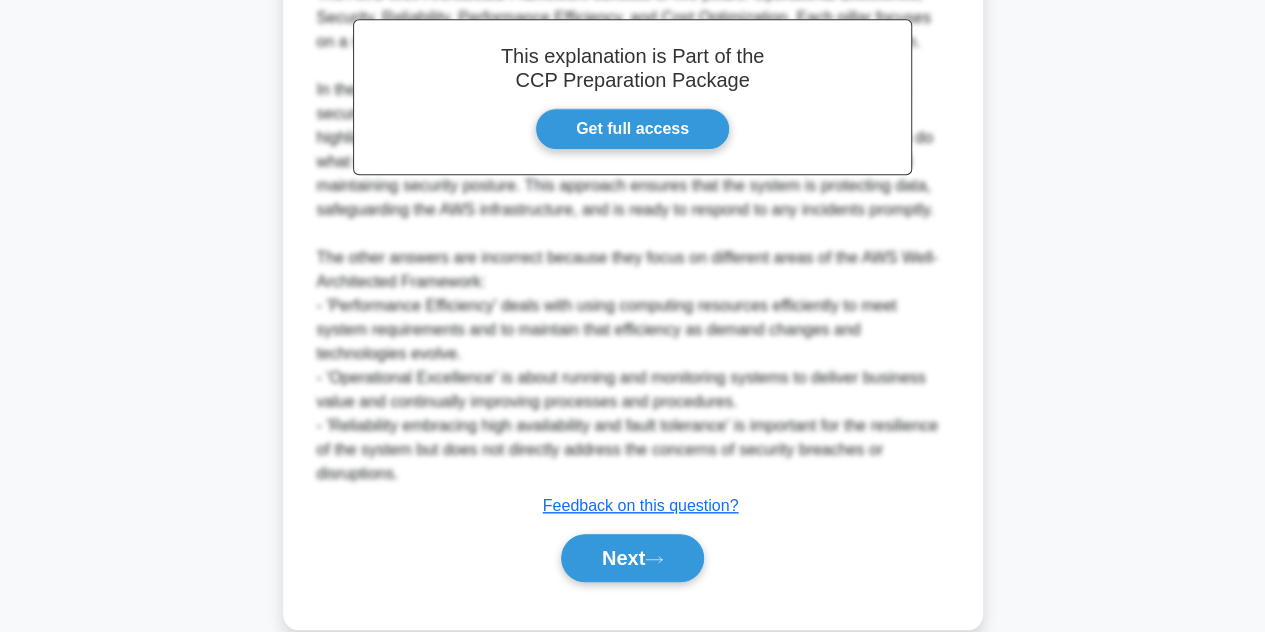 scroll, scrollTop: 670, scrollLeft: 0, axis: vertical 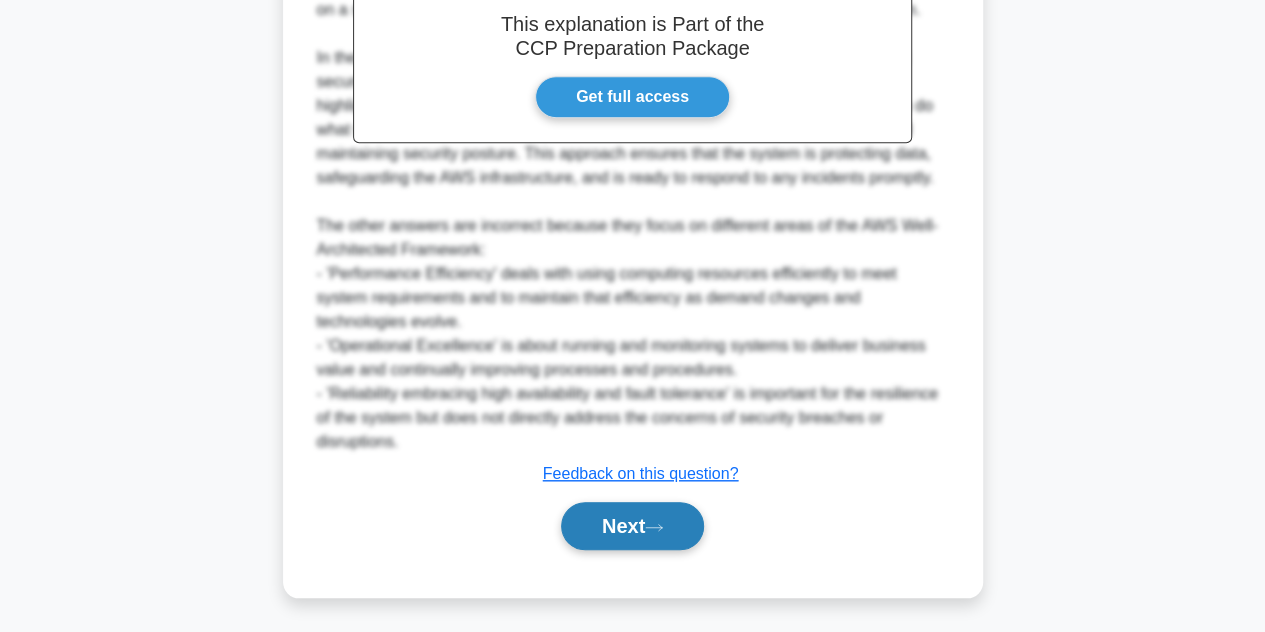 click on "Next" at bounding box center [632, 526] 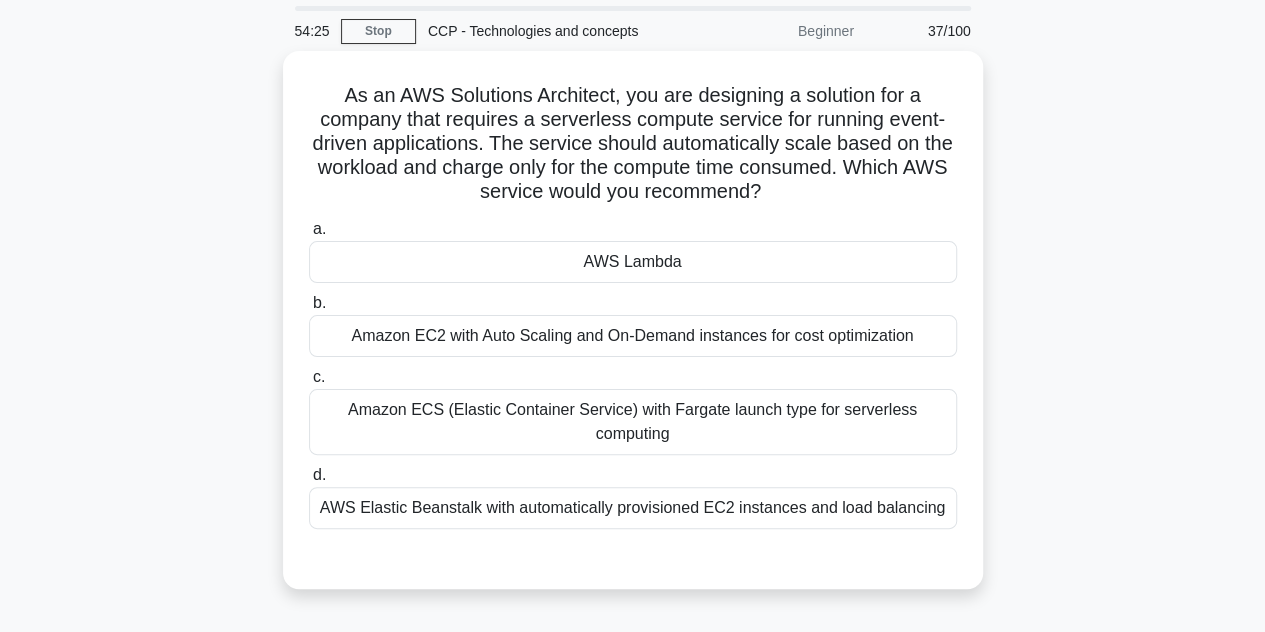 scroll, scrollTop: 72, scrollLeft: 0, axis: vertical 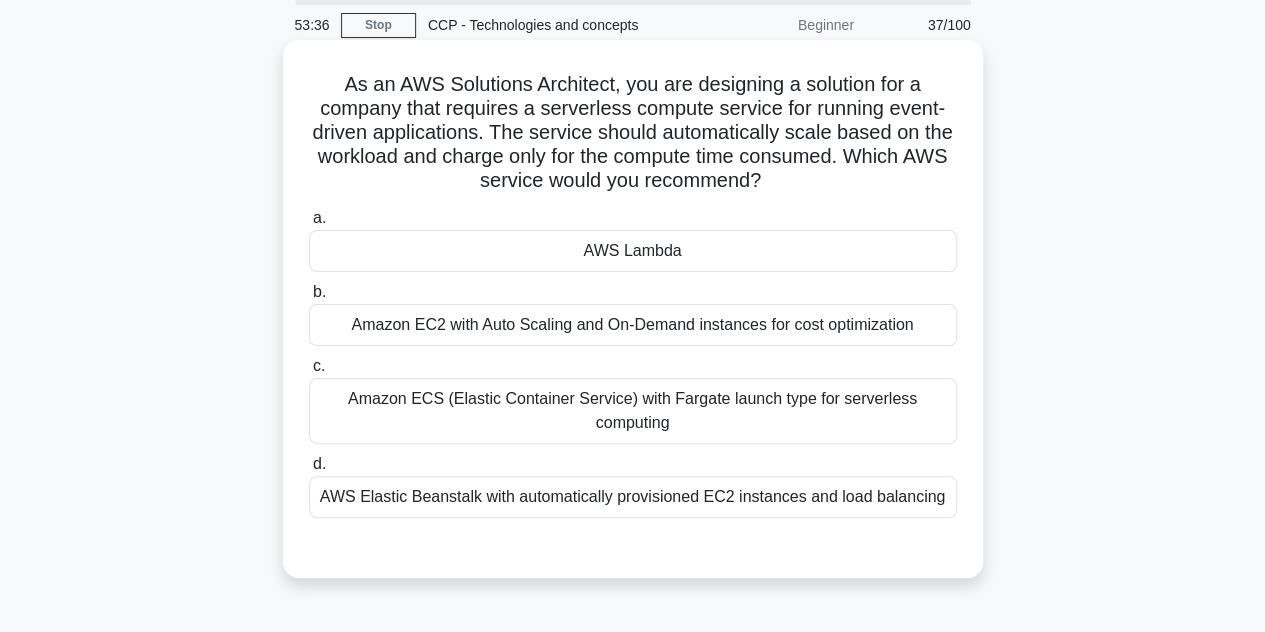 click on "Amazon EC2 with Auto Scaling and On-Demand instances for cost optimization" at bounding box center (633, 325) 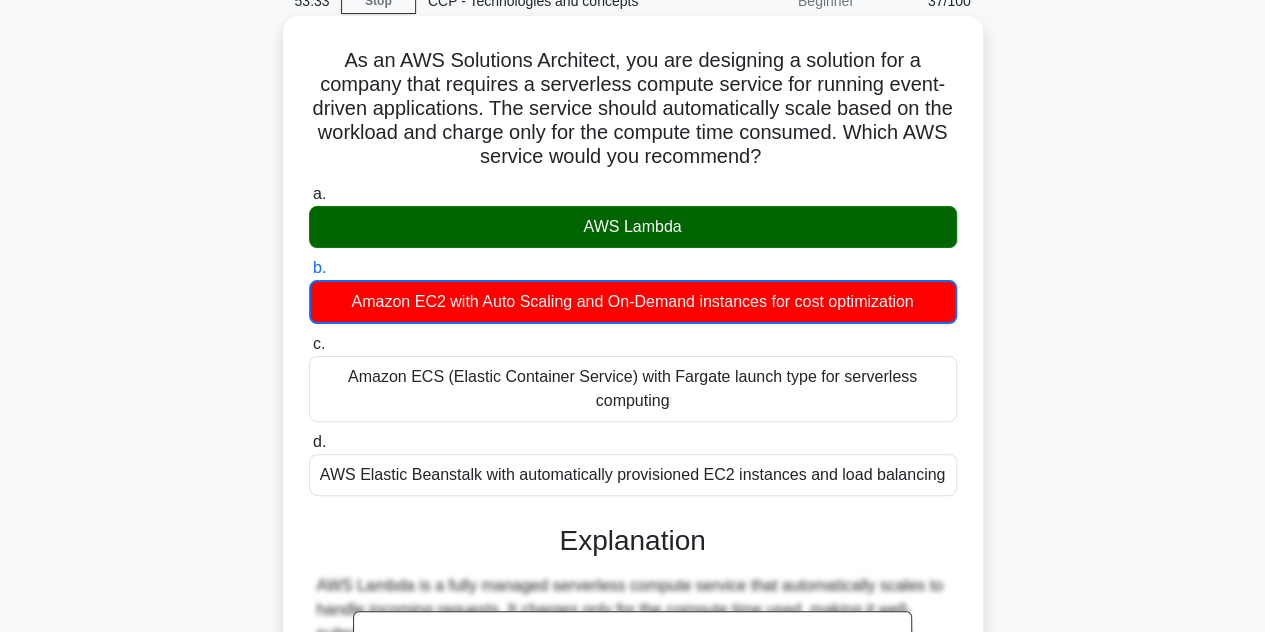 scroll, scrollTop: 448, scrollLeft: 0, axis: vertical 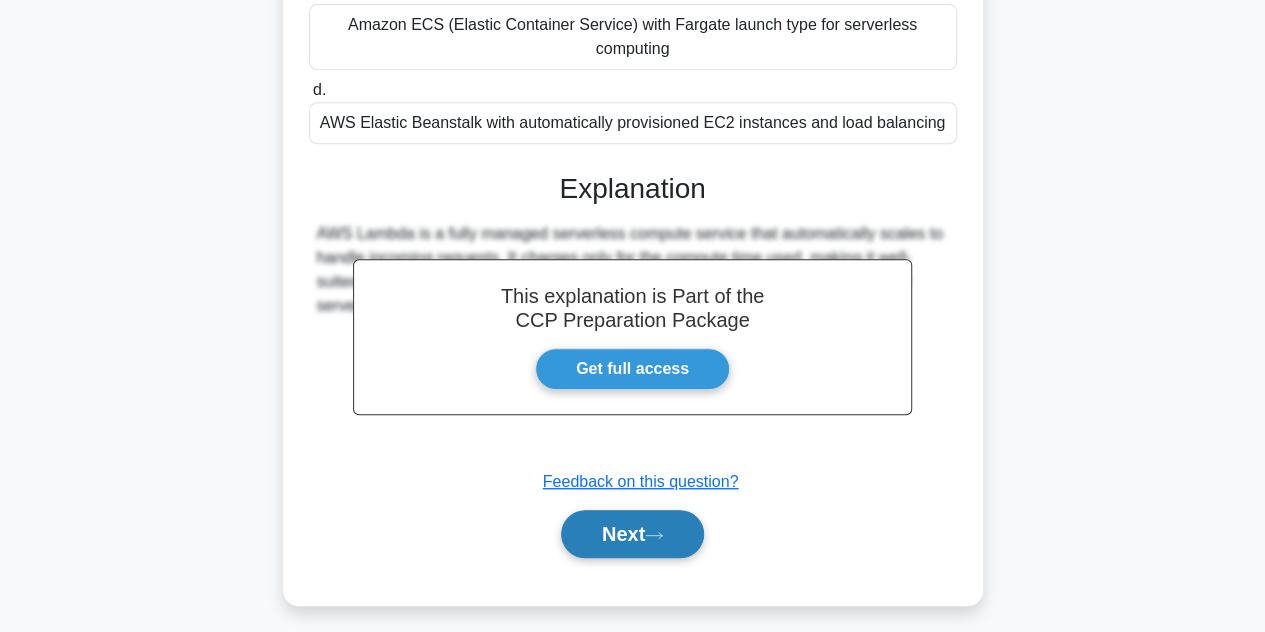 click on "Next" at bounding box center (632, 534) 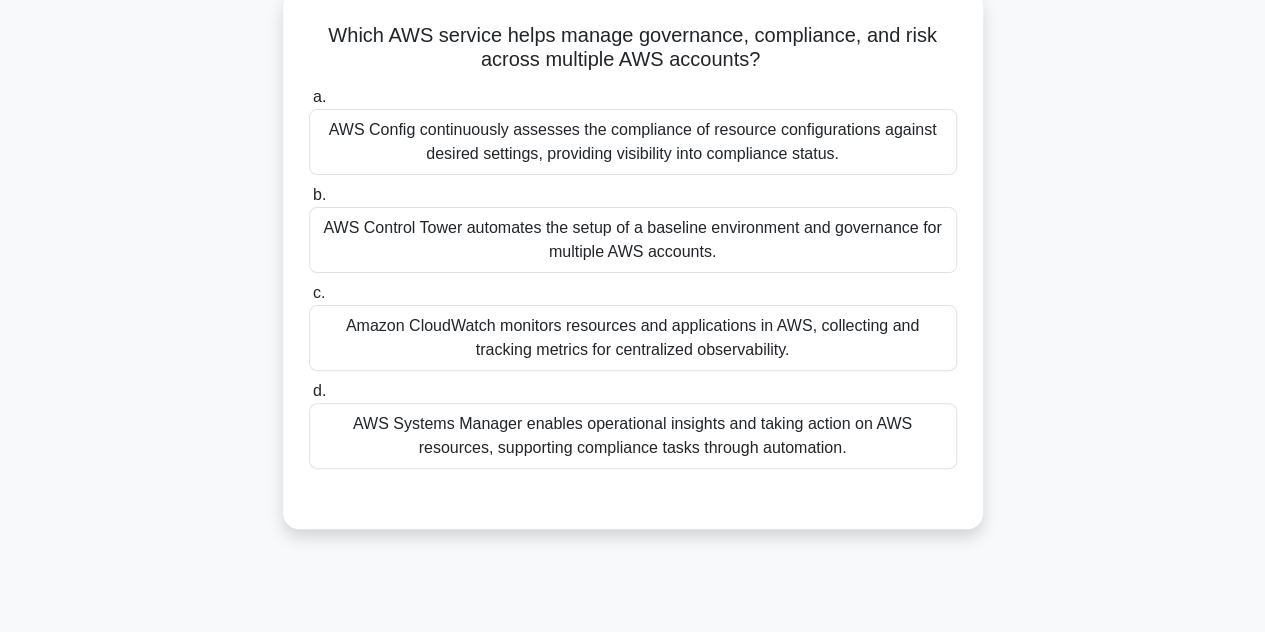 scroll, scrollTop: 32, scrollLeft: 0, axis: vertical 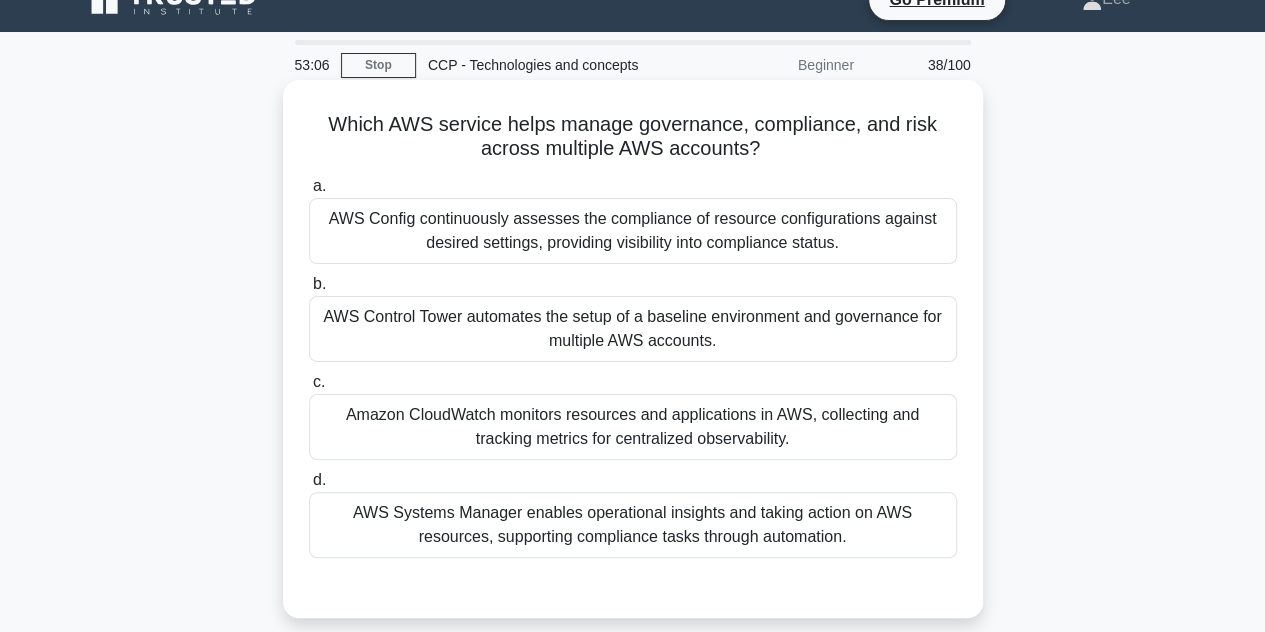 click on "AWS Systems Manager enables operational insights and taking action on AWS resources, supporting compliance tasks through automation." at bounding box center (633, 525) 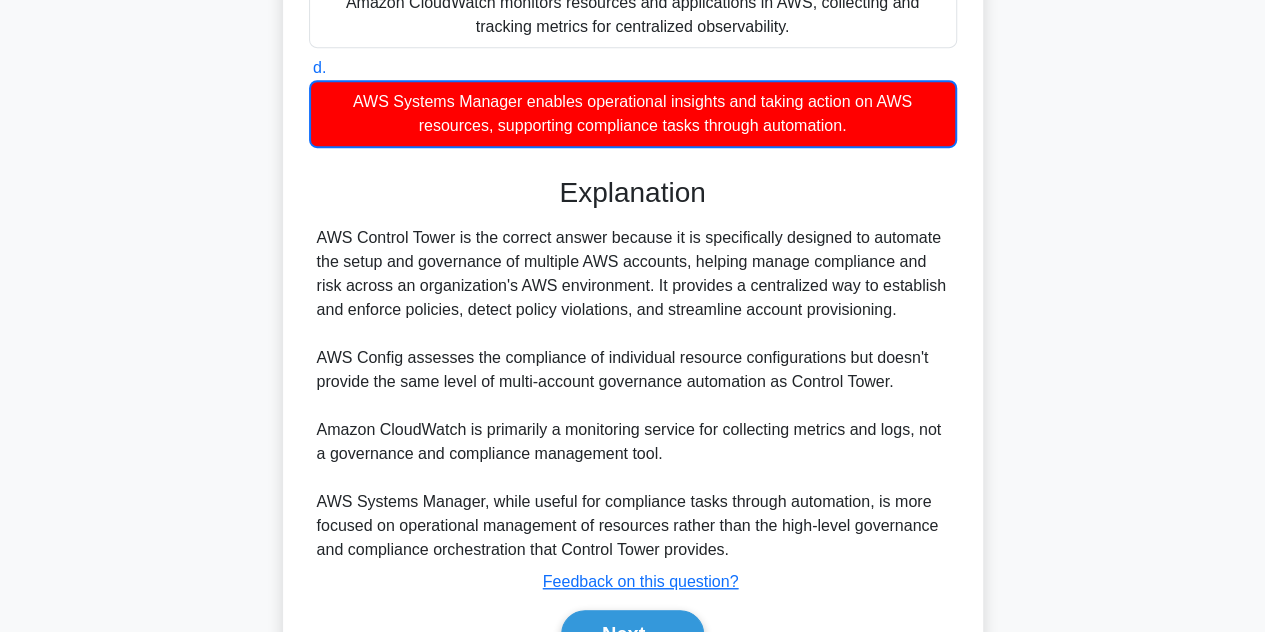 scroll, scrollTop: 553, scrollLeft: 0, axis: vertical 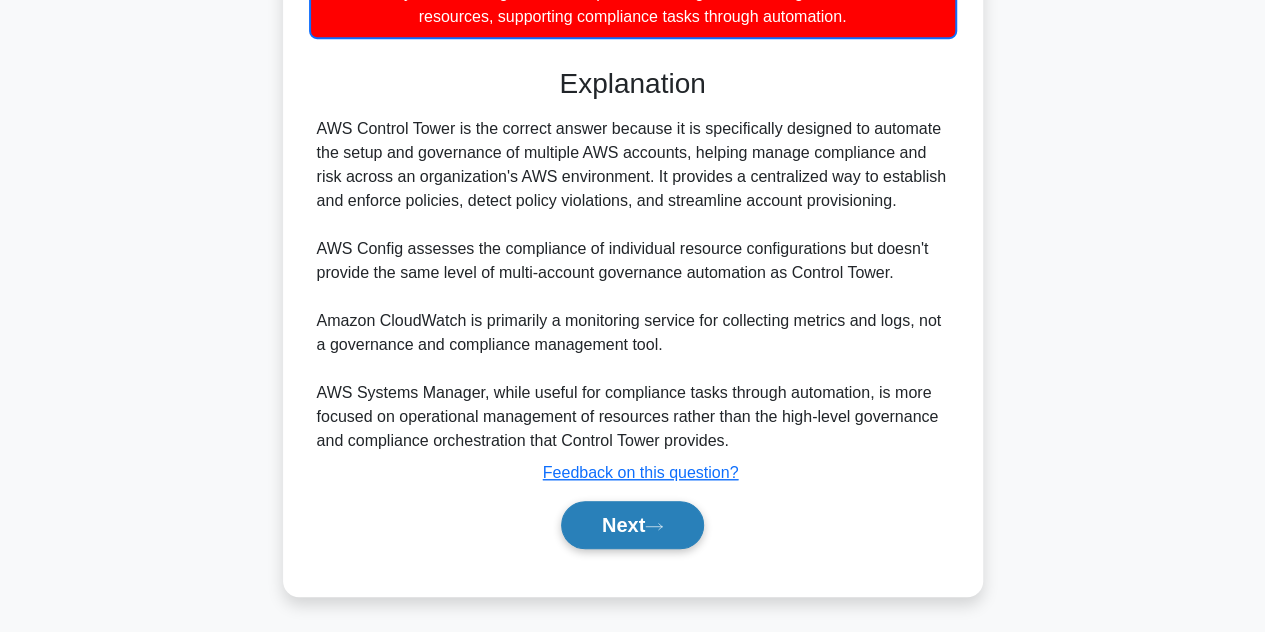 click on "Next" at bounding box center [632, 525] 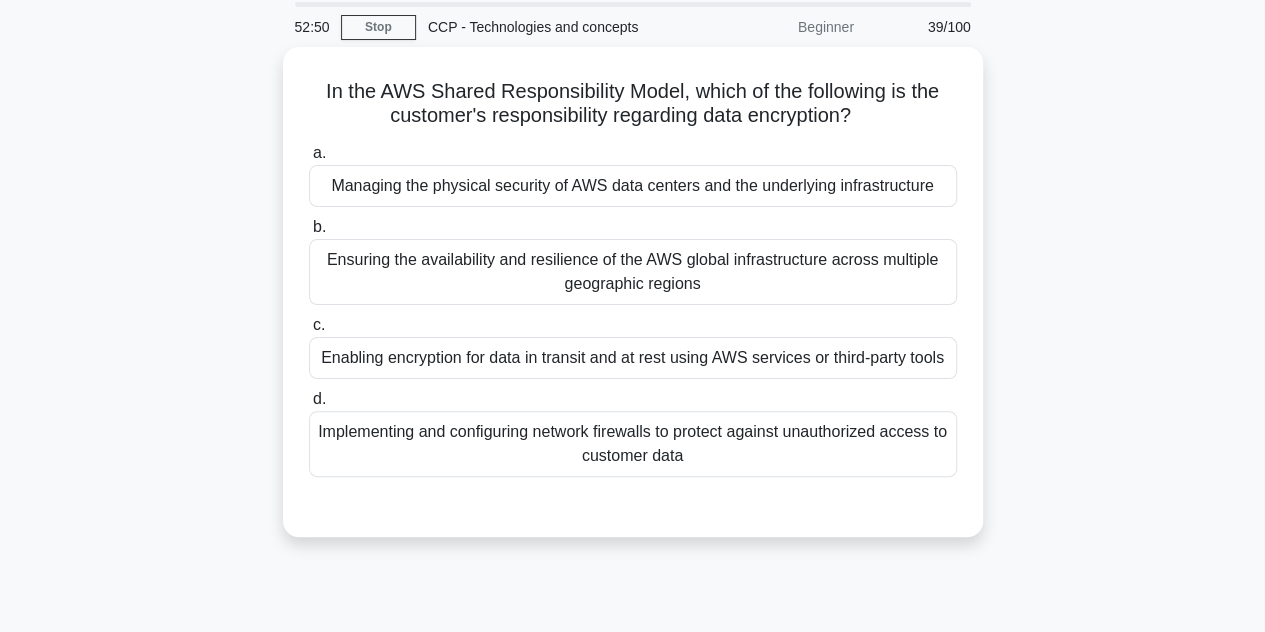 scroll, scrollTop: 68, scrollLeft: 0, axis: vertical 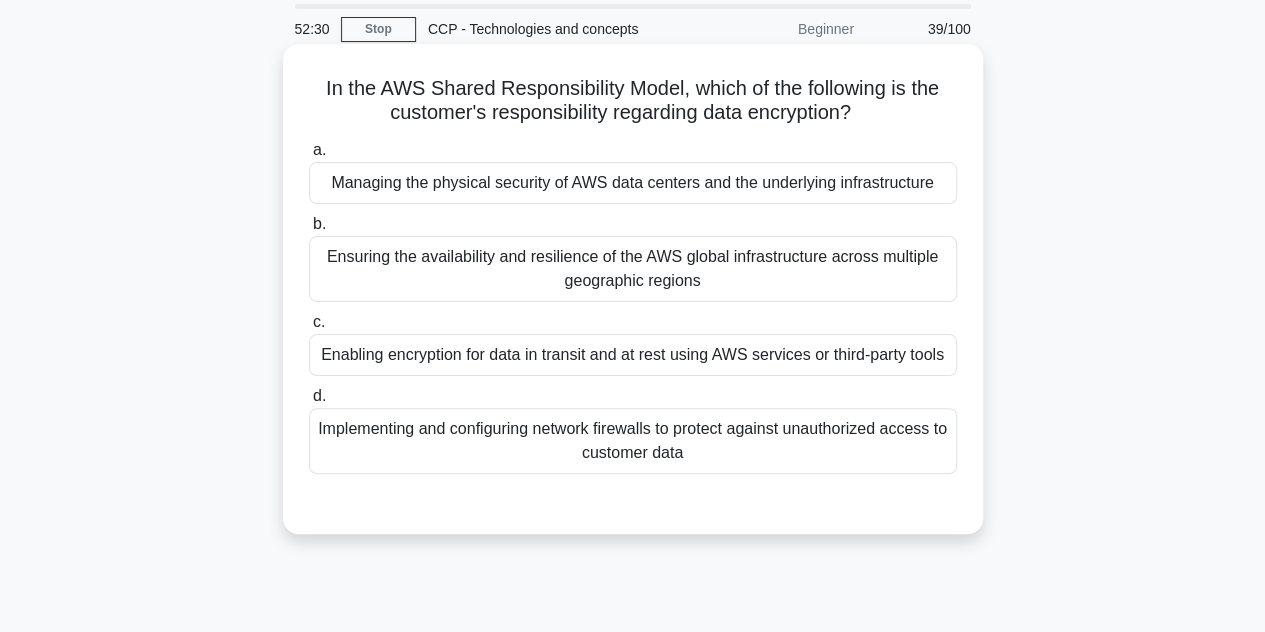 click on "Implementing and configuring network firewalls to protect against unauthorized access to customer data" at bounding box center [633, 441] 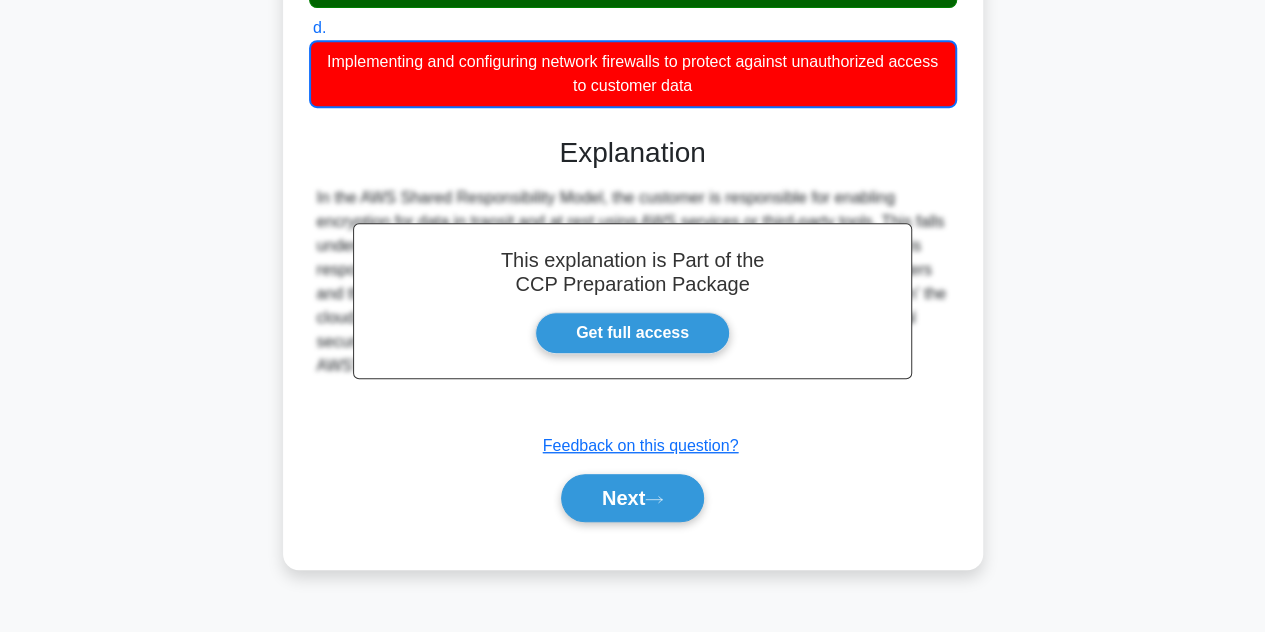 scroll, scrollTop: 448, scrollLeft: 0, axis: vertical 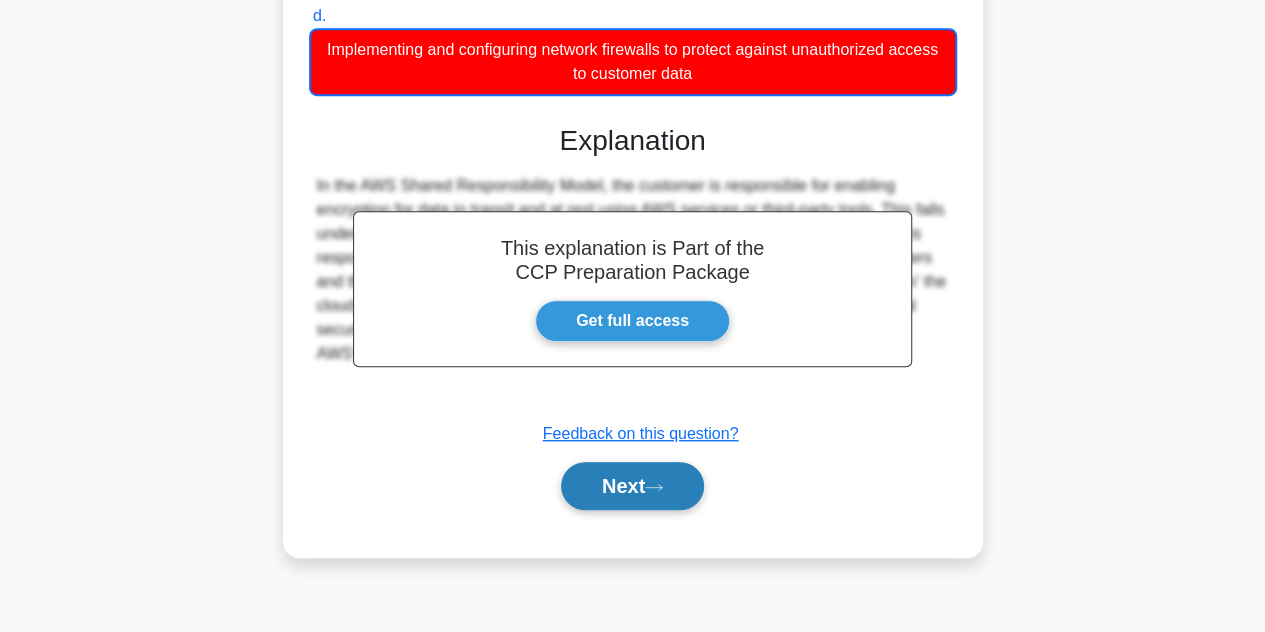 click on "Next" at bounding box center (632, 486) 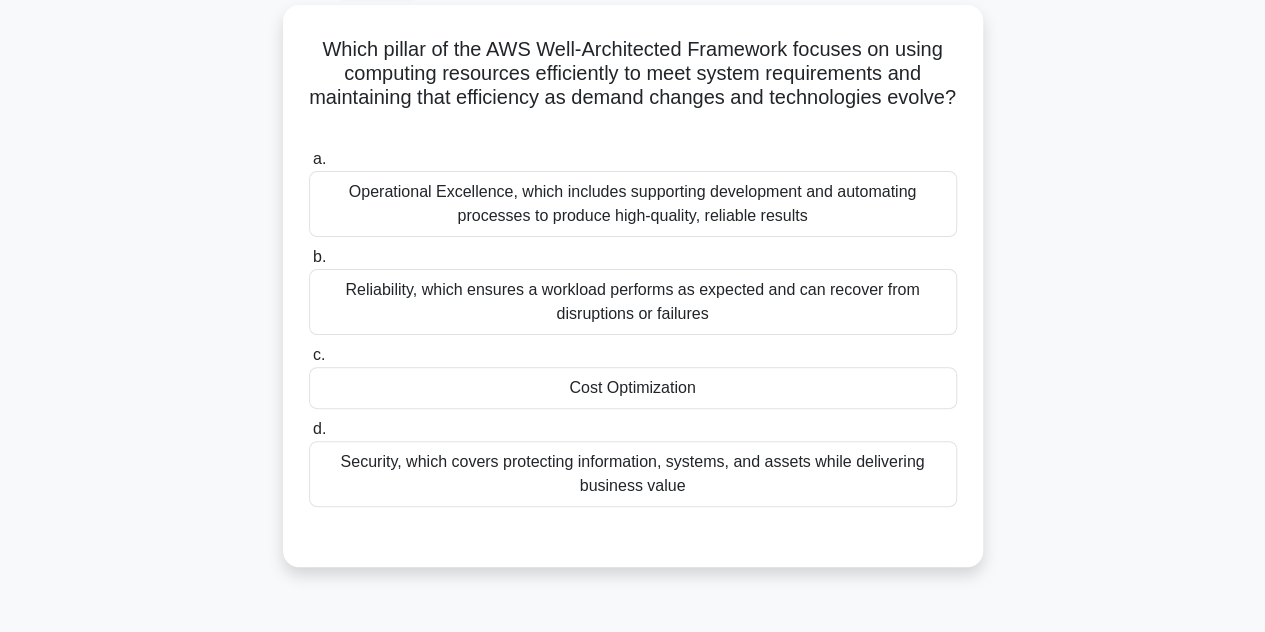 scroll, scrollTop: 116, scrollLeft: 0, axis: vertical 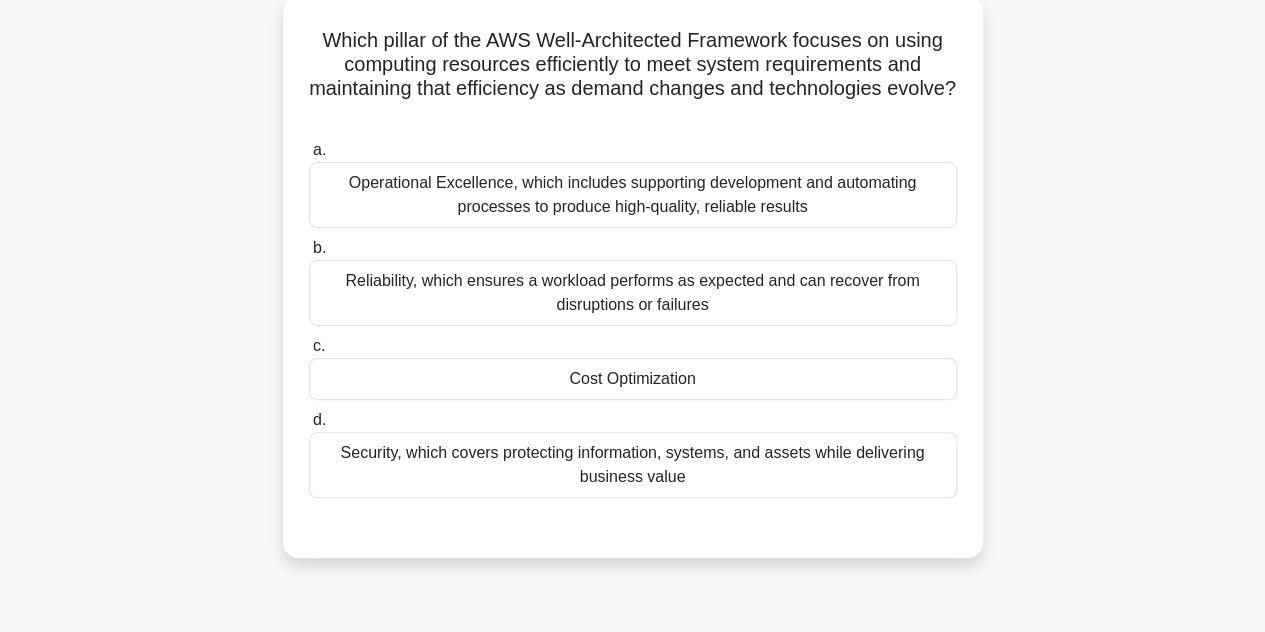 click on "Operational Excellence, which includes supporting development and automating processes to produce high-quality, reliable results" at bounding box center (633, 195) 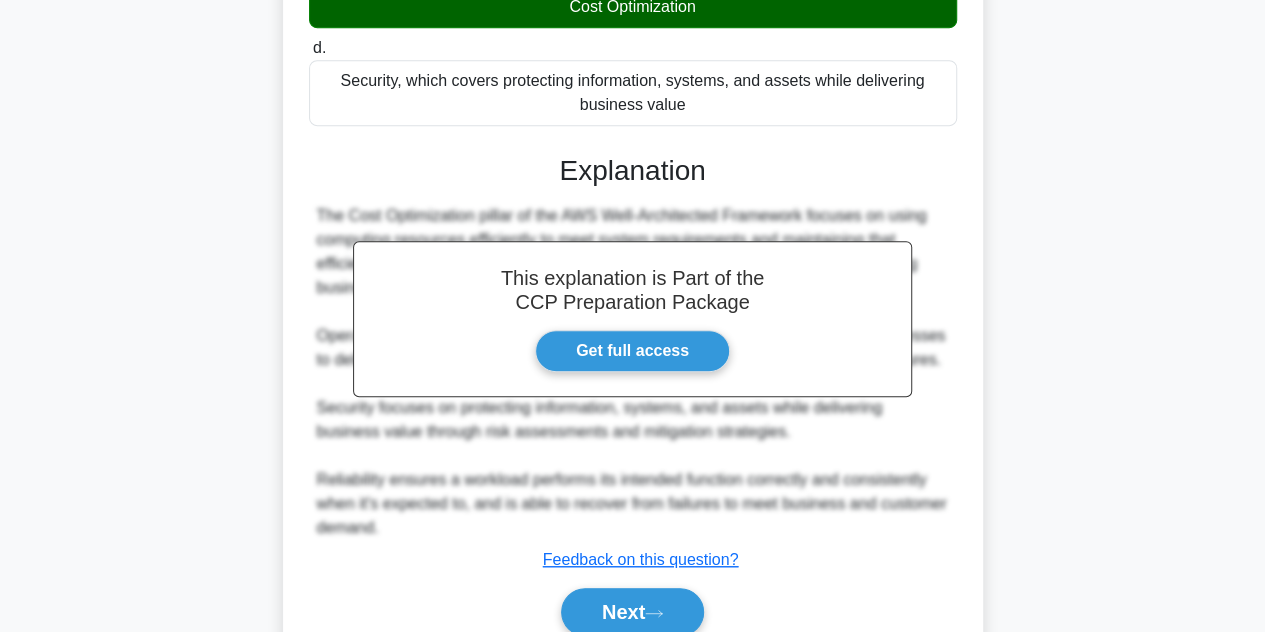 scroll, scrollTop: 577, scrollLeft: 0, axis: vertical 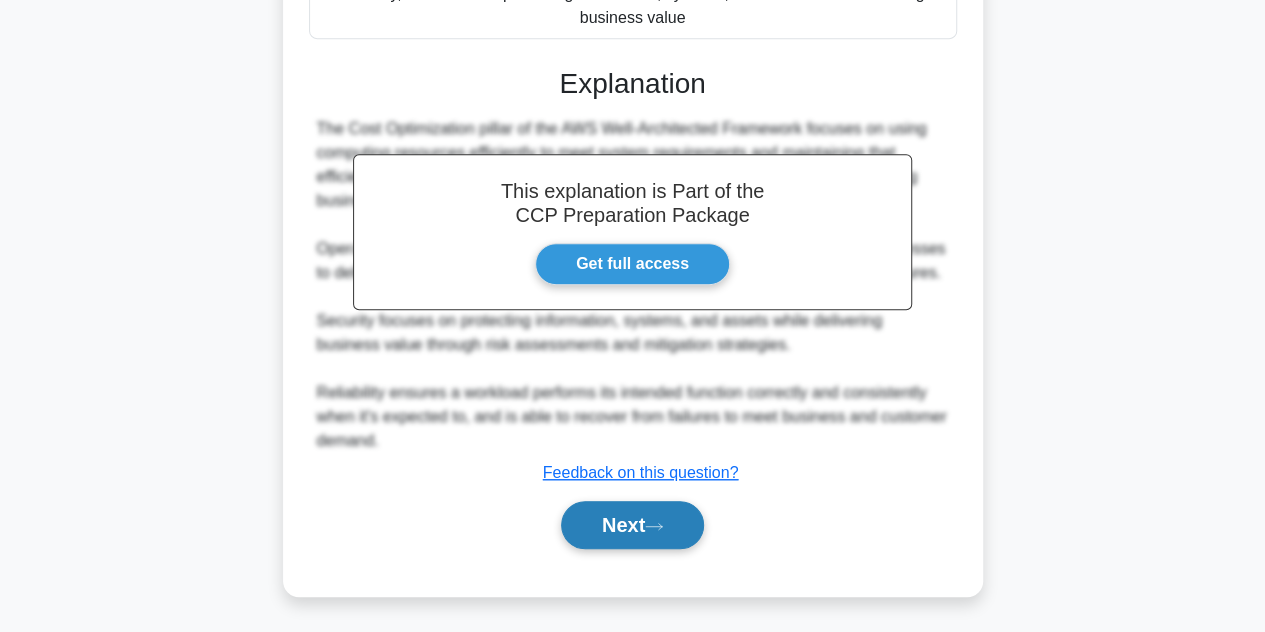 click on "Next" at bounding box center [632, 525] 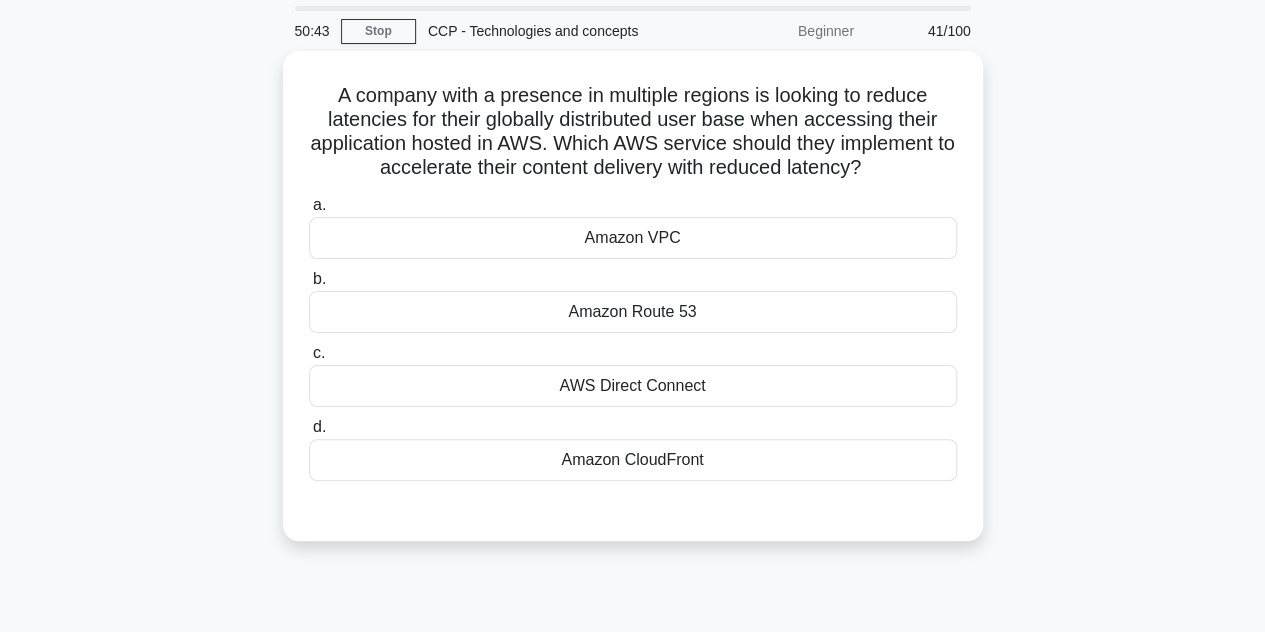 scroll, scrollTop: 65, scrollLeft: 0, axis: vertical 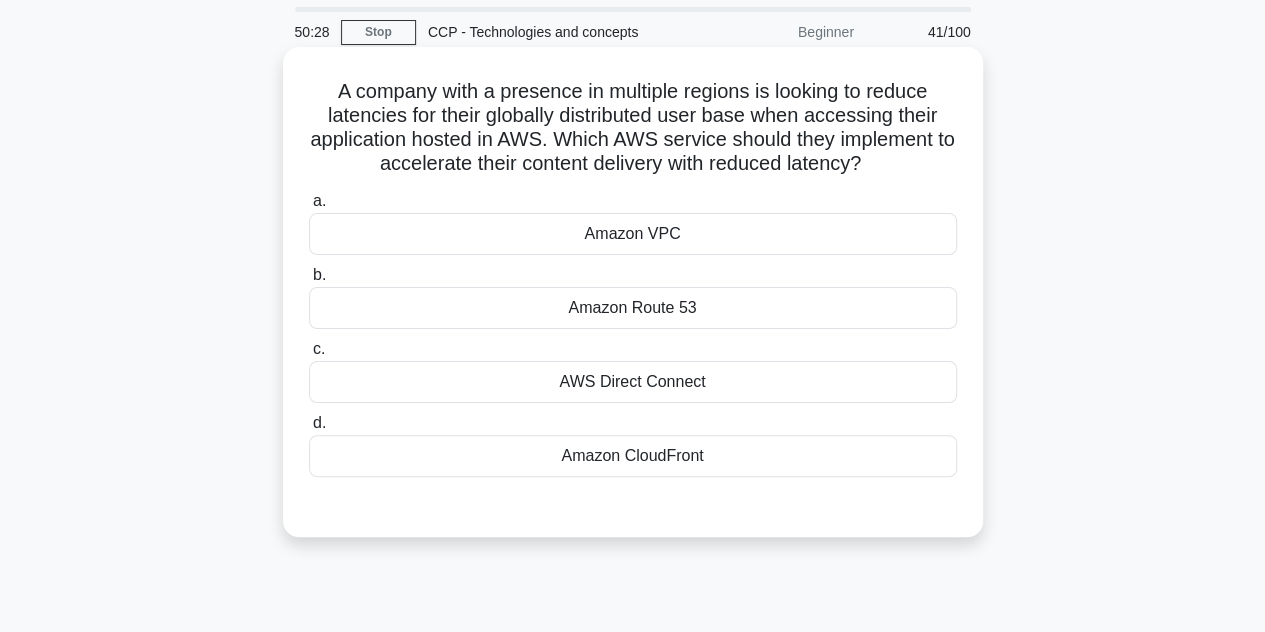 click on "Amazon CloudFront" at bounding box center (633, 456) 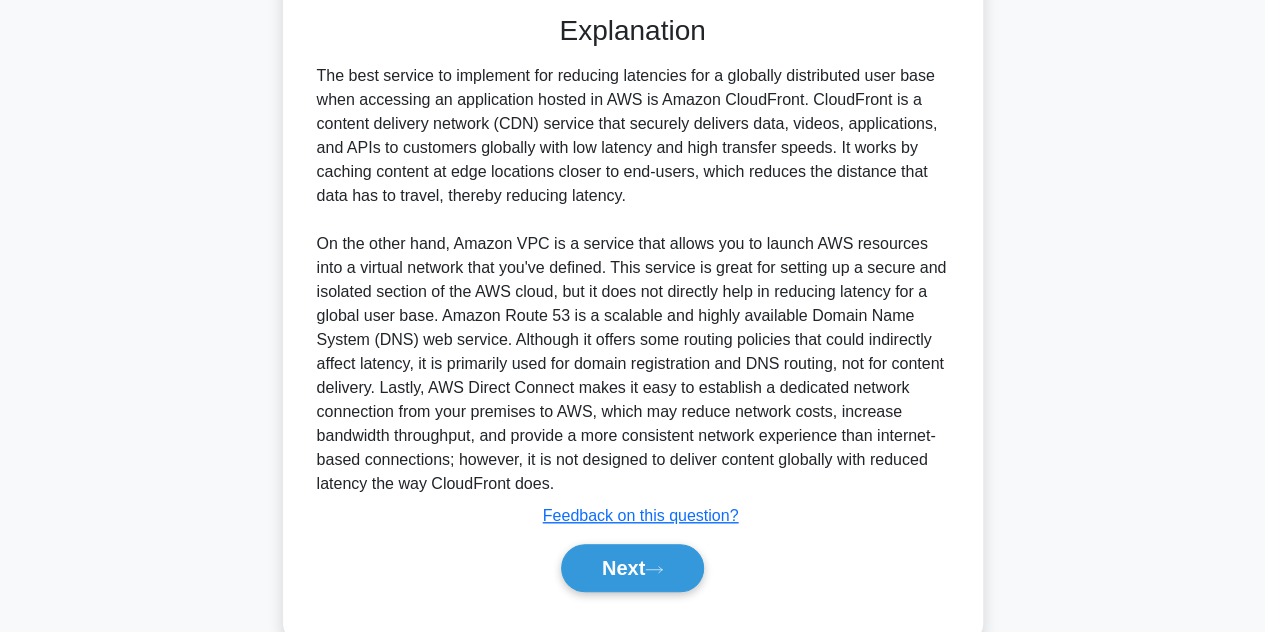 scroll, scrollTop: 598, scrollLeft: 0, axis: vertical 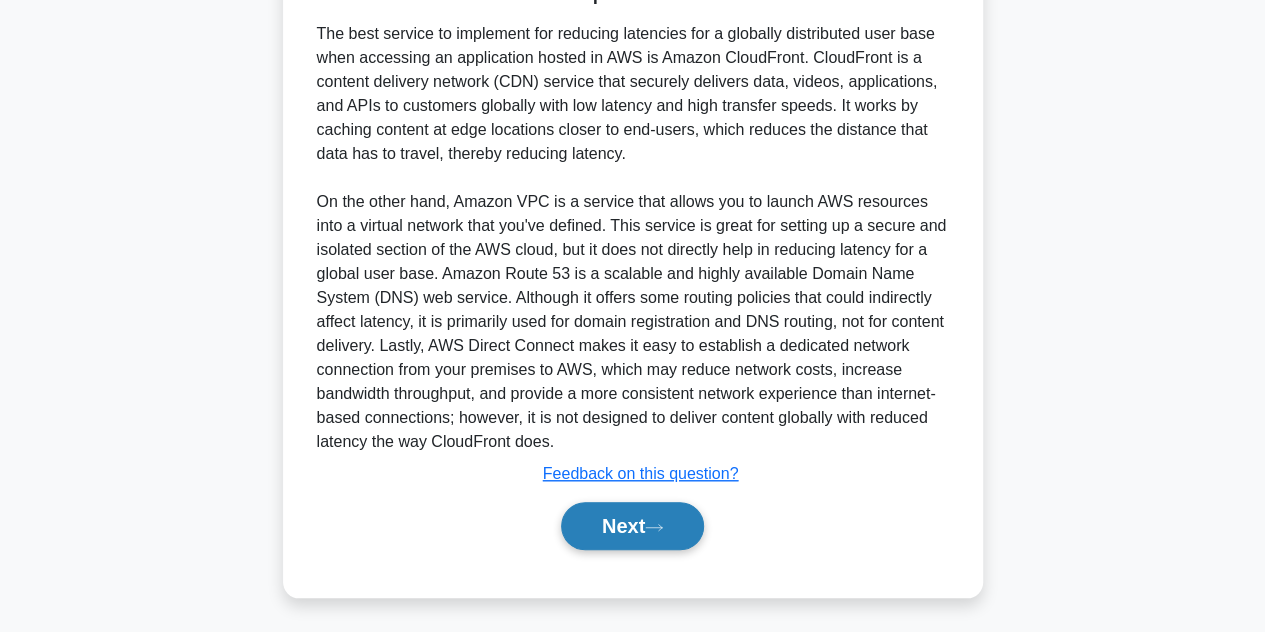 click on "Next" at bounding box center [632, 526] 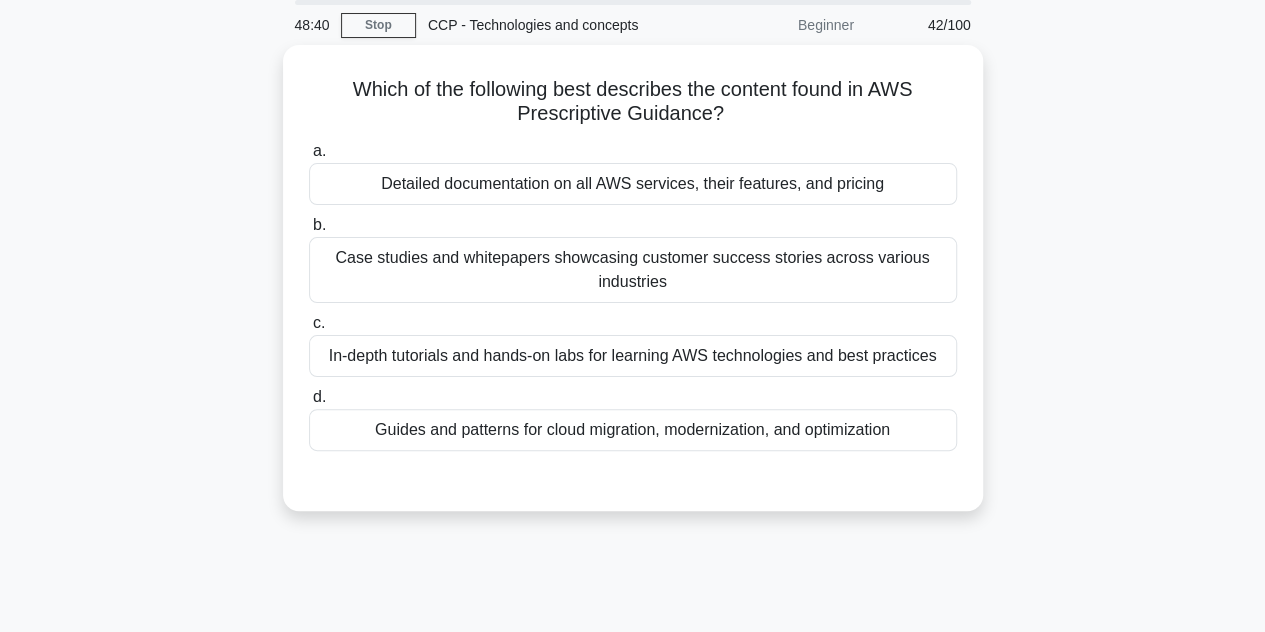 scroll, scrollTop: 74, scrollLeft: 0, axis: vertical 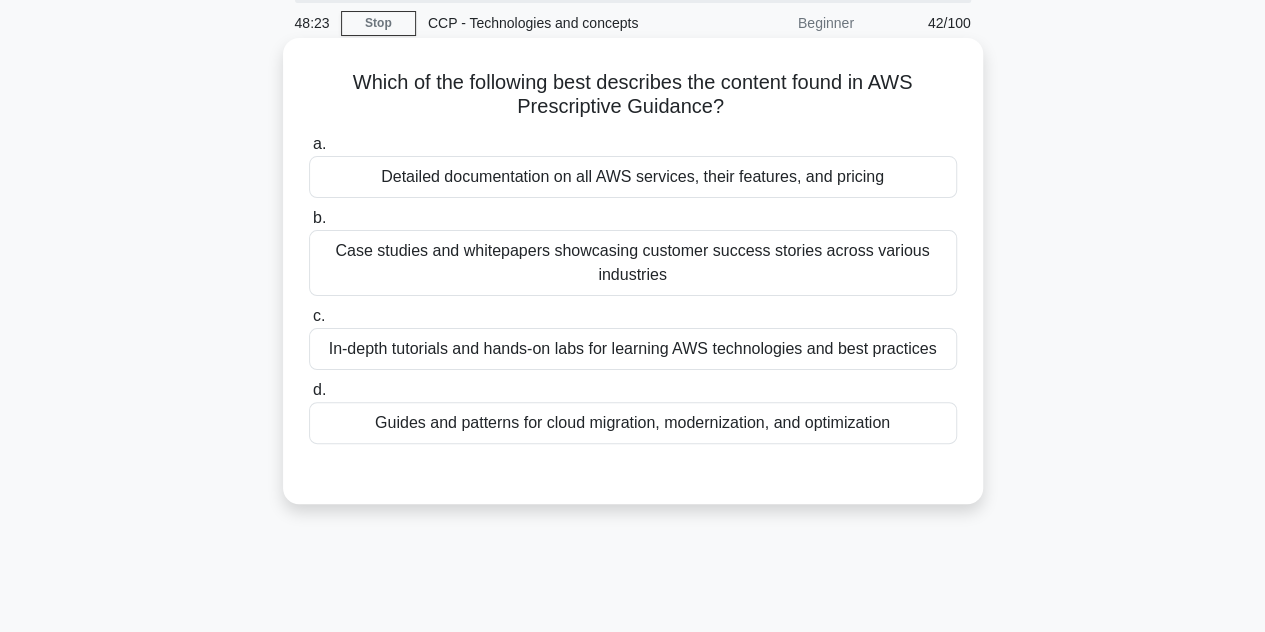 click on "Guides and patterns for cloud migration, modernization, and optimization" at bounding box center (633, 423) 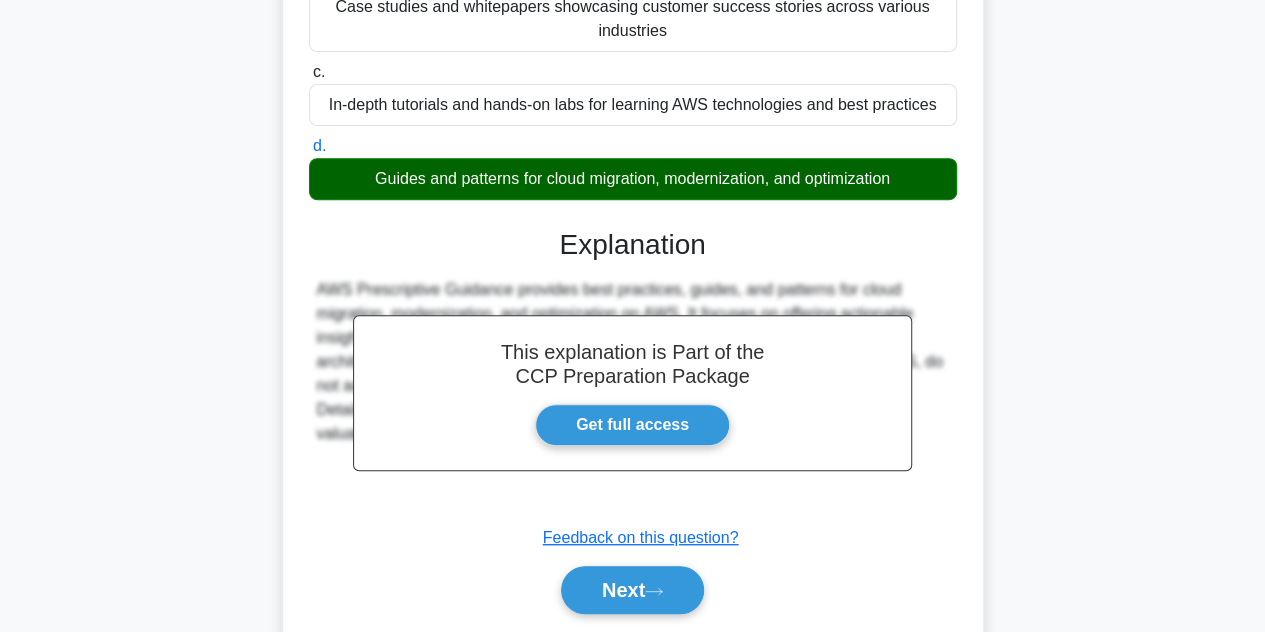 scroll, scrollTop: 448, scrollLeft: 0, axis: vertical 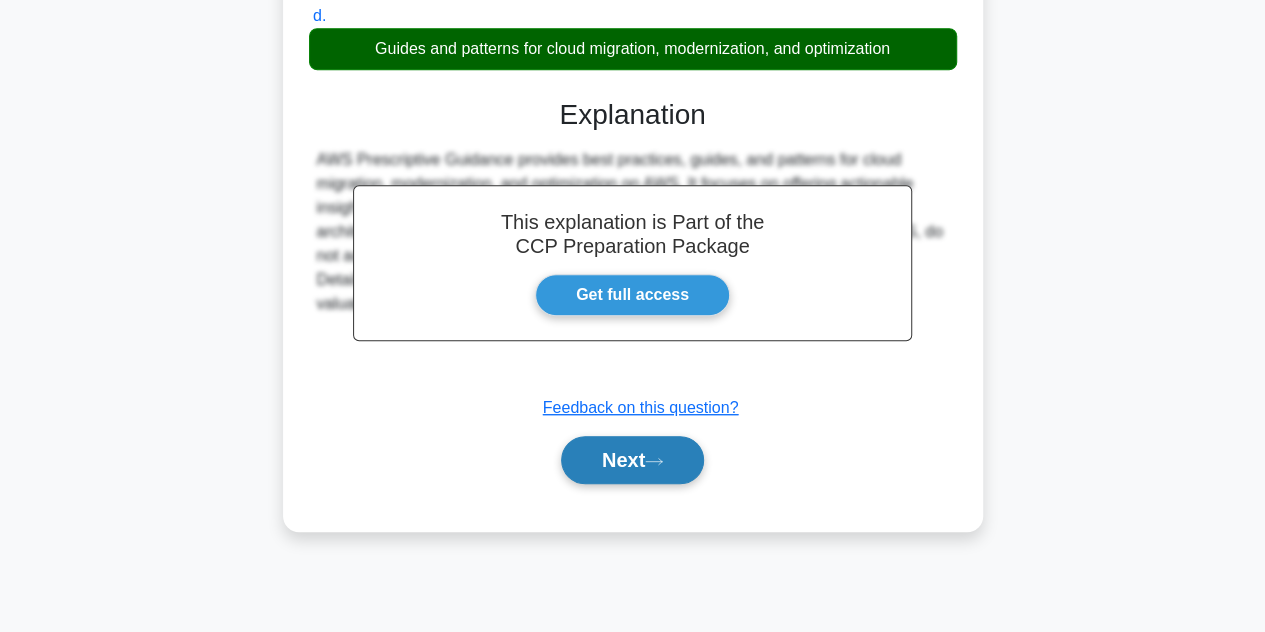 click on "Next" at bounding box center [632, 460] 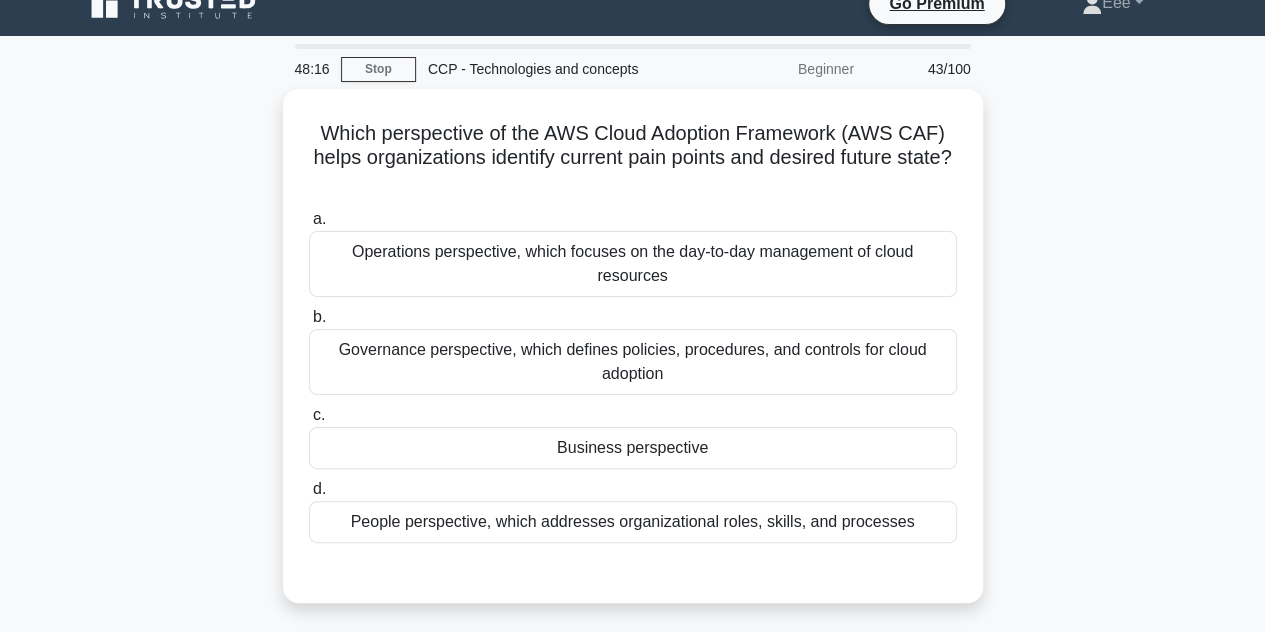 scroll, scrollTop: 29, scrollLeft: 0, axis: vertical 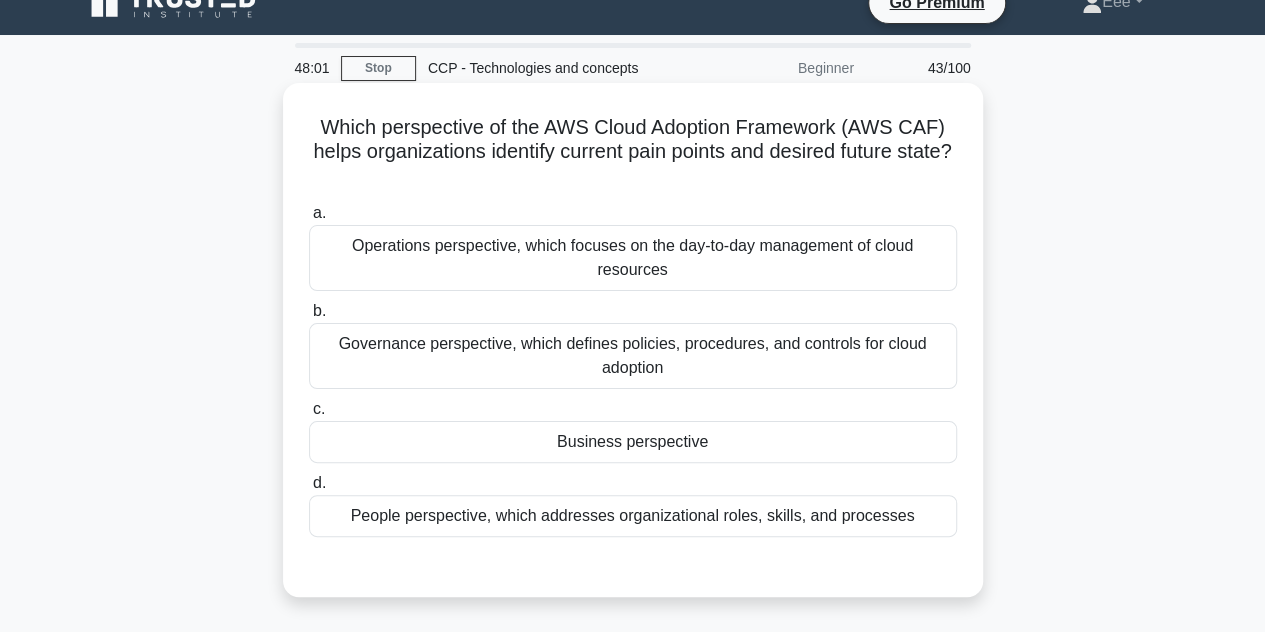 click on "Business perspective" at bounding box center (633, 442) 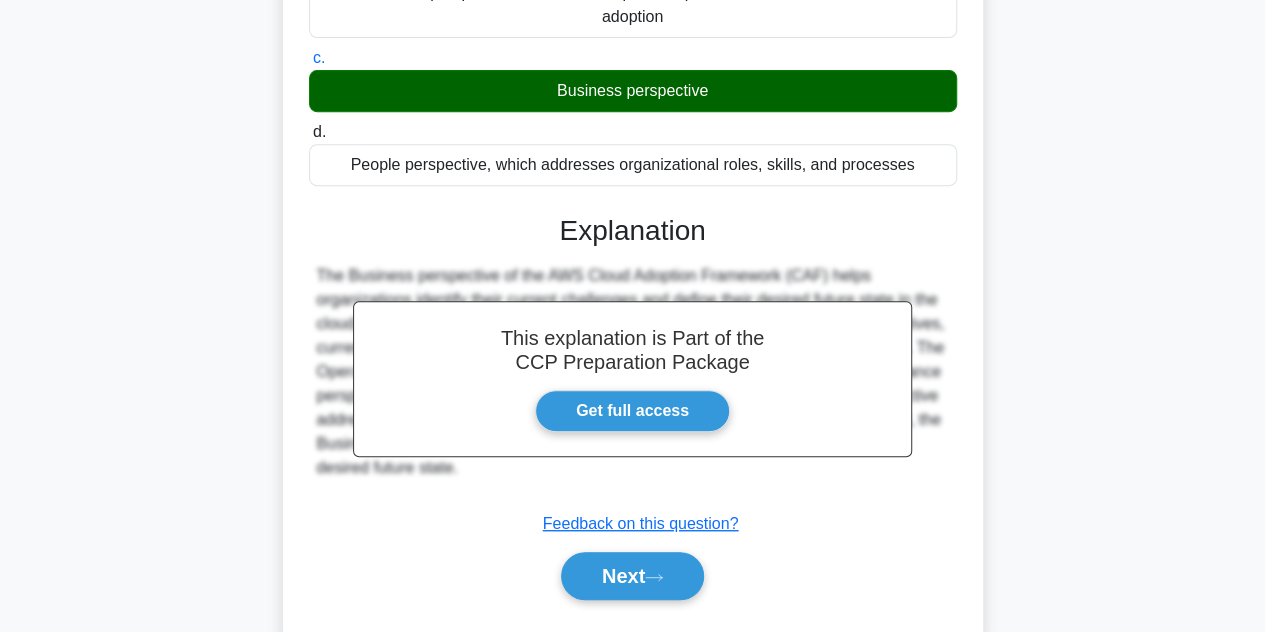 scroll, scrollTop: 448, scrollLeft: 0, axis: vertical 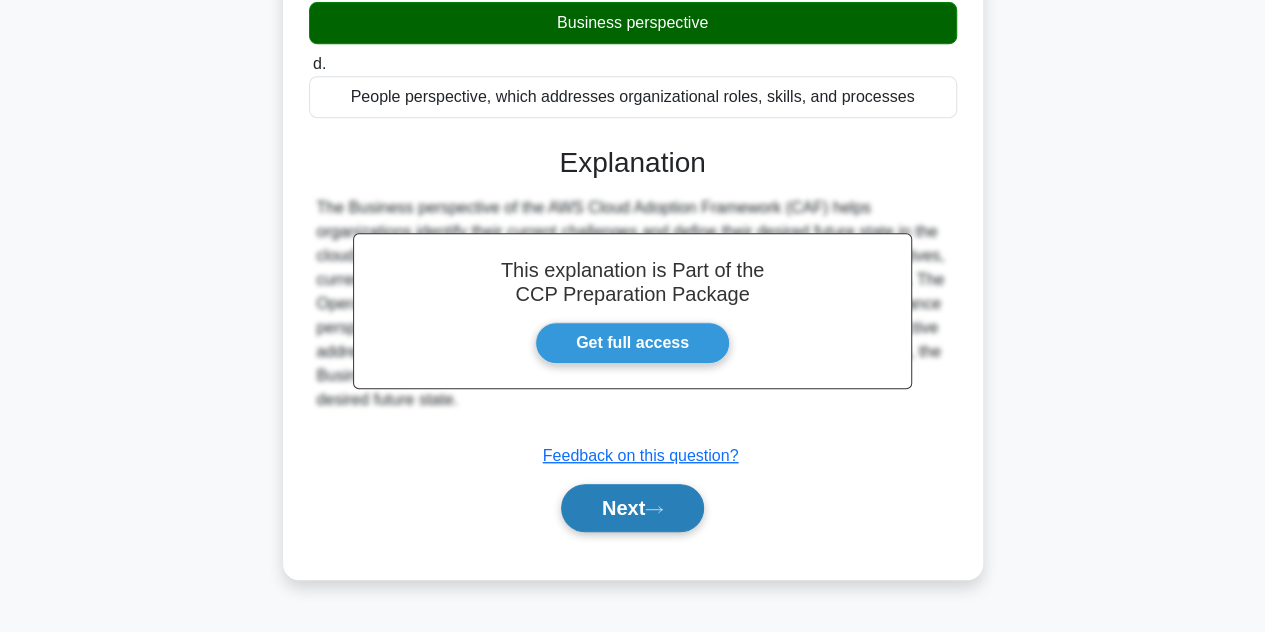 click on "Next" at bounding box center (632, 508) 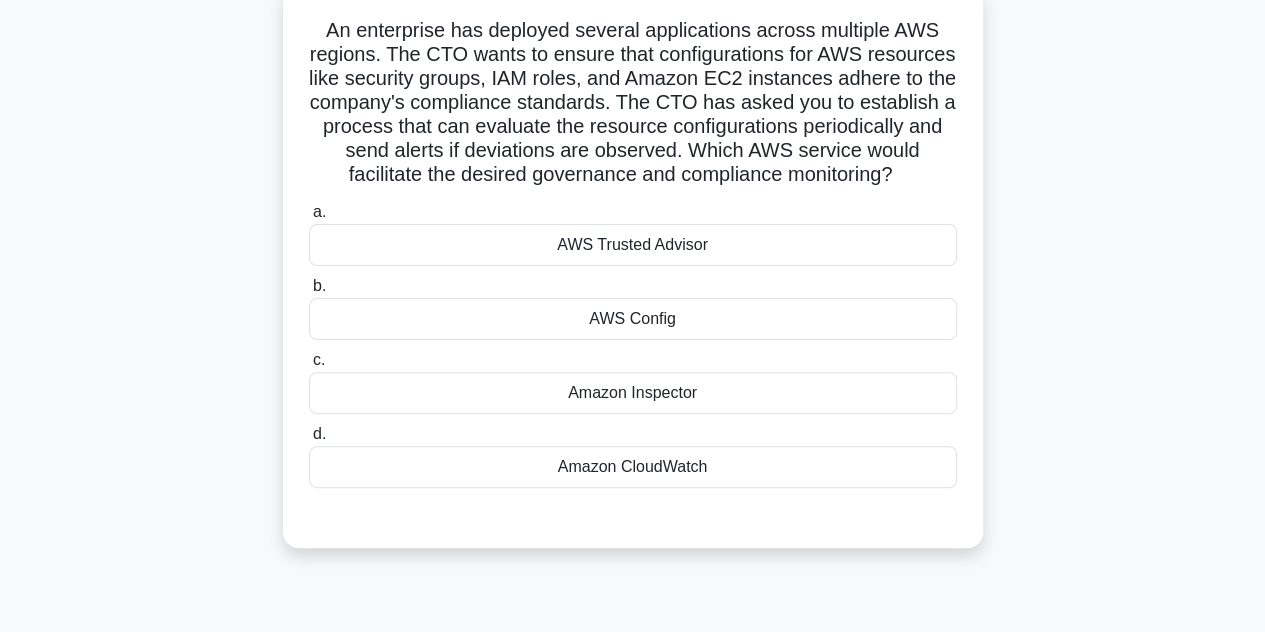 scroll, scrollTop: 132, scrollLeft: 0, axis: vertical 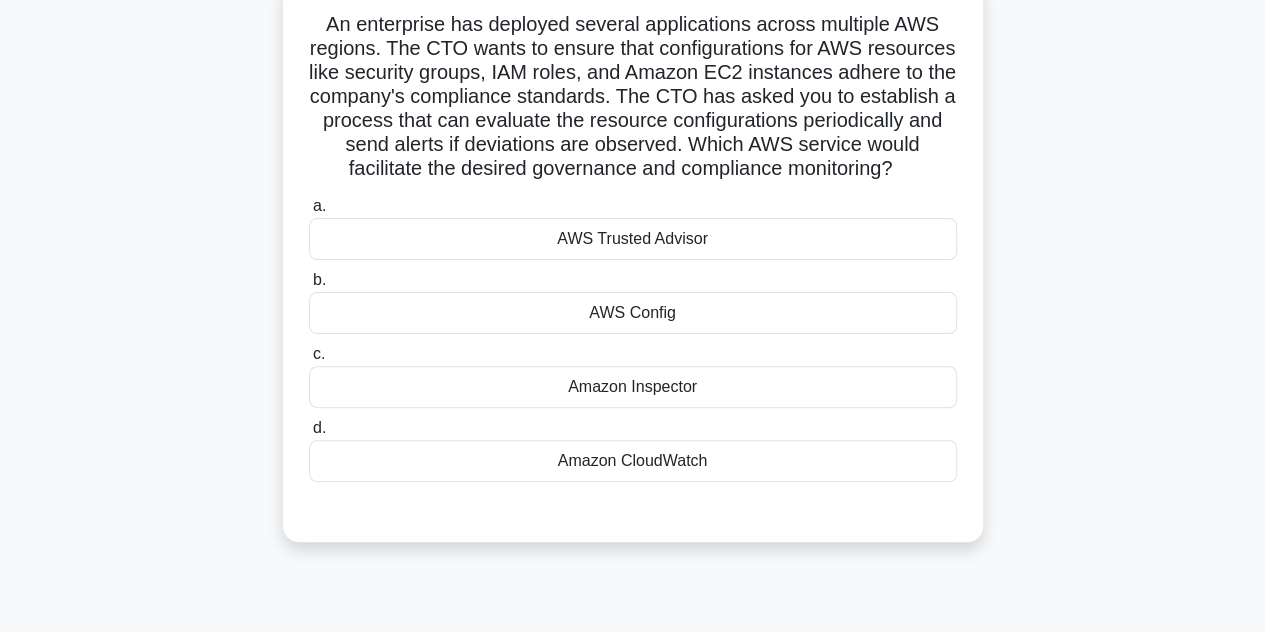 click on "Amazon CloudWatch" at bounding box center (633, 461) 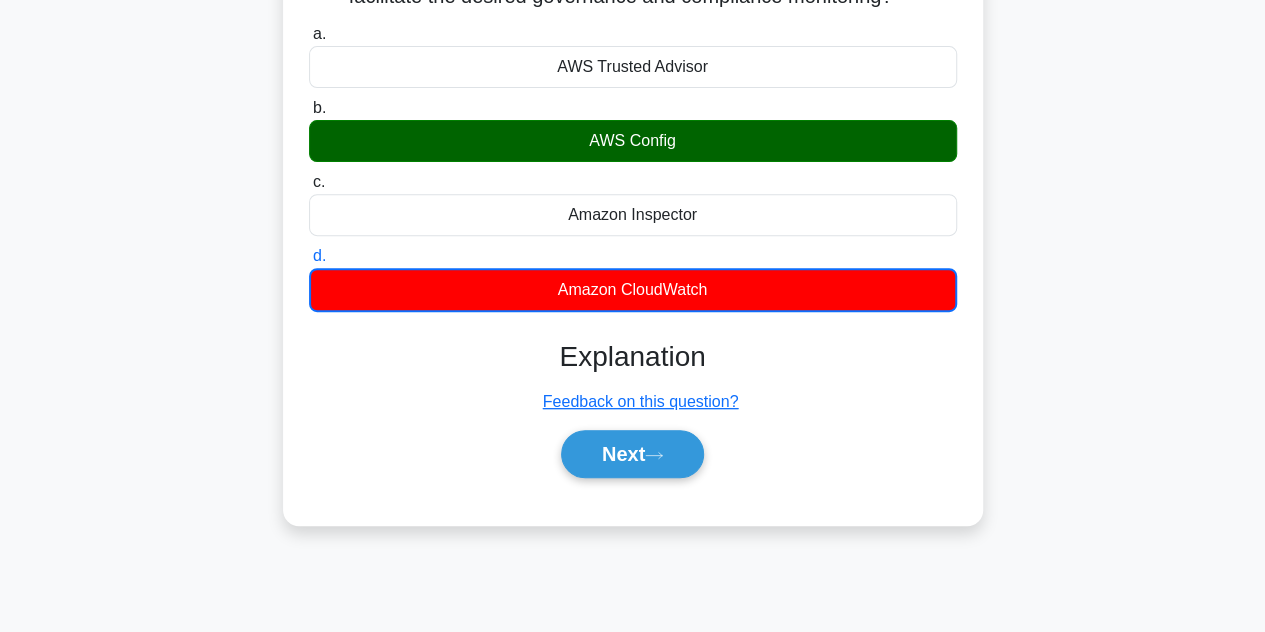 scroll, scrollTop: 448, scrollLeft: 0, axis: vertical 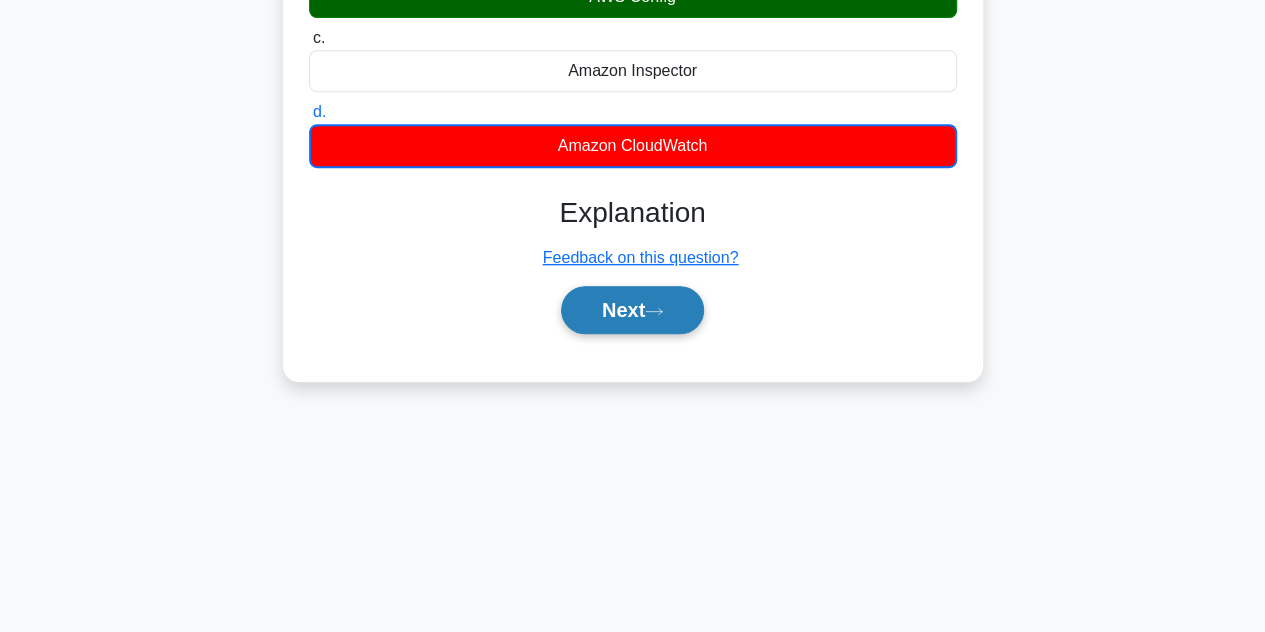 click on "Next" at bounding box center [632, 310] 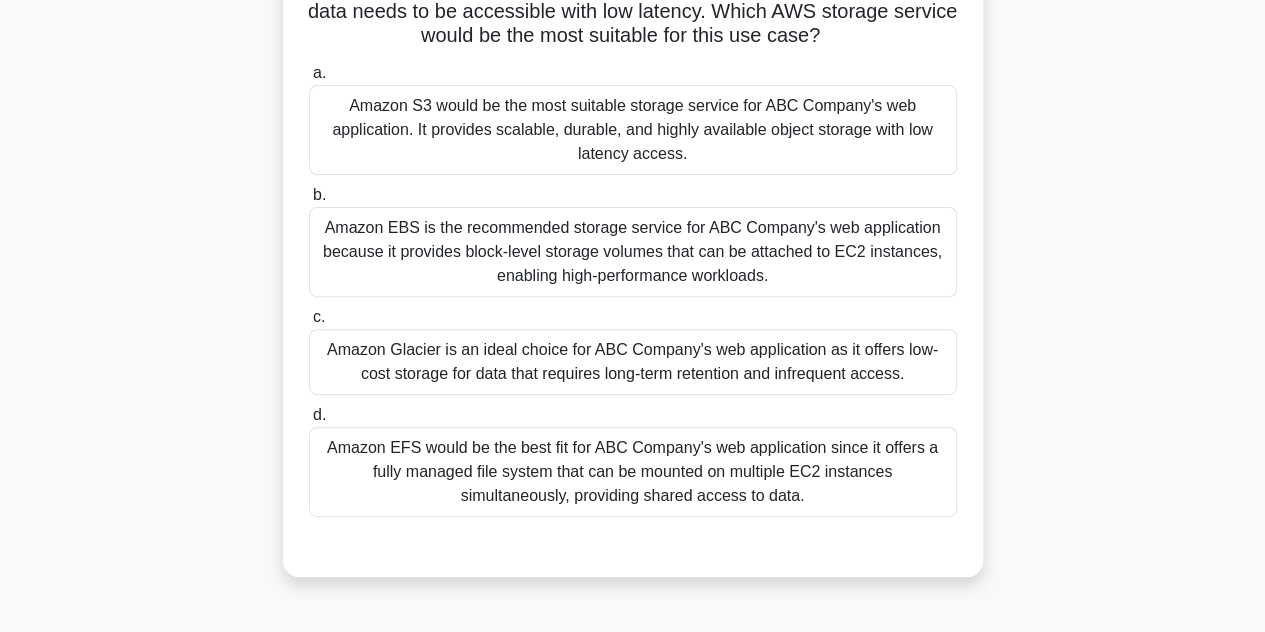 scroll, scrollTop: 224, scrollLeft: 0, axis: vertical 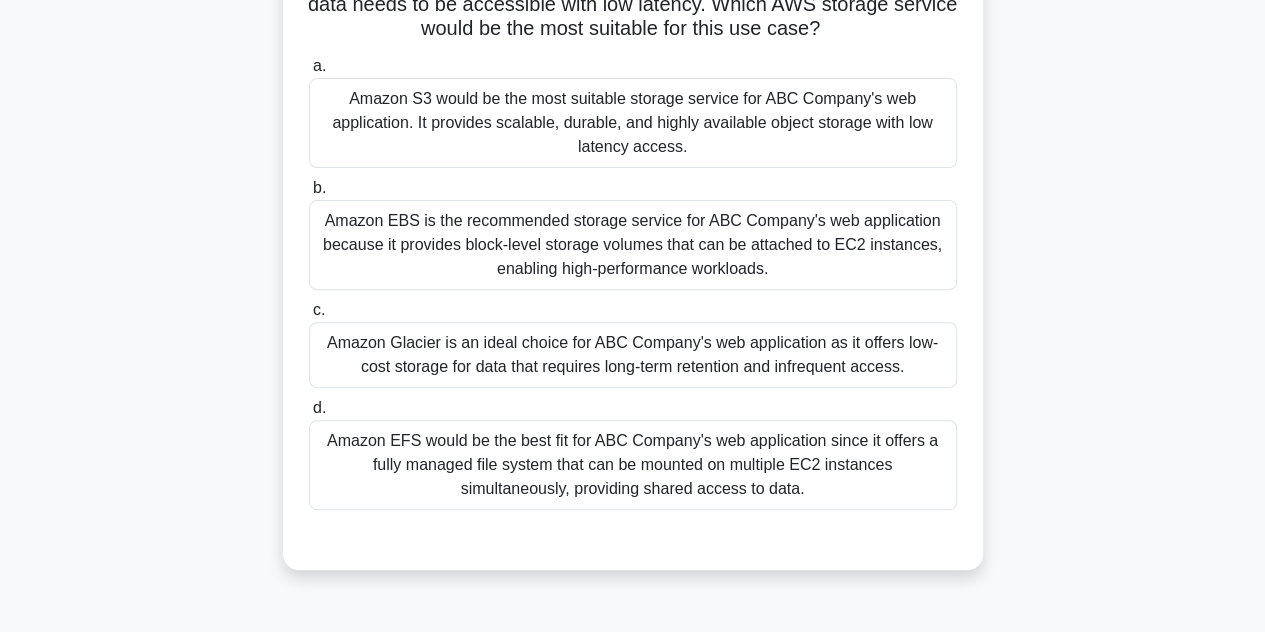 click on "Amazon EFS would be the best fit for ABC Company's web application since it offers a fully managed file system that can be mounted on multiple EC2 instances simultaneously, providing shared access to data." at bounding box center (633, 465) 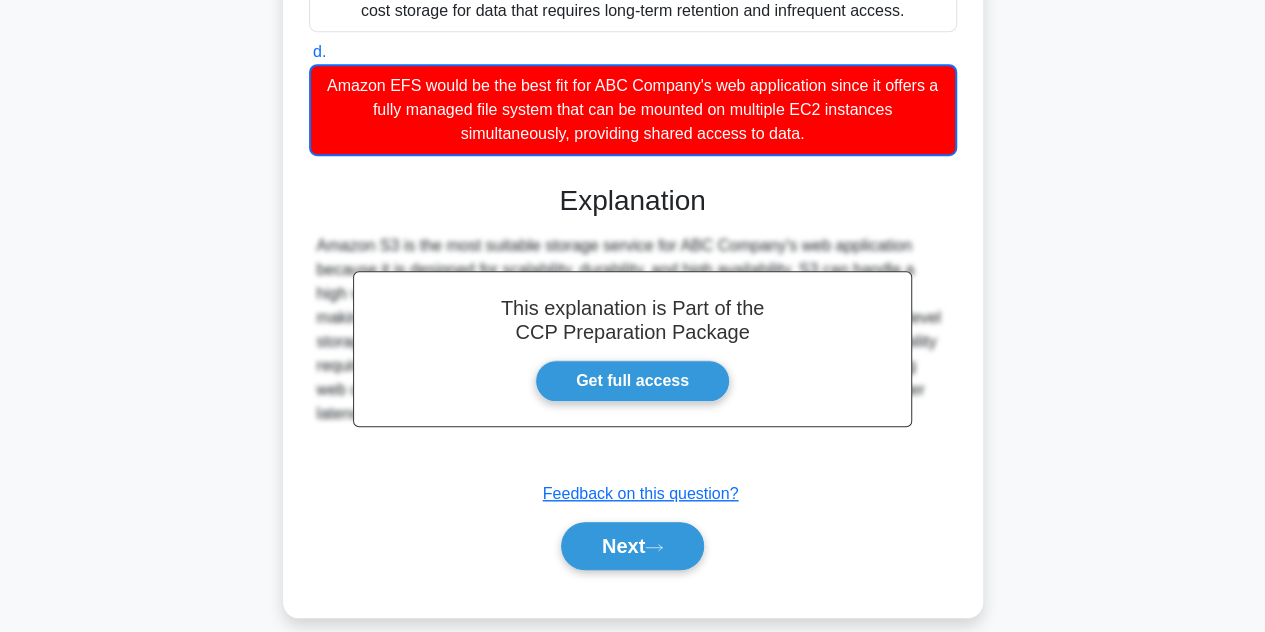 scroll, scrollTop: 601, scrollLeft: 0, axis: vertical 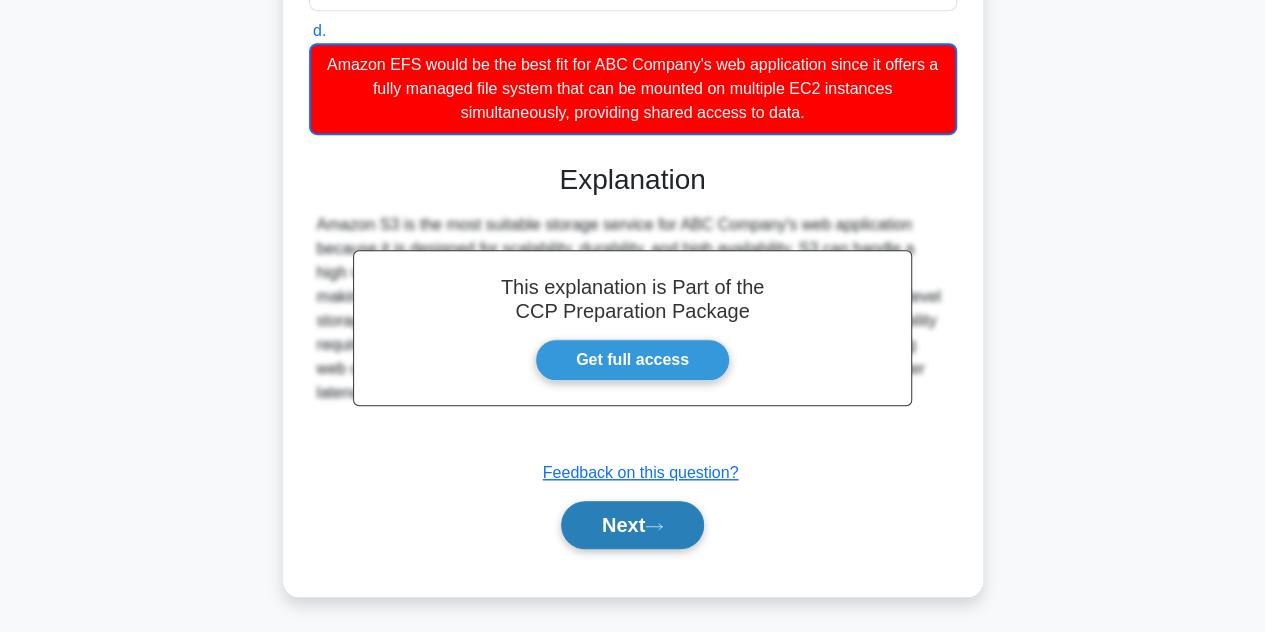 click on "Next" at bounding box center (632, 525) 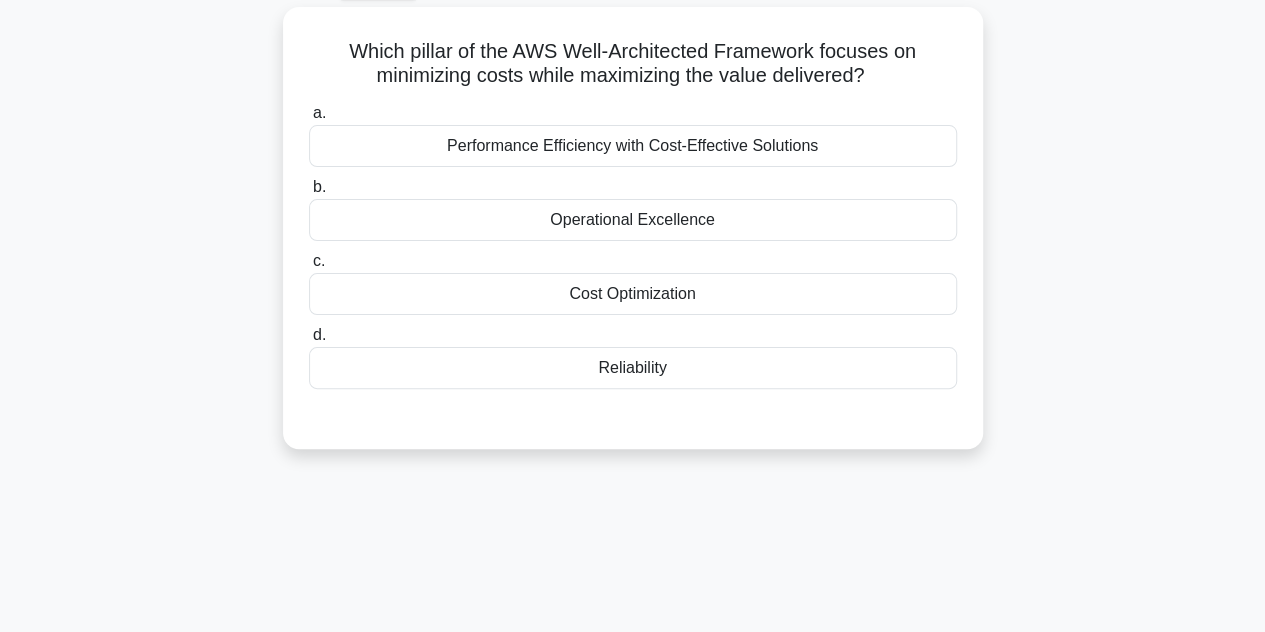 scroll, scrollTop: 0, scrollLeft: 0, axis: both 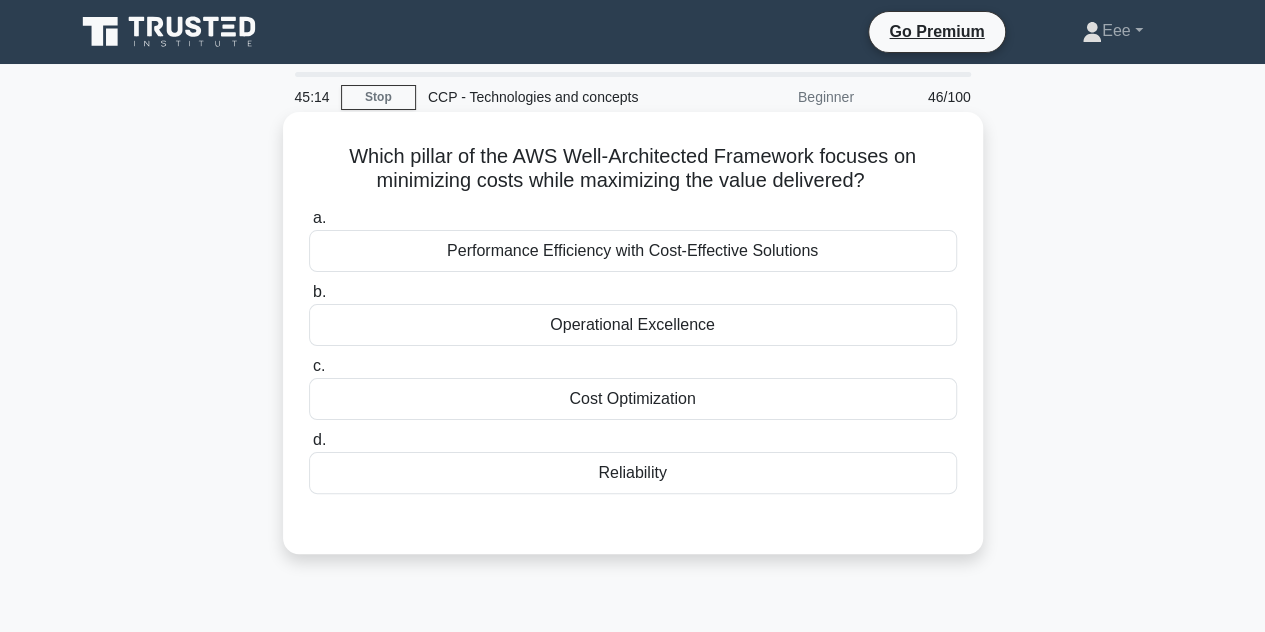 click on "Cost Optimization" at bounding box center (633, 399) 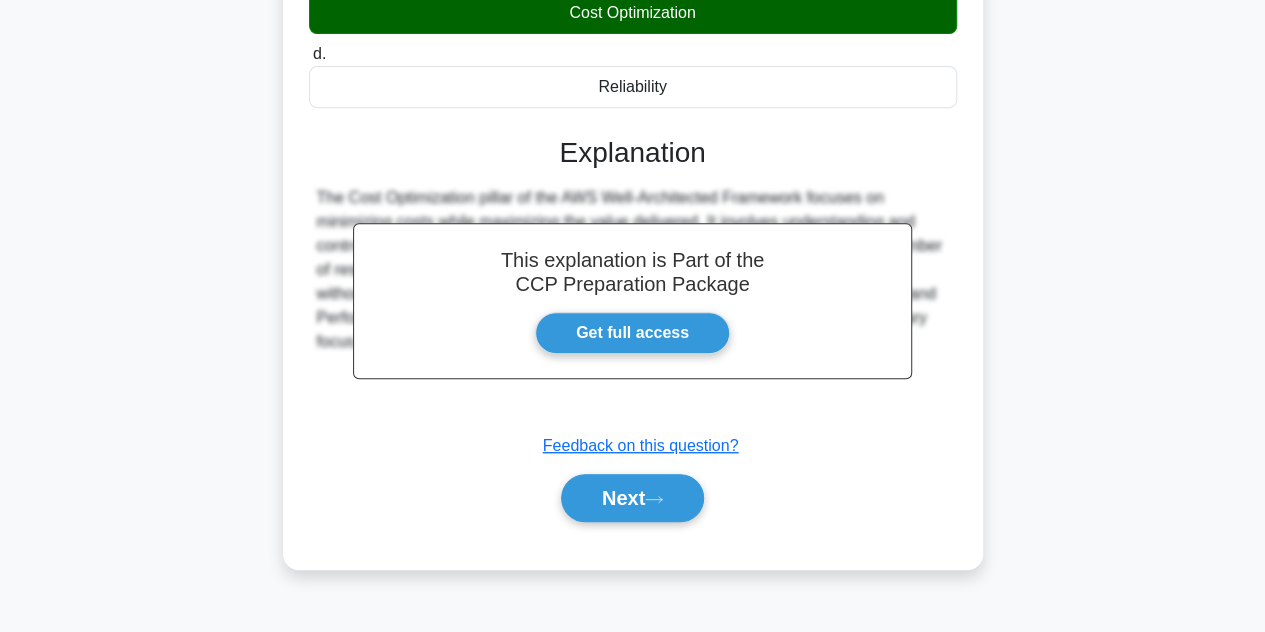 scroll, scrollTop: 448, scrollLeft: 0, axis: vertical 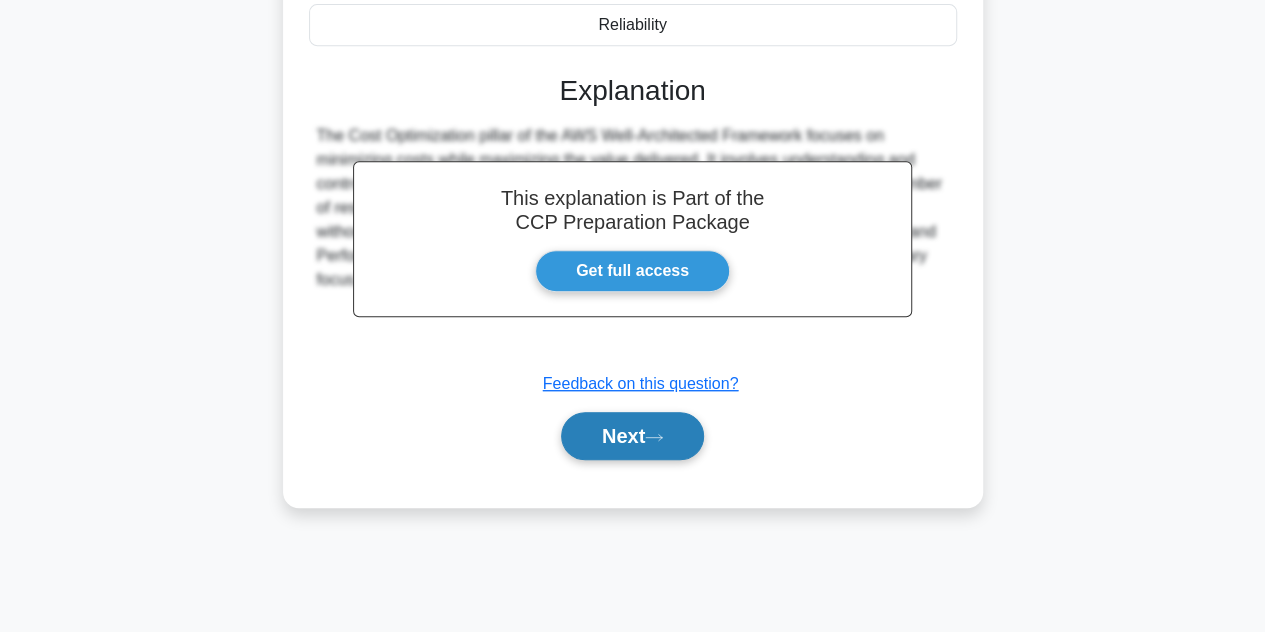 click on "Next" at bounding box center [632, 436] 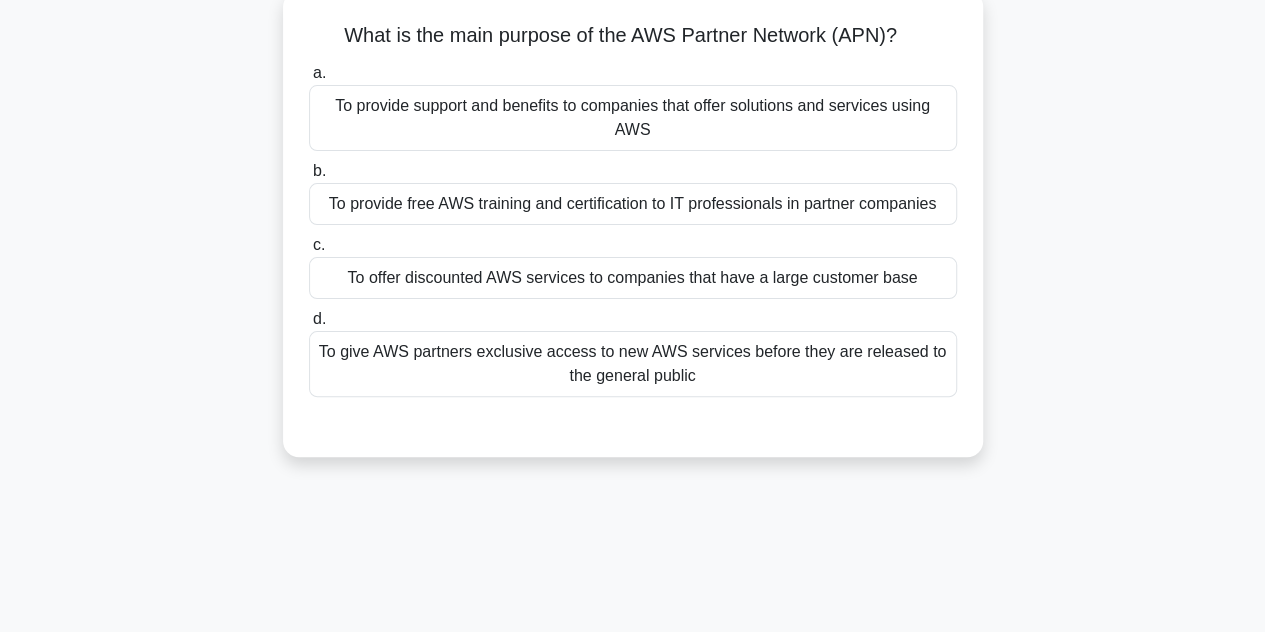scroll, scrollTop: 125, scrollLeft: 0, axis: vertical 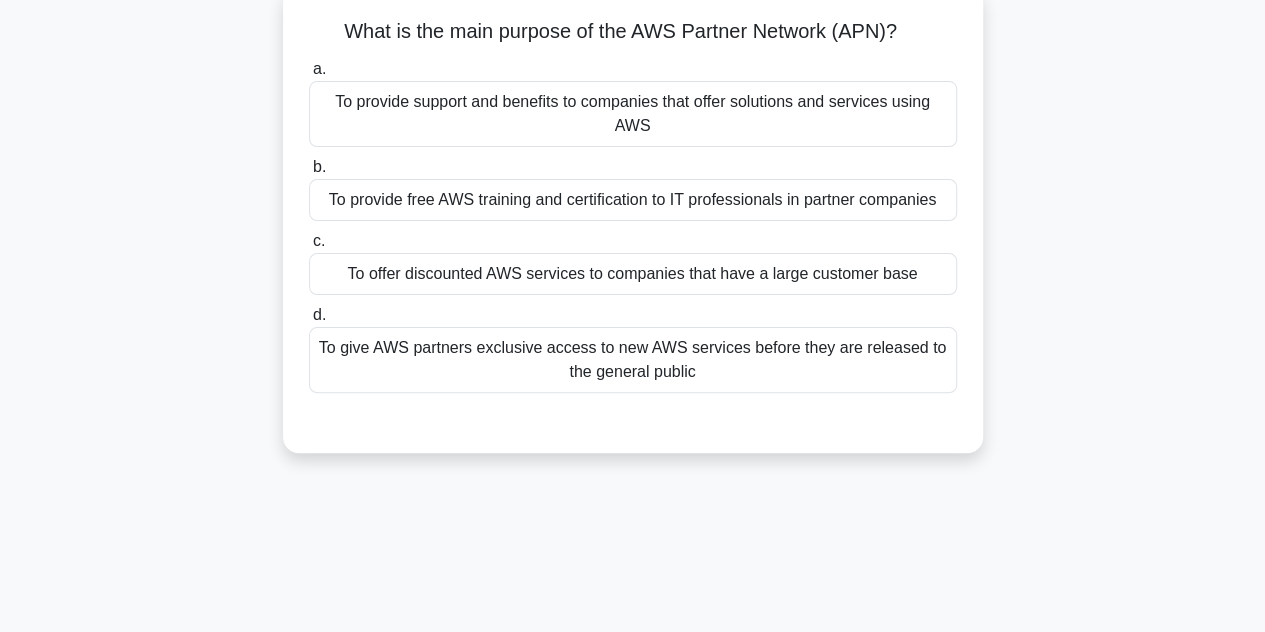 click on "To provide support and benefits to companies that offer solutions and services using AWS" at bounding box center [633, 114] 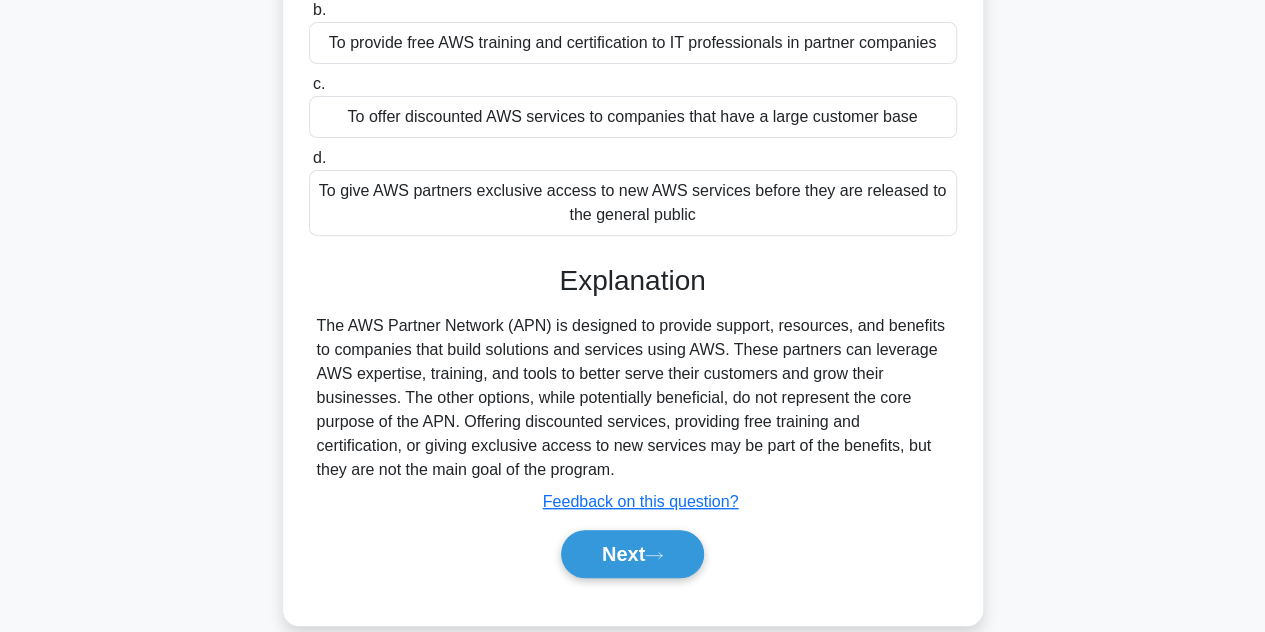 scroll, scrollTop: 448, scrollLeft: 0, axis: vertical 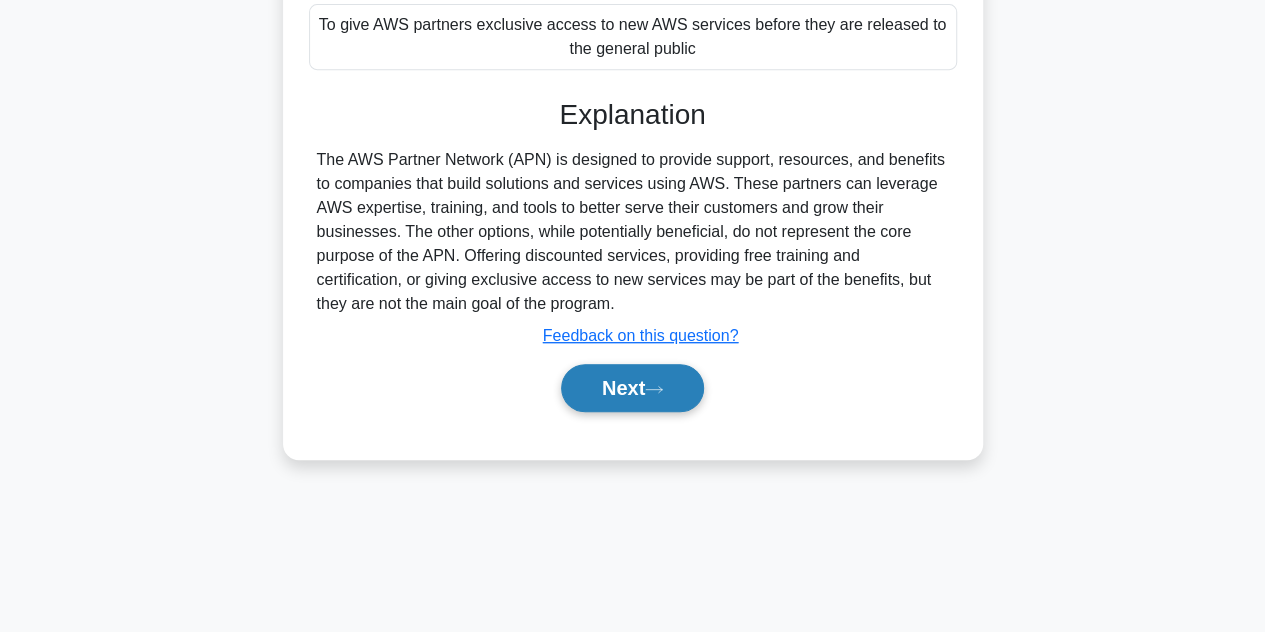click on "Next" at bounding box center (632, 388) 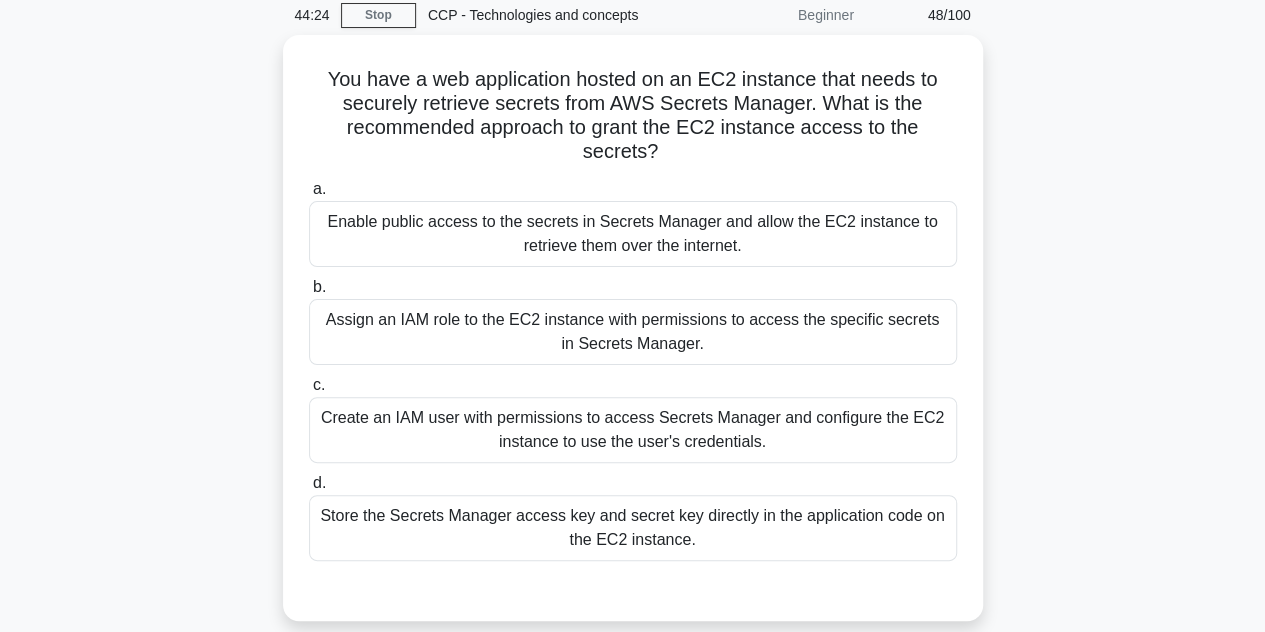 scroll, scrollTop: 84, scrollLeft: 0, axis: vertical 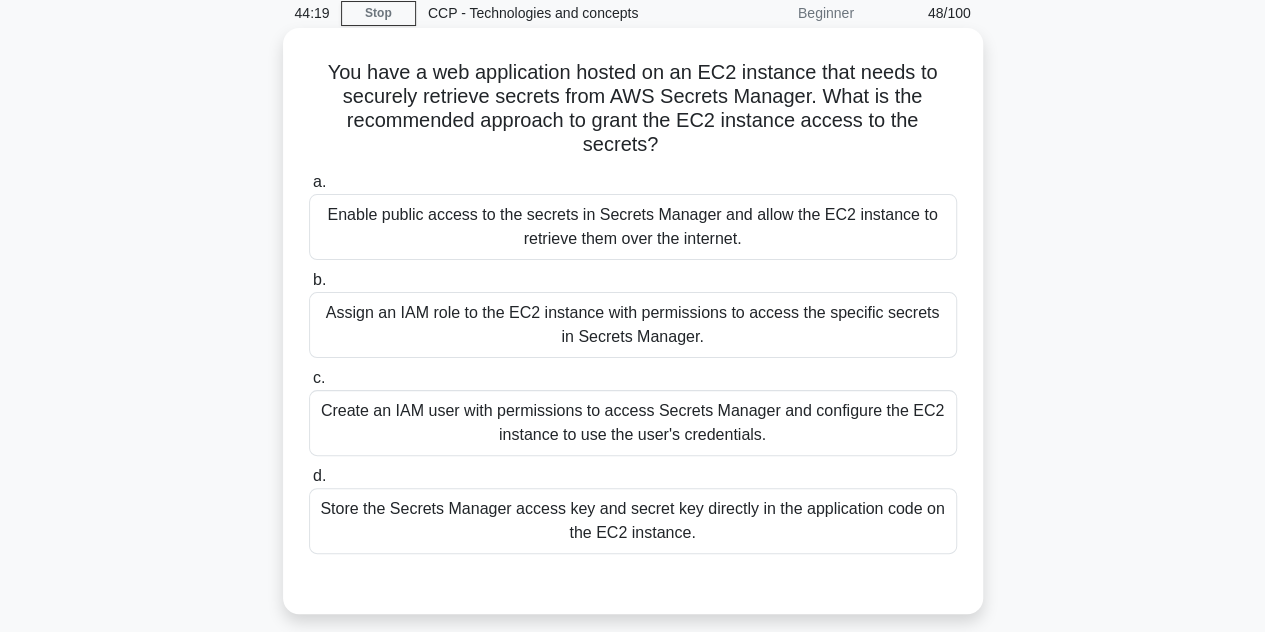 click on "Store the Secrets Manager access key and secret key directly in the application code on the EC2 instance." at bounding box center [633, 521] 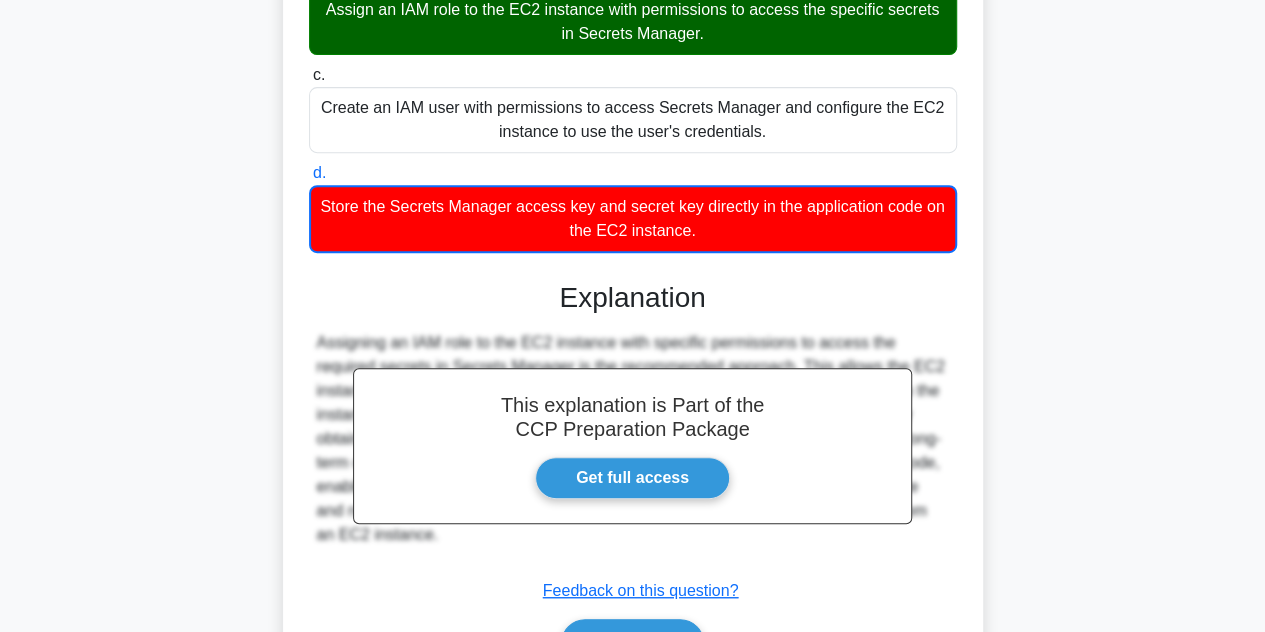 scroll, scrollTop: 505, scrollLeft: 0, axis: vertical 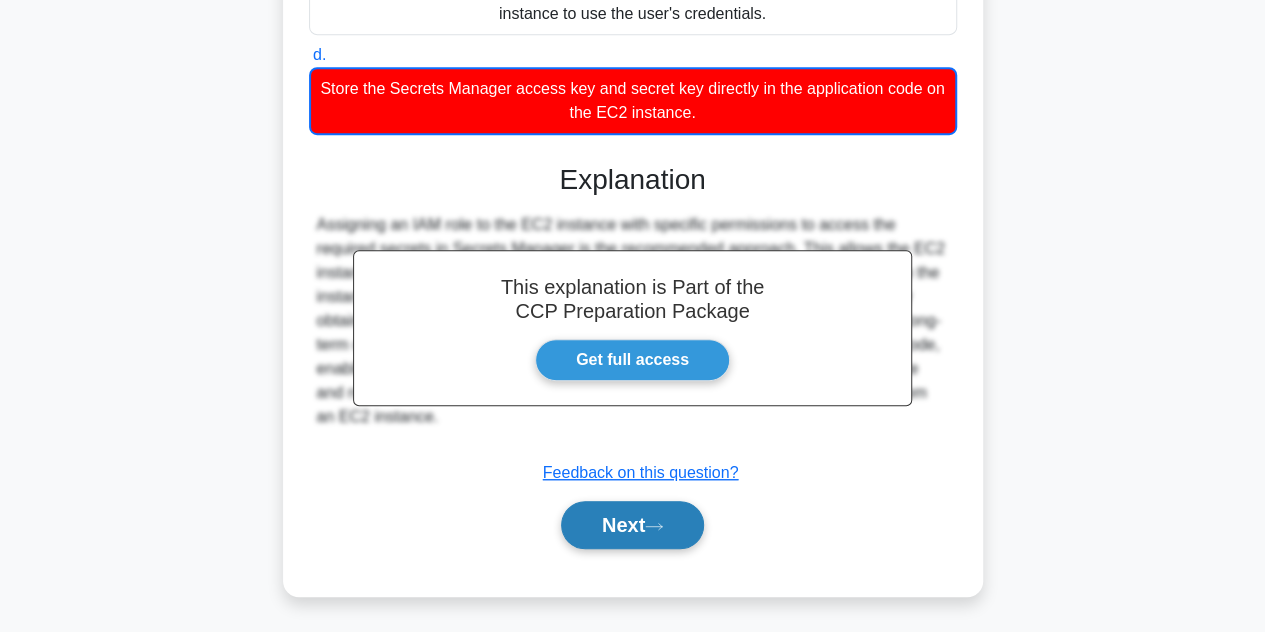 click on "Next" at bounding box center (632, 525) 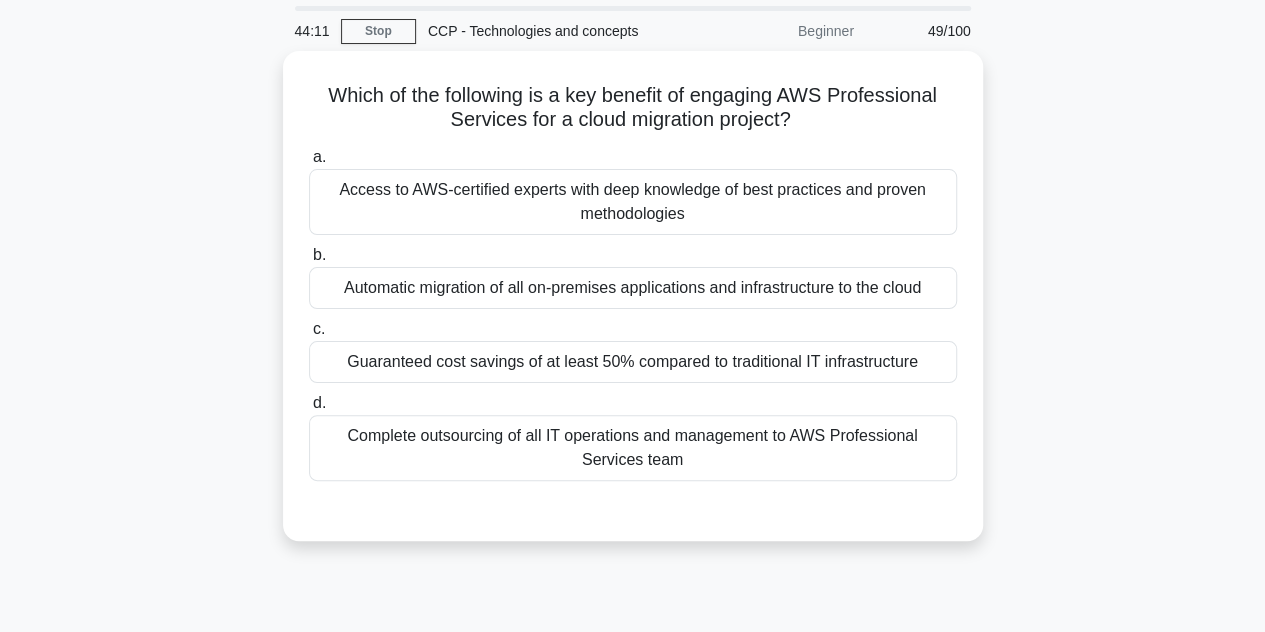 scroll, scrollTop: 64, scrollLeft: 0, axis: vertical 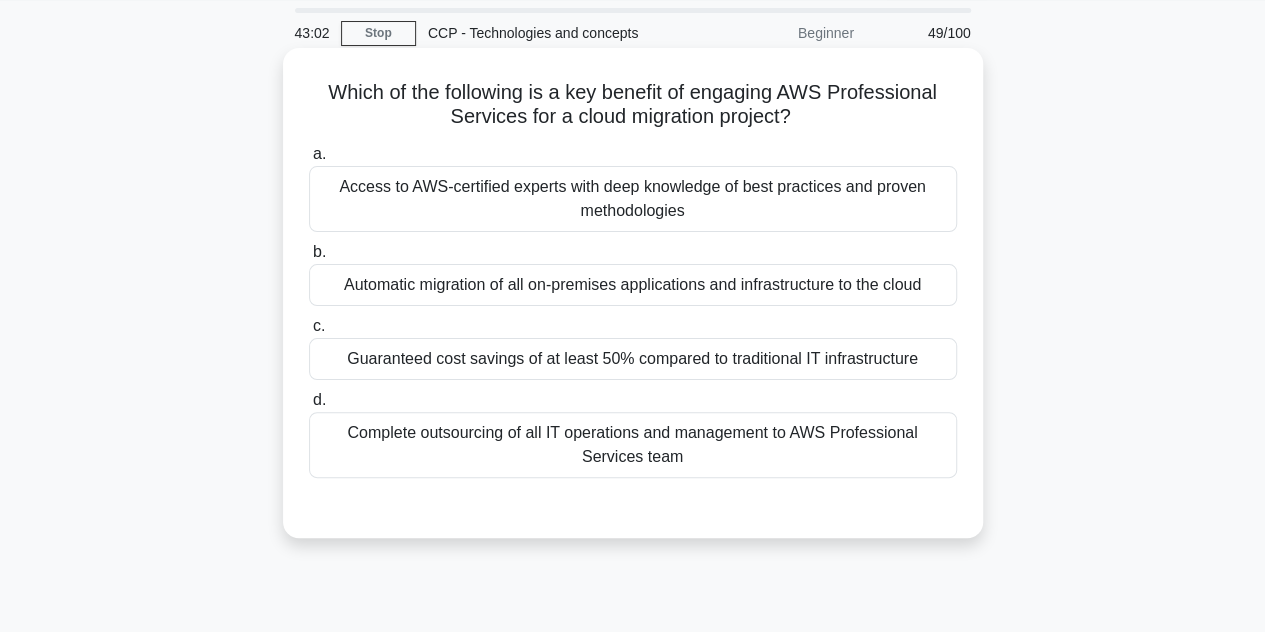 click on "Access to AWS-certified experts with deep knowledge of best practices and proven methodologies" at bounding box center [633, 199] 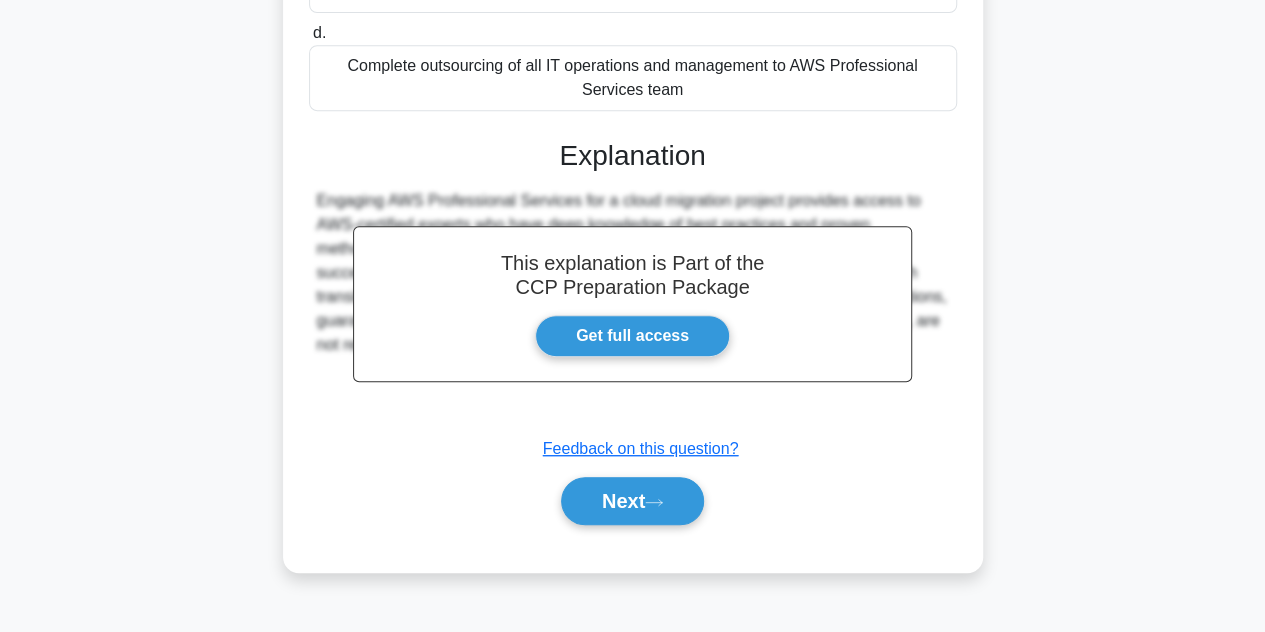 scroll, scrollTop: 448, scrollLeft: 0, axis: vertical 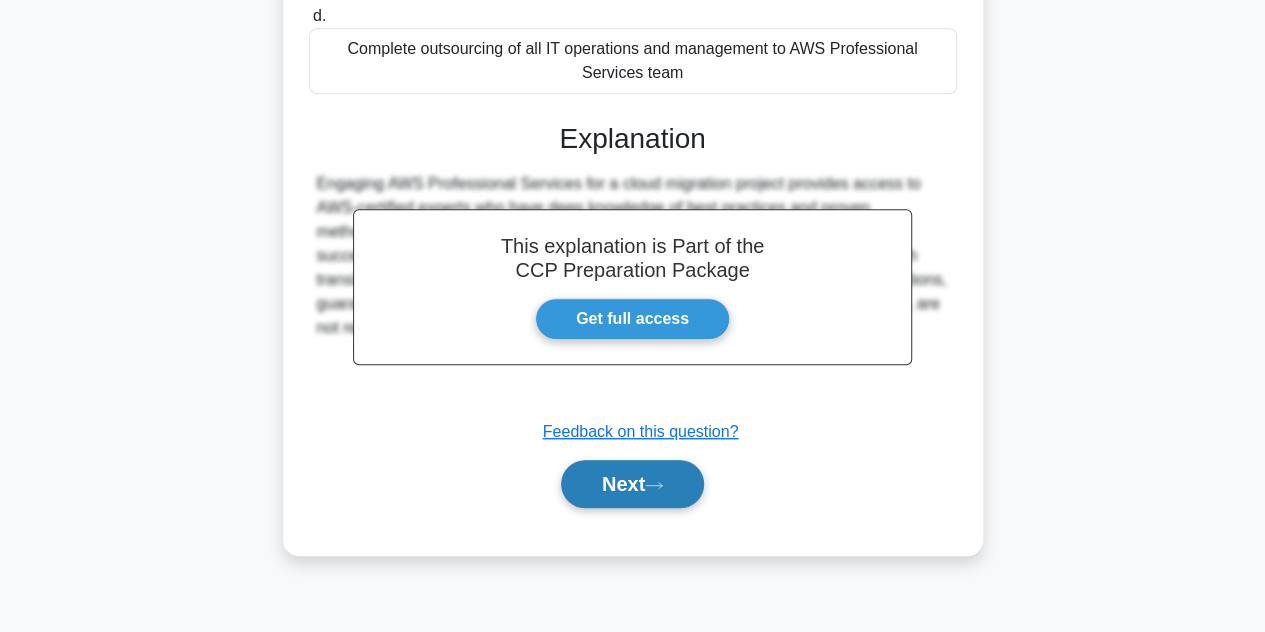 click on "Next" at bounding box center [632, 484] 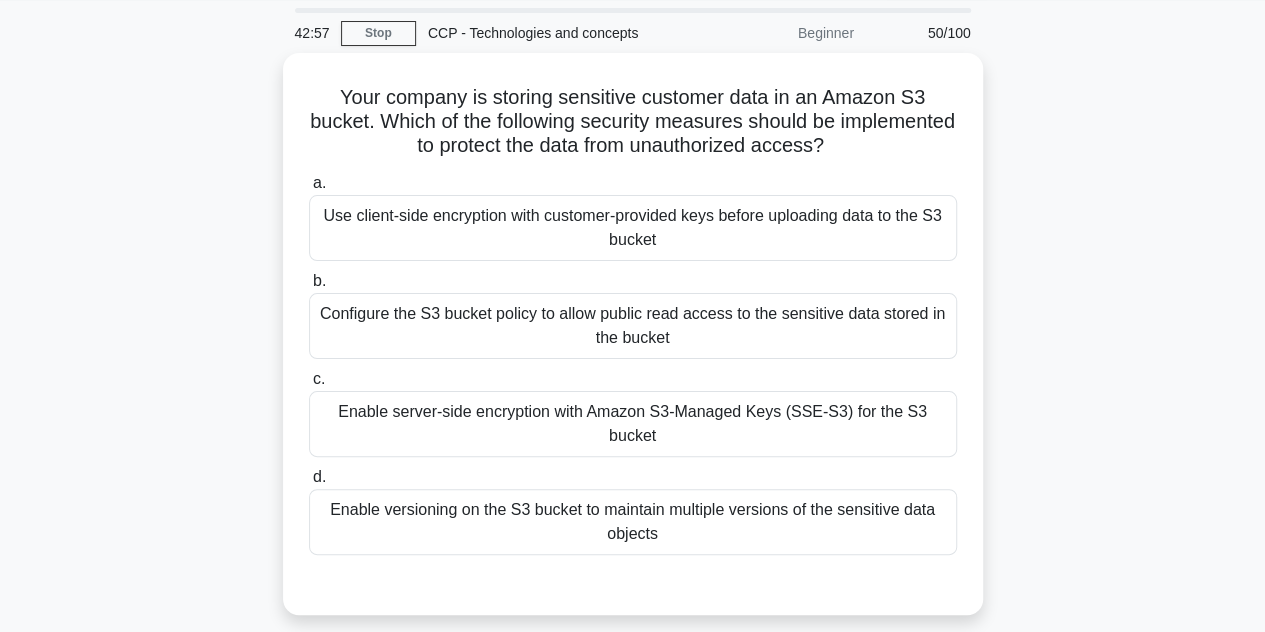 scroll, scrollTop: 63, scrollLeft: 0, axis: vertical 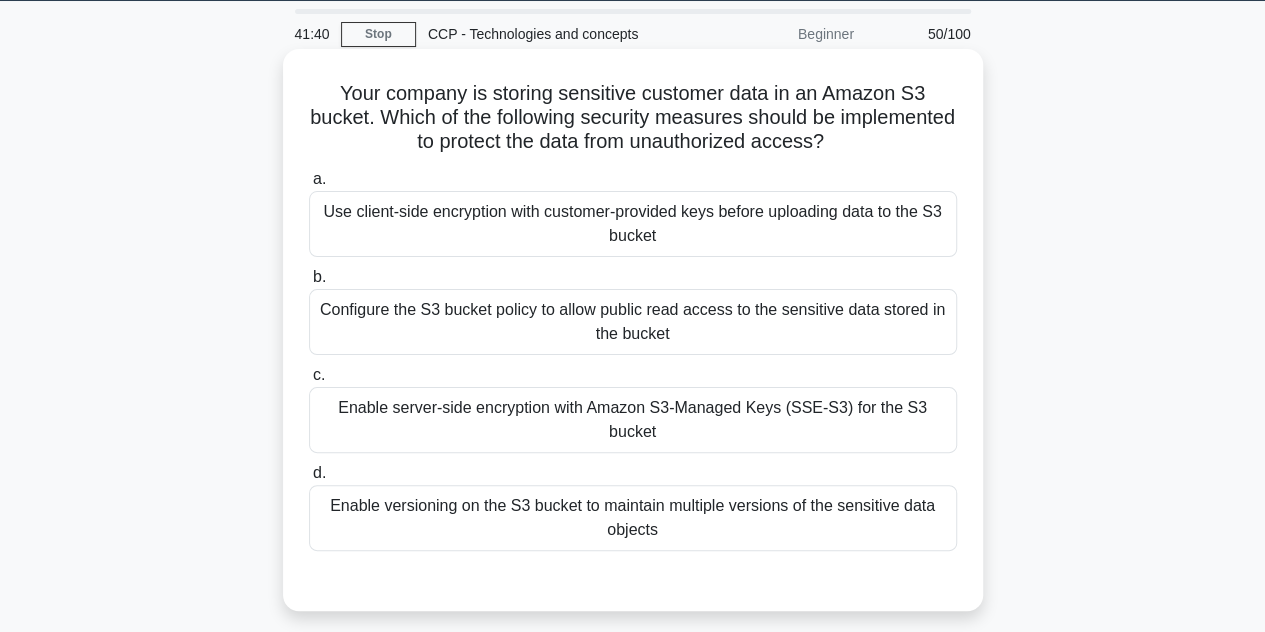 click on "Use client-side encryption with customer-provided keys before uploading data to the S3 bucket" at bounding box center (633, 224) 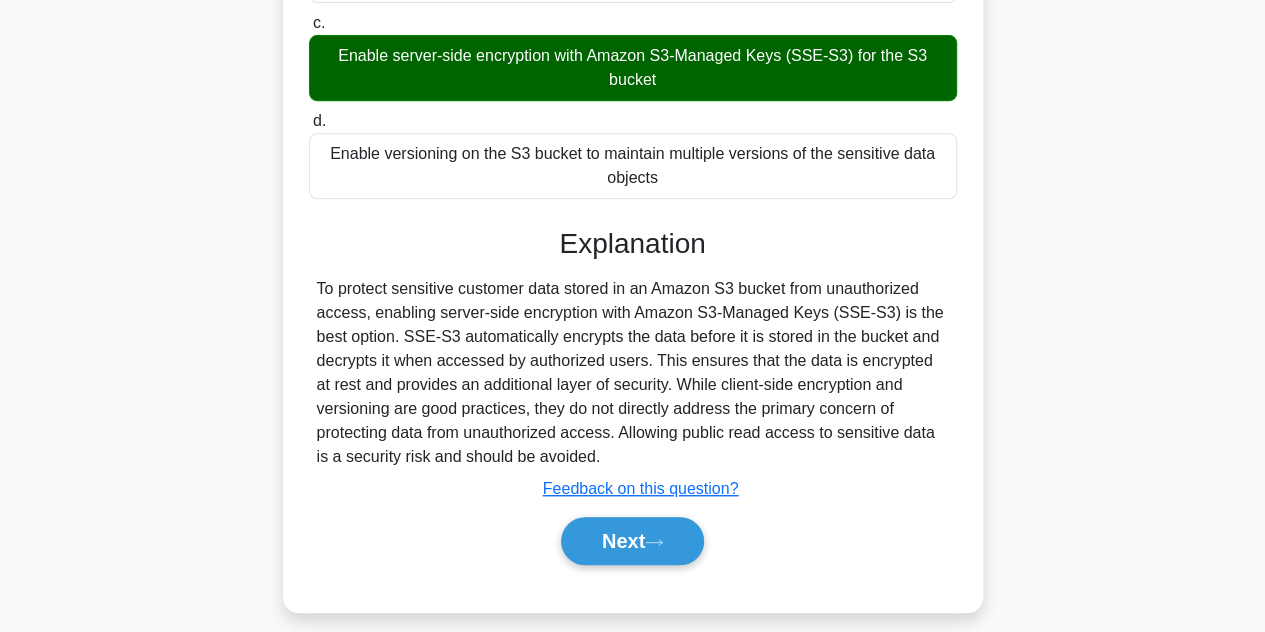scroll, scrollTop: 418, scrollLeft: 0, axis: vertical 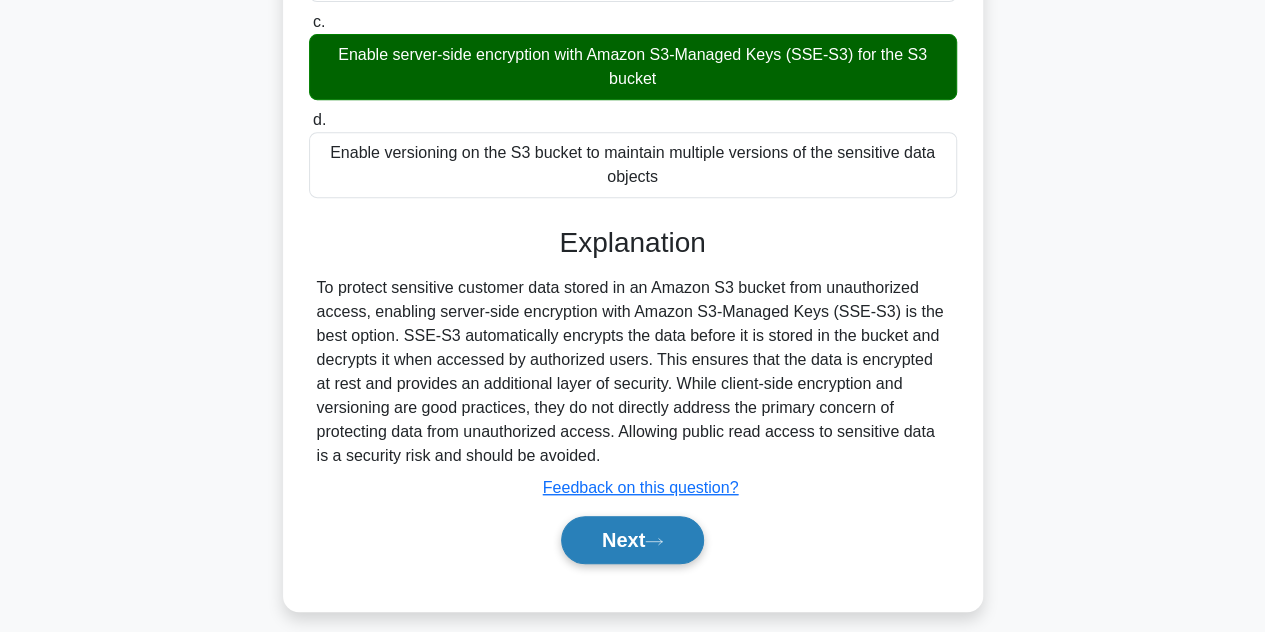 click on "Next" at bounding box center (632, 540) 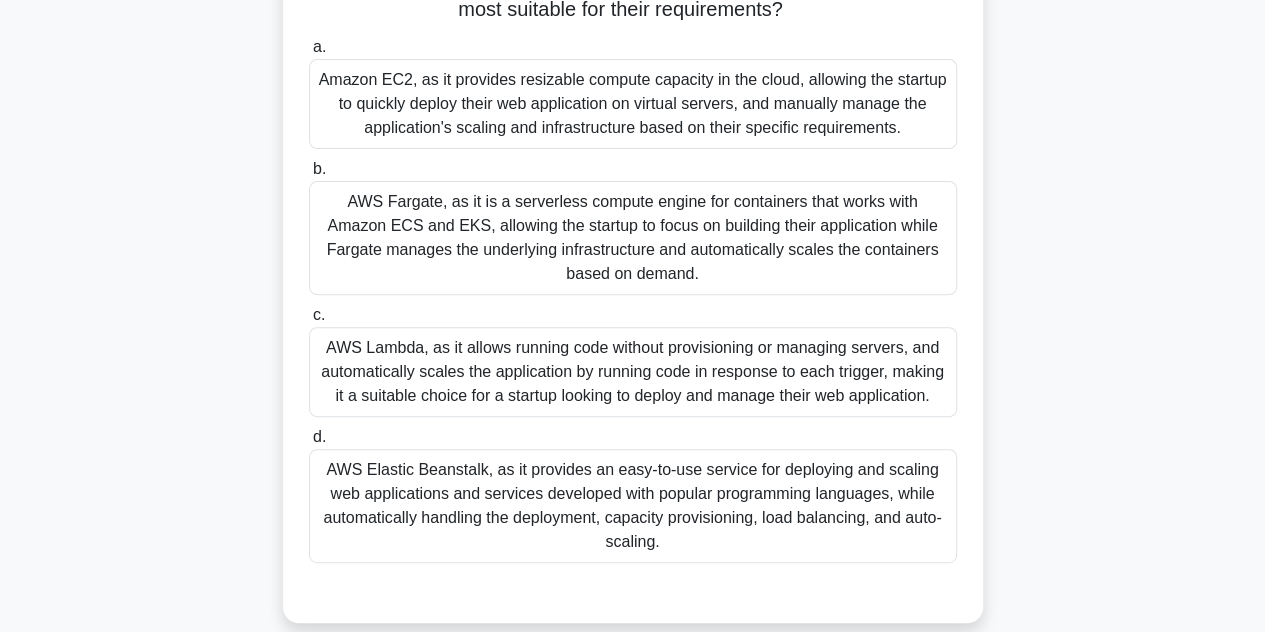 scroll, scrollTop: 260, scrollLeft: 0, axis: vertical 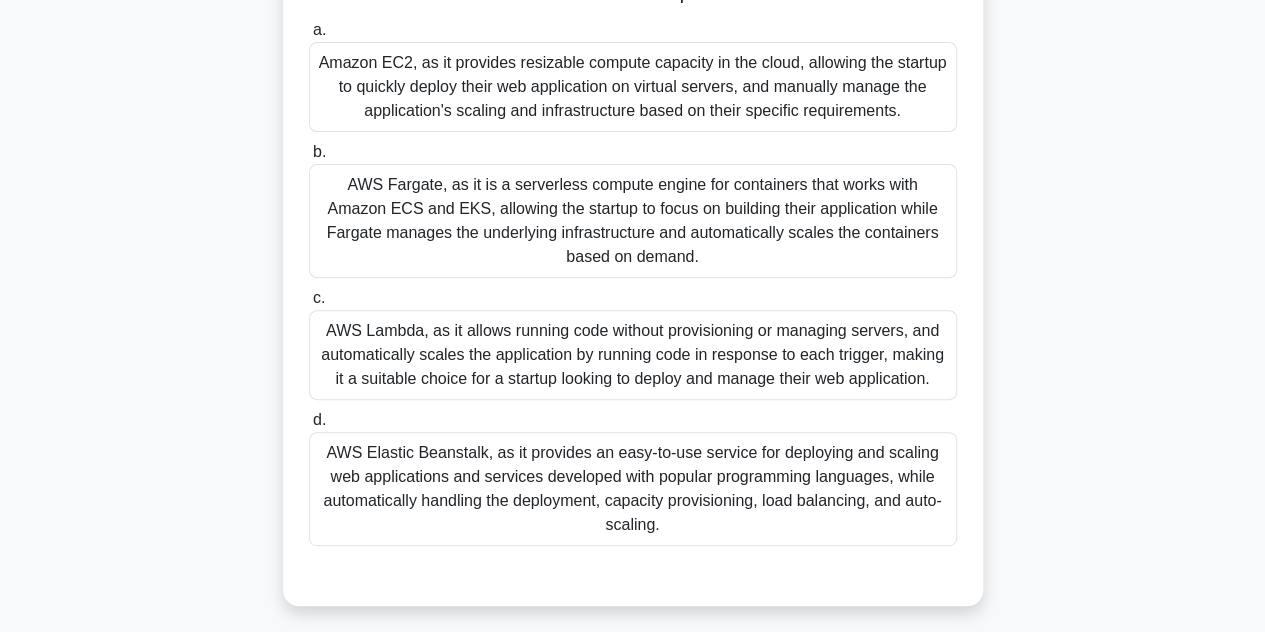 click on "AWS Elastic Beanstalk, as it provides an easy-to-use service for deploying and scaling web applications and services developed with popular programming languages, while automatically handling the deployment, capacity provisioning, load balancing, and auto-scaling." at bounding box center (633, 489) 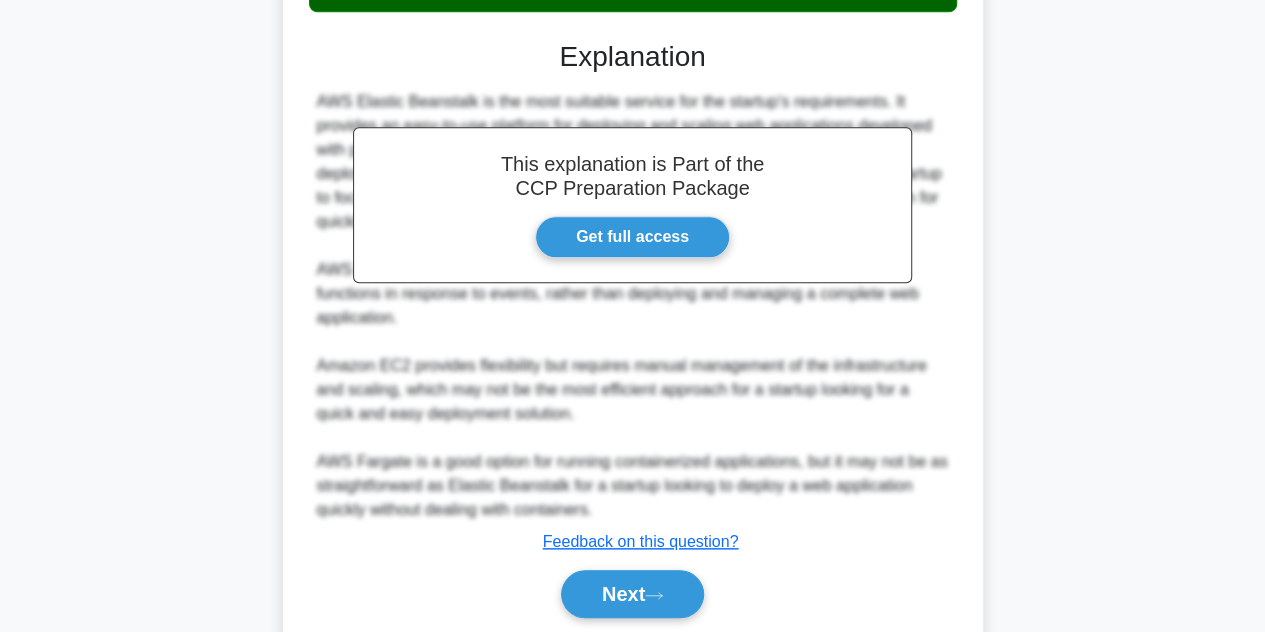 scroll, scrollTop: 862, scrollLeft: 0, axis: vertical 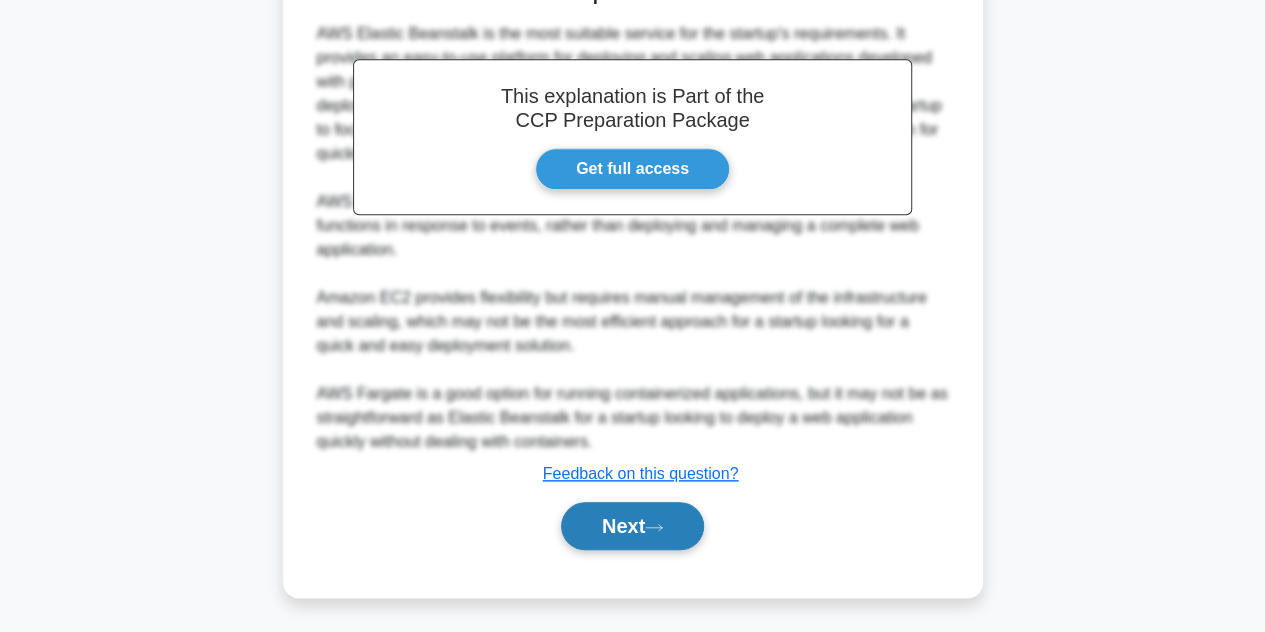 click on "Next" at bounding box center [632, 526] 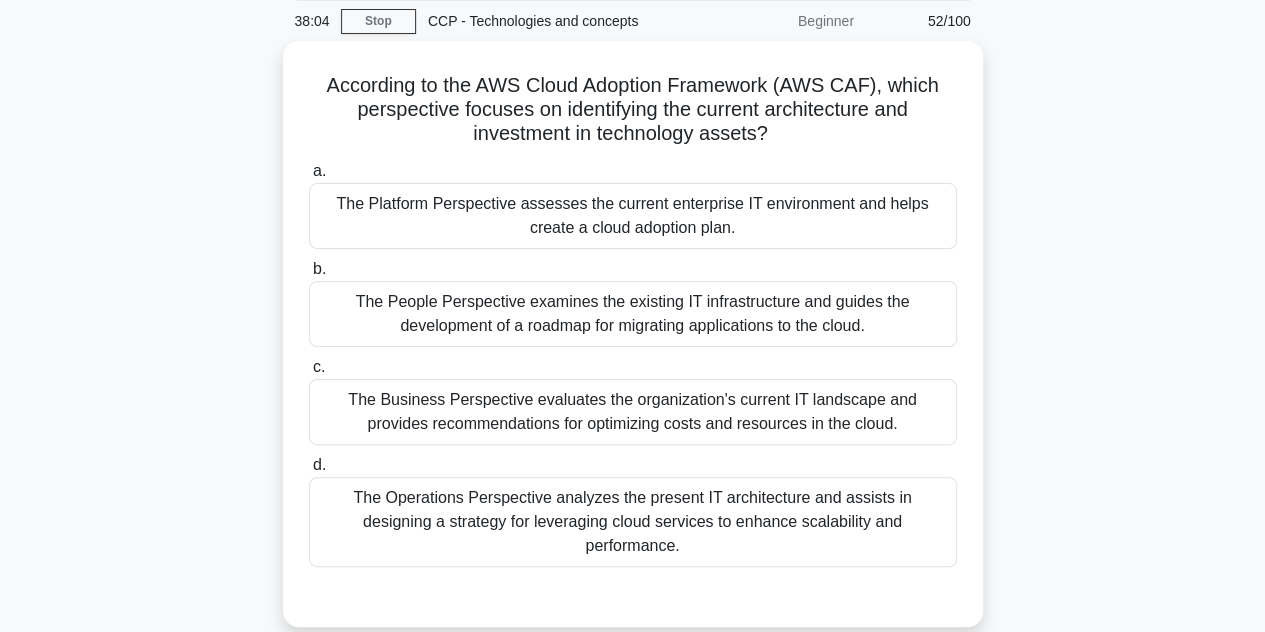 scroll, scrollTop: 77, scrollLeft: 0, axis: vertical 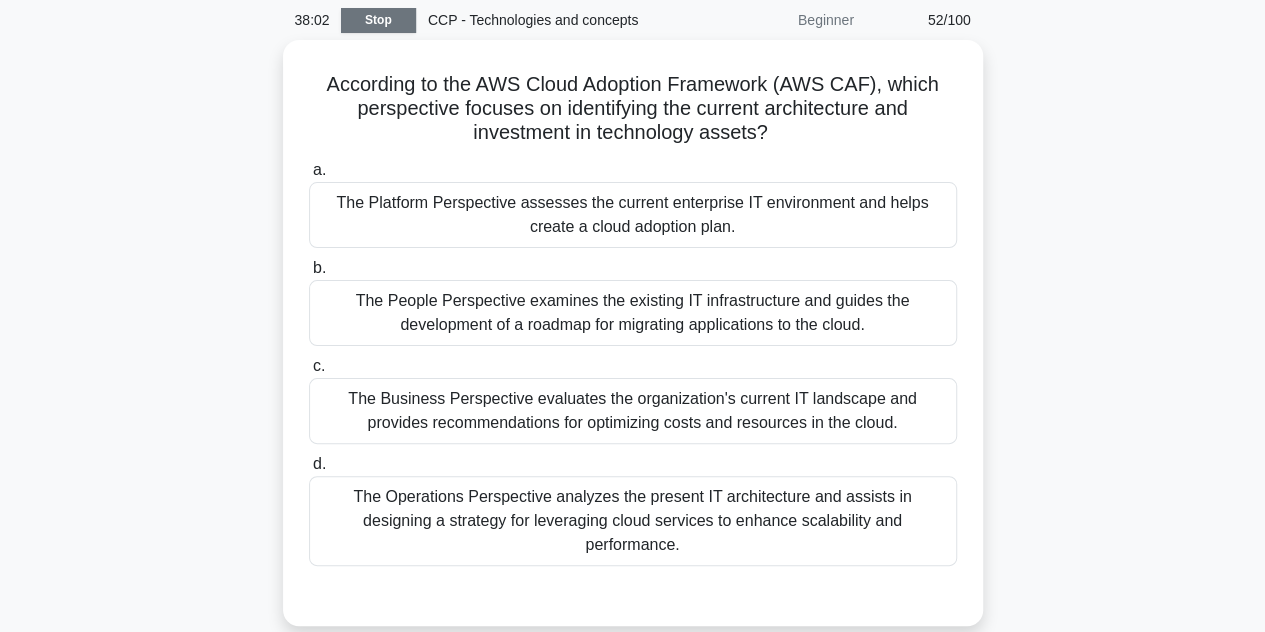 click on "Stop" at bounding box center (378, 20) 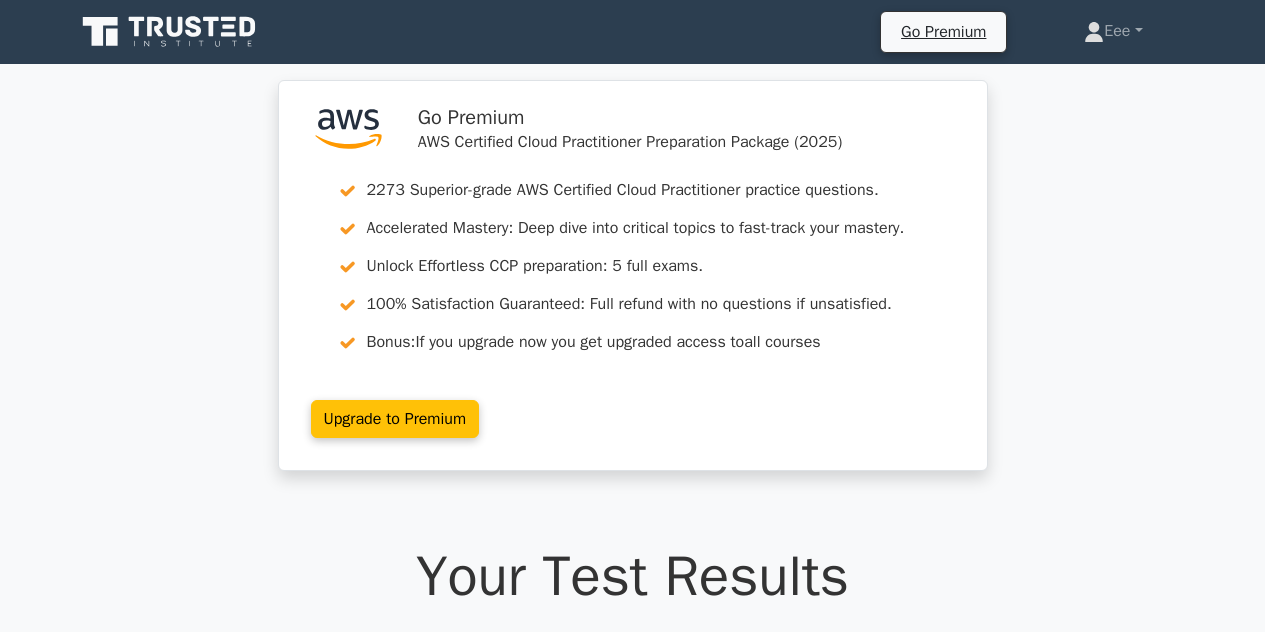 scroll, scrollTop: 0, scrollLeft: 0, axis: both 